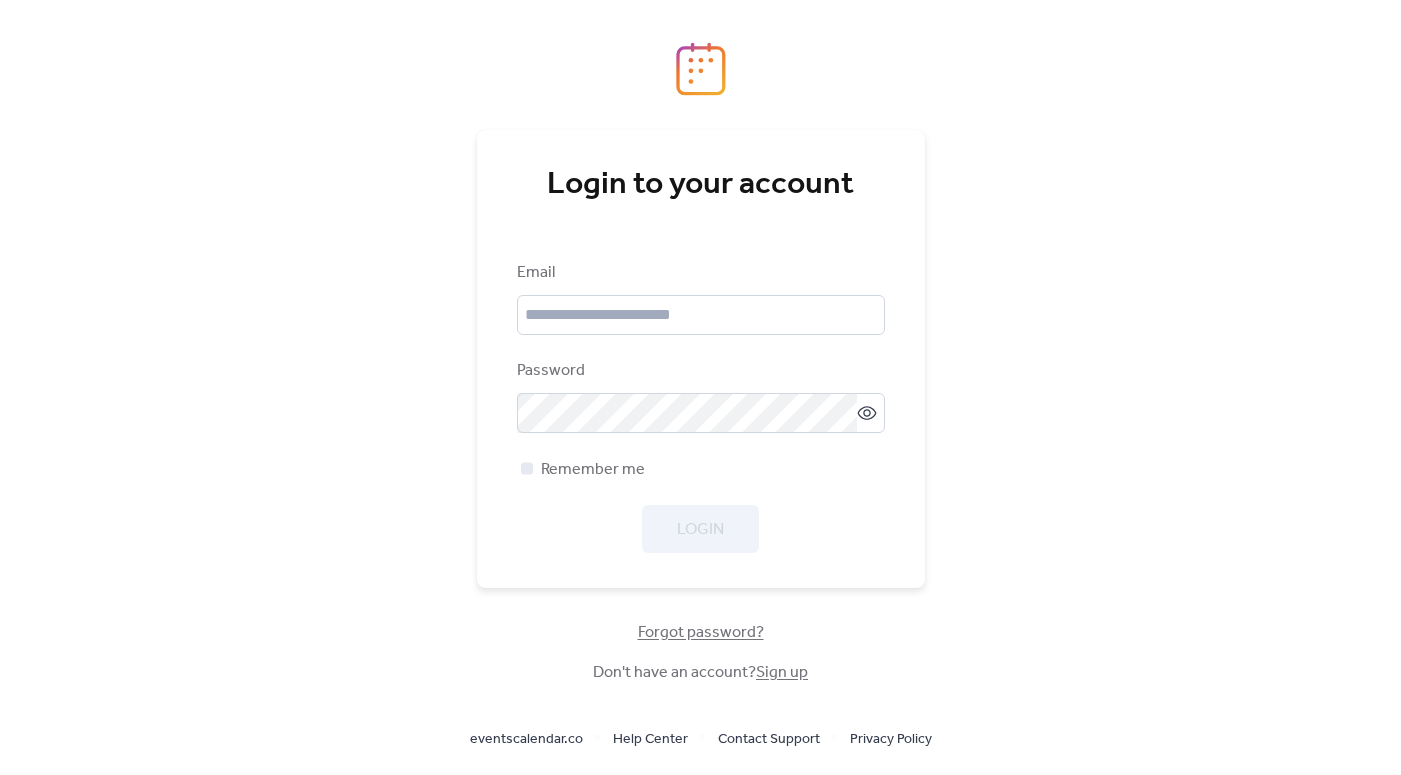 scroll, scrollTop: 0, scrollLeft: 0, axis: both 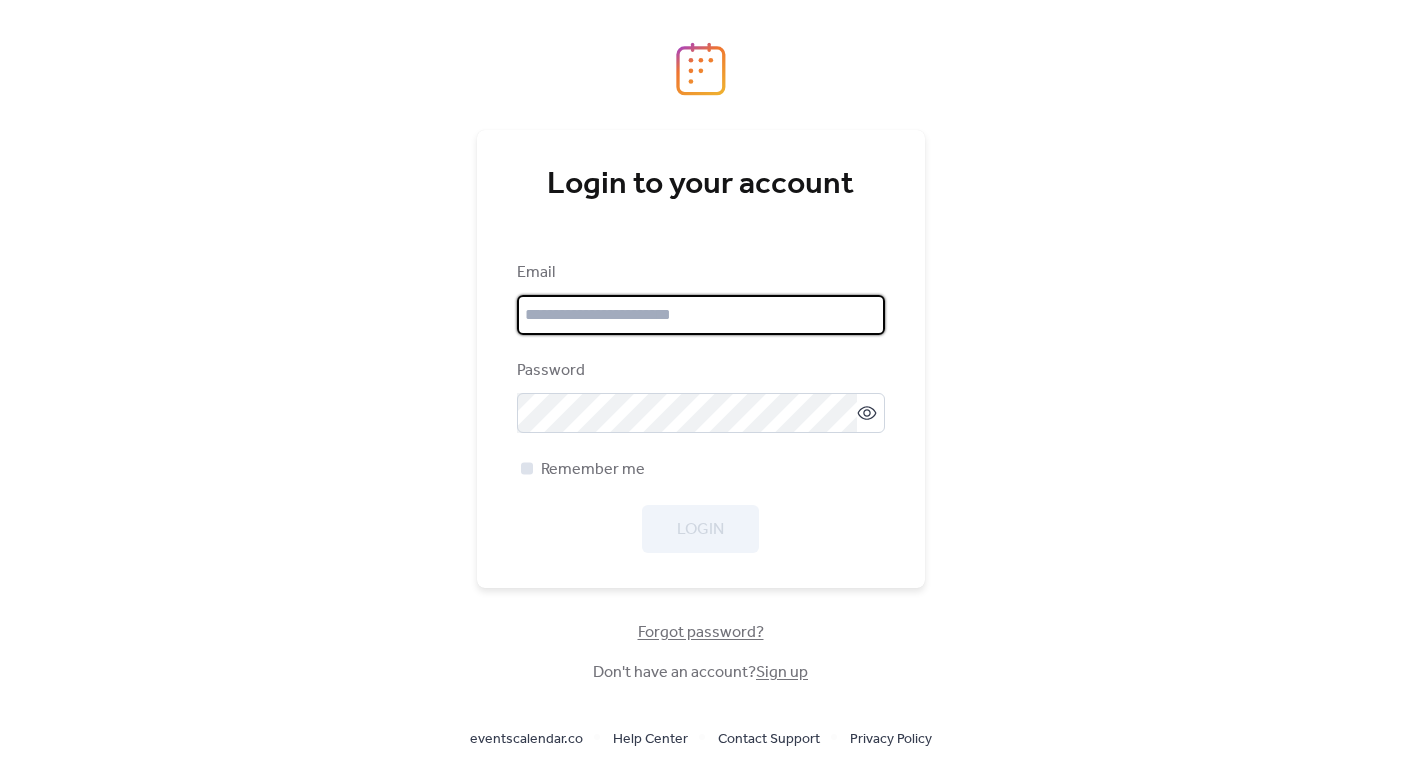 type on "**********" 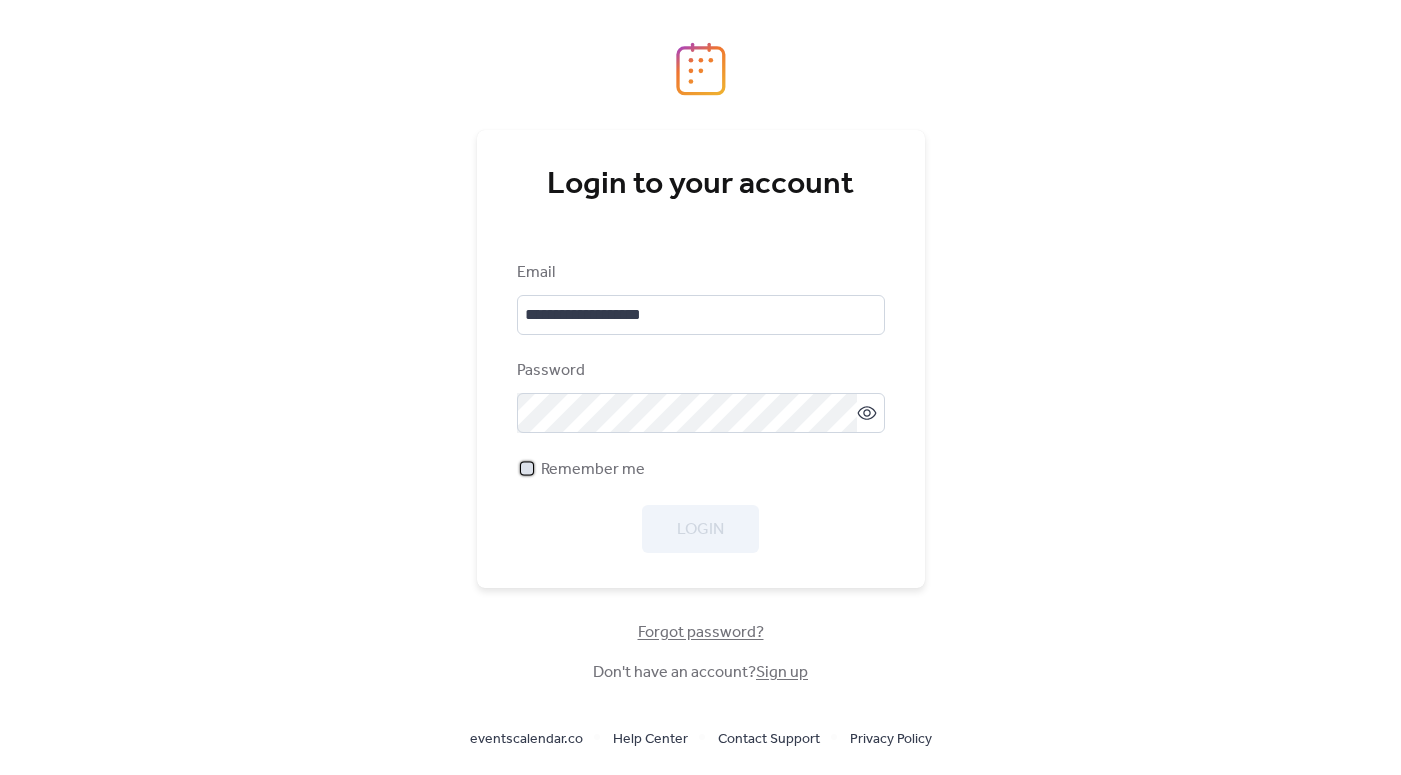 click on "Remember me" at bounding box center [593, 470] 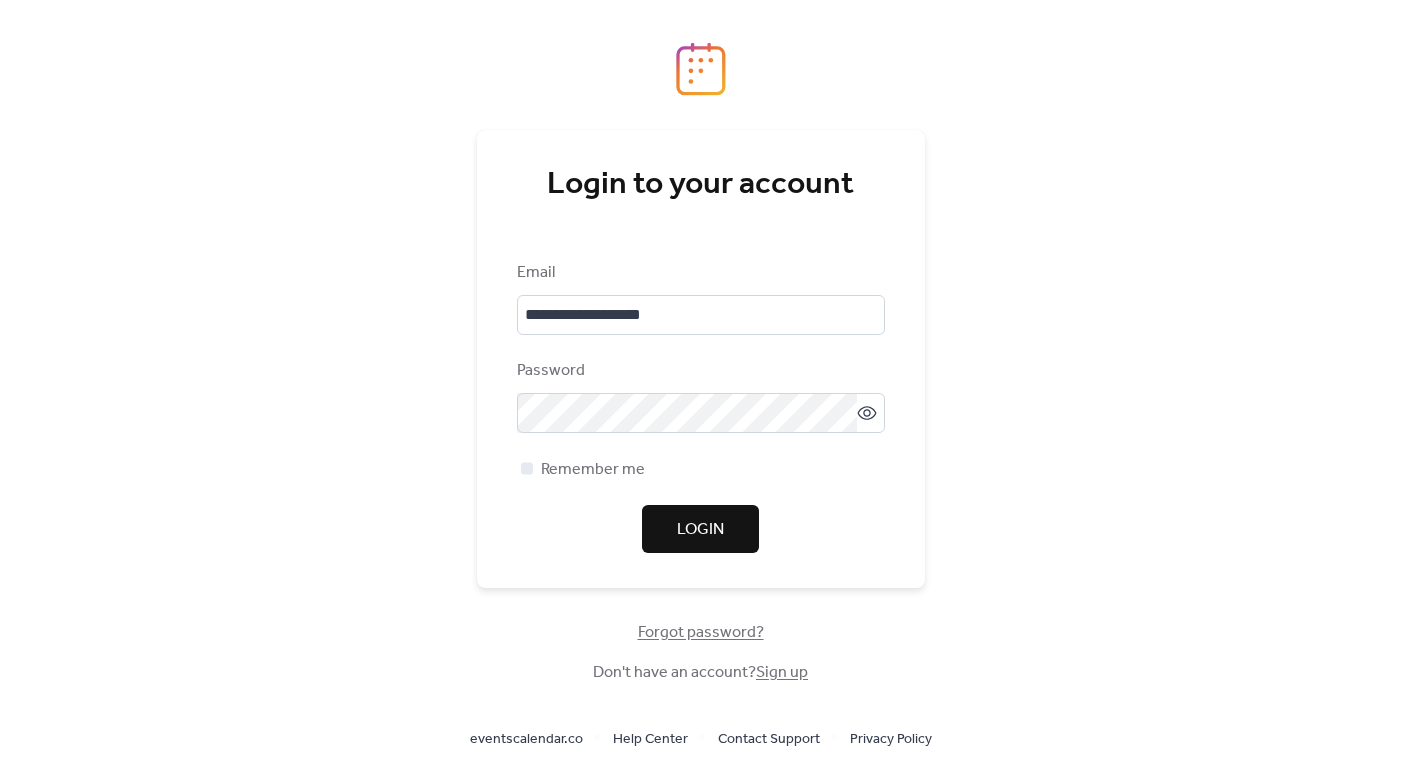 click on "Login" at bounding box center [700, 529] 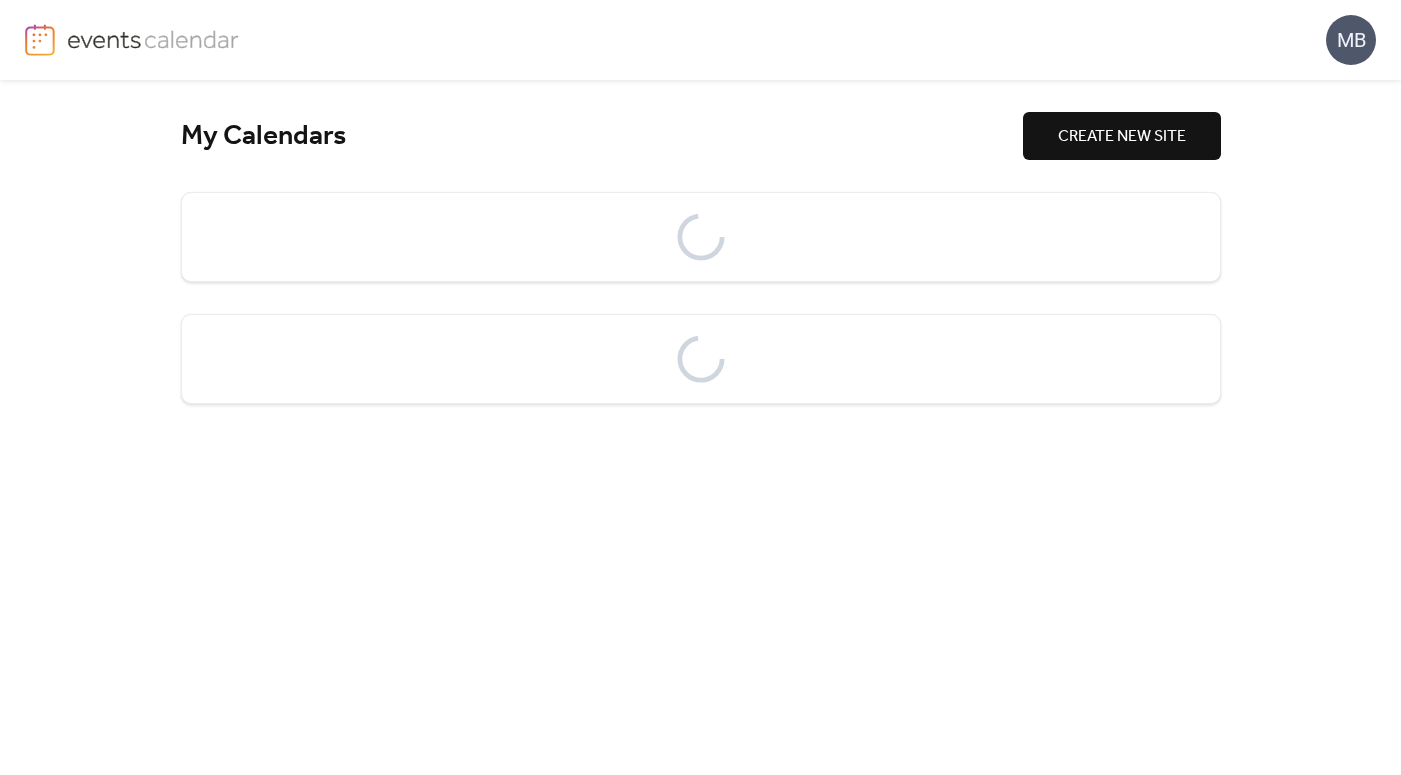 scroll, scrollTop: 0, scrollLeft: 0, axis: both 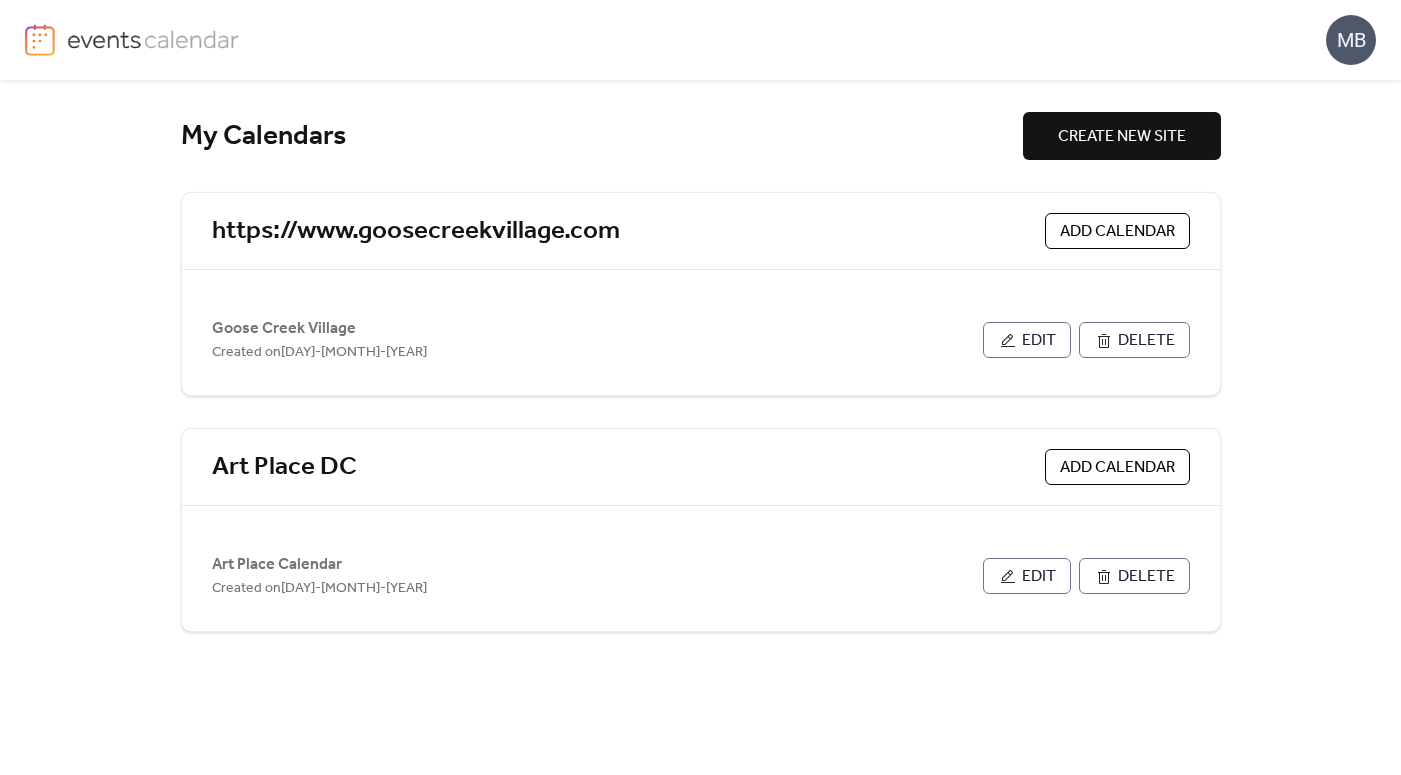 click on "Add Calendar" at bounding box center (1117, 232) 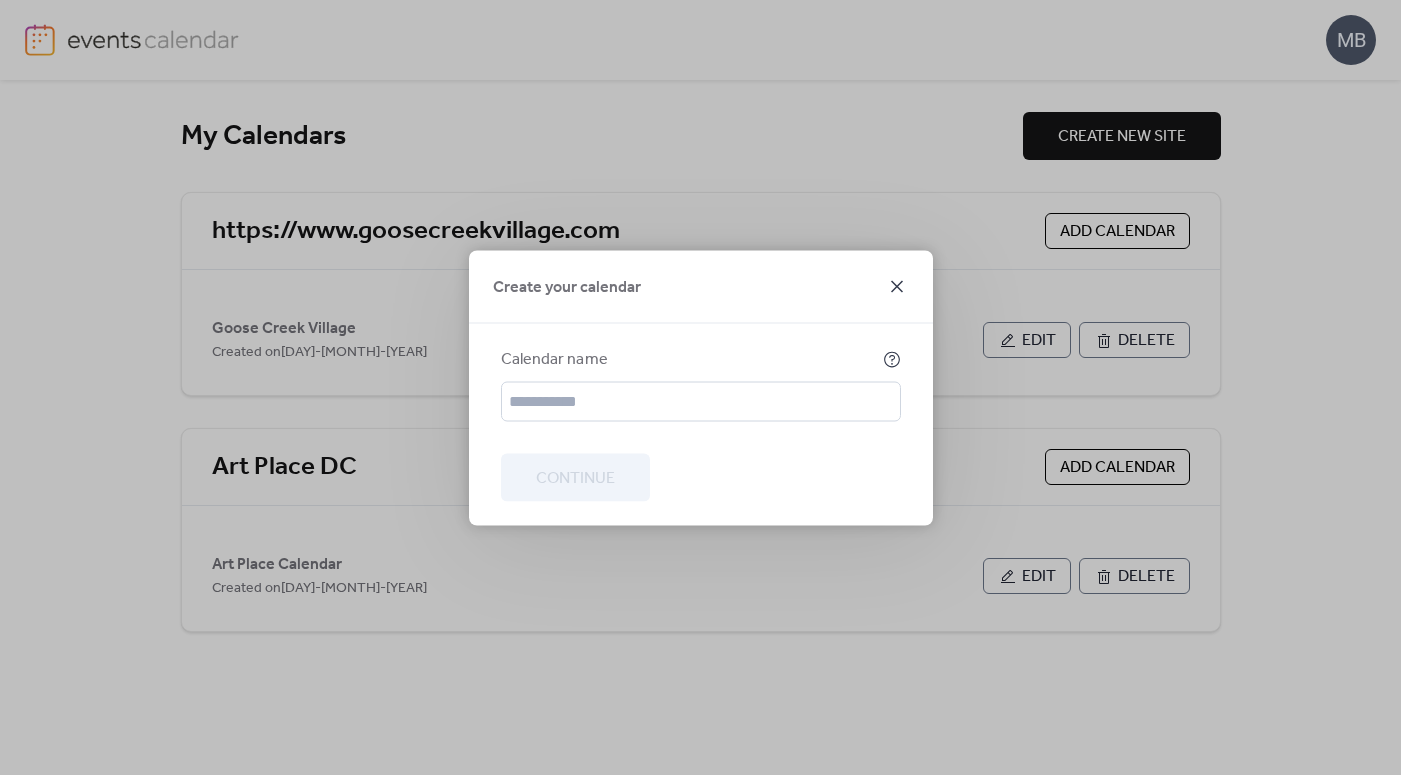 click 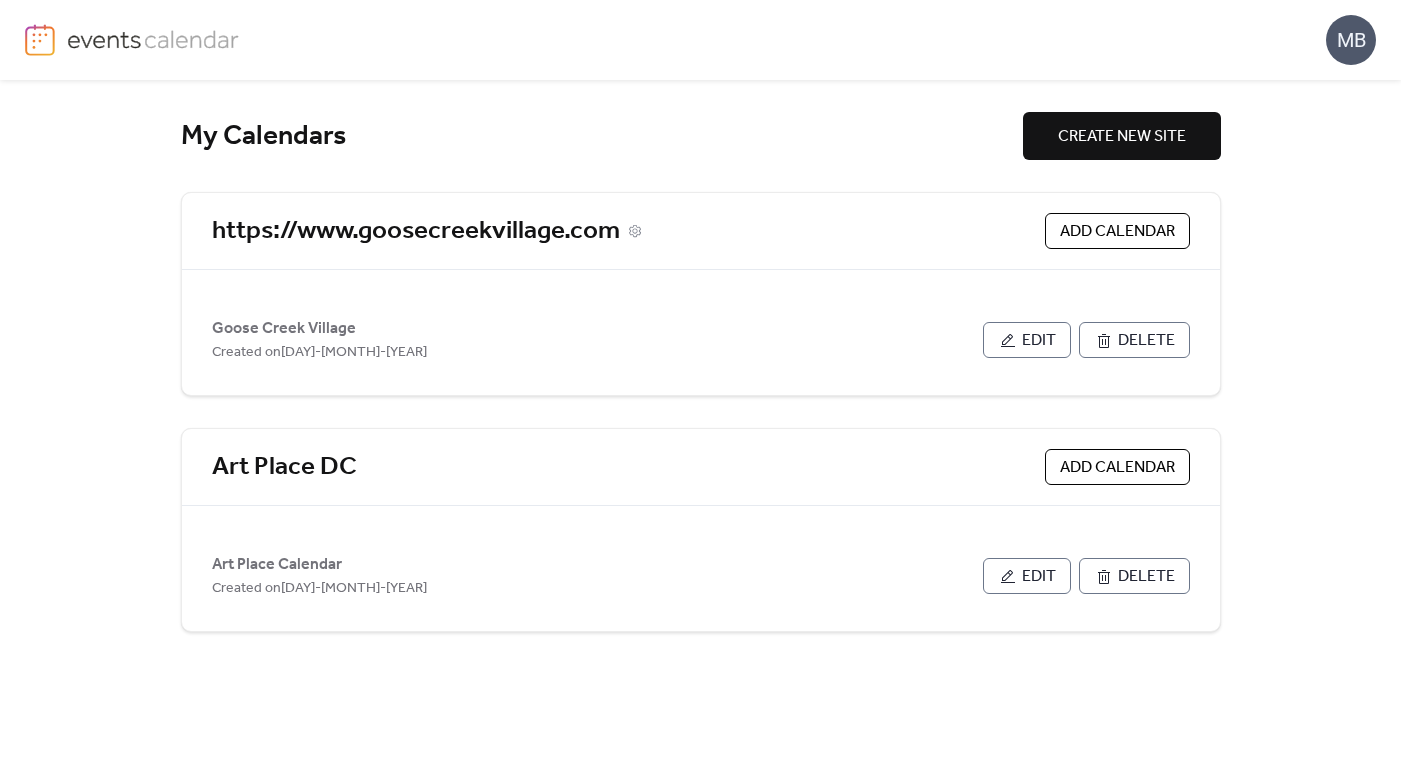 click on "https://www.goosecreekvillage.com" at bounding box center [416, 231] 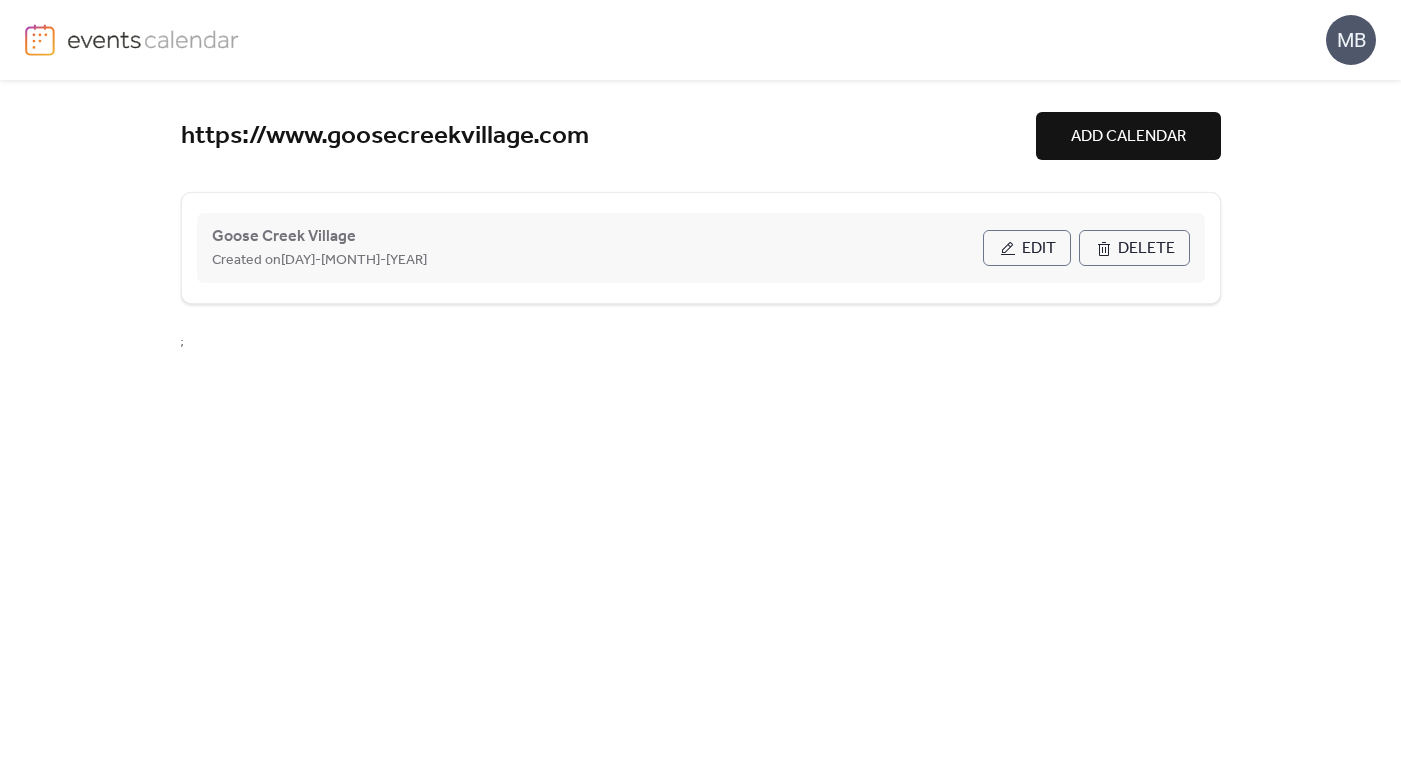 click on "Edit" at bounding box center (1039, 249) 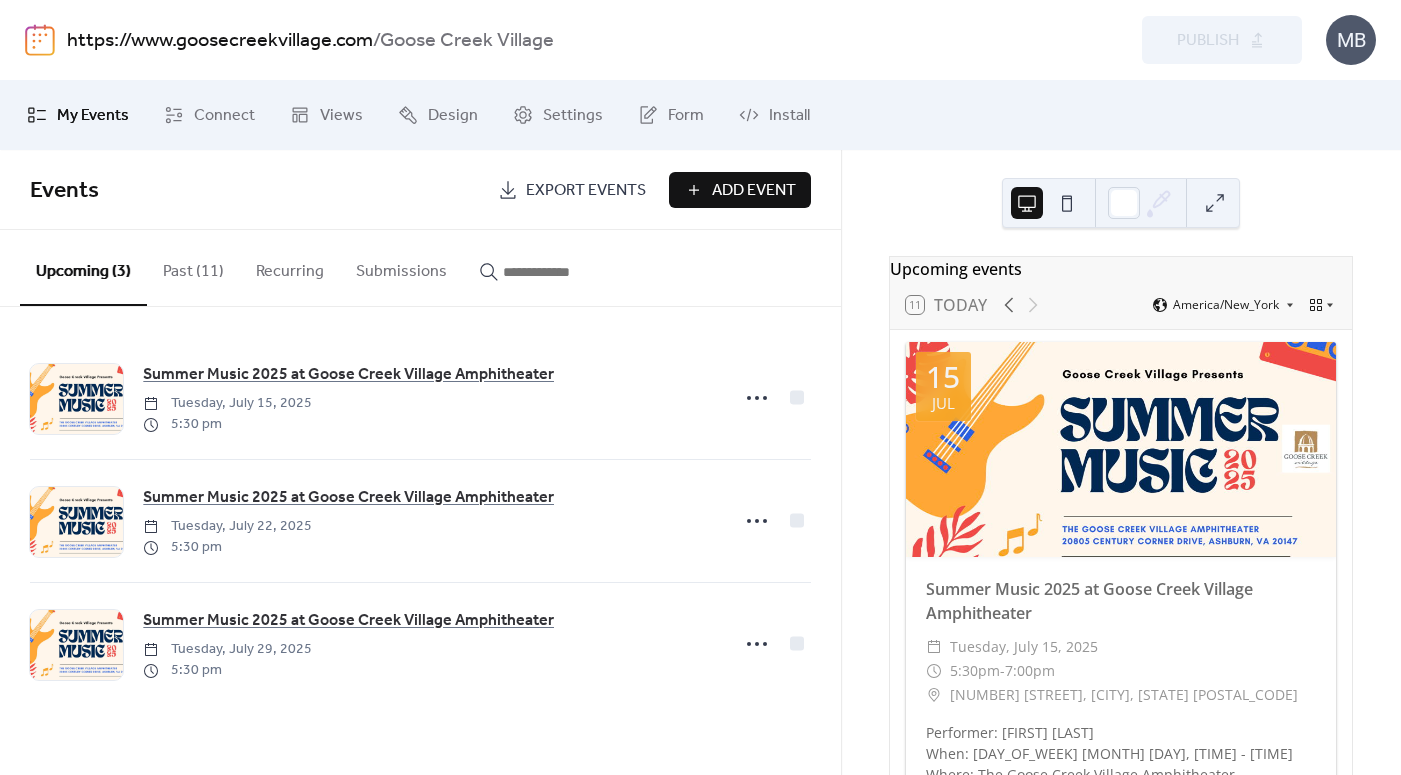 click on "Events Export Events Add Event" at bounding box center [420, 190] 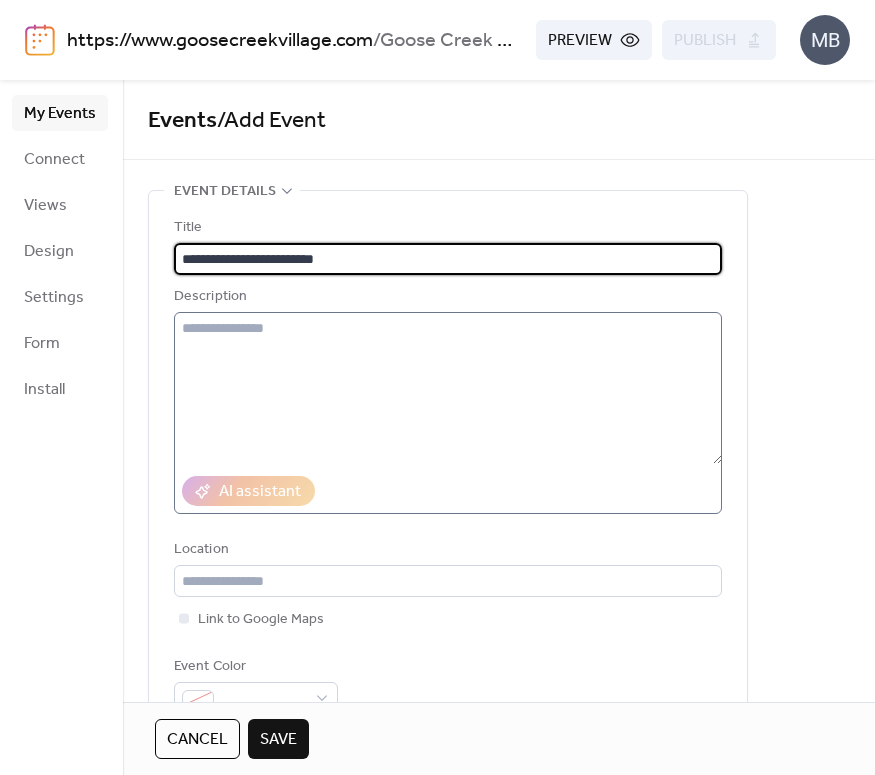 type on "**********" 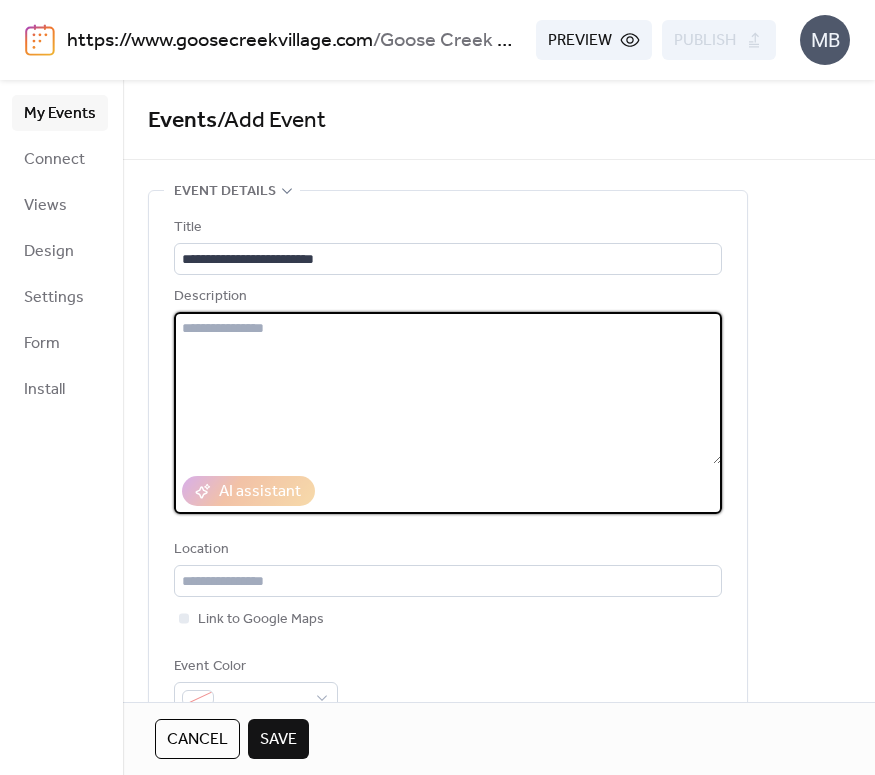 click at bounding box center (448, 388) 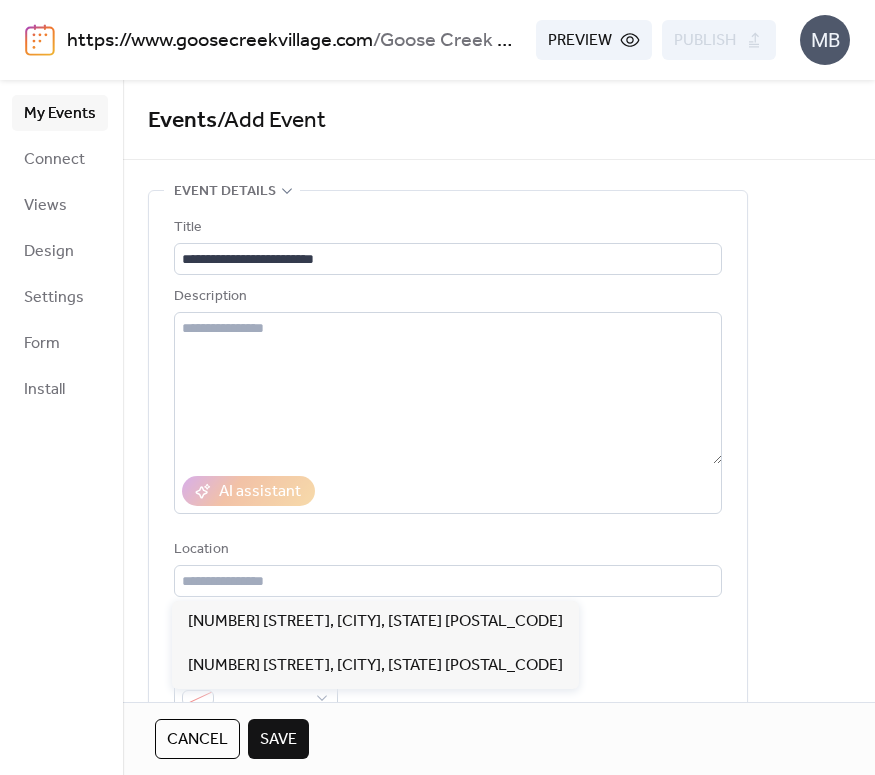 click on "Location" at bounding box center (448, 567) 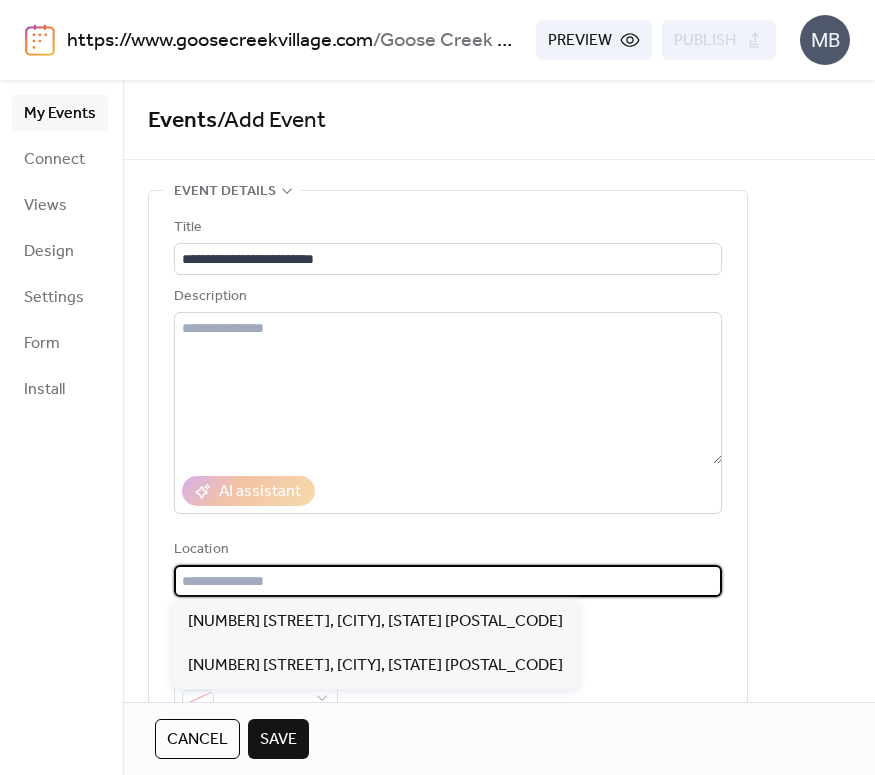click at bounding box center (448, 581) 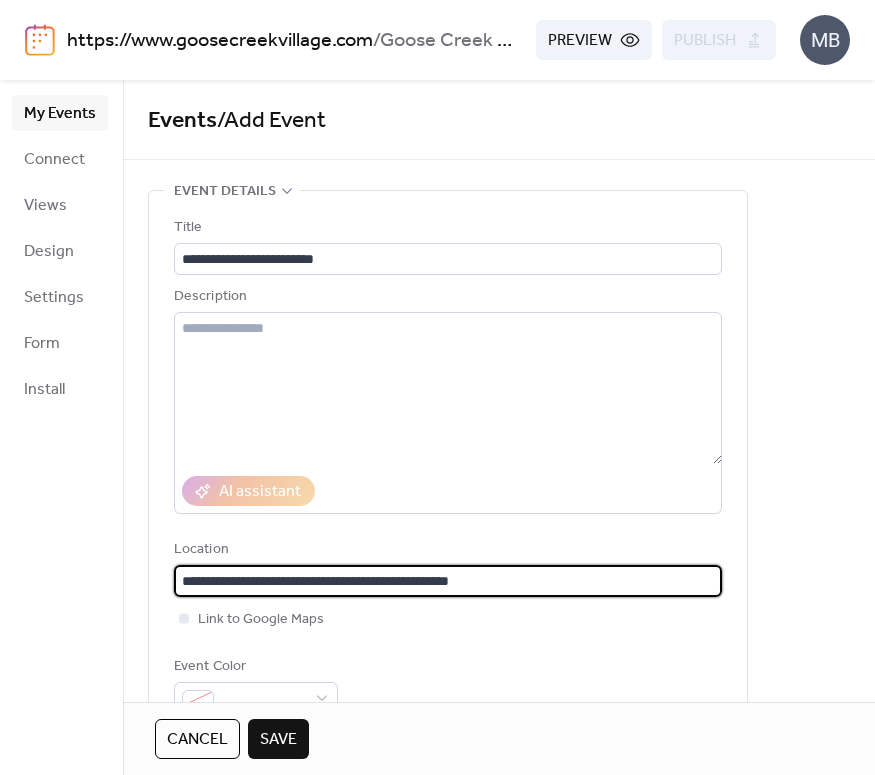 click on "**********" at bounding box center (448, 581) 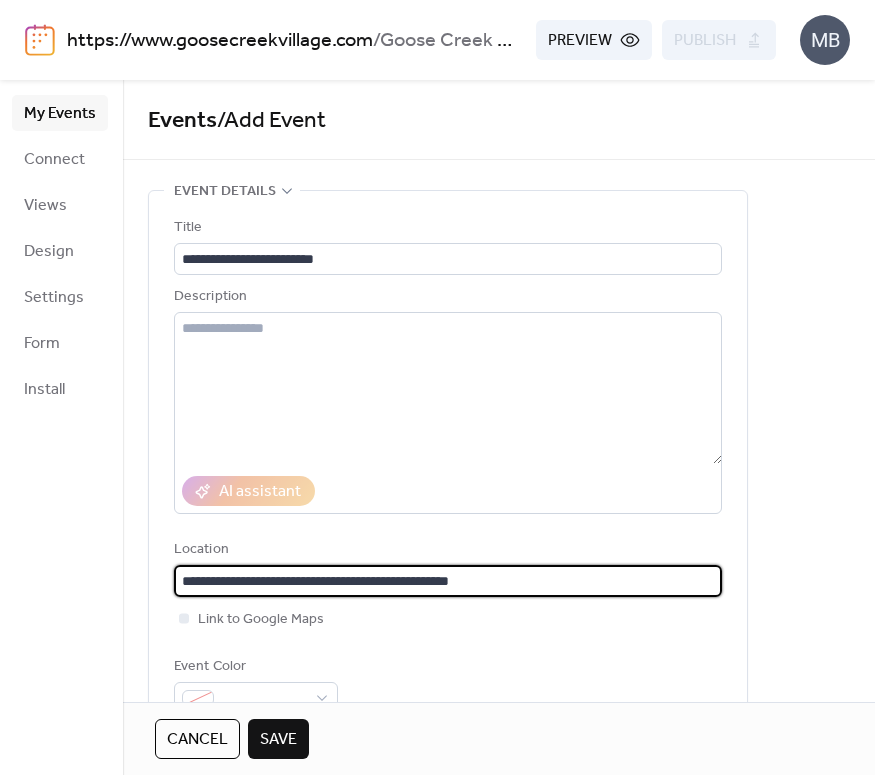 click on "**********" at bounding box center (448, 581) 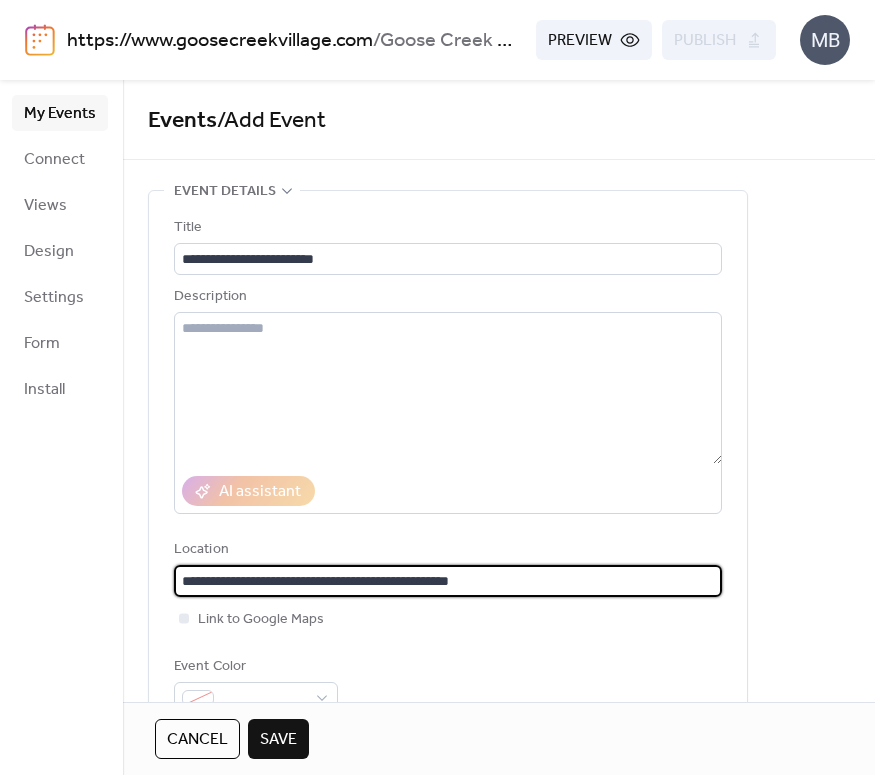 click on "**********" at bounding box center [448, 581] 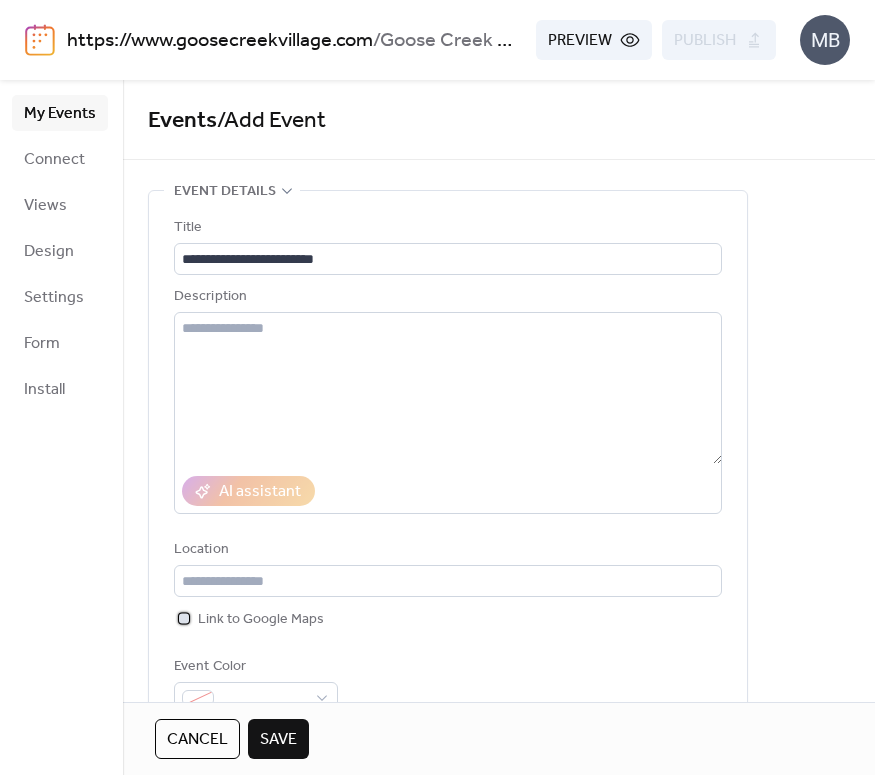 click on "Link to Google Maps" at bounding box center (261, 620) 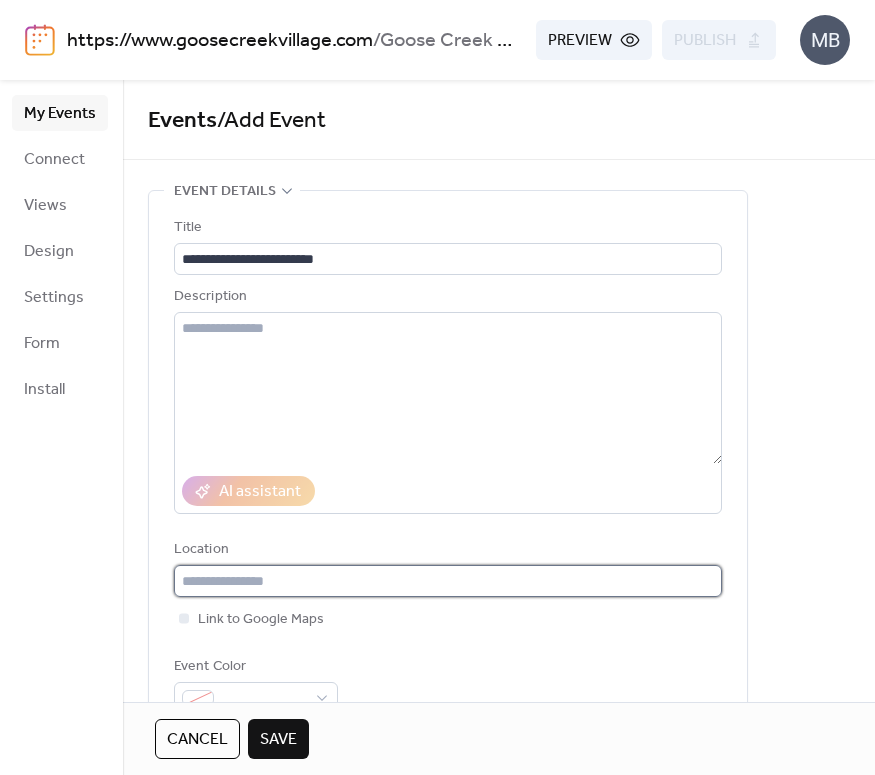 click at bounding box center [448, 581] 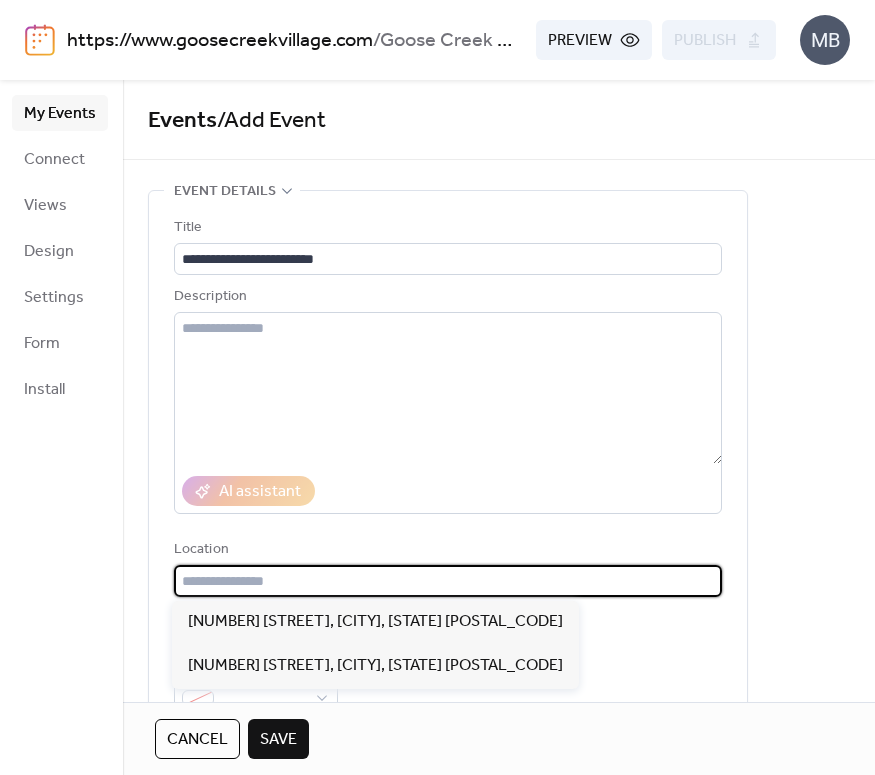 paste on "**********" 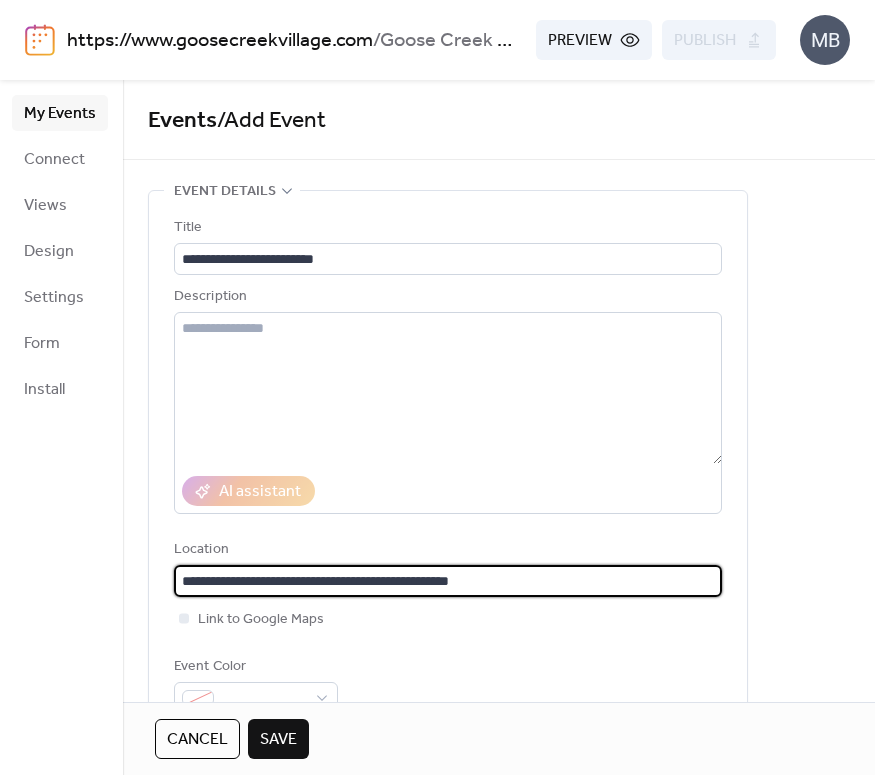 click on "**********" at bounding box center [448, 581] 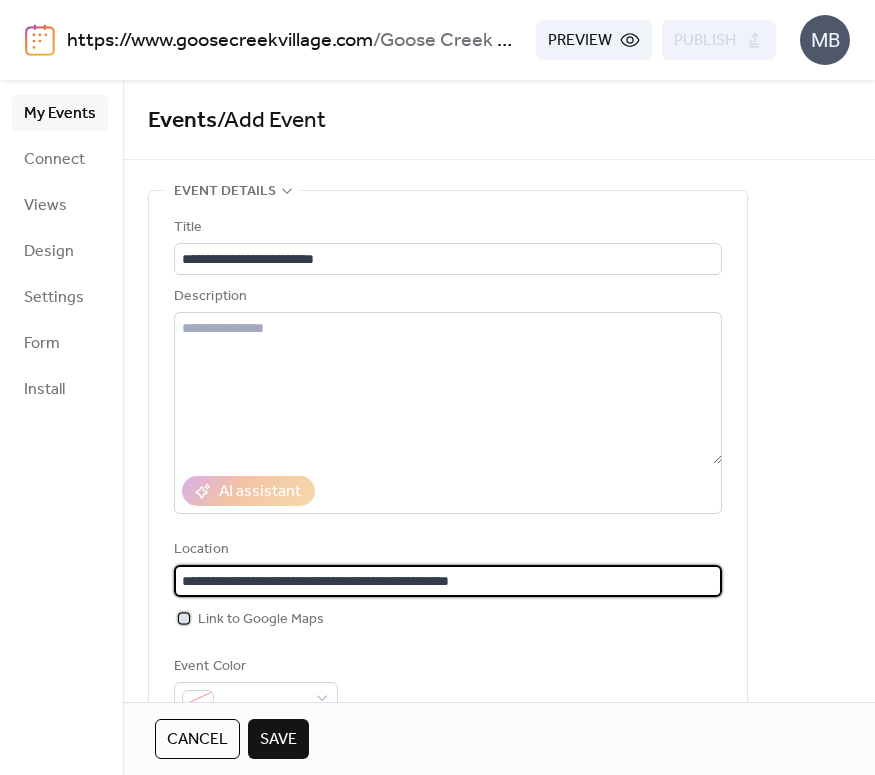 click on "Link to Google Maps" at bounding box center (261, 620) 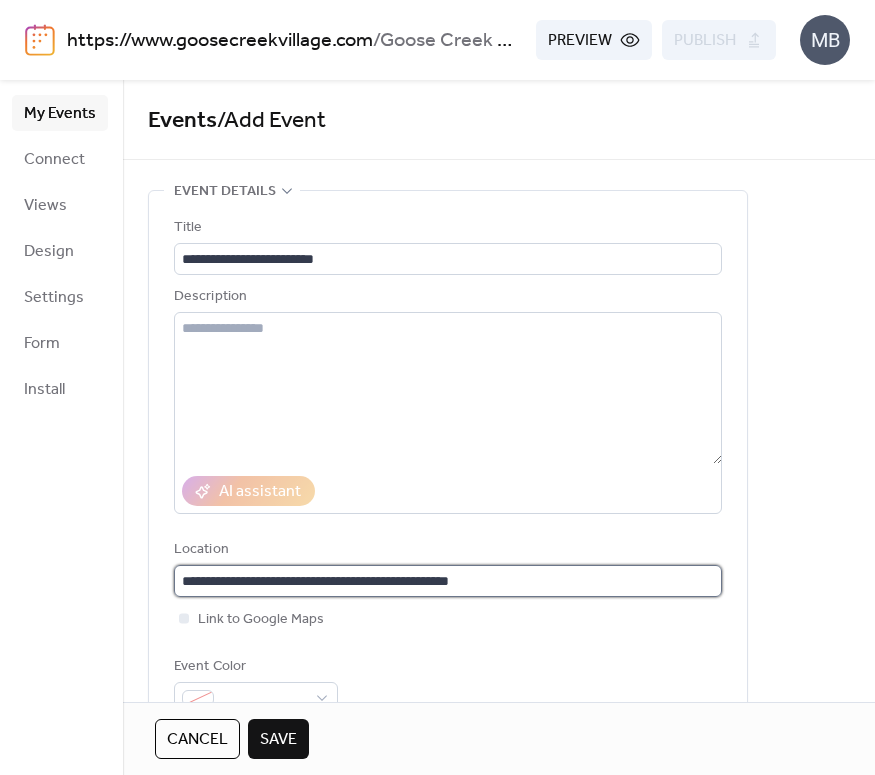 click on "**********" at bounding box center [448, 581] 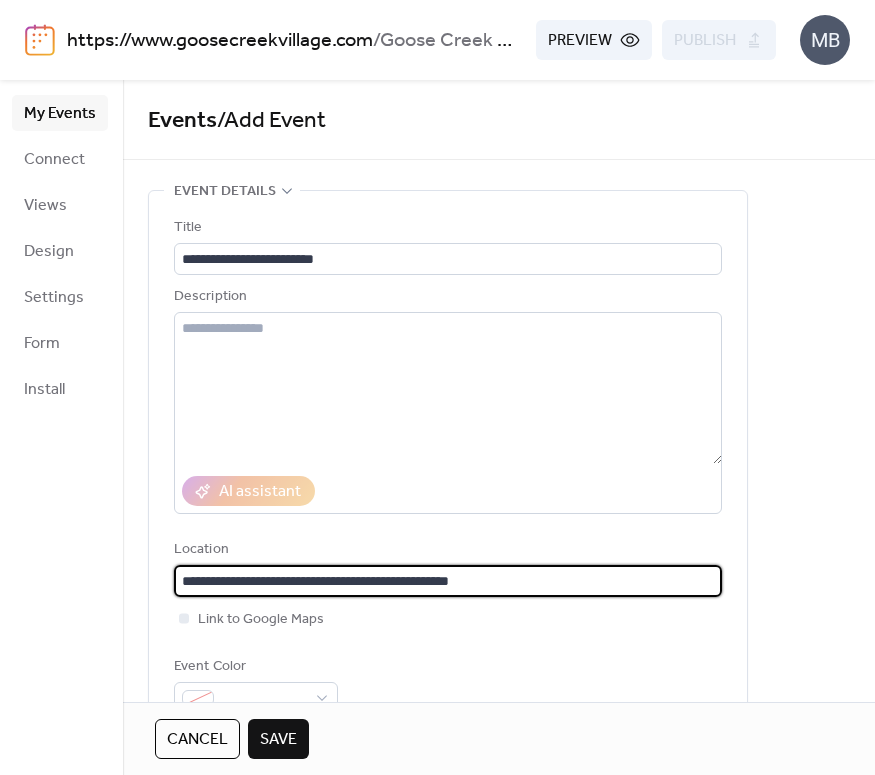 click on "**********" at bounding box center (448, 581) 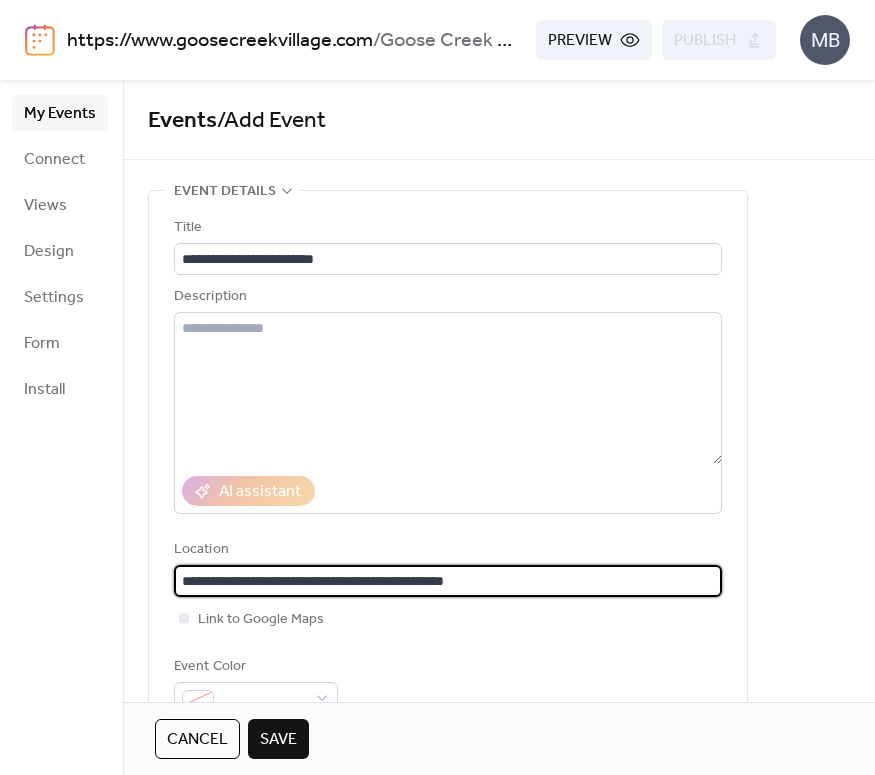 click on "**********" at bounding box center (448, 581) 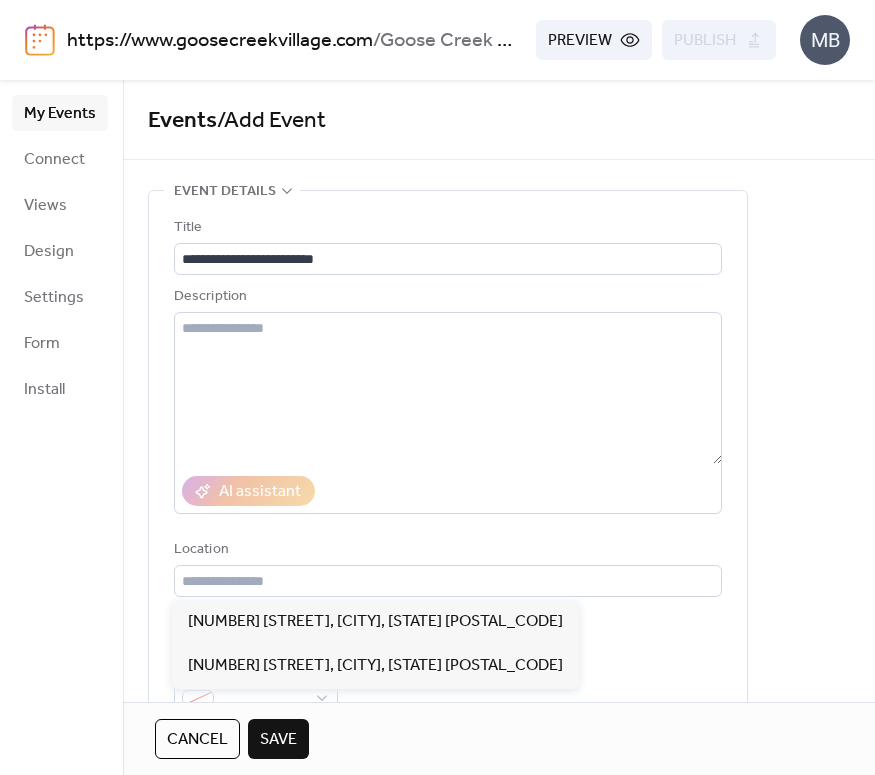 click on "Location" at bounding box center [446, 550] 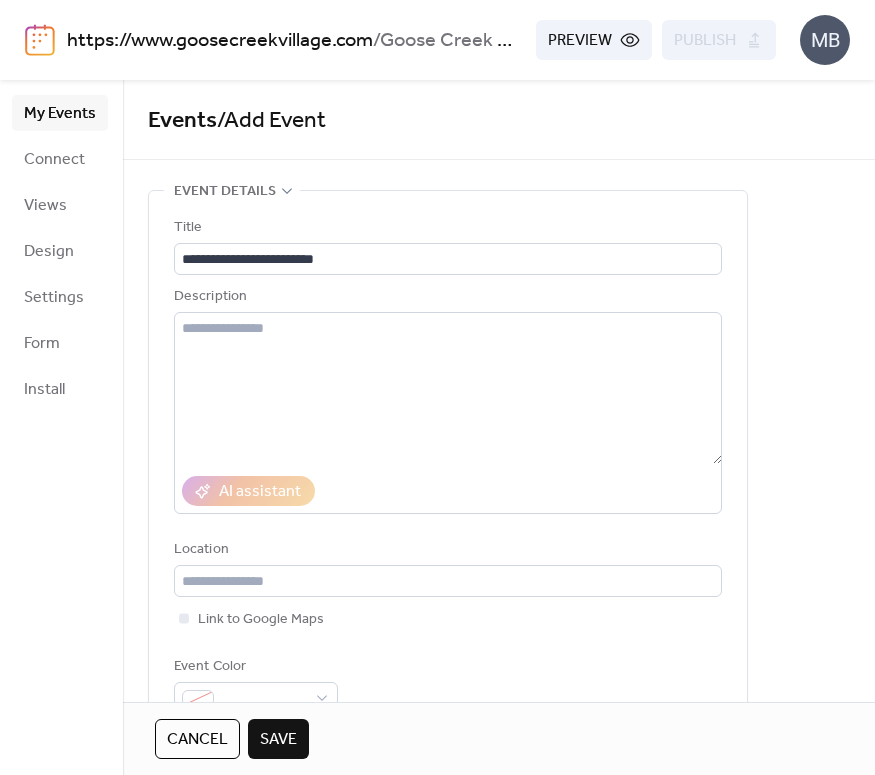 click on "**********" at bounding box center (448, 465) 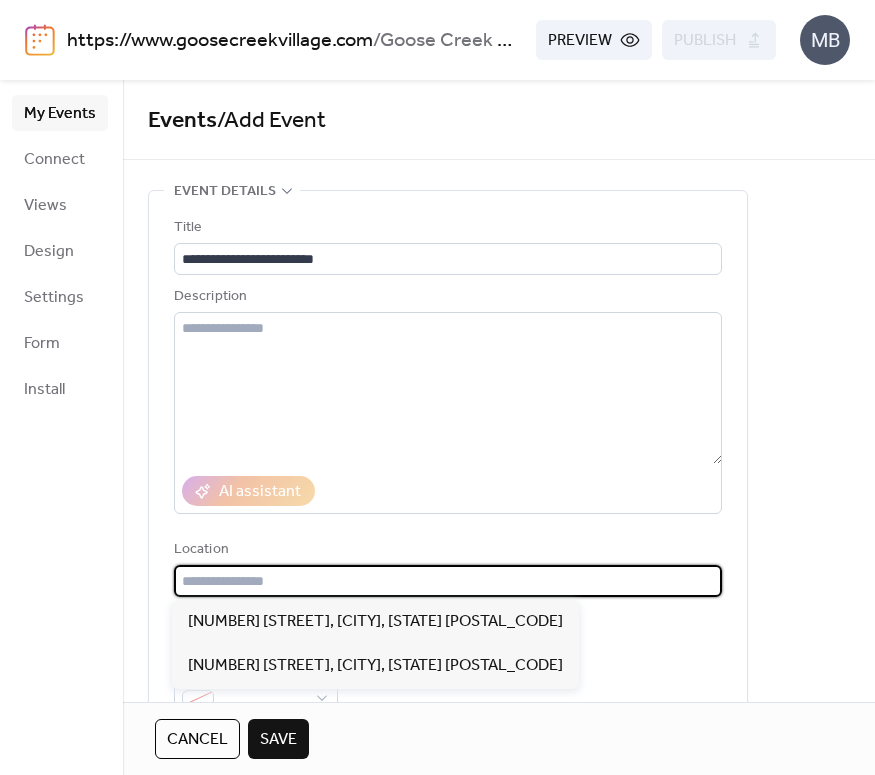 click at bounding box center [448, 581] 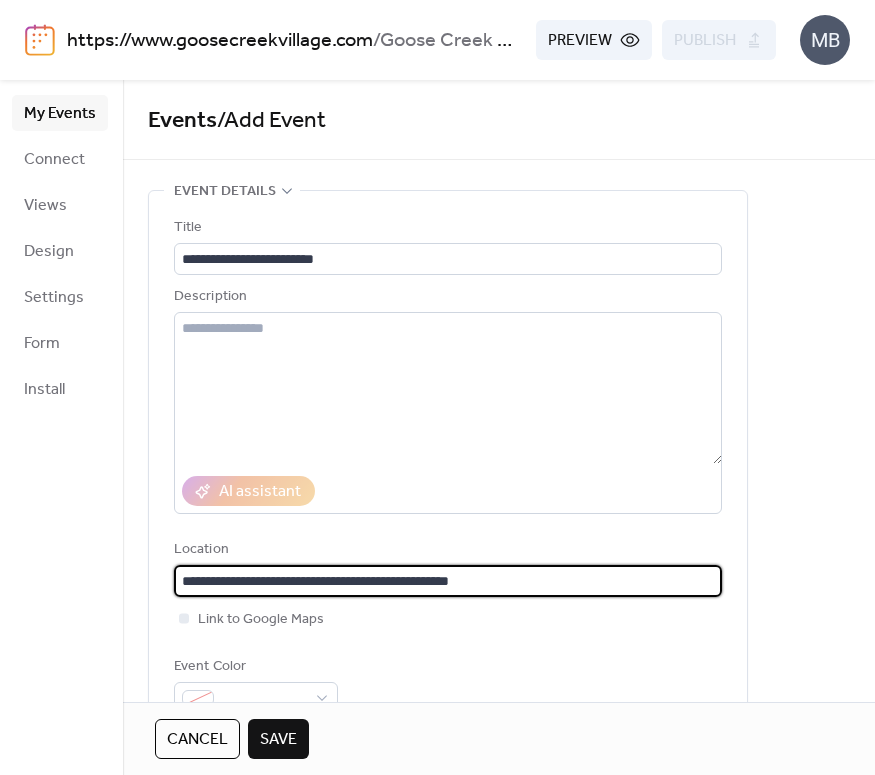 type on "**********" 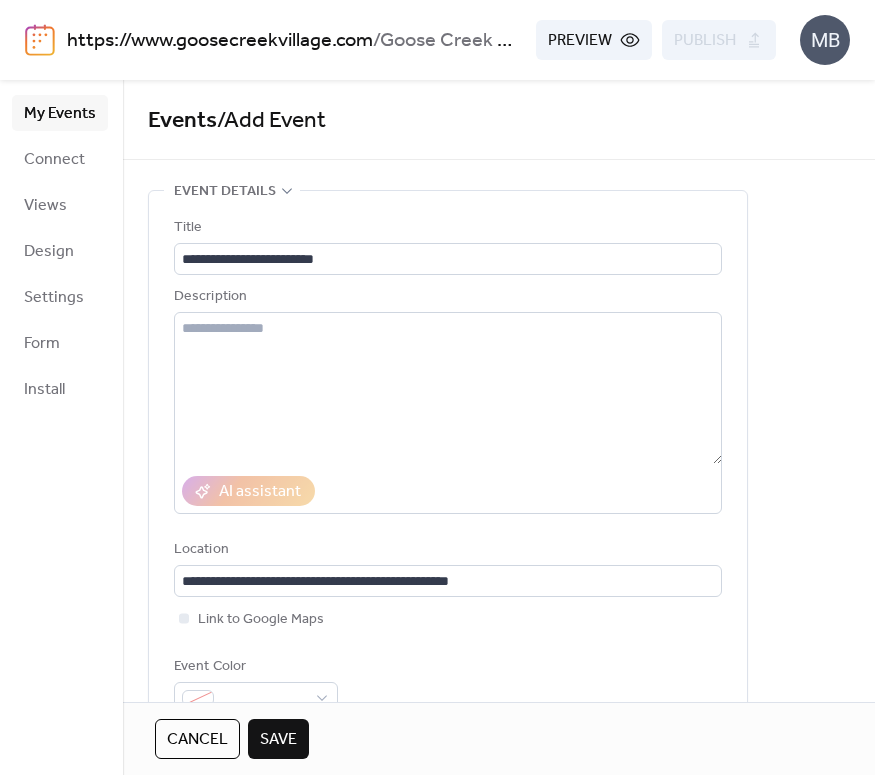 click on "**********" at bounding box center (448, 465) 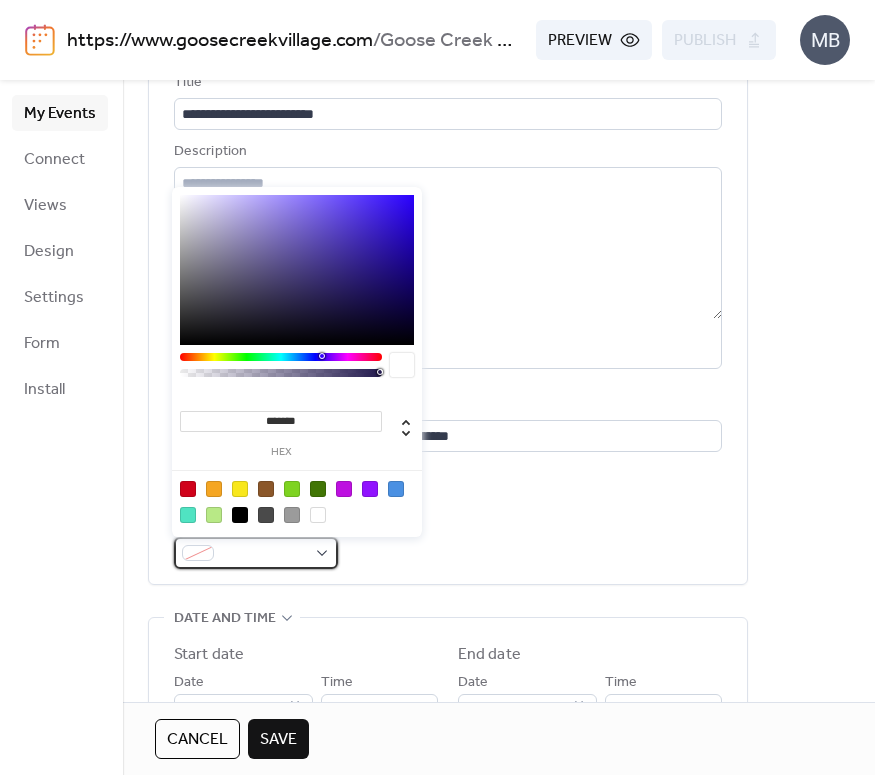 click at bounding box center [264, 554] 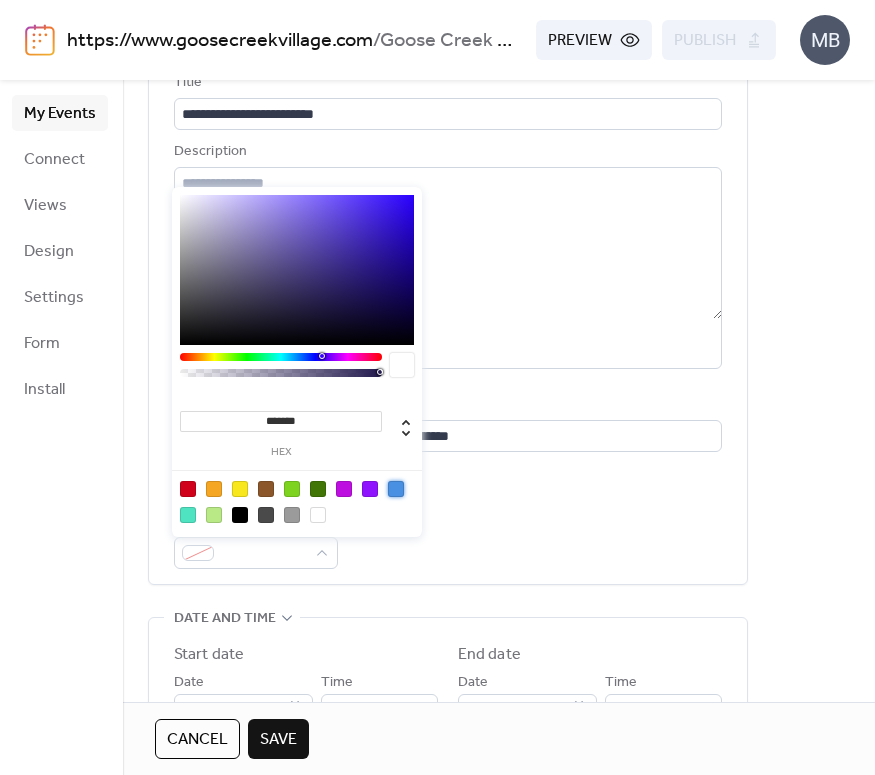 click at bounding box center [396, 489] 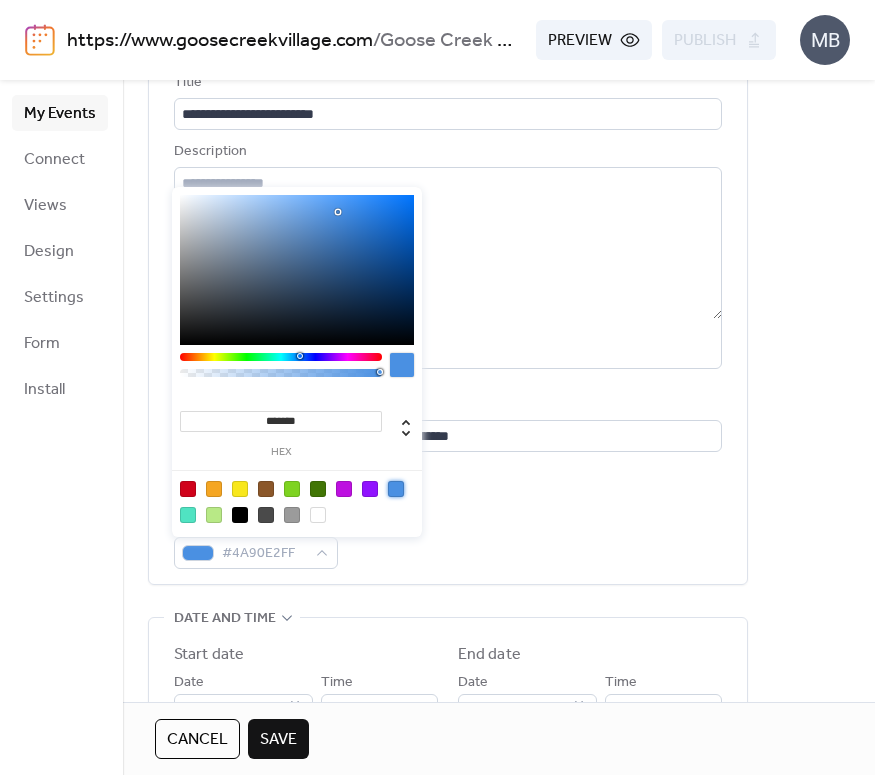 click on "**********" at bounding box center (448, 320) 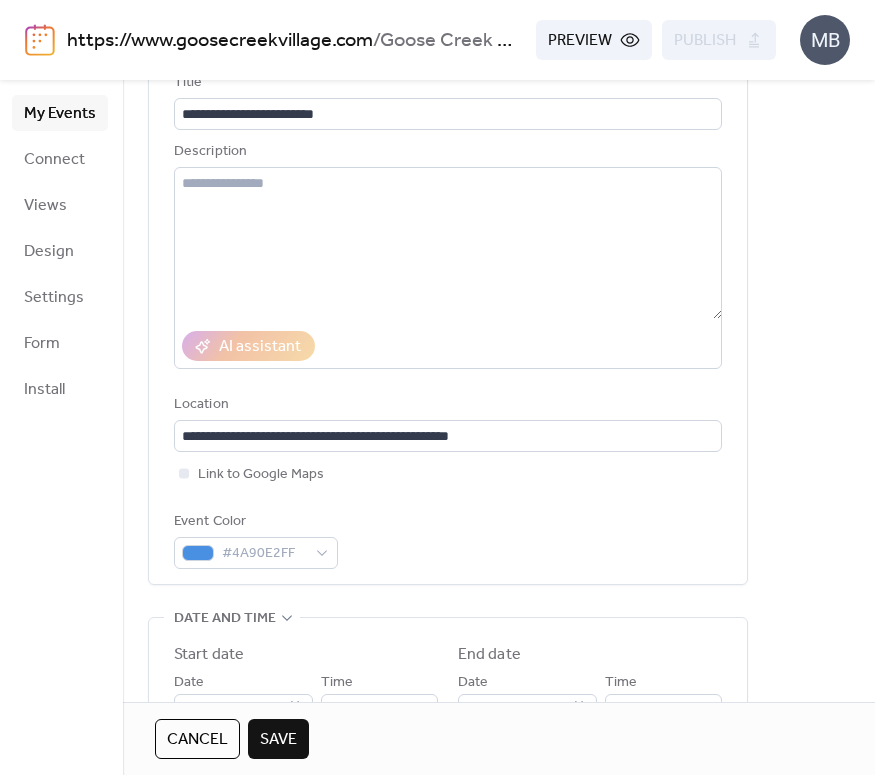 scroll, scrollTop: 0, scrollLeft: 0, axis: both 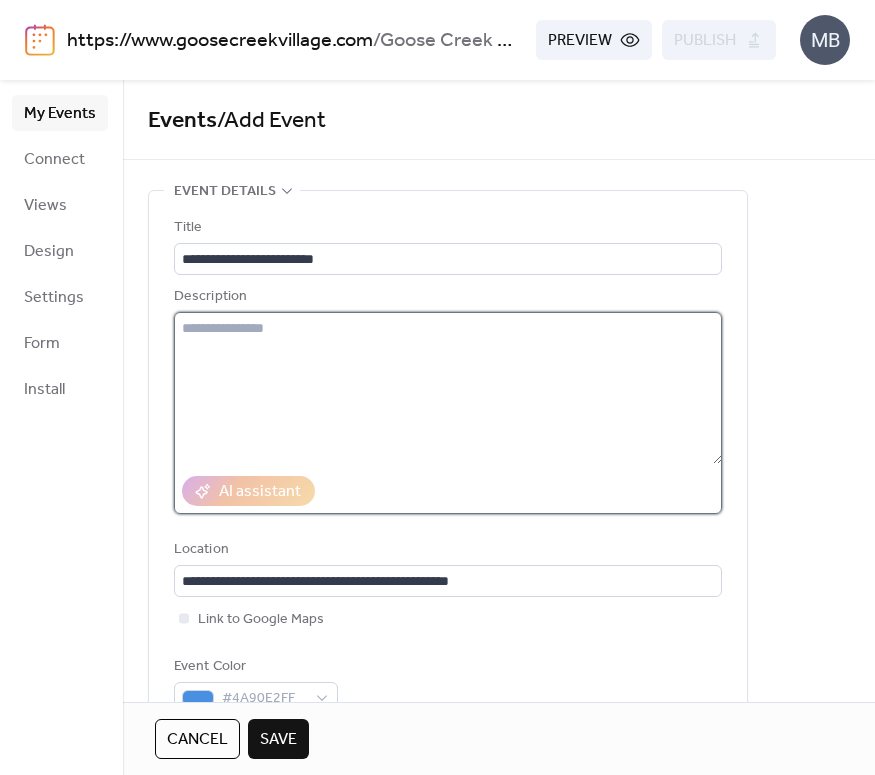 click at bounding box center [448, 388] 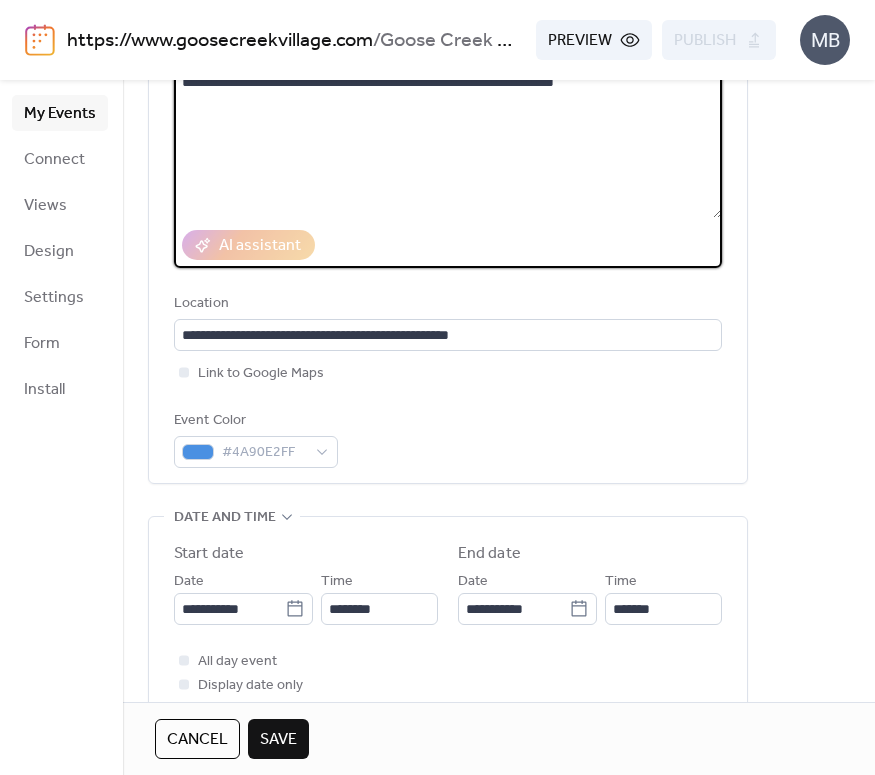 scroll, scrollTop: 246, scrollLeft: 0, axis: vertical 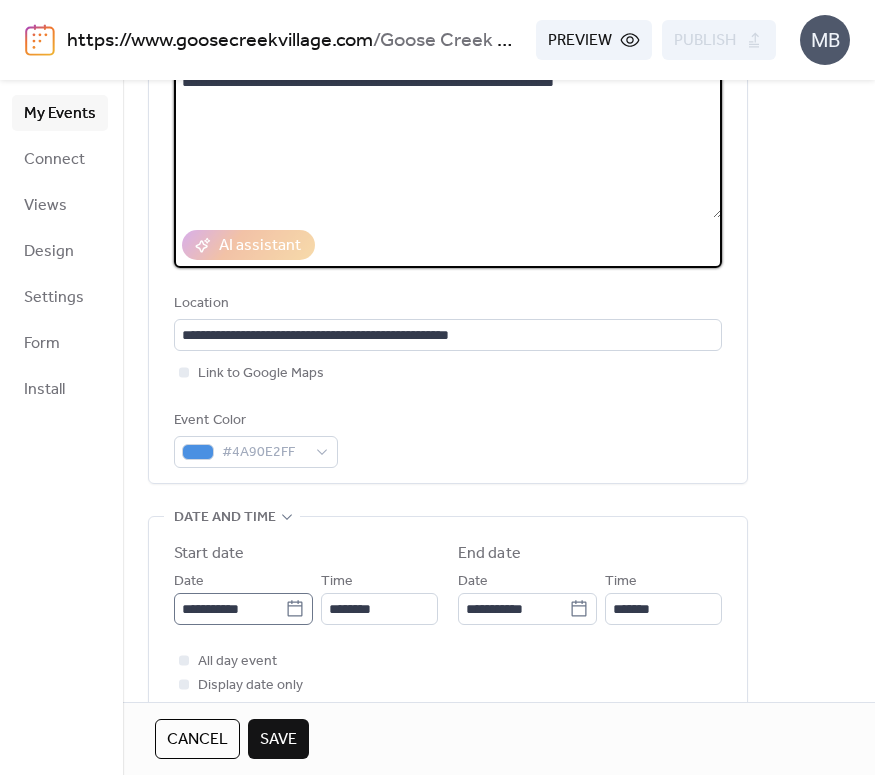 type on "**********" 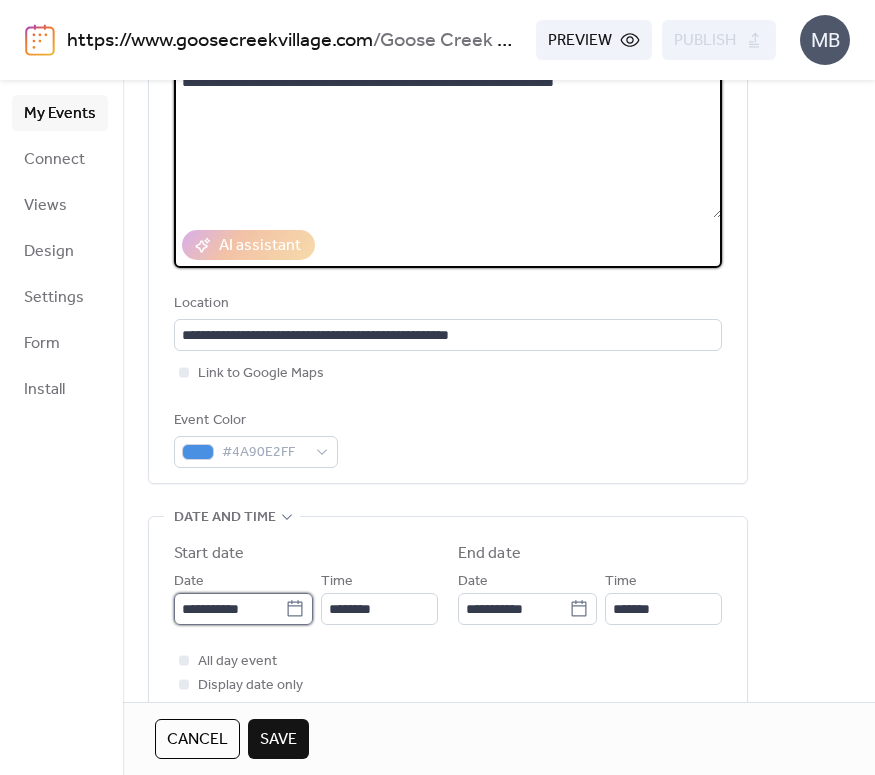 click on "**********" at bounding box center [229, 609] 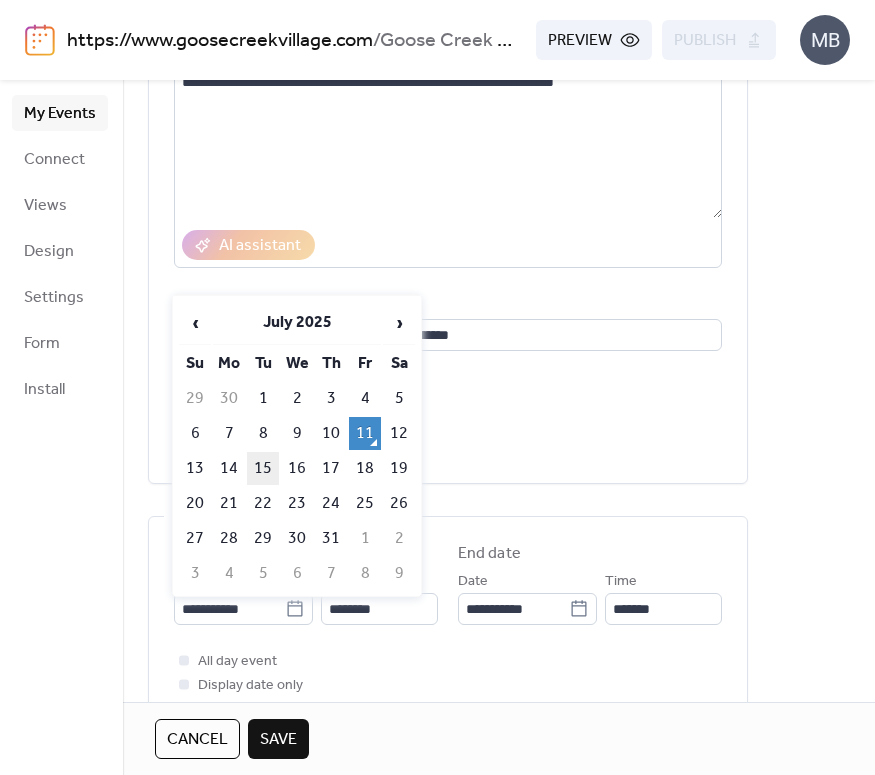 click on "15" at bounding box center [263, 468] 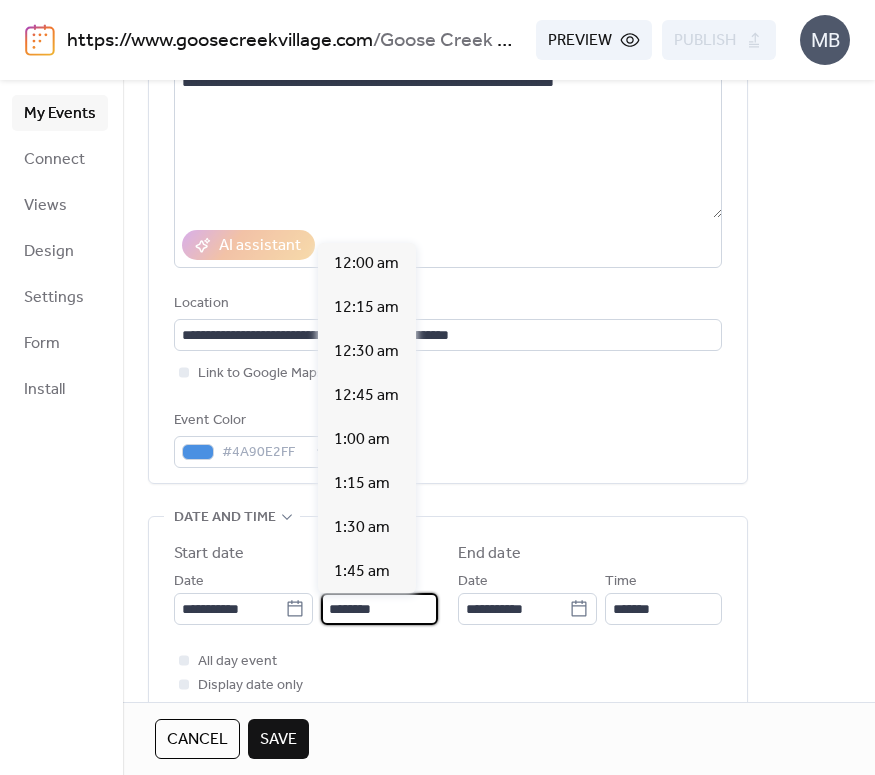 click on "********" at bounding box center (379, 609) 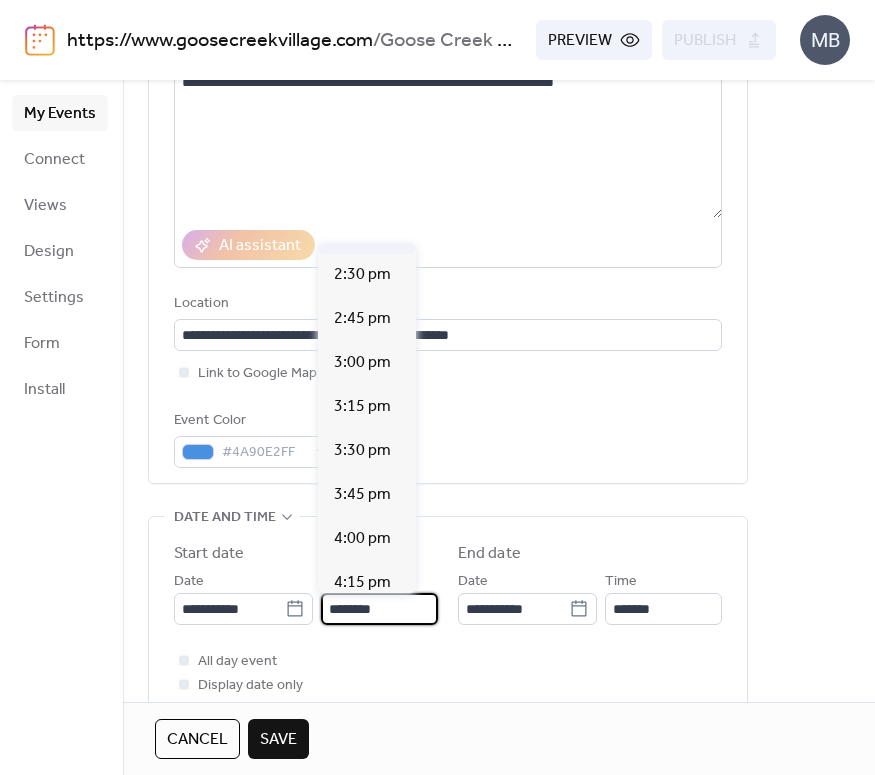 scroll, scrollTop: 2622, scrollLeft: 0, axis: vertical 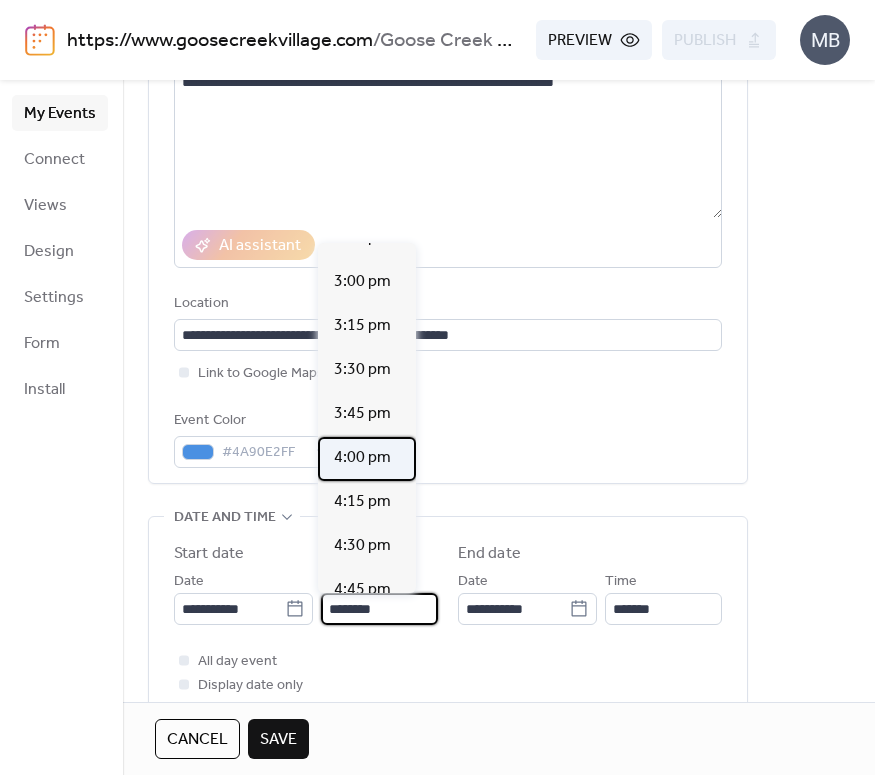 click on "4:00 pm" at bounding box center [362, 458] 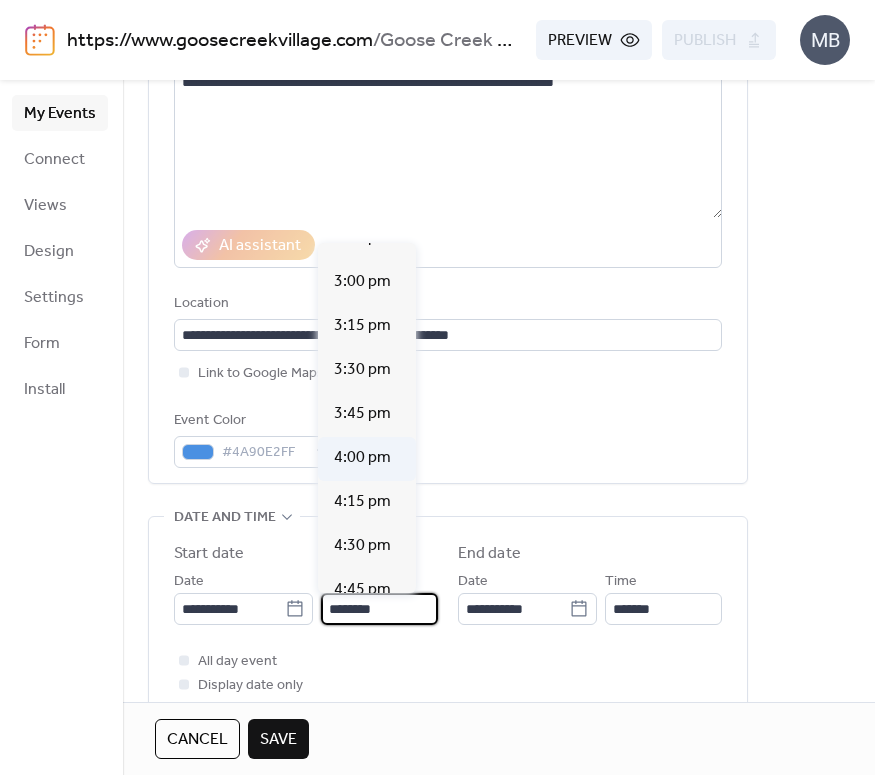 type on "*******" 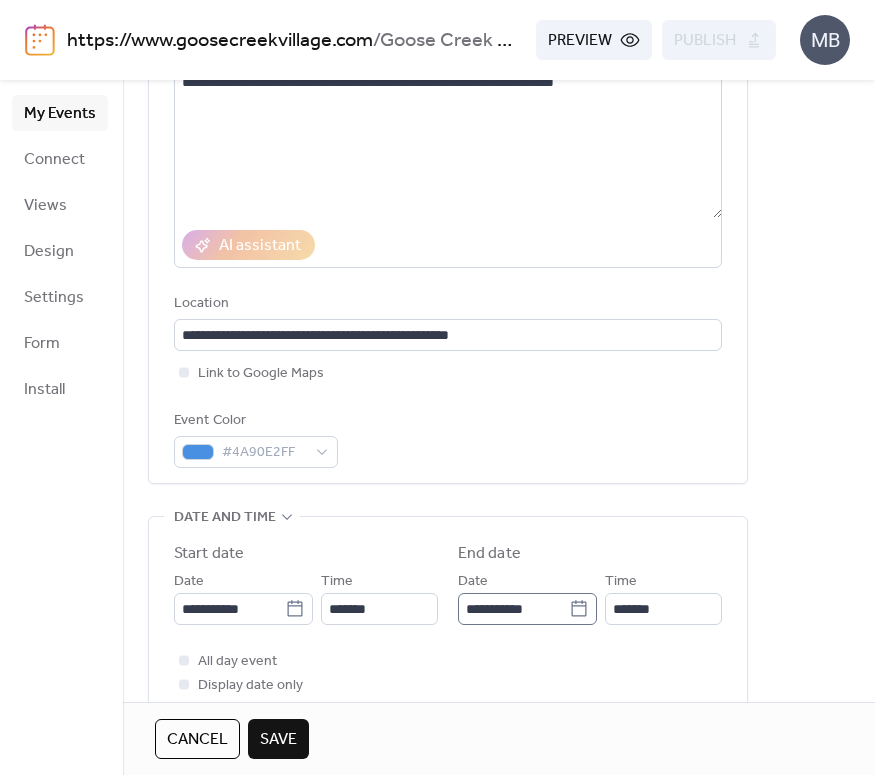 click 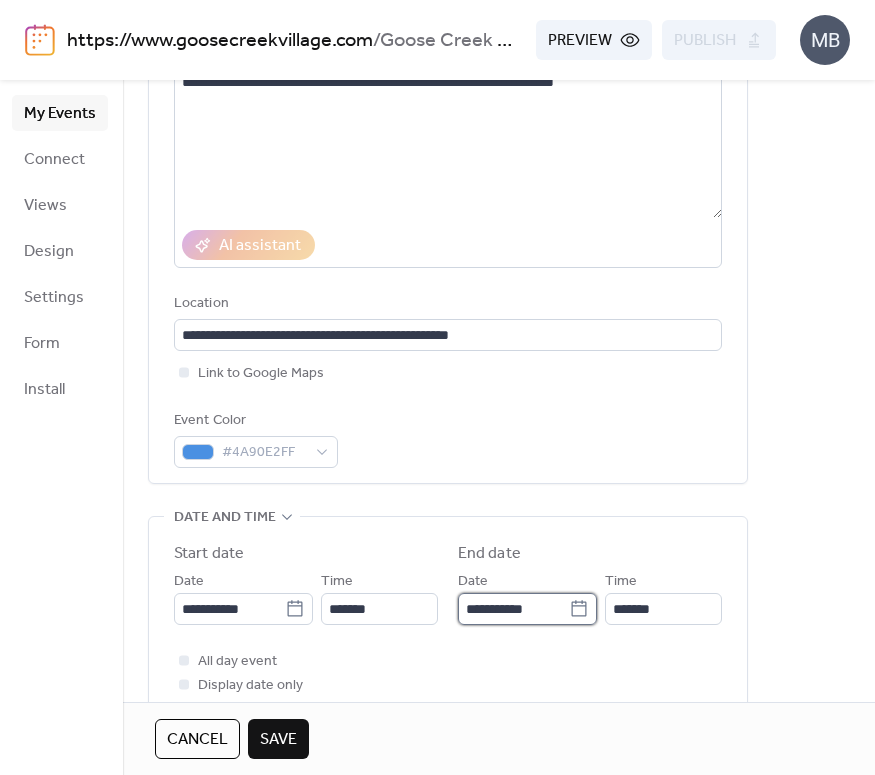 click on "**********" at bounding box center [513, 609] 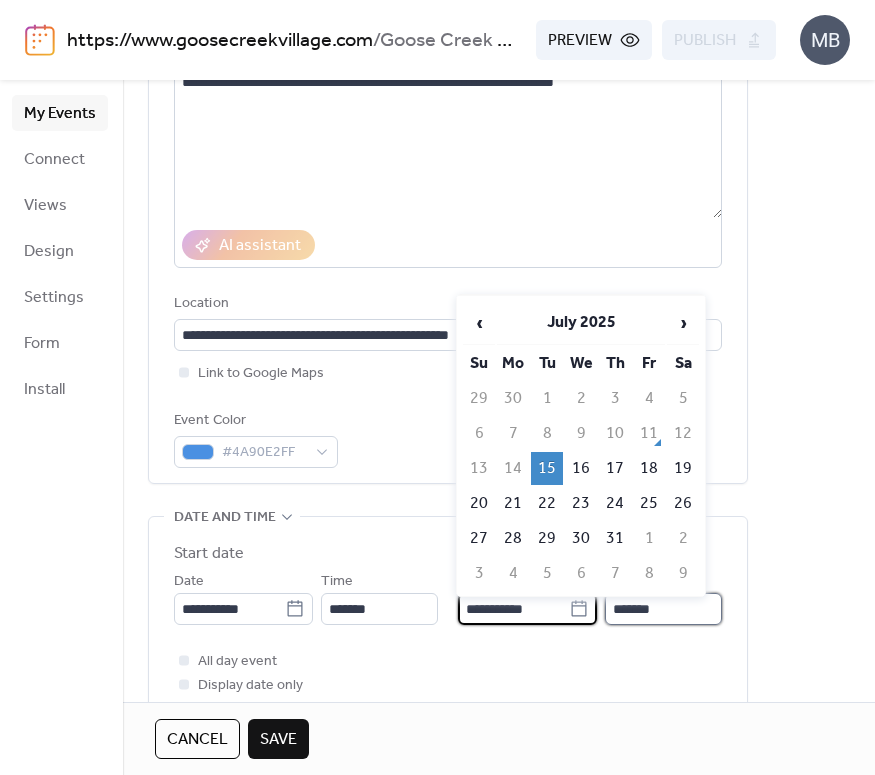 click on "*******" at bounding box center (663, 609) 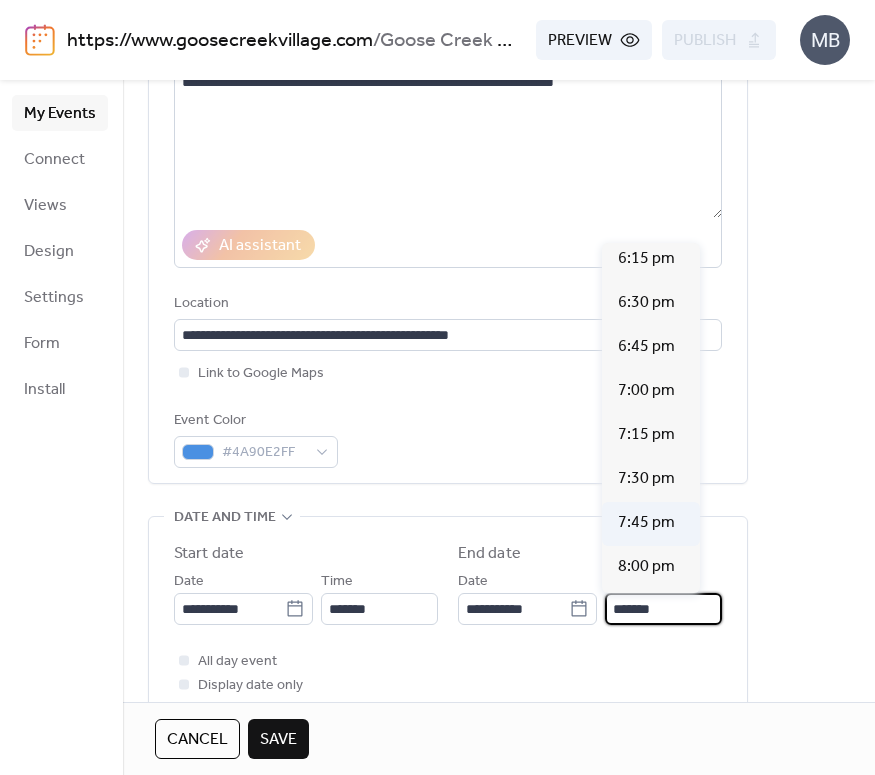 scroll, scrollTop: 358, scrollLeft: 0, axis: vertical 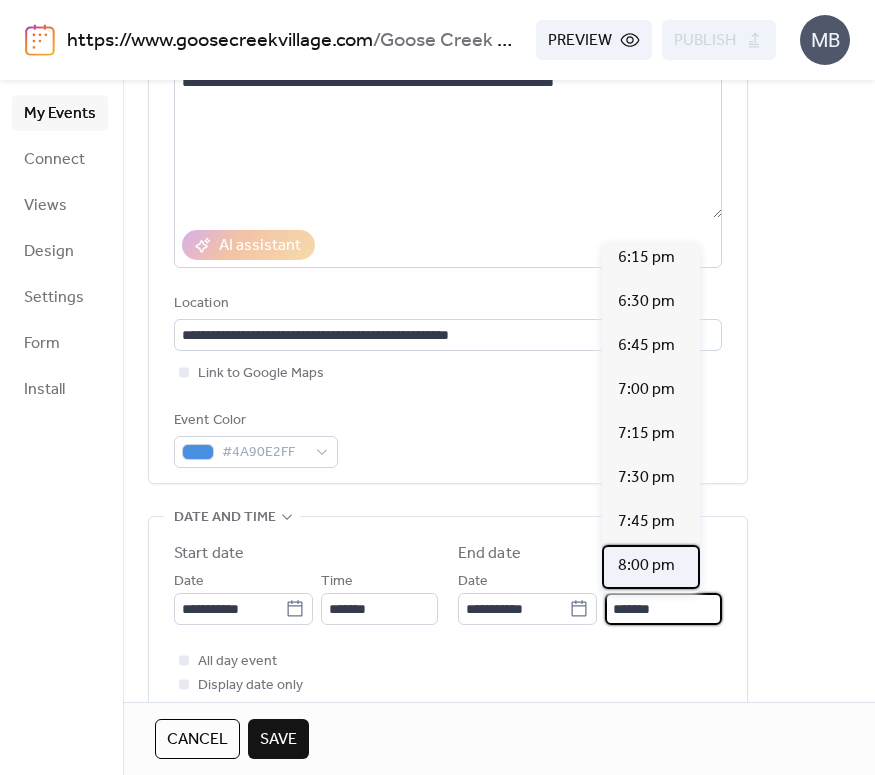 click on "8:00 pm" at bounding box center [646, 566] 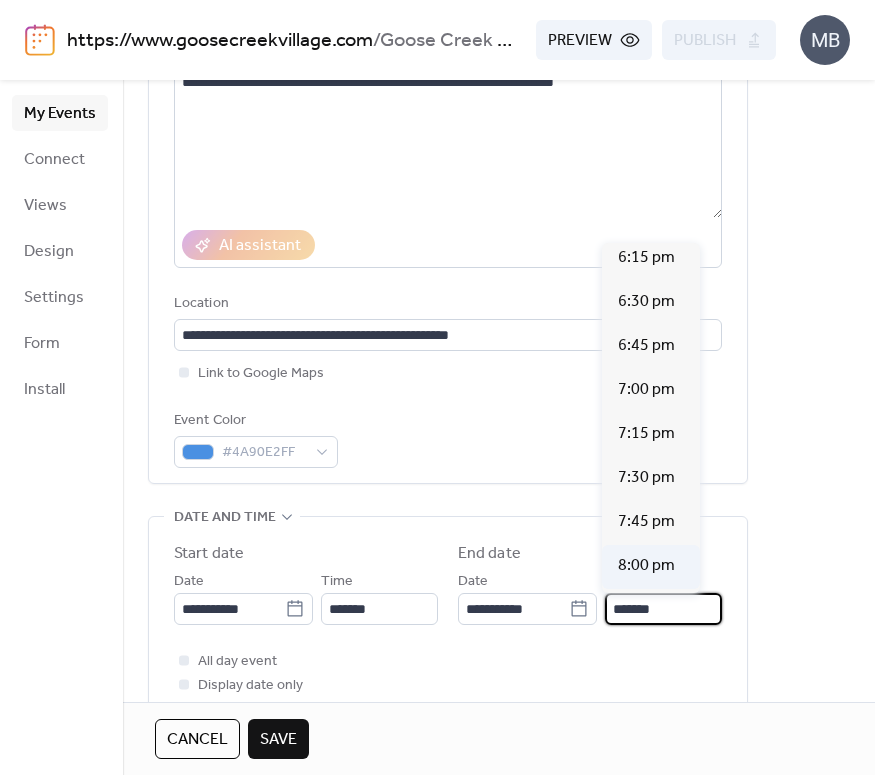 type on "*******" 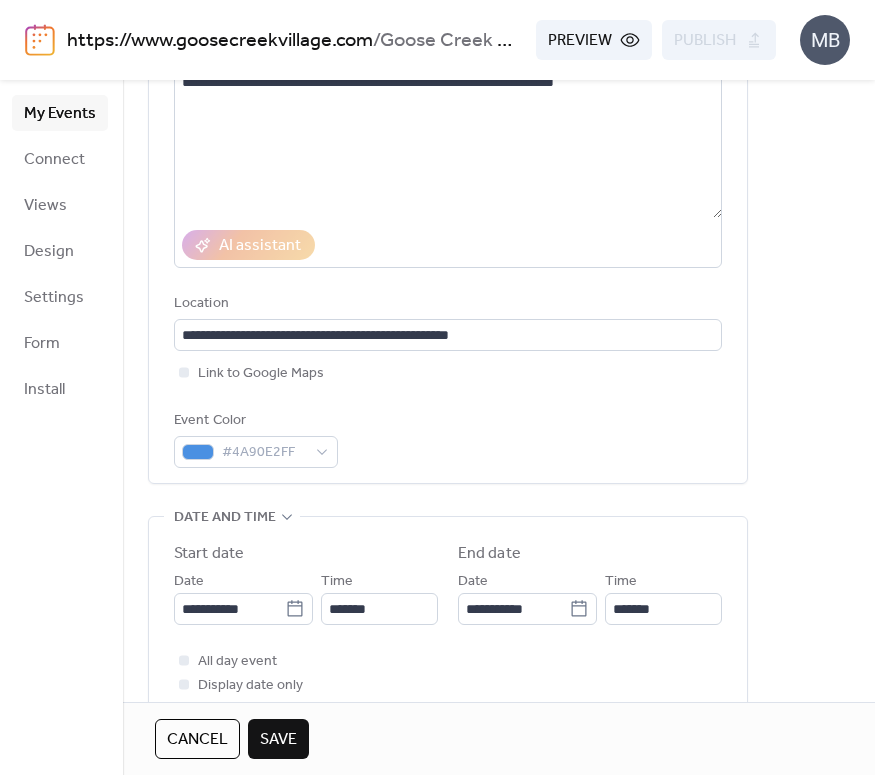 click on "End date" at bounding box center (590, 554) 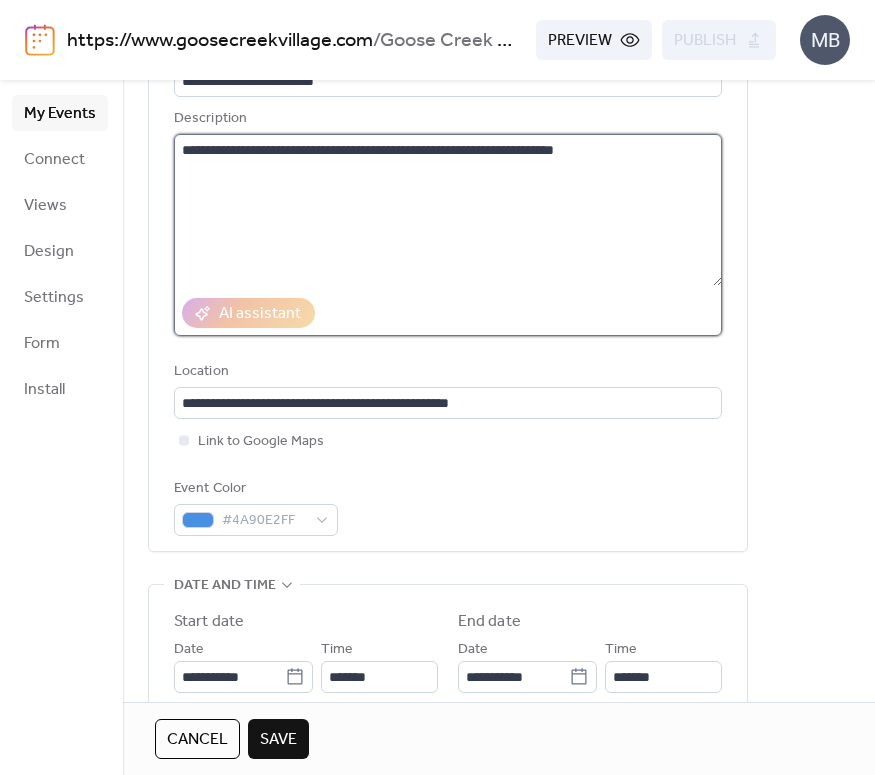 click on "**********" at bounding box center [448, 210] 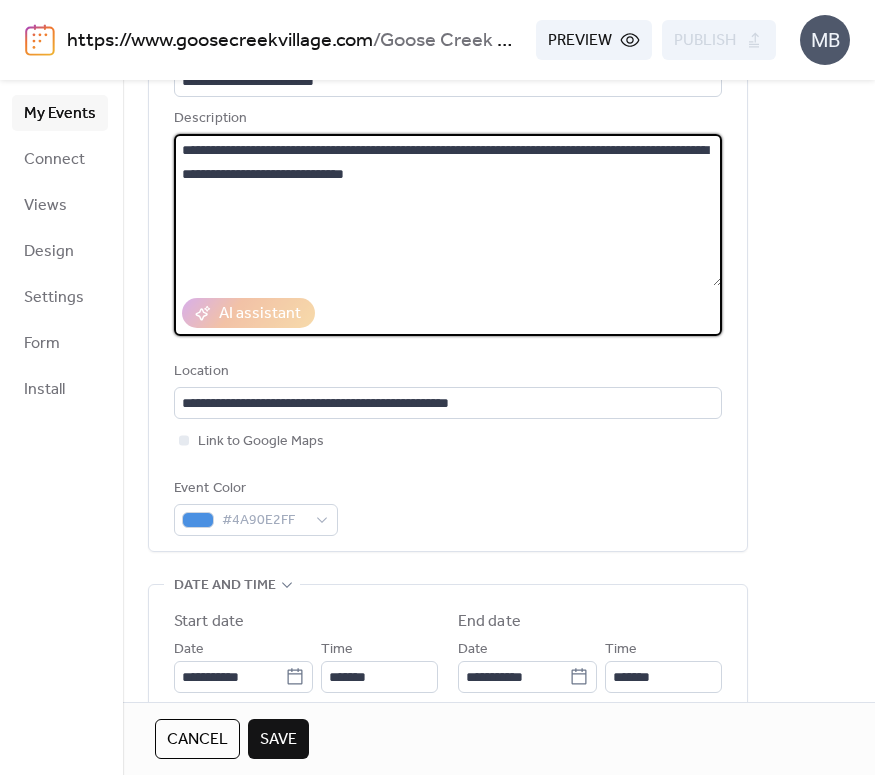 click on "**********" at bounding box center [448, 210] 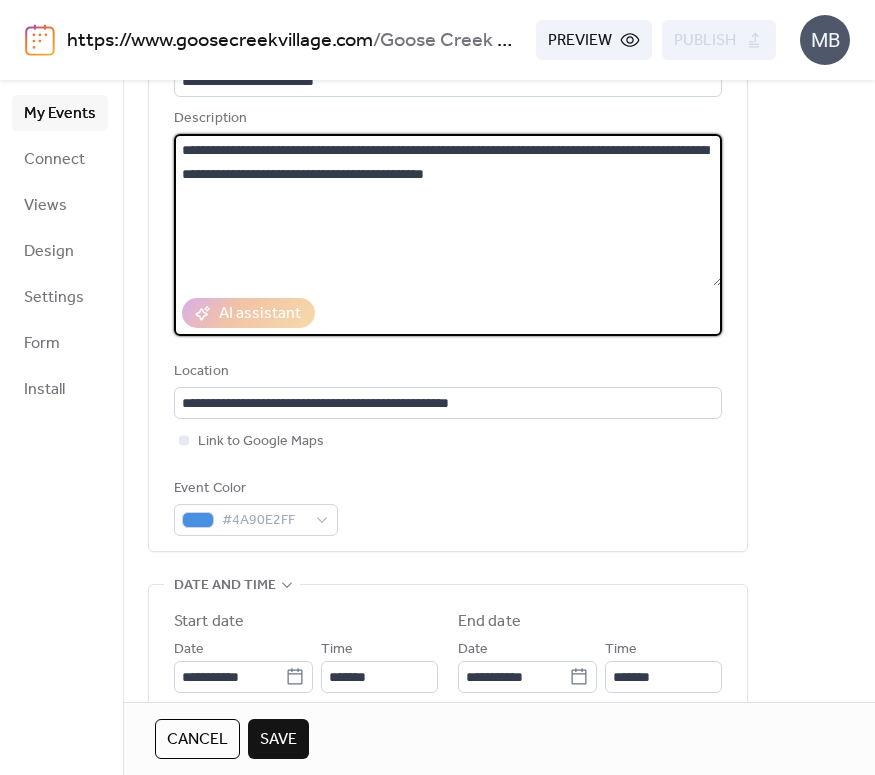 drag, startPoint x: 587, startPoint y: 165, endPoint x: 474, endPoint y: 169, distance: 113.07078 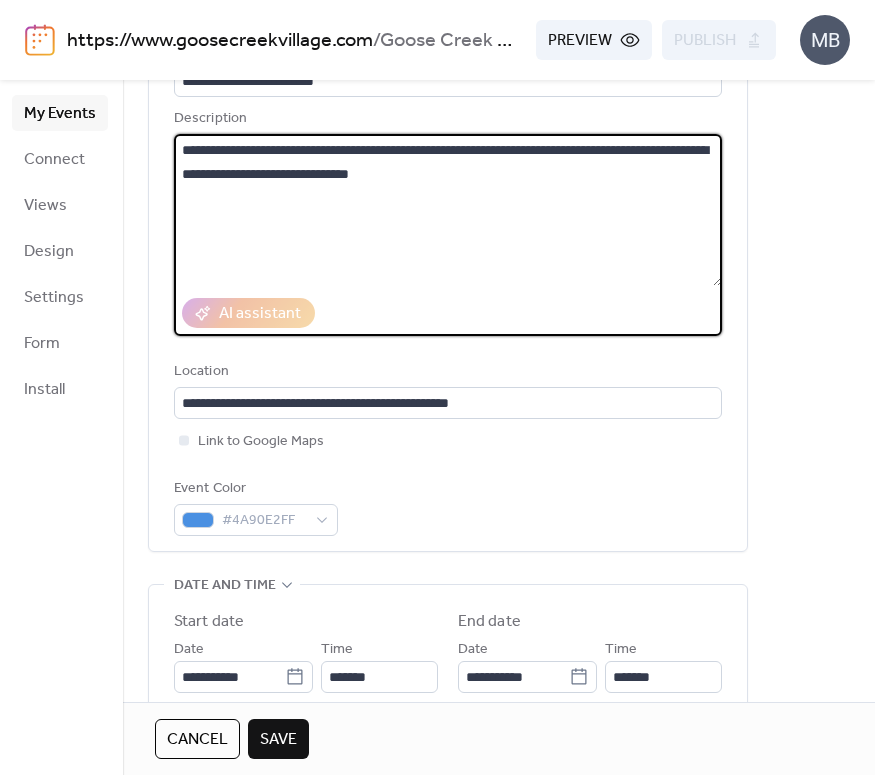type on "**********" 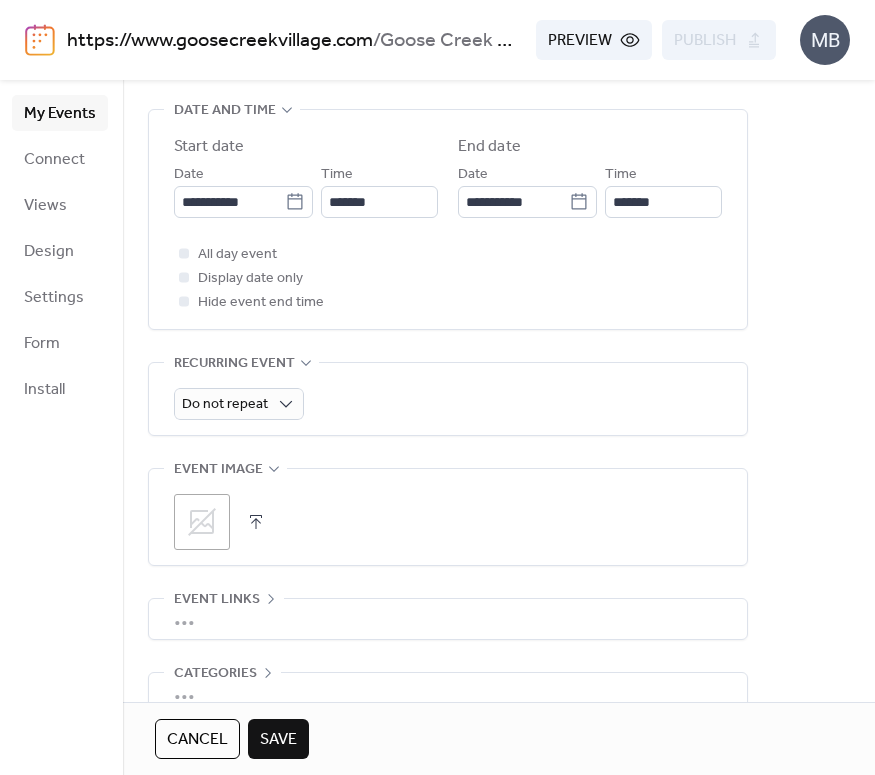 scroll, scrollTop: 657, scrollLeft: 0, axis: vertical 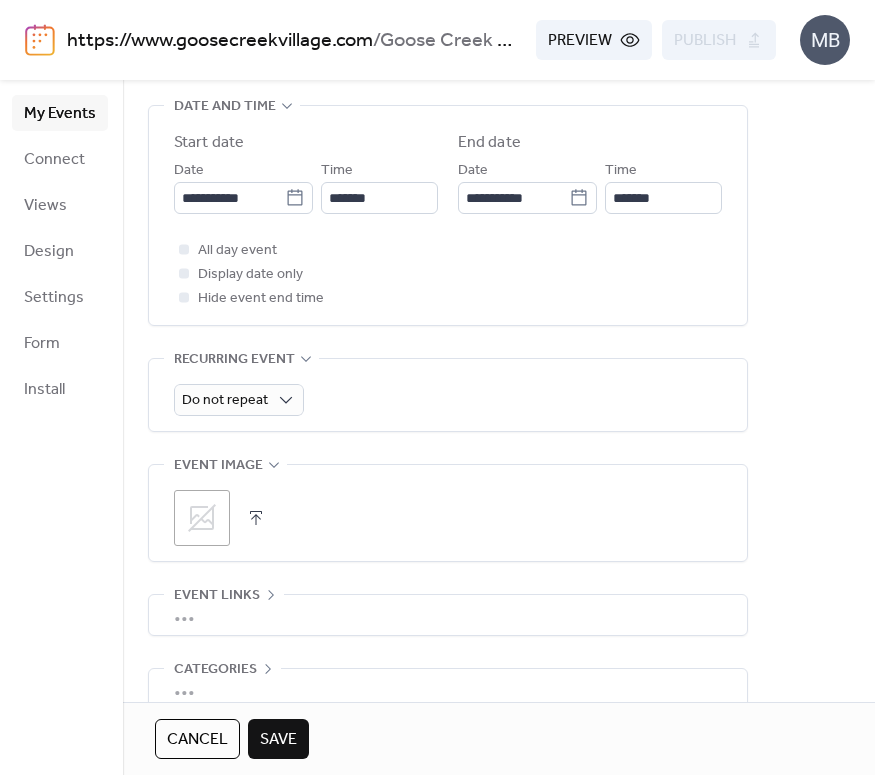 click at bounding box center (256, 518) 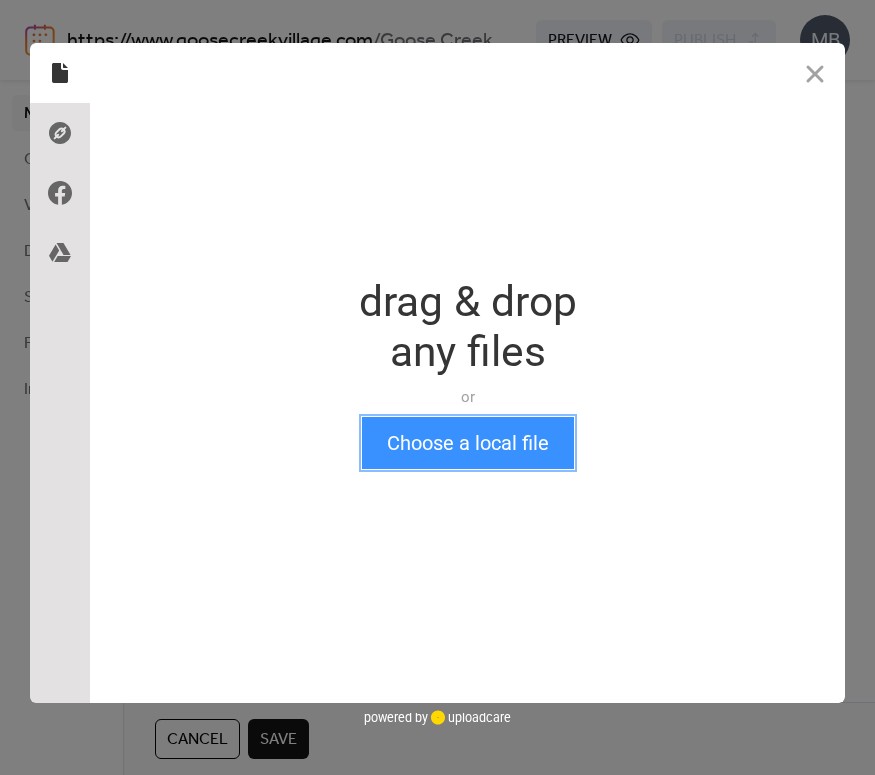 click on "Choose a local file" at bounding box center (468, 443) 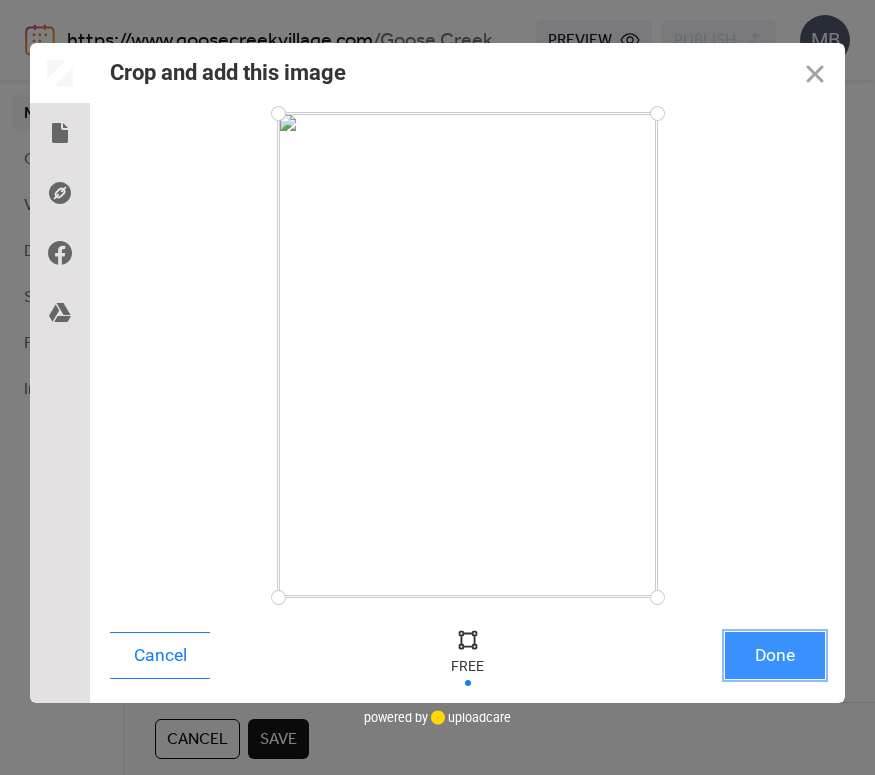click on "Done" at bounding box center (775, 655) 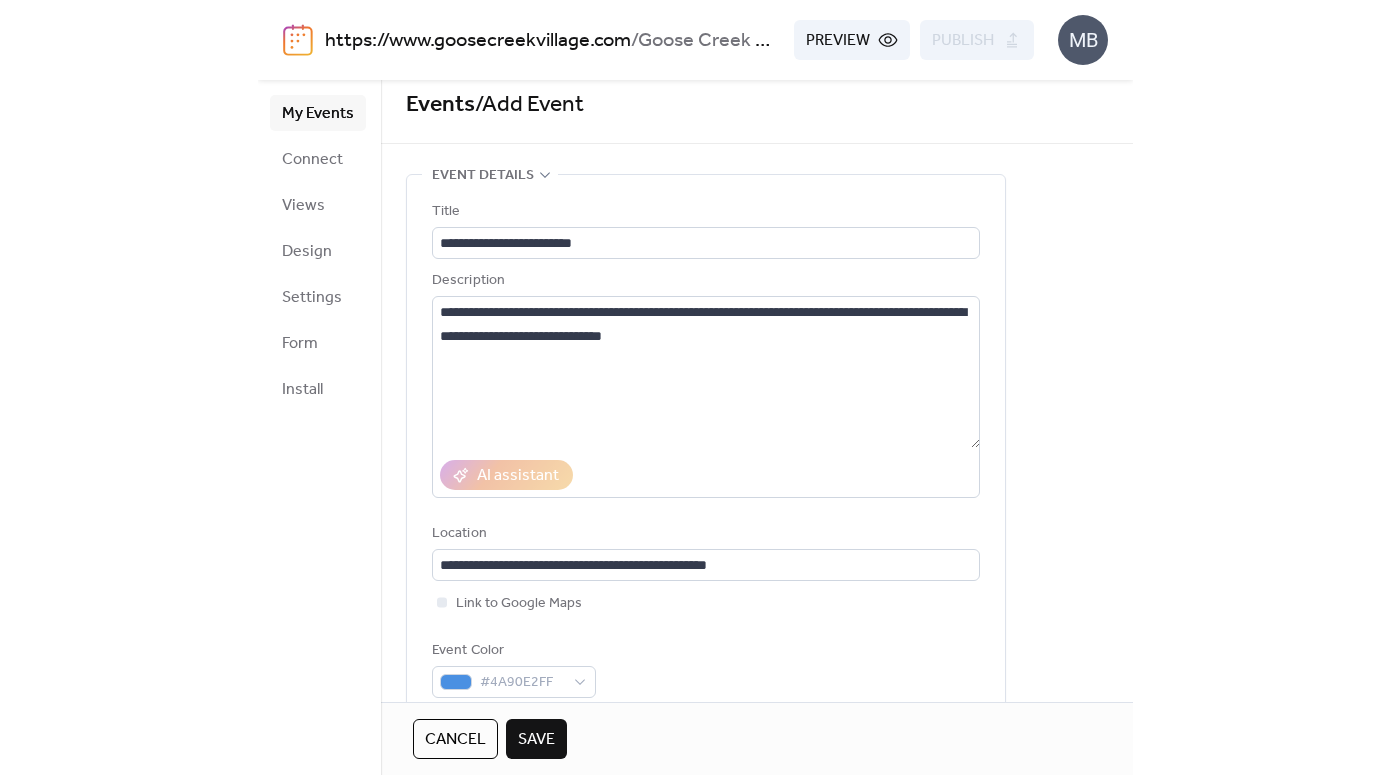 scroll, scrollTop: 0, scrollLeft: 0, axis: both 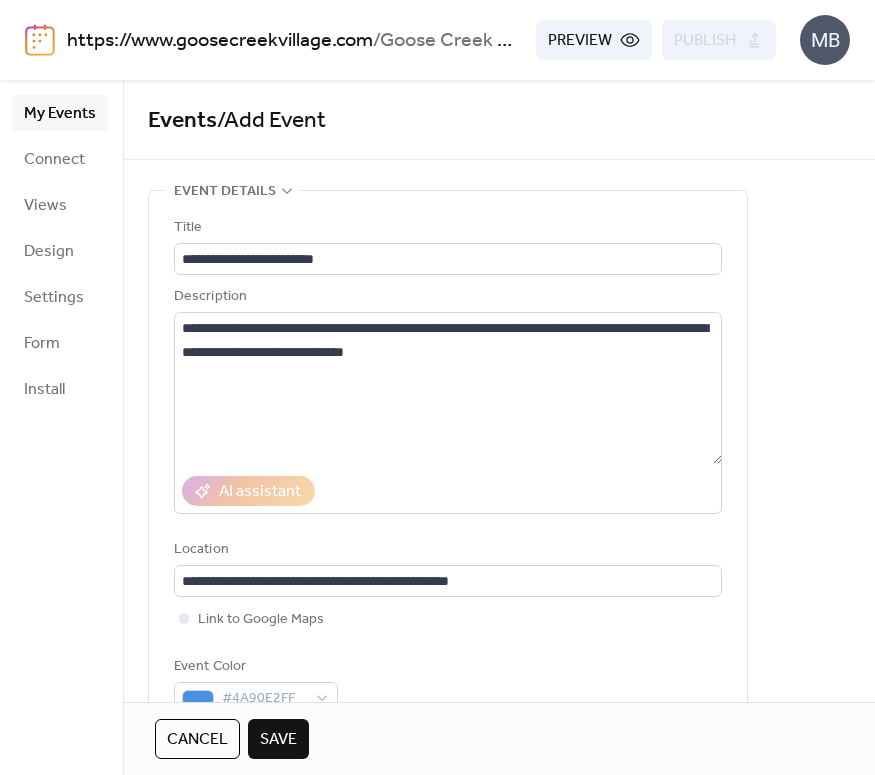 click on "Save" at bounding box center [278, 740] 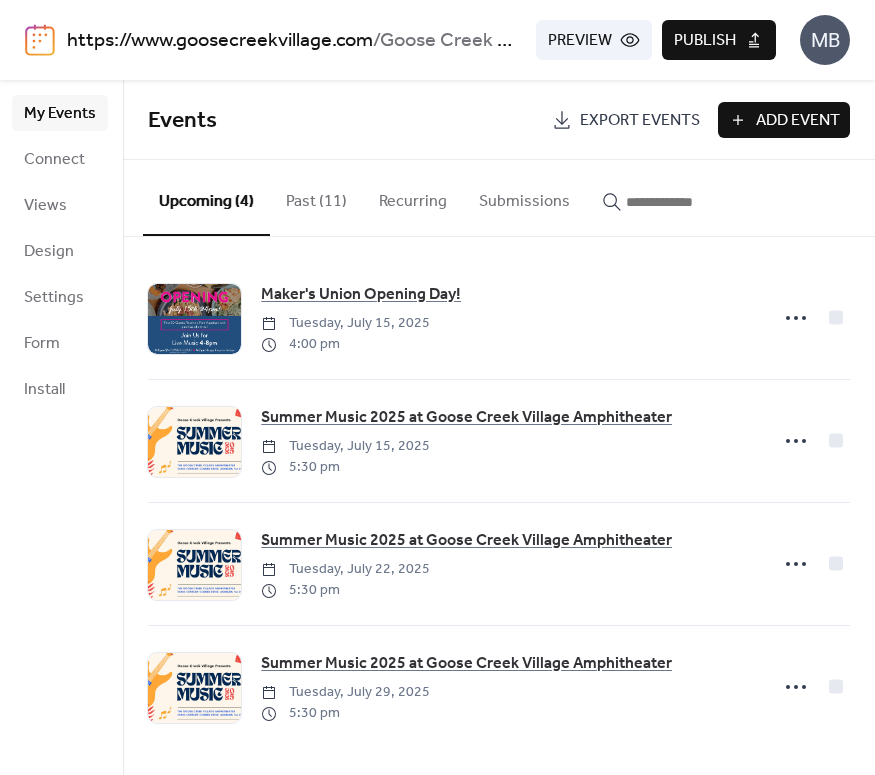 click on "Publish" at bounding box center [719, 40] 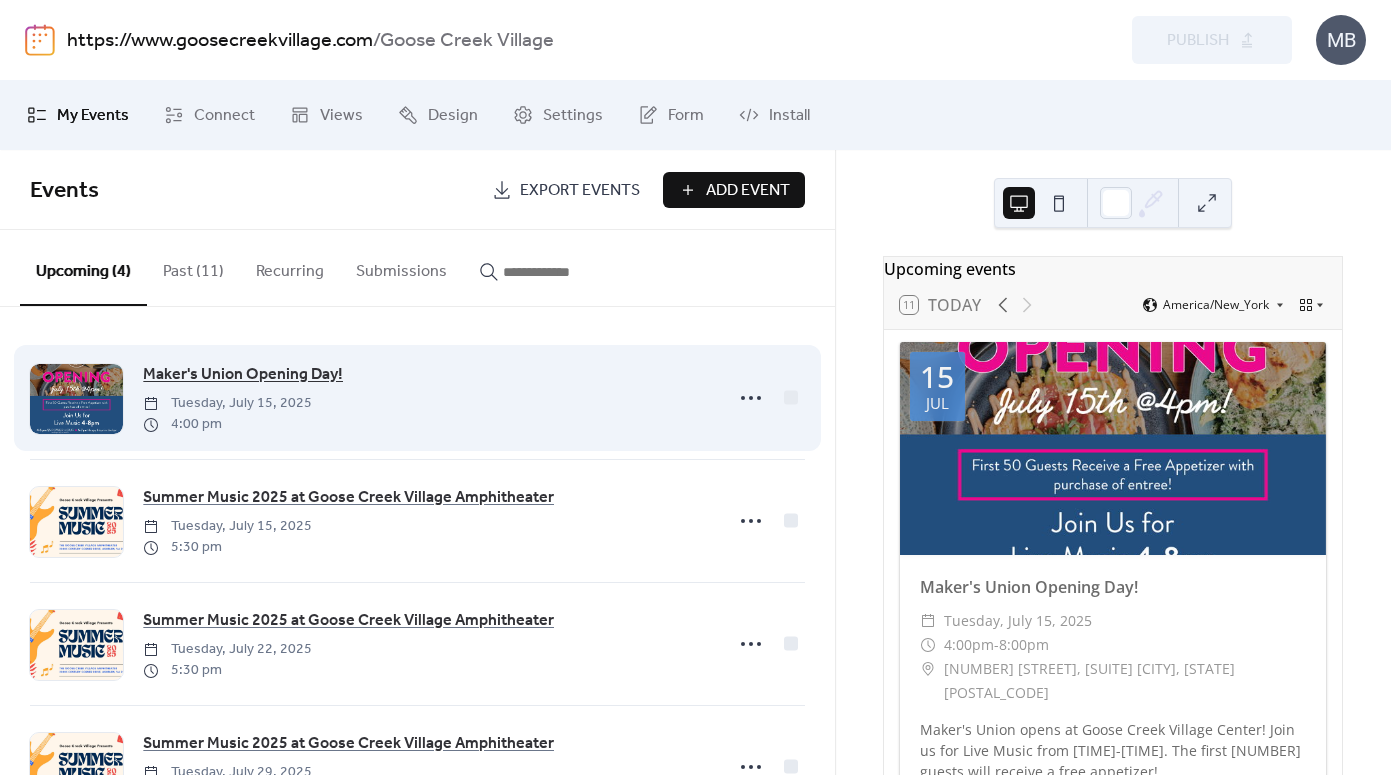 click on "Maker's Union Opening Day!" at bounding box center [243, 375] 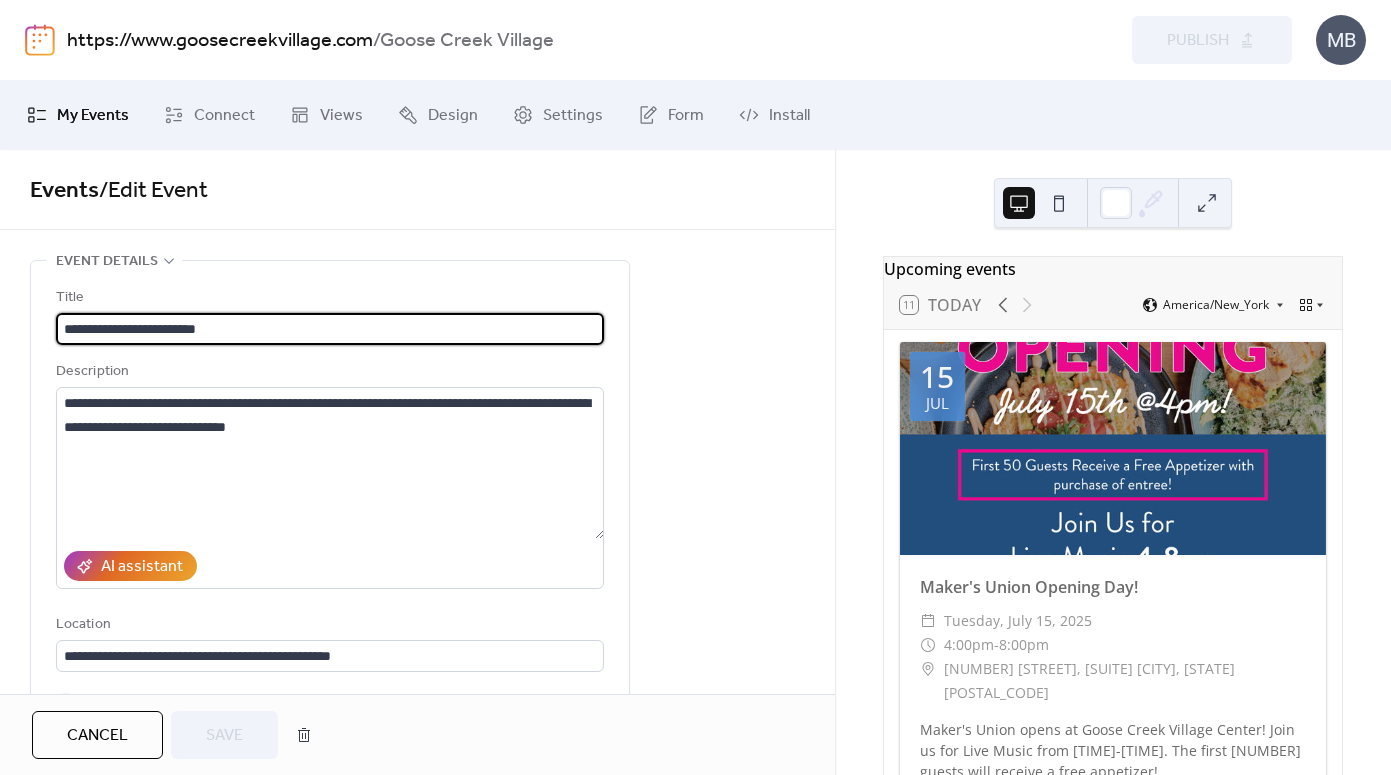 scroll, scrollTop: 597, scrollLeft: 0, axis: vertical 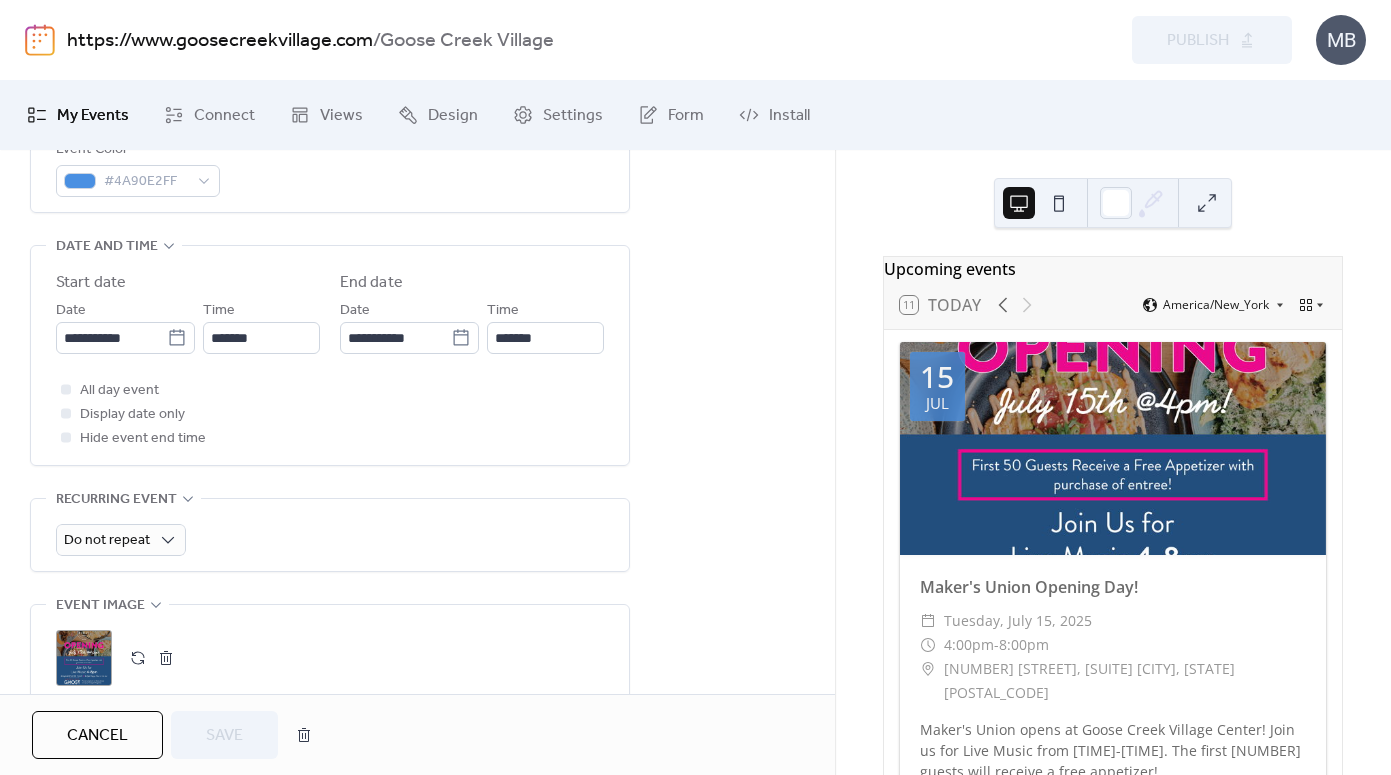 click at bounding box center [166, 658] 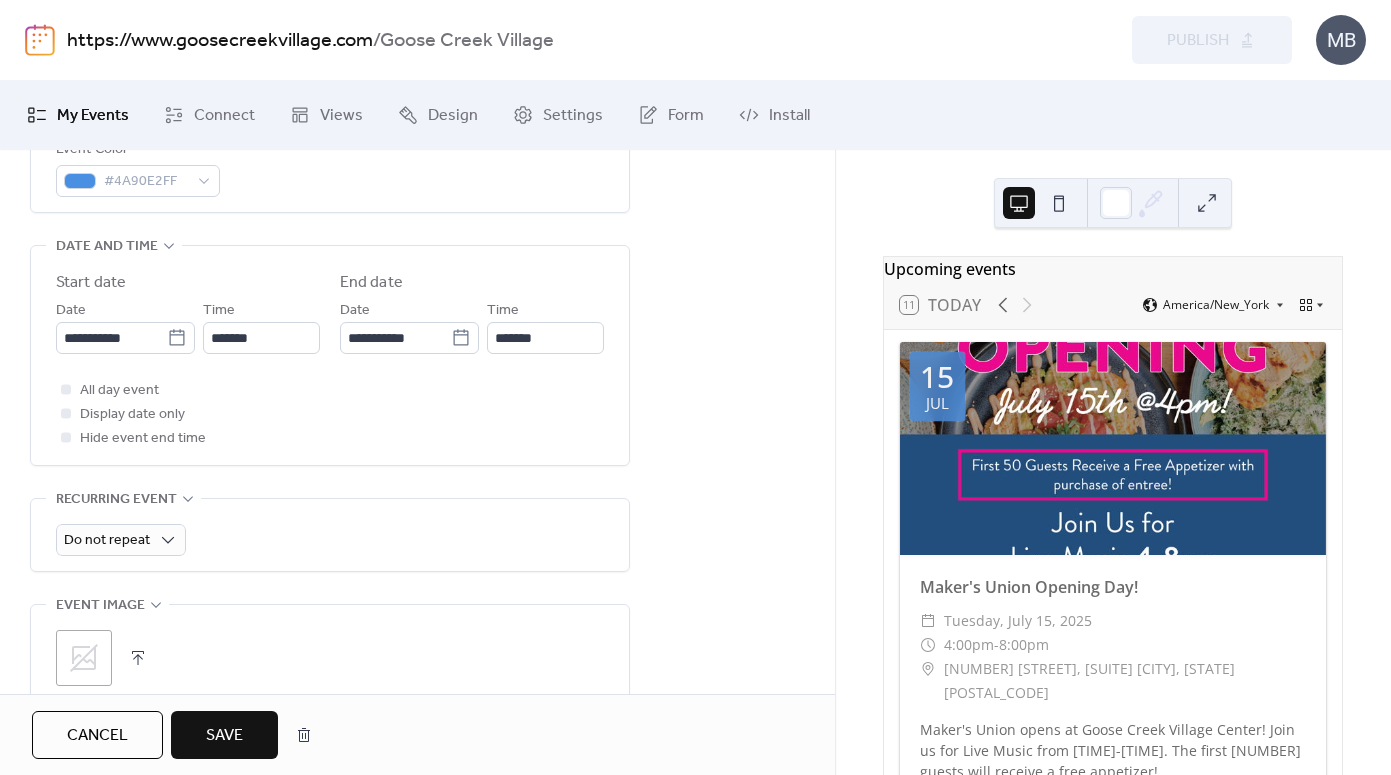 click 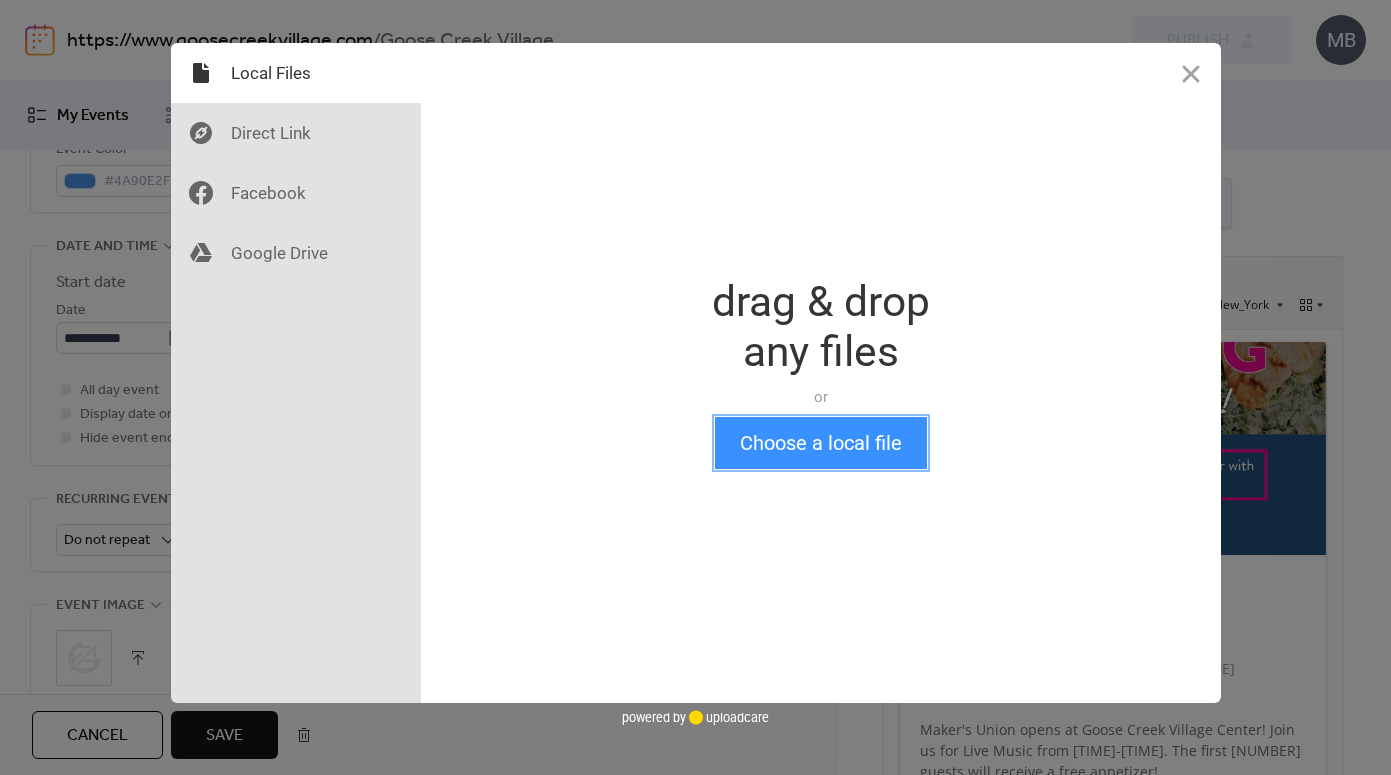 click on "Choose a local file" at bounding box center [821, 443] 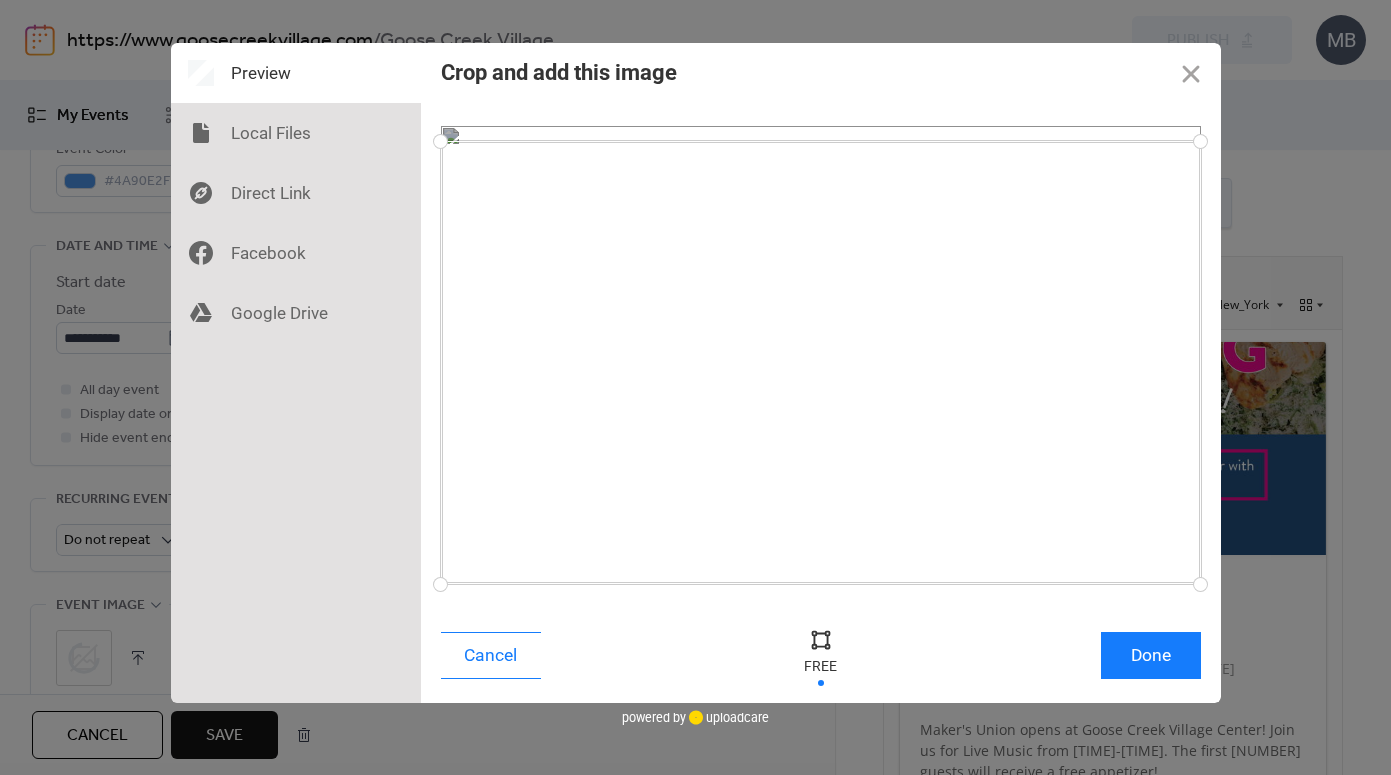 drag, startPoint x: 1194, startPoint y: 132, endPoint x: 1217, endPoint y: 141, distance: 24.698177 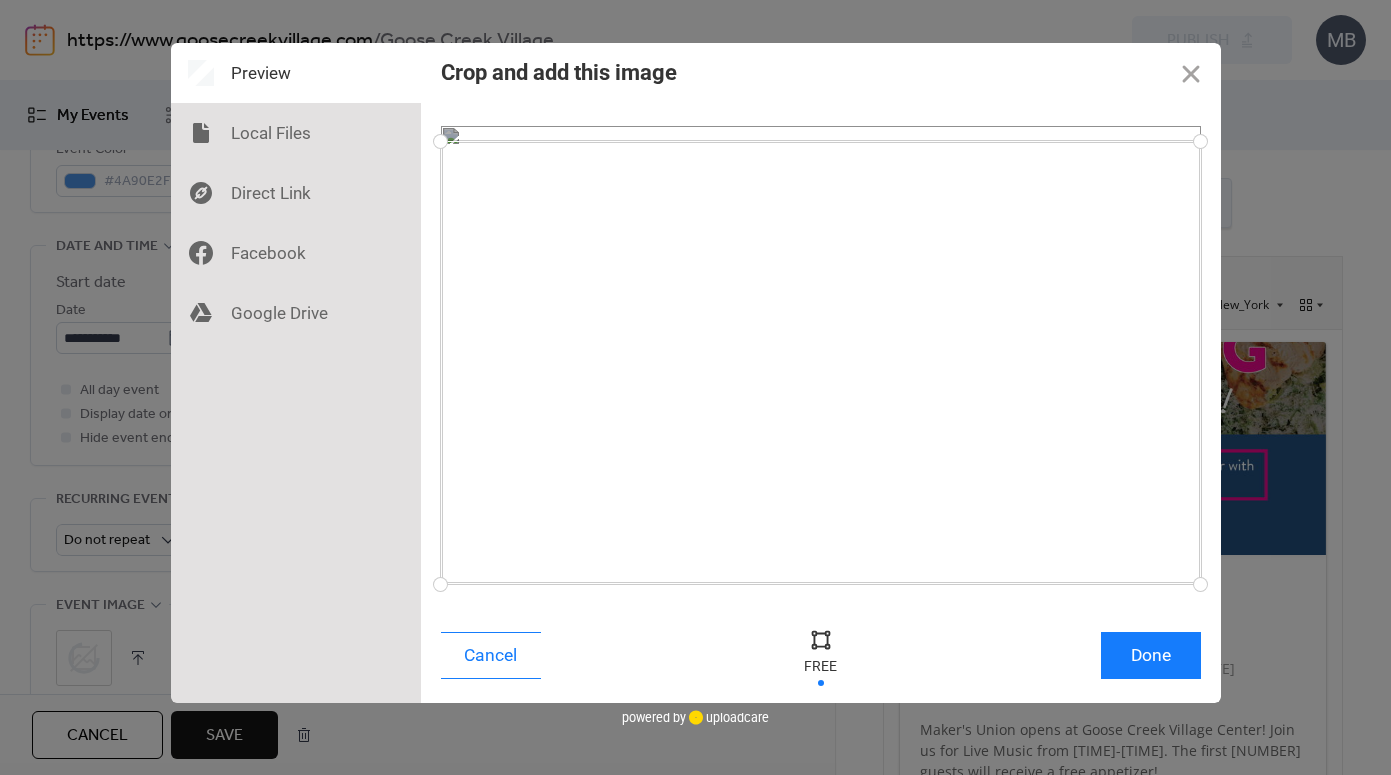 click at bounding box center (1200, 141) 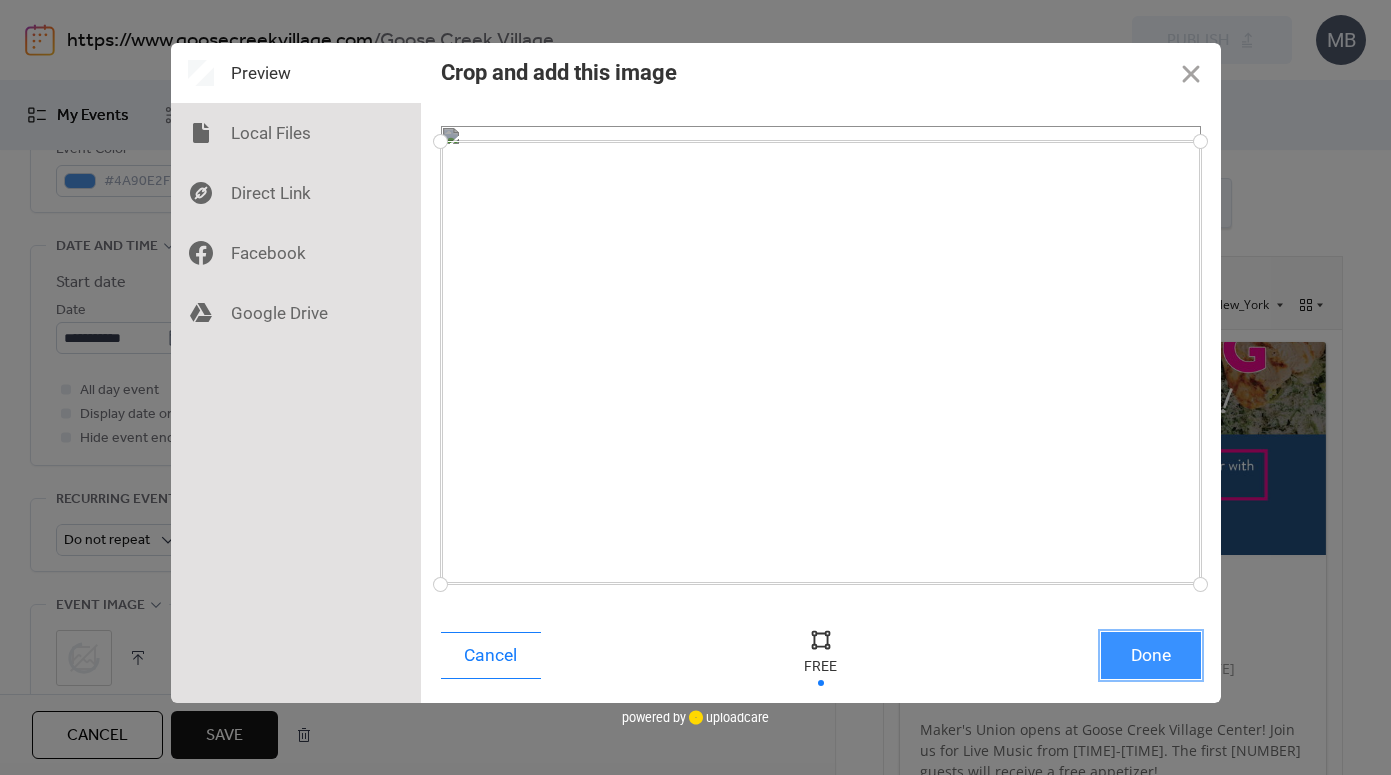 click on "Done" at bounding box center [1151, 655] 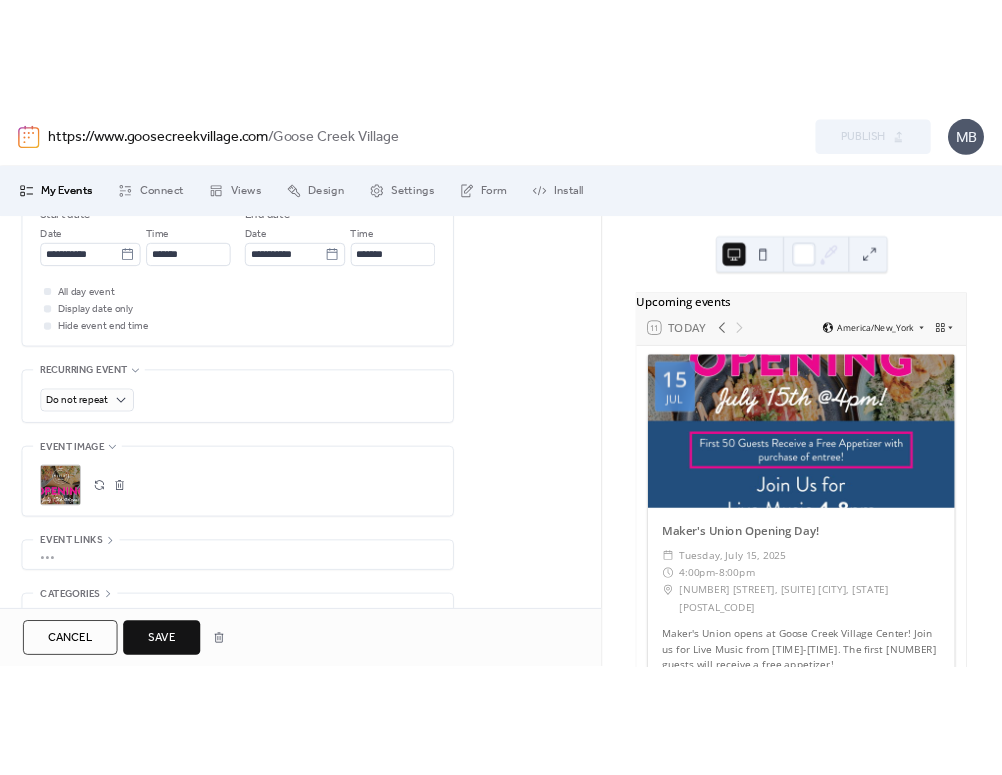 scroll, scrollTop: 851, scrollLeft: 0, axis: vertical 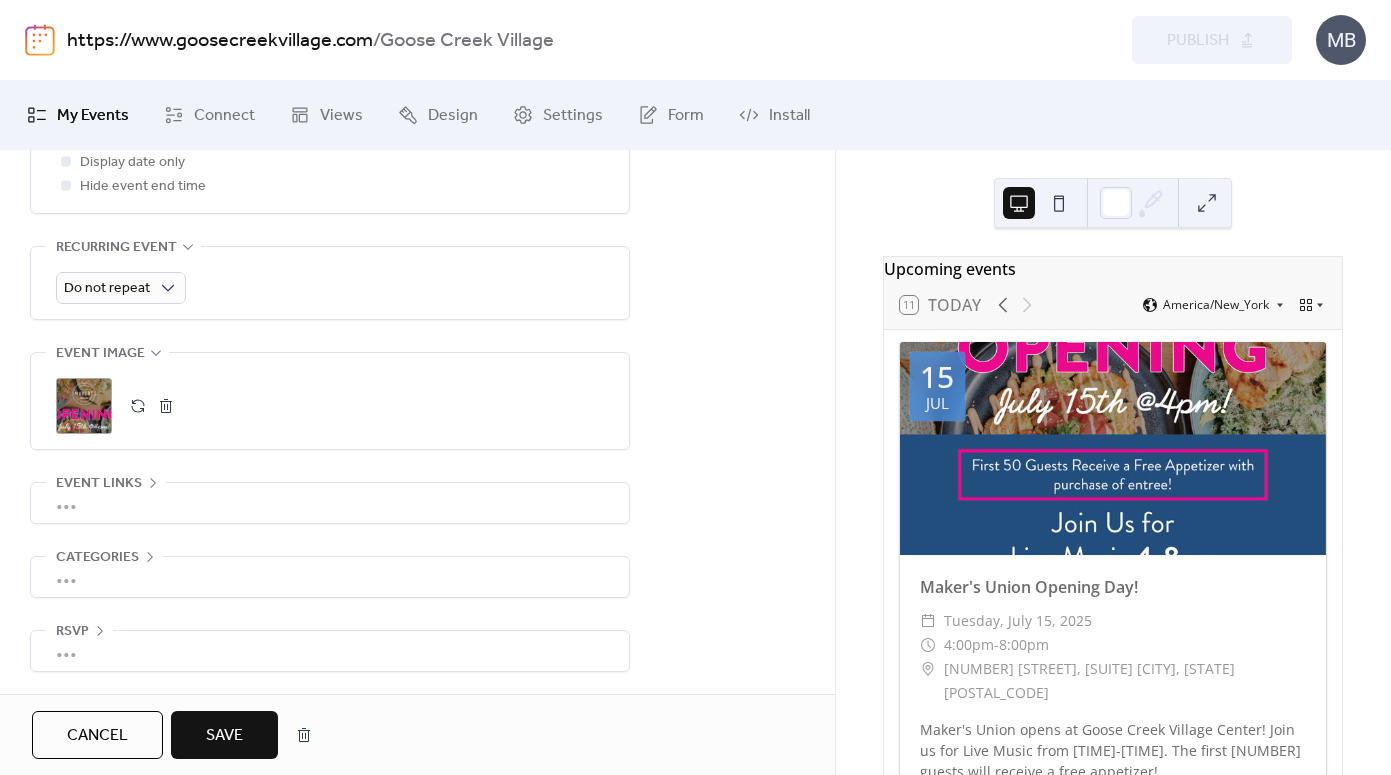 click on "Save" at bounding box center [224, 736] 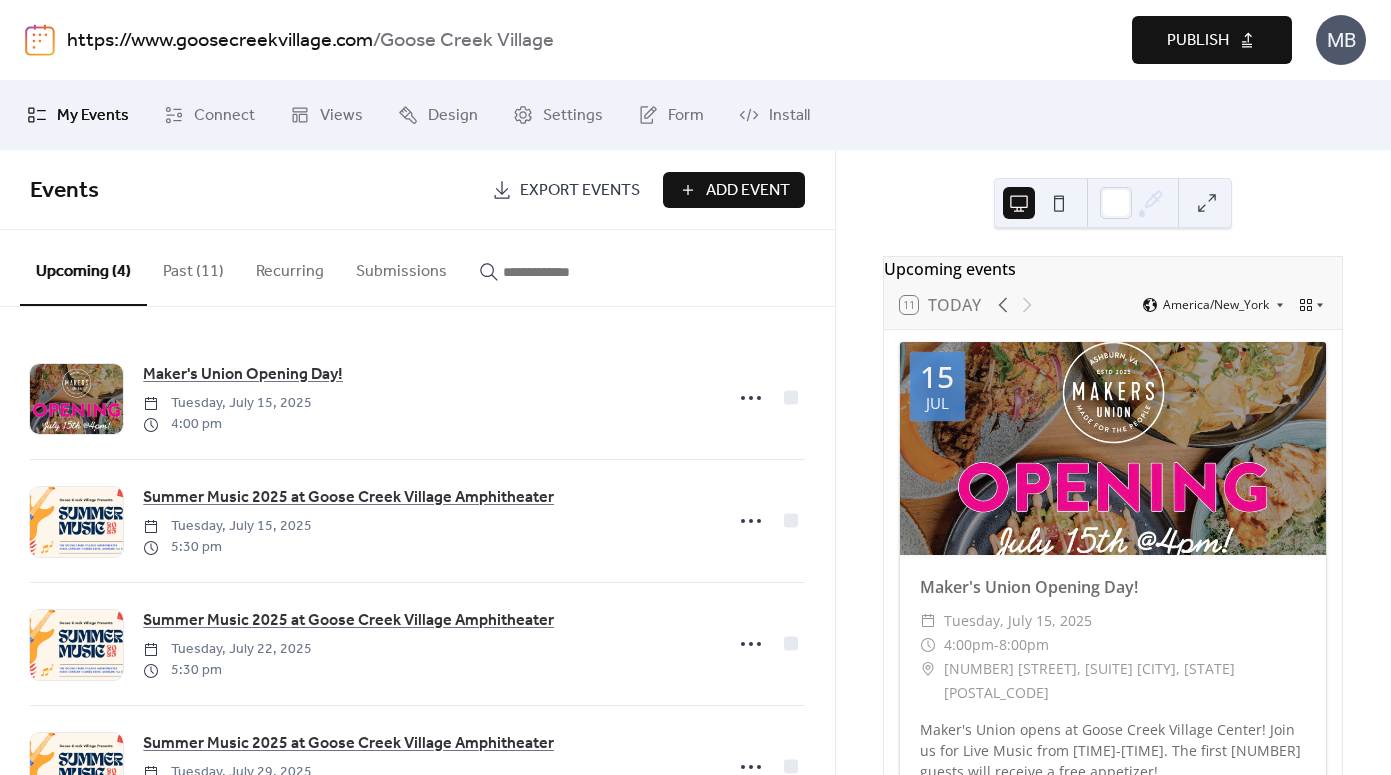 click on "Publish" at bounding box center (1198, 41) 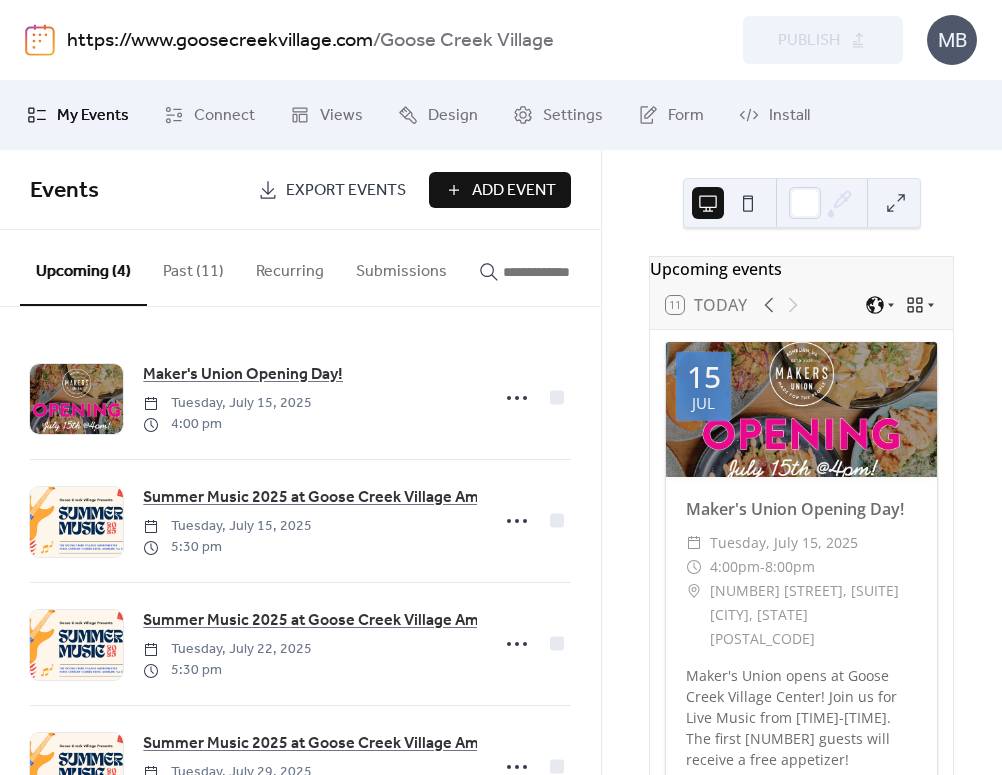 click on "Add Event" at bounding box center [514, 191] 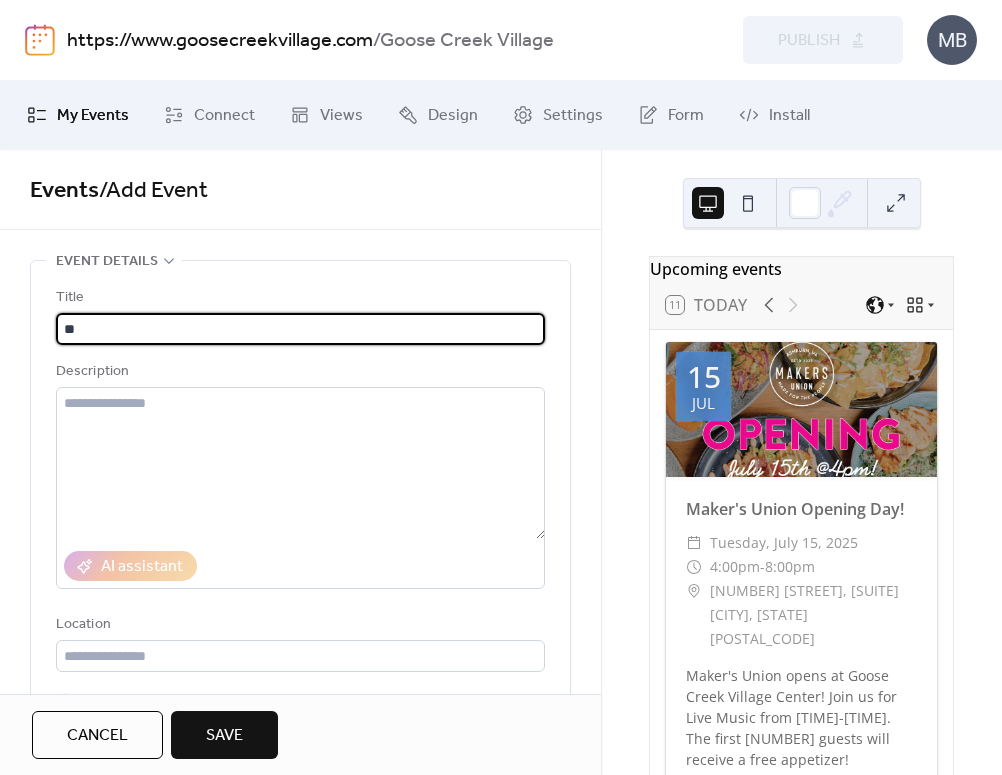 type on "*" 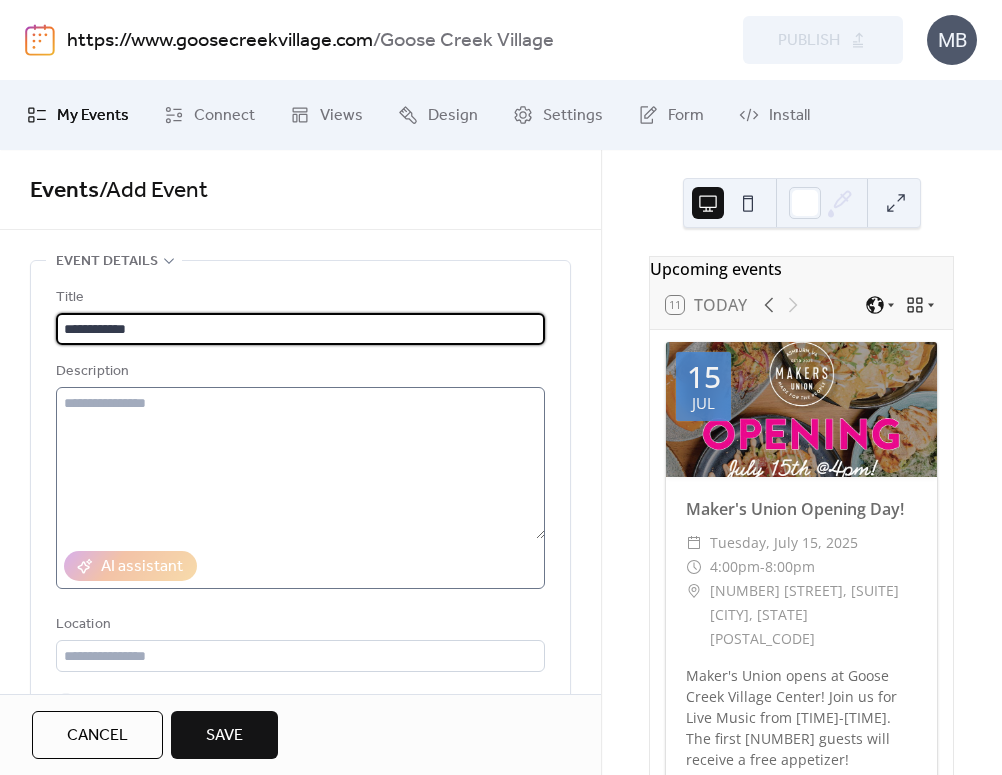 type on "**********" 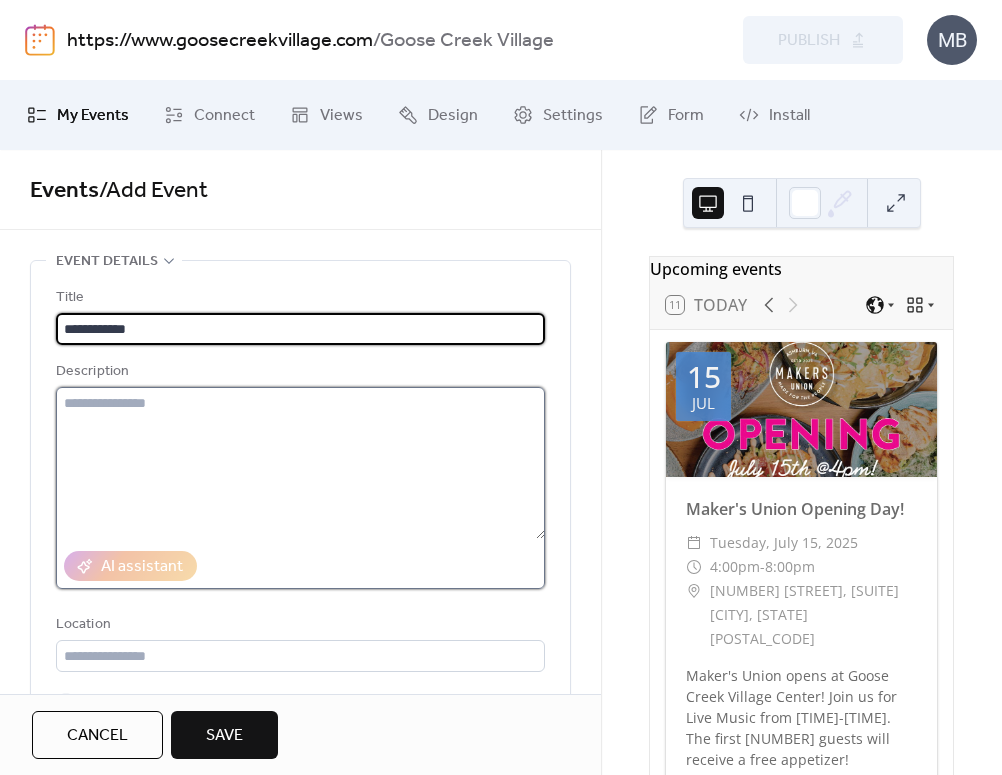click at bounding box center [300, 463] 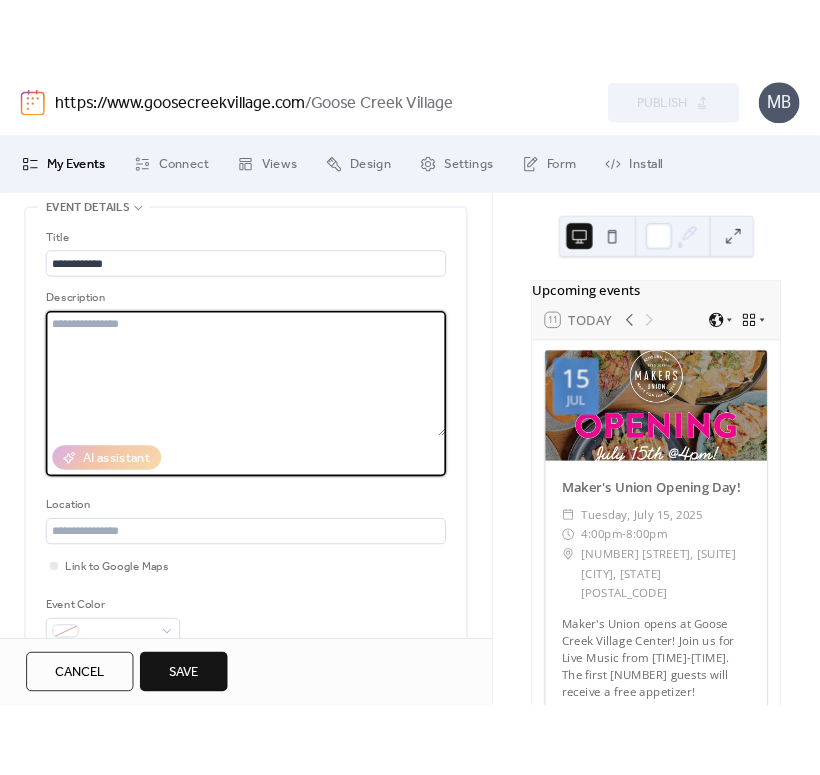 scroll, scrollTop: 94, scrollLeft: 0, axis: vertical 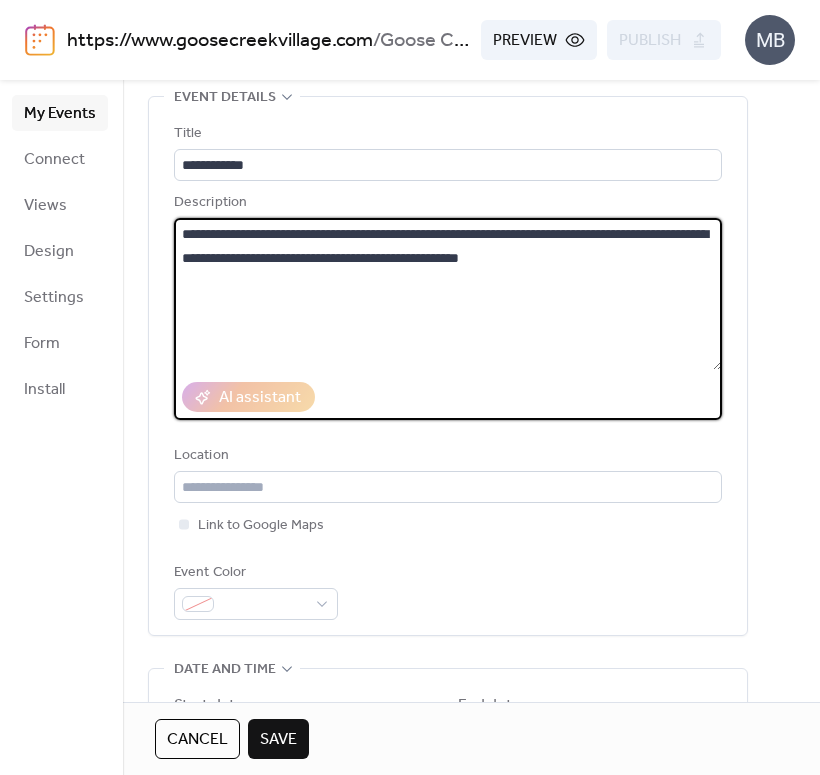click on "**********" at bounding box center [448, 294] 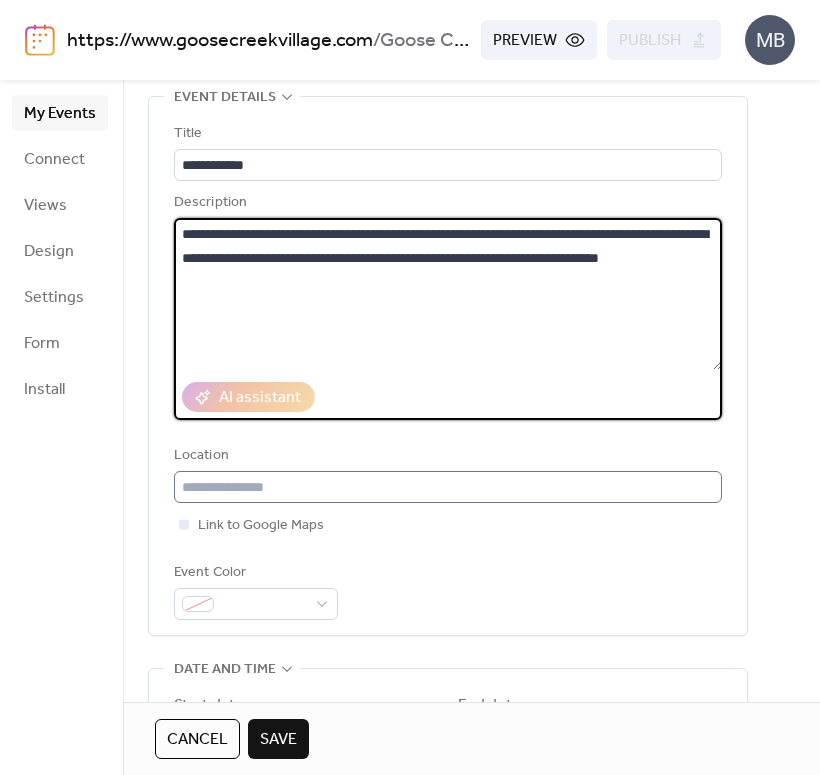 type on "**********" 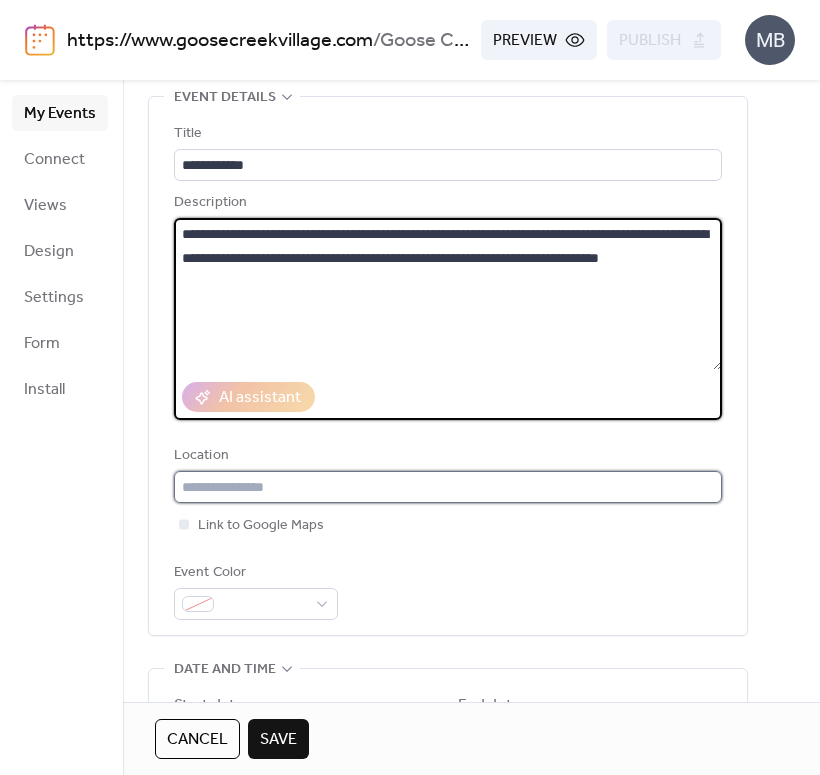 click at bounding box center (448, 487) 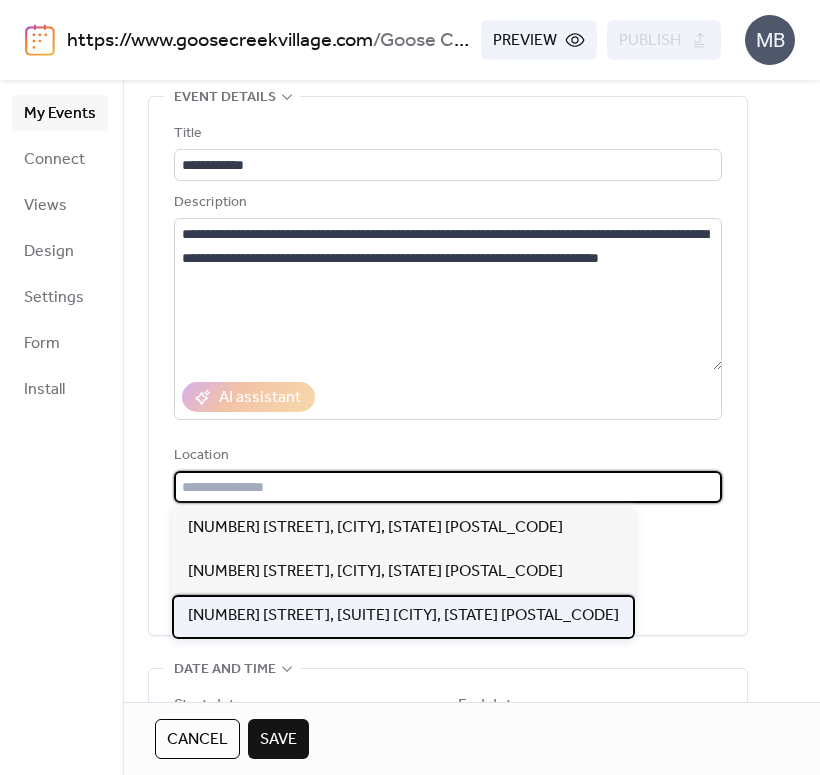 click on "[NUMBER] [STREET], [SUITE] [CITY], [STATE] [POSTAL_CODE]" at bounding box center [403, 616] 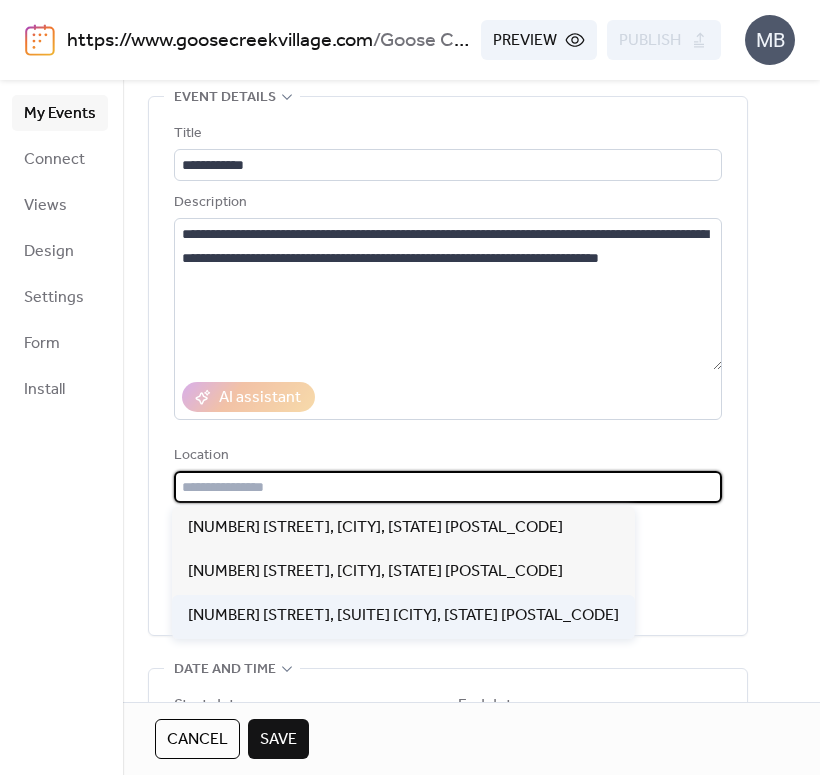 type on "**********" 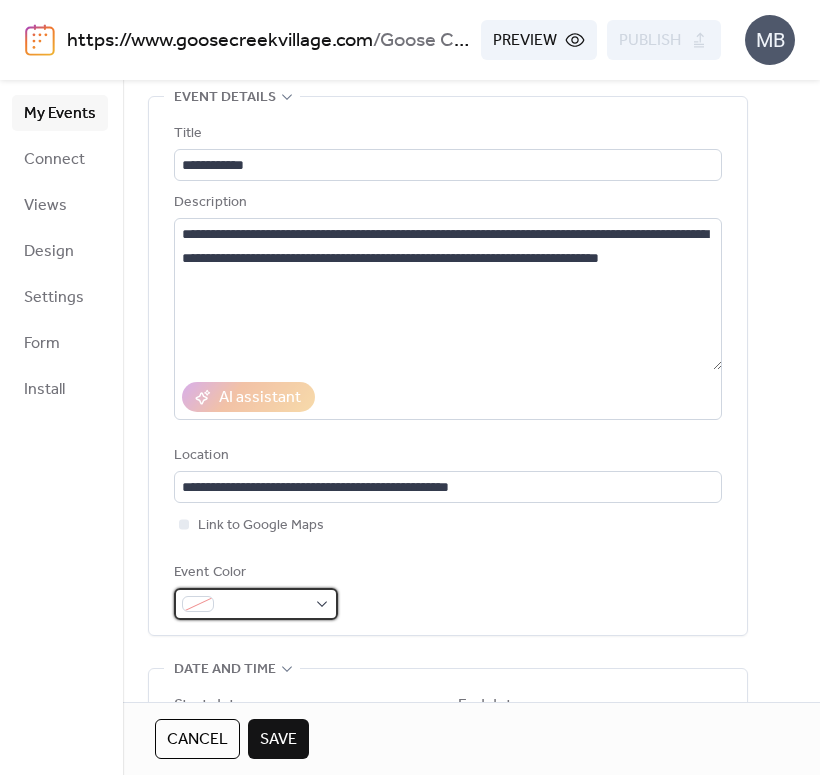 click at bounding box center (256, 604) 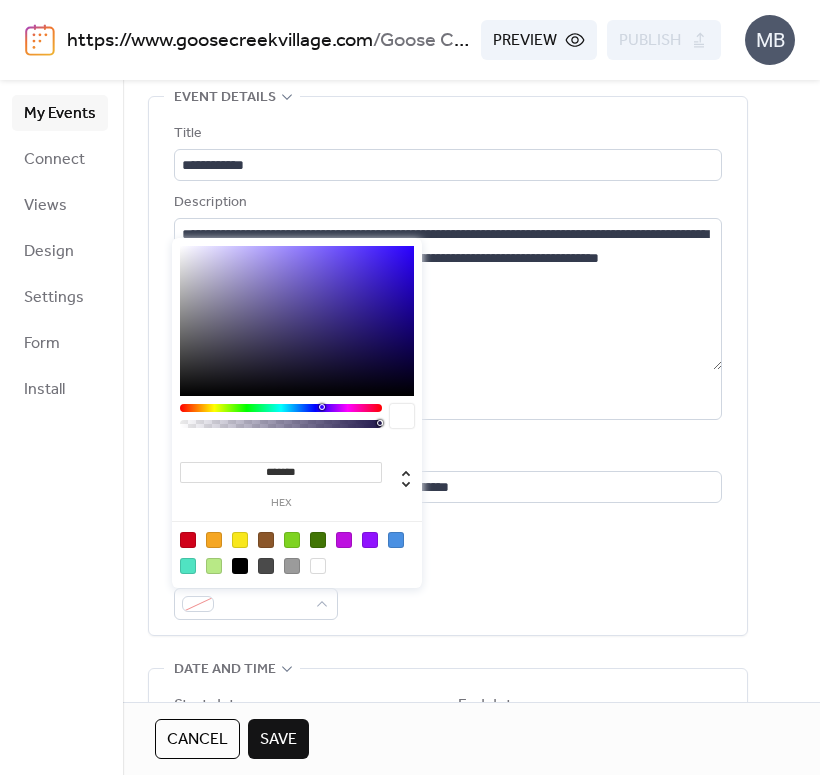 click at bounding box center [396, 540] 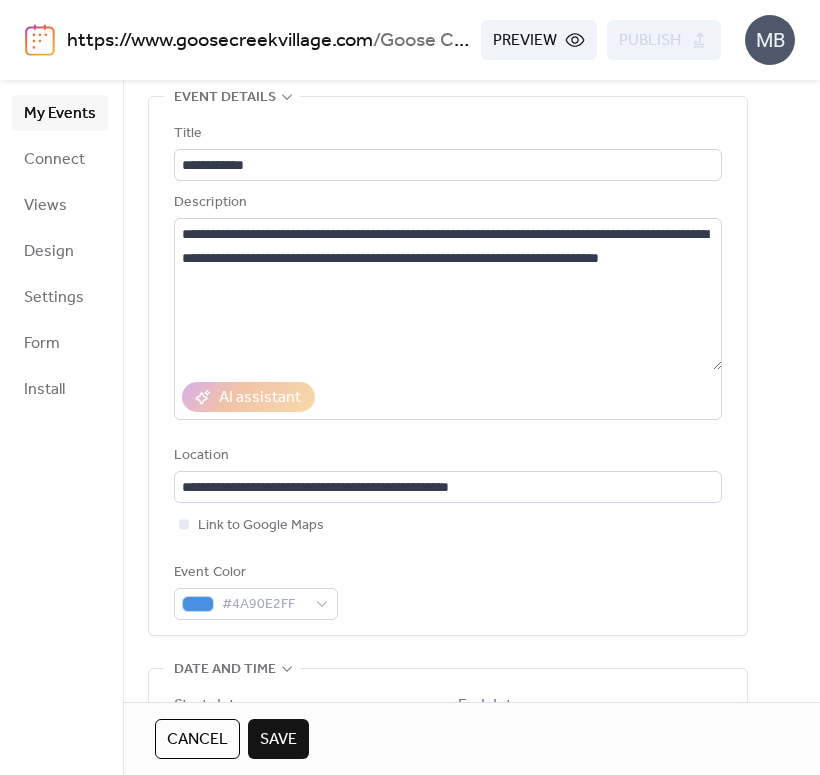 click on "Link to Google Maps" at bounding box center [448, 525] 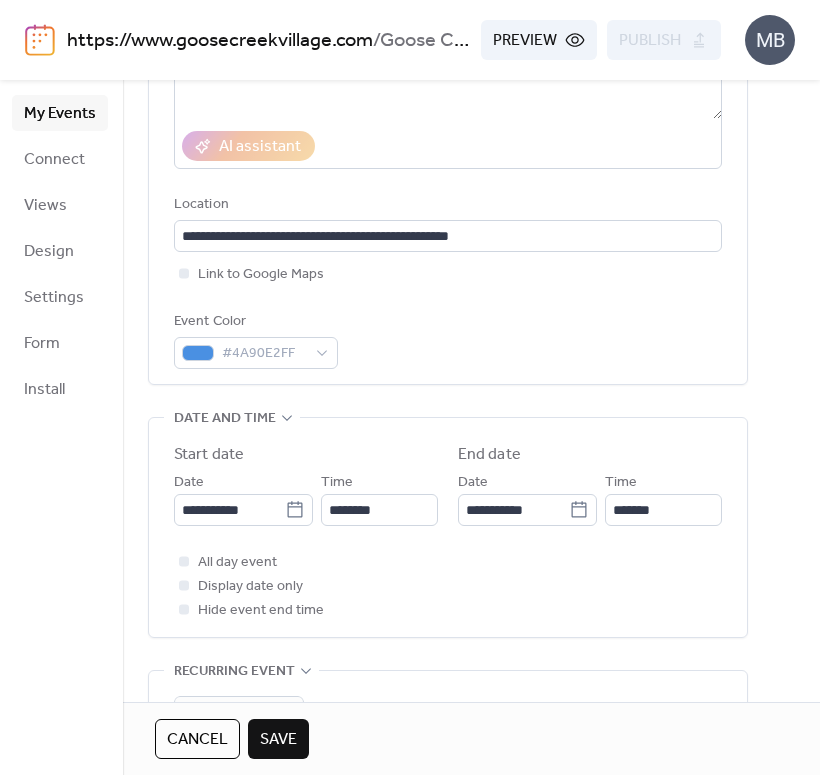 scroll, scrollTop: 346, scrollLeft: 0, axis: vertical 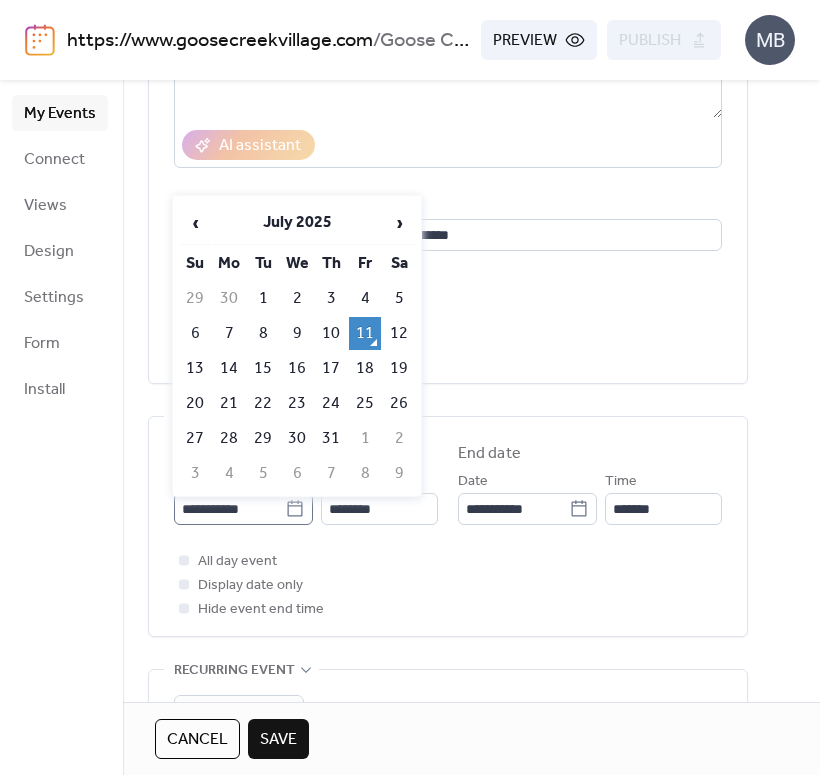 click 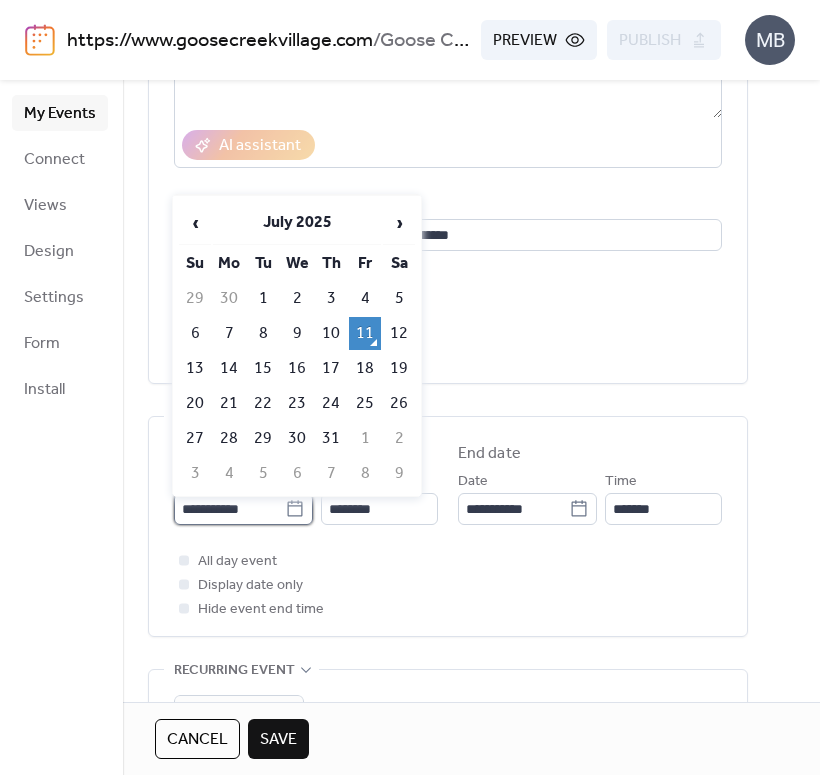 click on "**********" at bounding box center [229, 509] 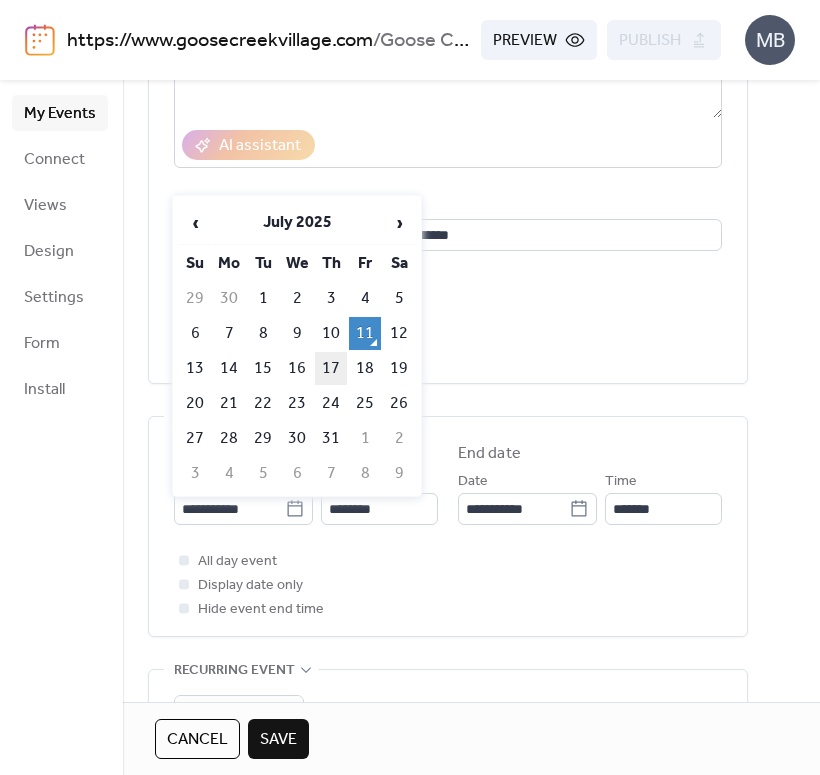 click on "17" at bounding box center (331, 368) 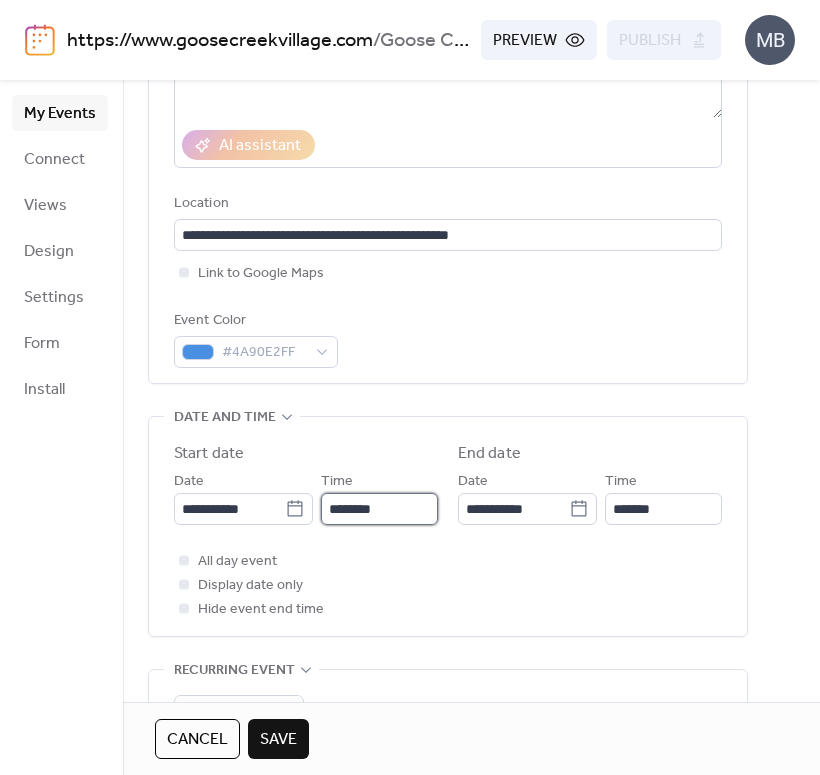 click on "********" at bounding box center [379, 509] 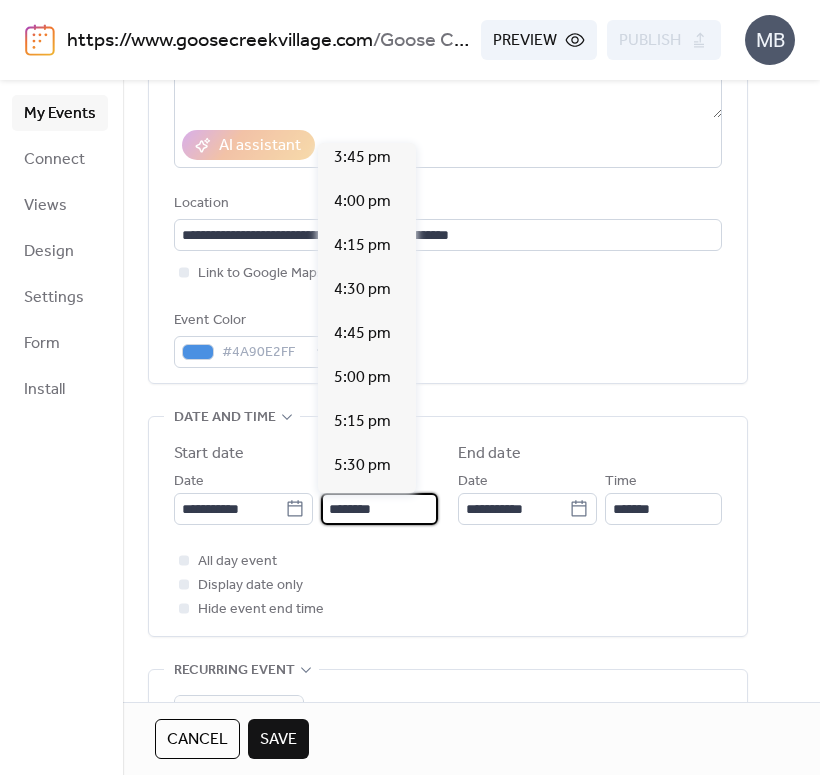scroll, scrollTop: 2792, scrollLeft: 0, axis: vertical 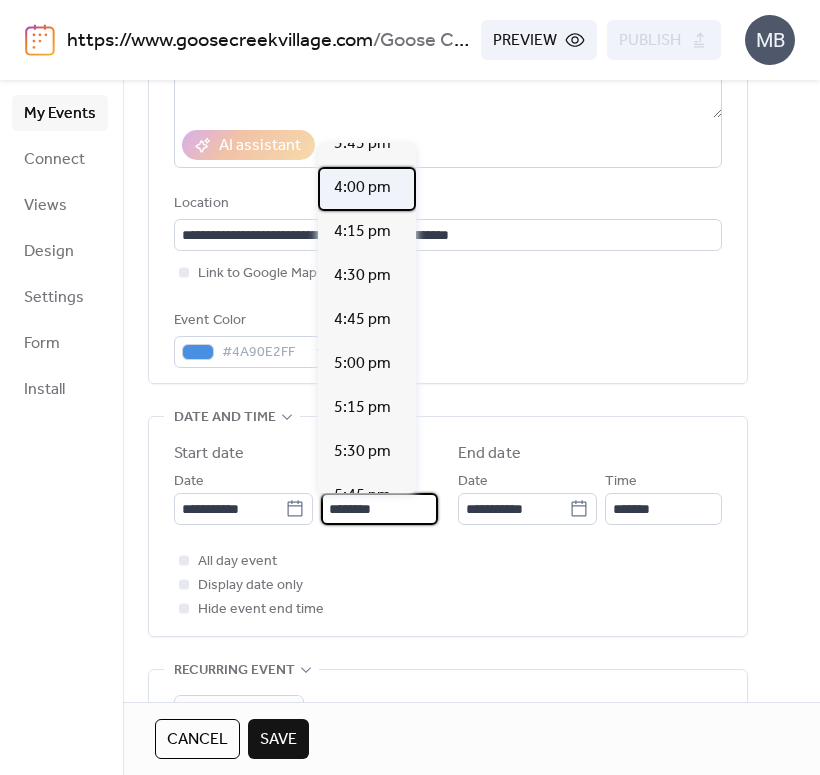 click on "4:00 pm" at bounding box center [362, 188] 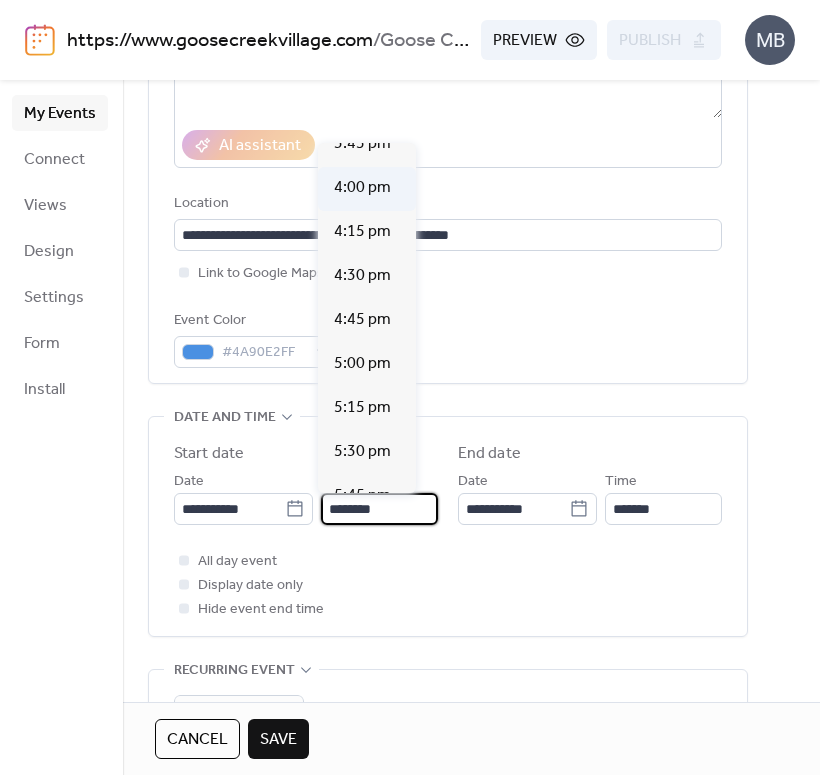 type on "*******" 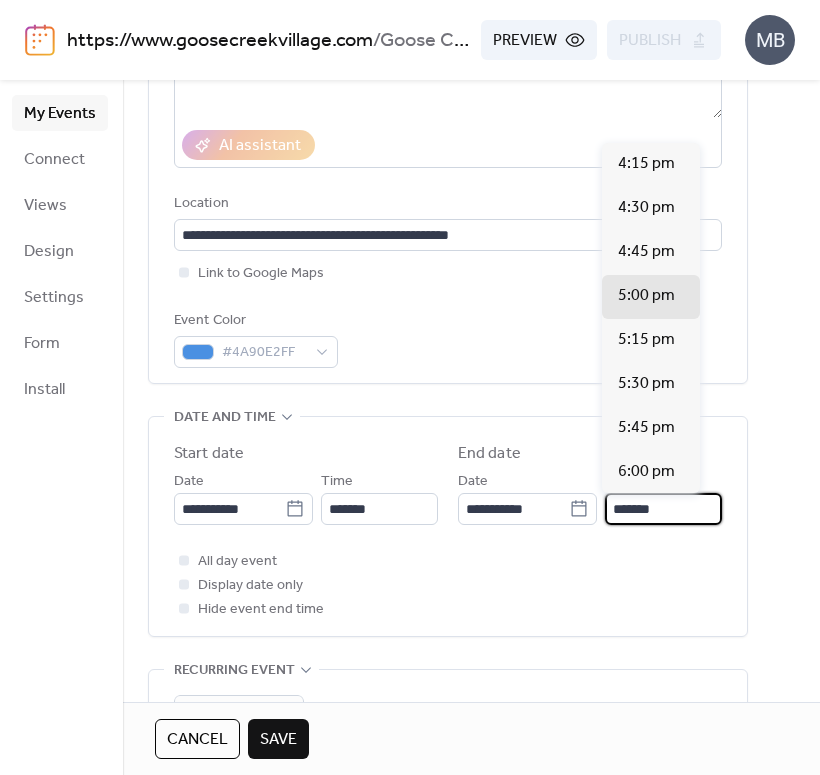 click on "*******" at bounding box center (663, 509) 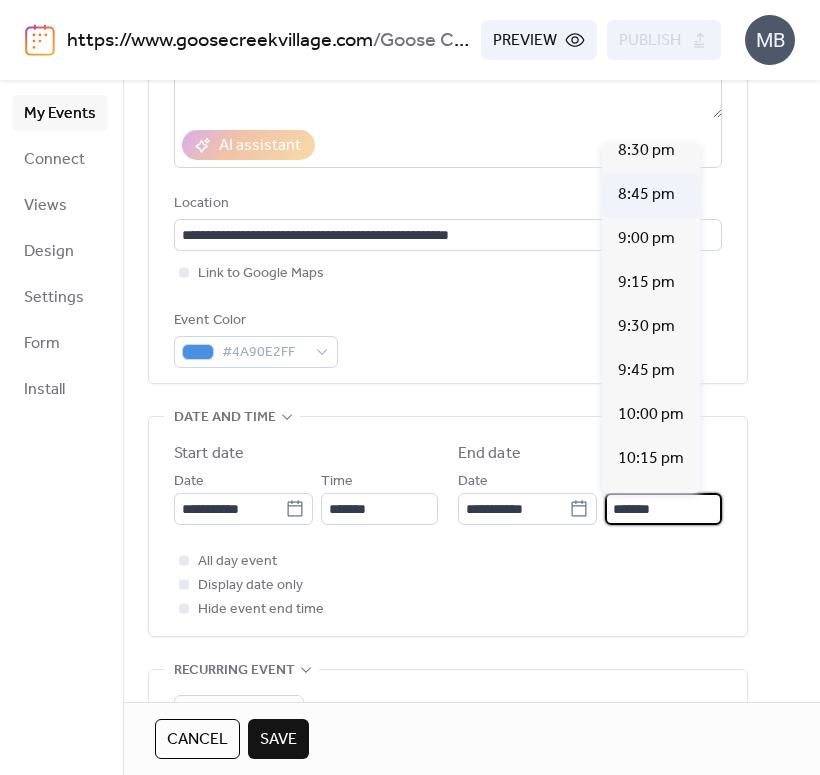 scroll, scrollTop: 763, scrollLeft: 0, axis: vertical 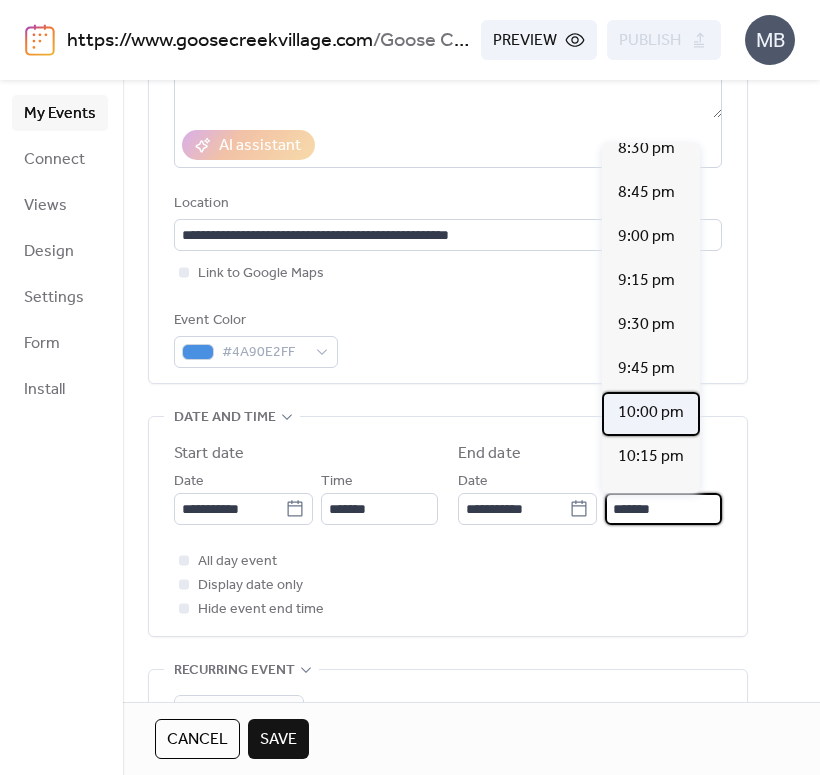 click on "10:00 pm" at bounding box center (651, 413) 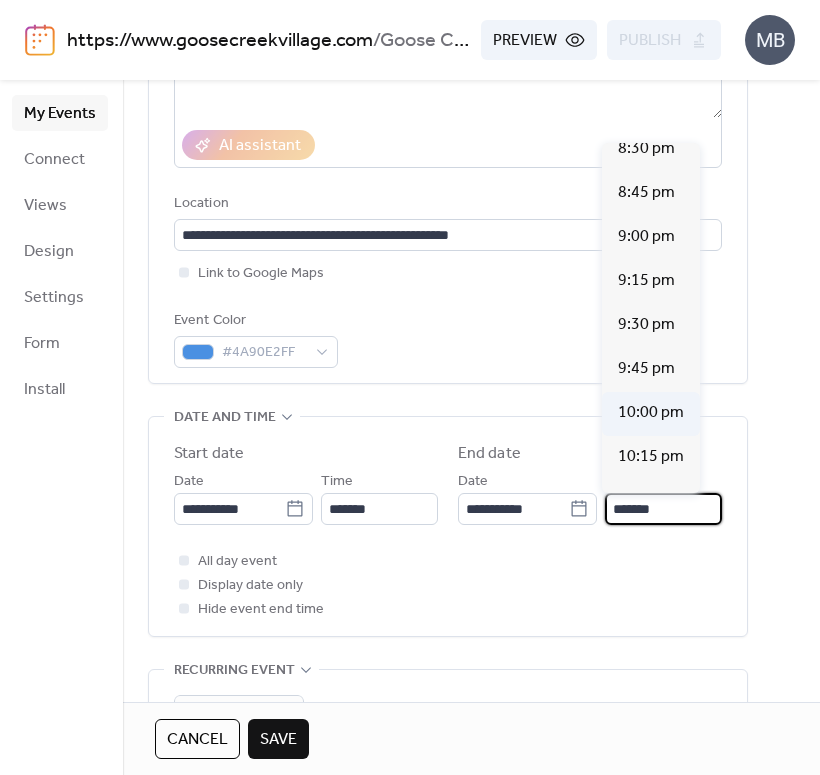 type on "********" 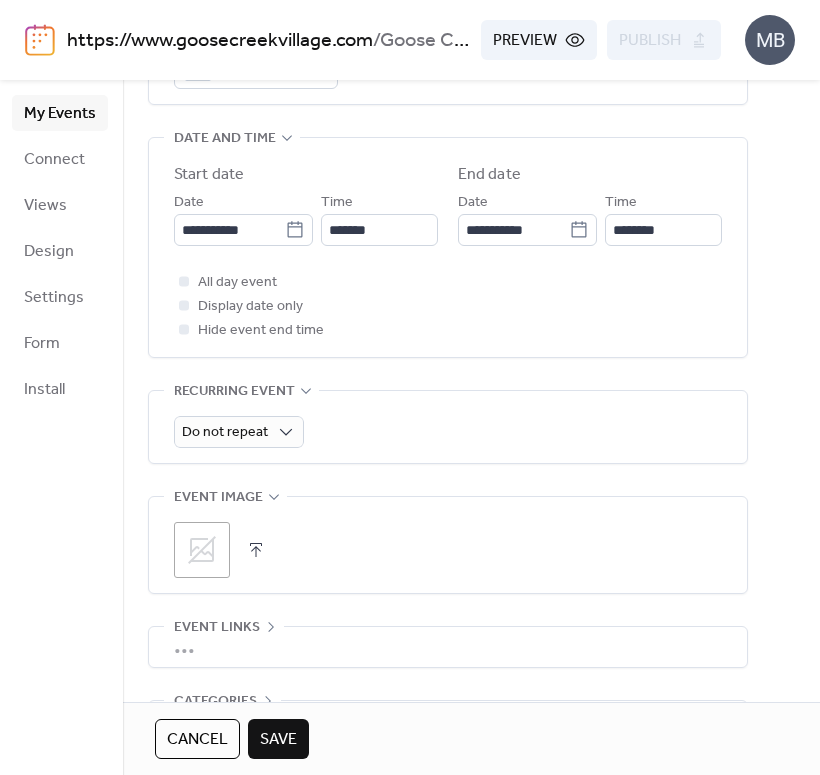 scroll, scrollTop: 651, scrollLeft: 0, axis: vertical 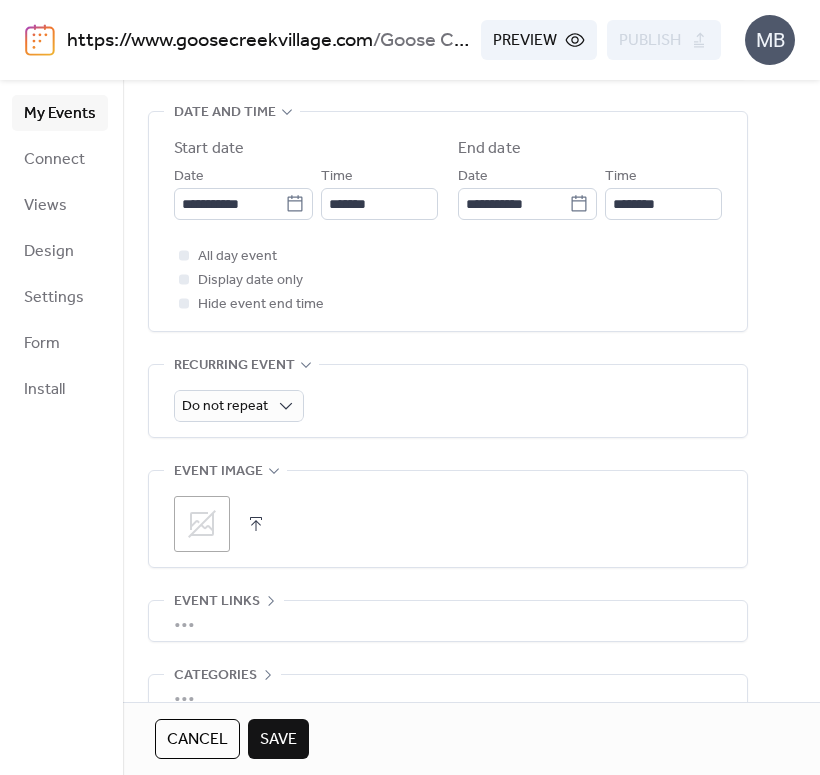 click at bounding box center (256, 524) 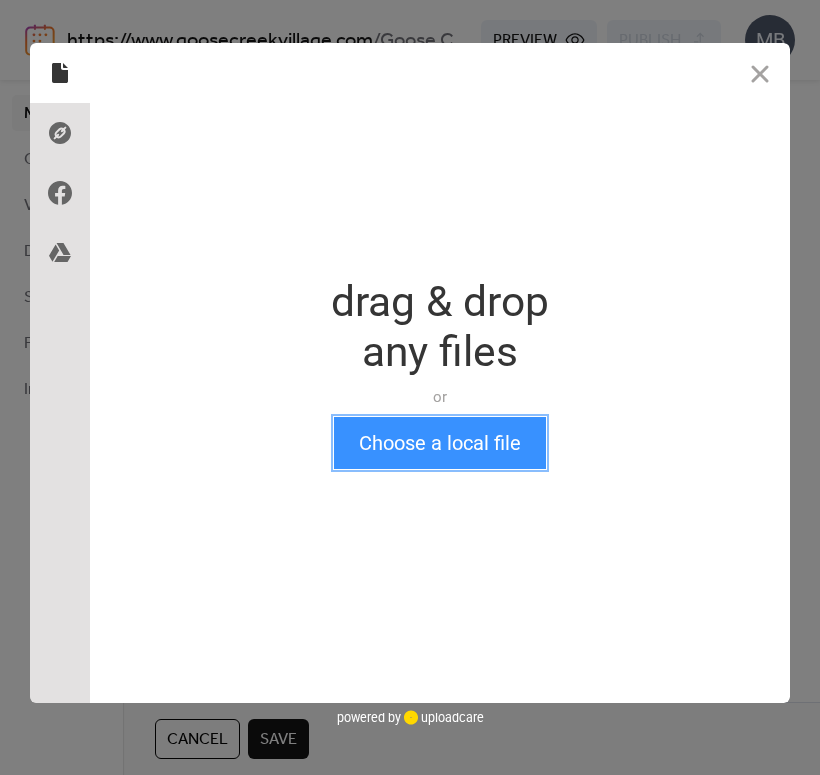 click on "Choose a local file" at bounding box center [440, 443] 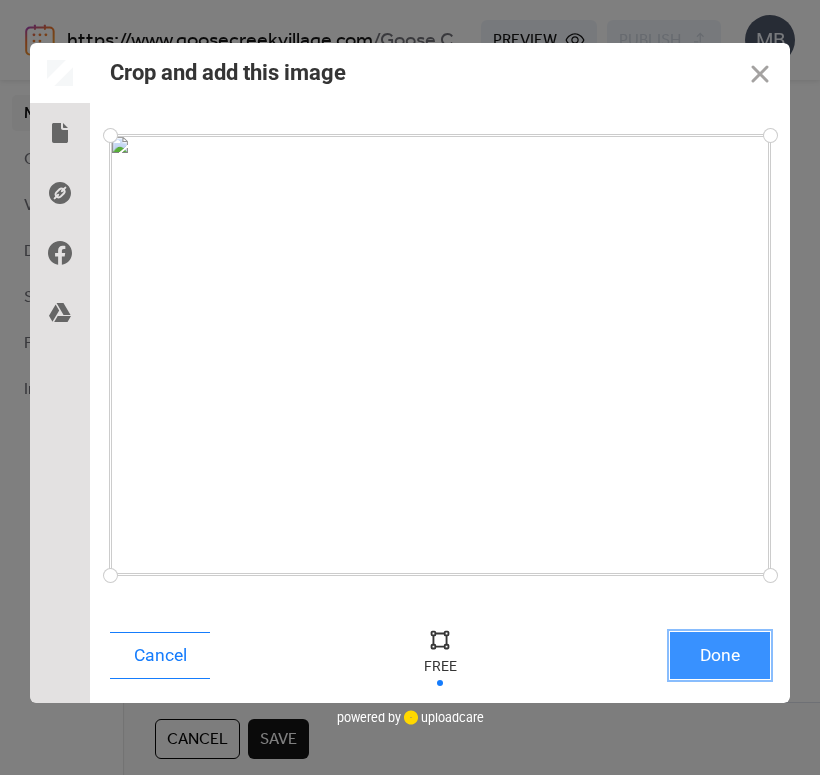 click on "Done" at bounding box center [720, 655] 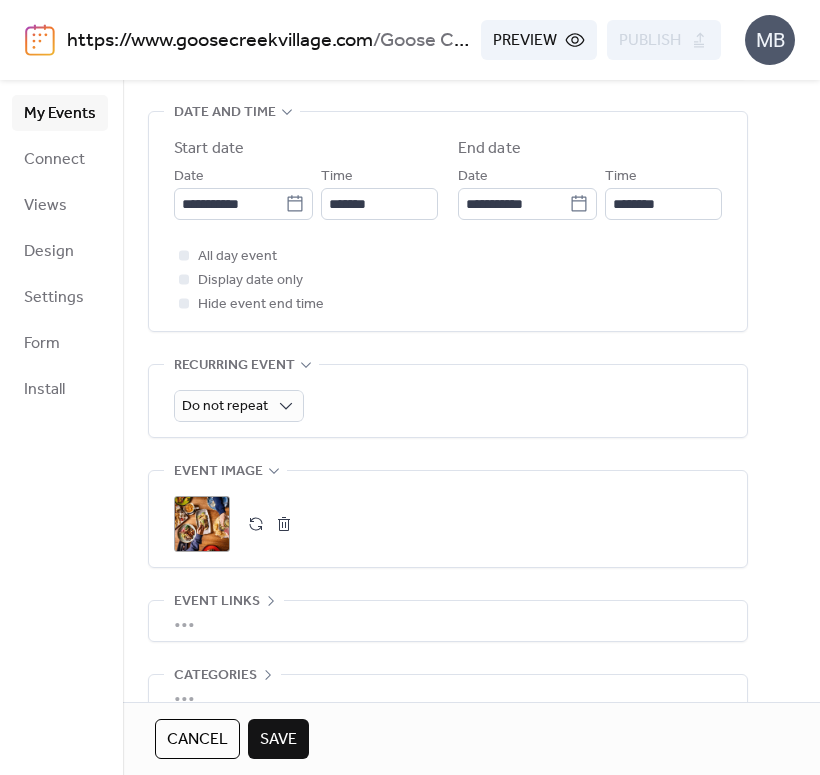 scroll, scrollTop: 763, scrollLeft: 0, axis: vertical 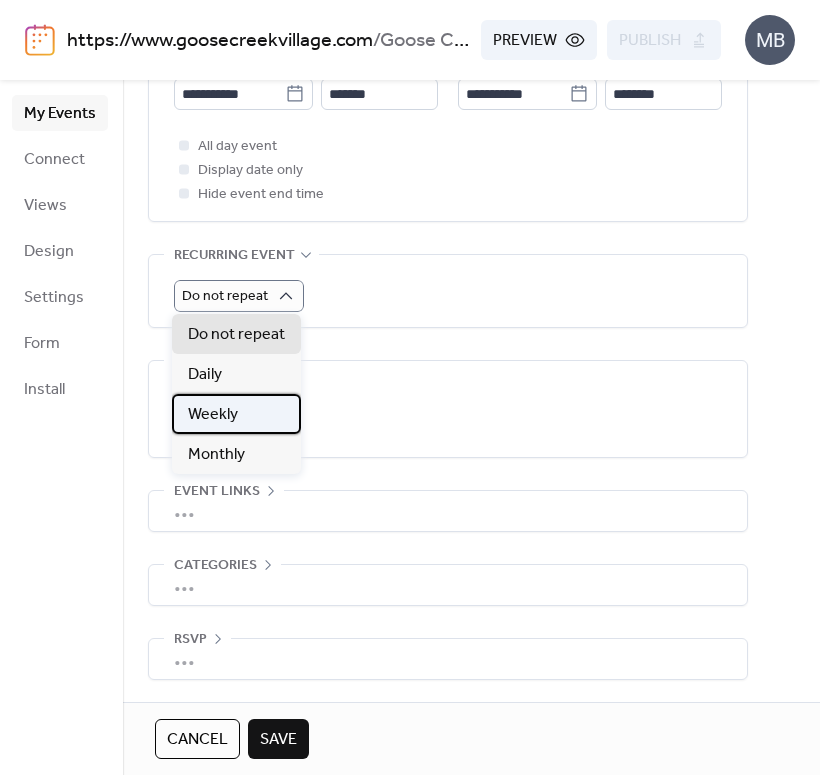 click on "Weekly" at bounding box center [236, 414] 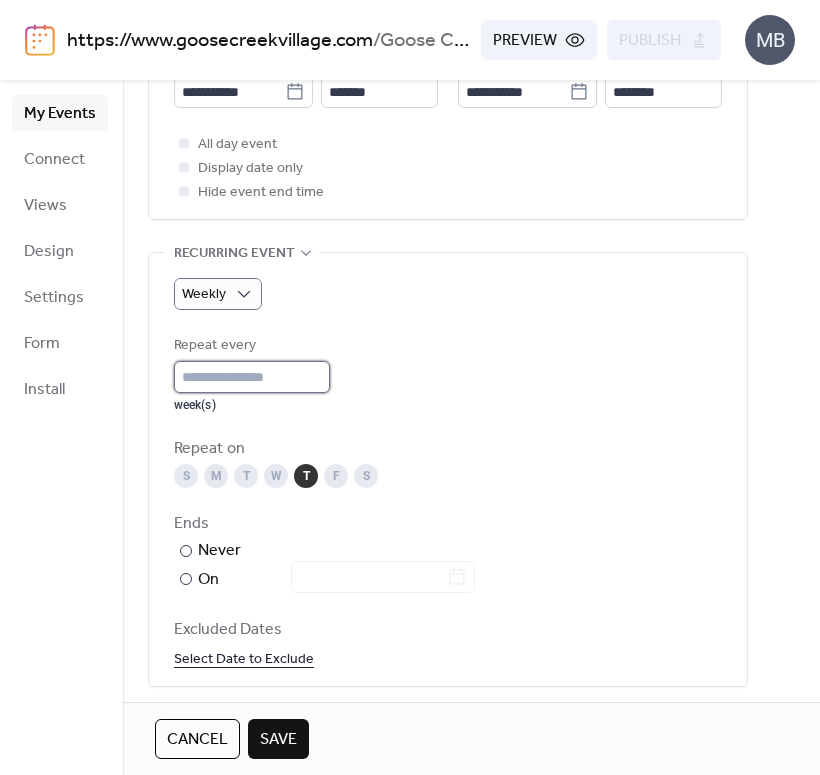 click on "*" at bounding box center (252, 377) 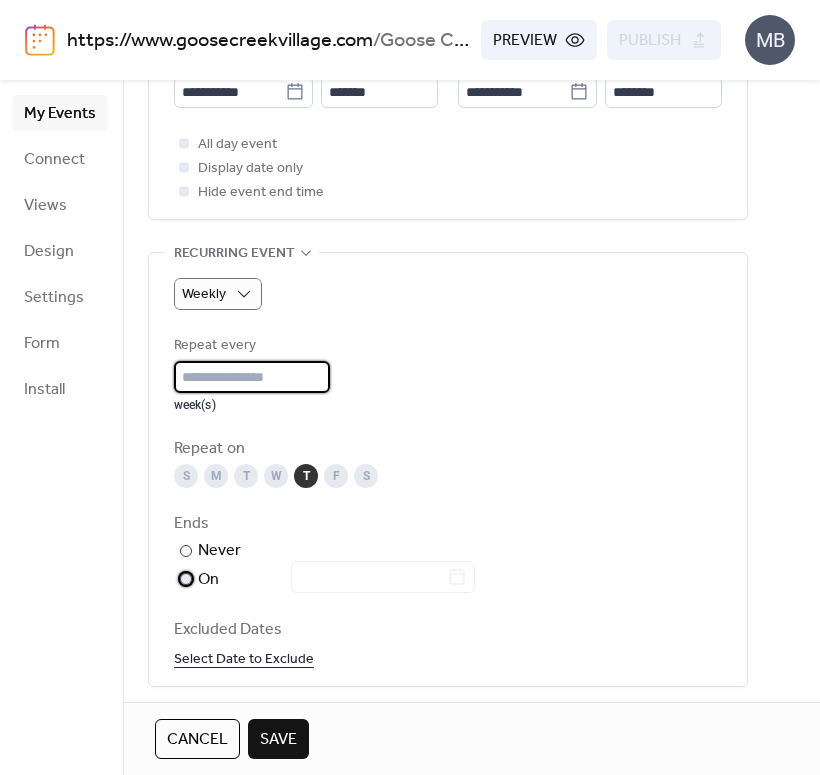 click on "On" at bounding box center [336, 580] 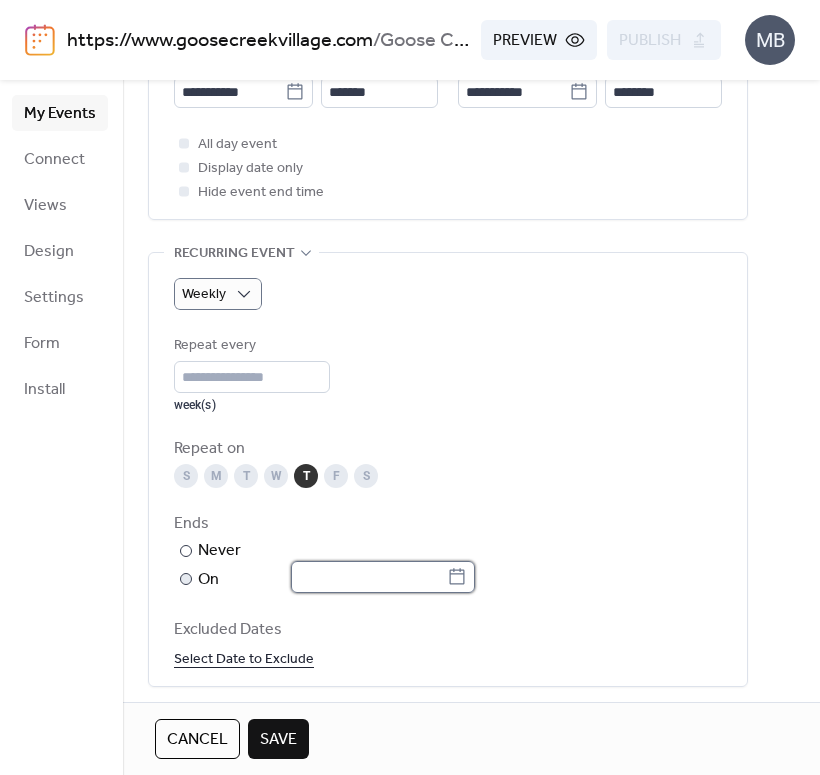 click at bounding box center [369, 577] 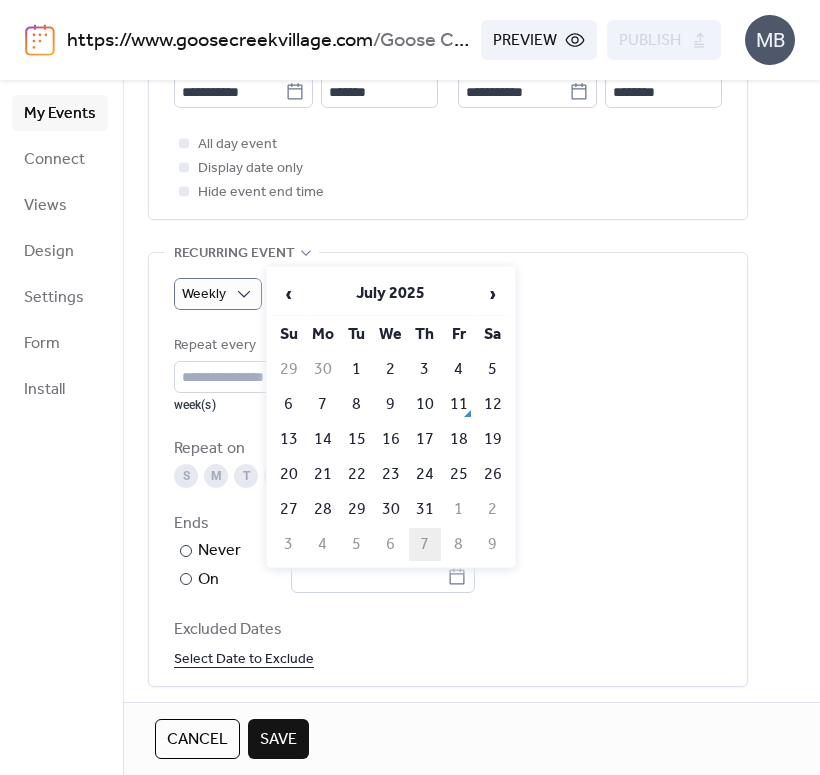 click on "7" at bounding box center [425, 544] 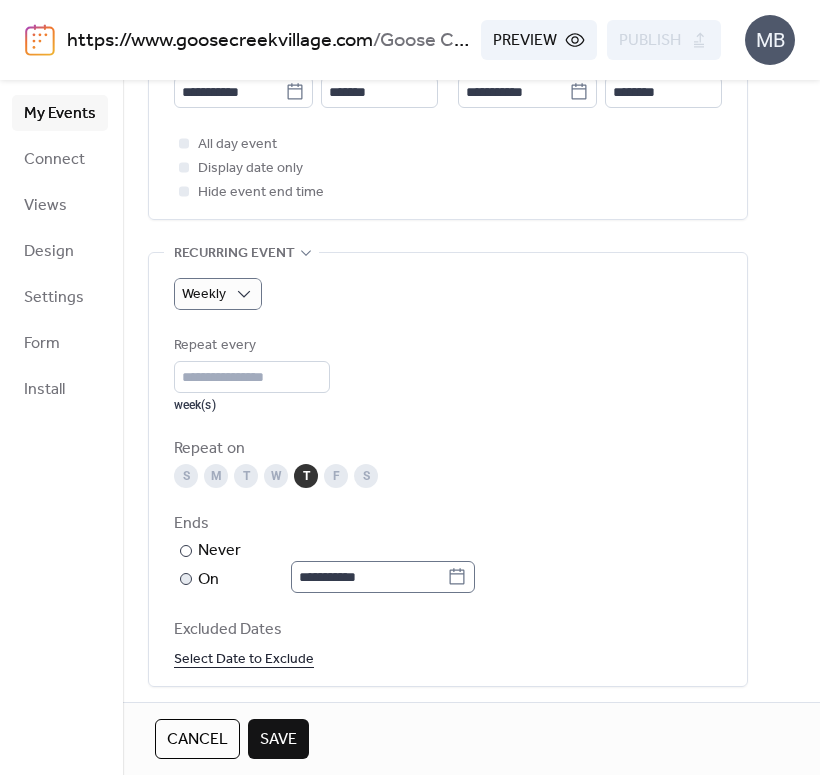 click 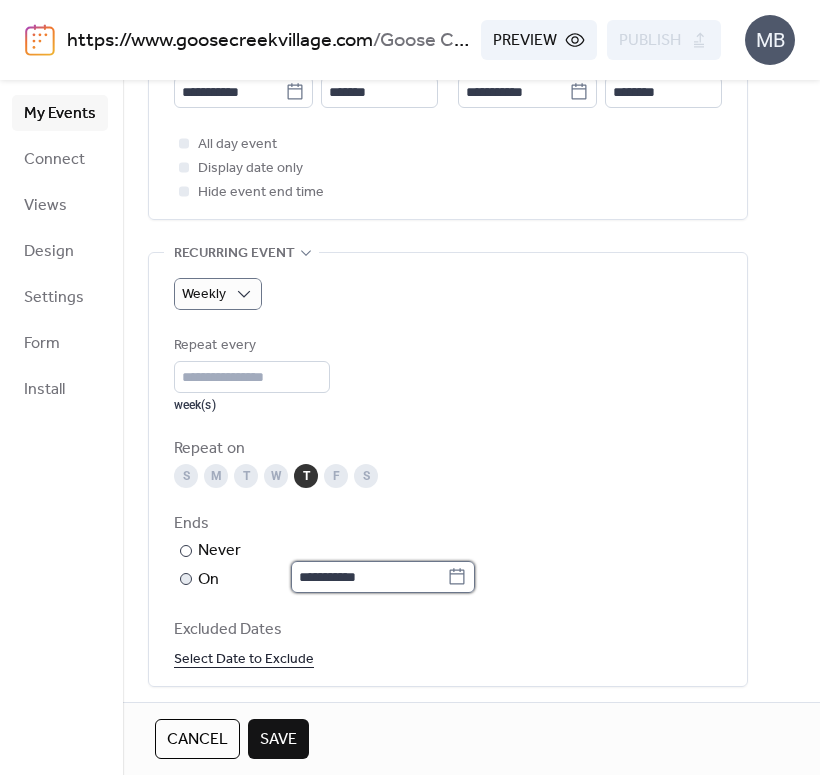 click on "**********" at bounding box center [369, 577] 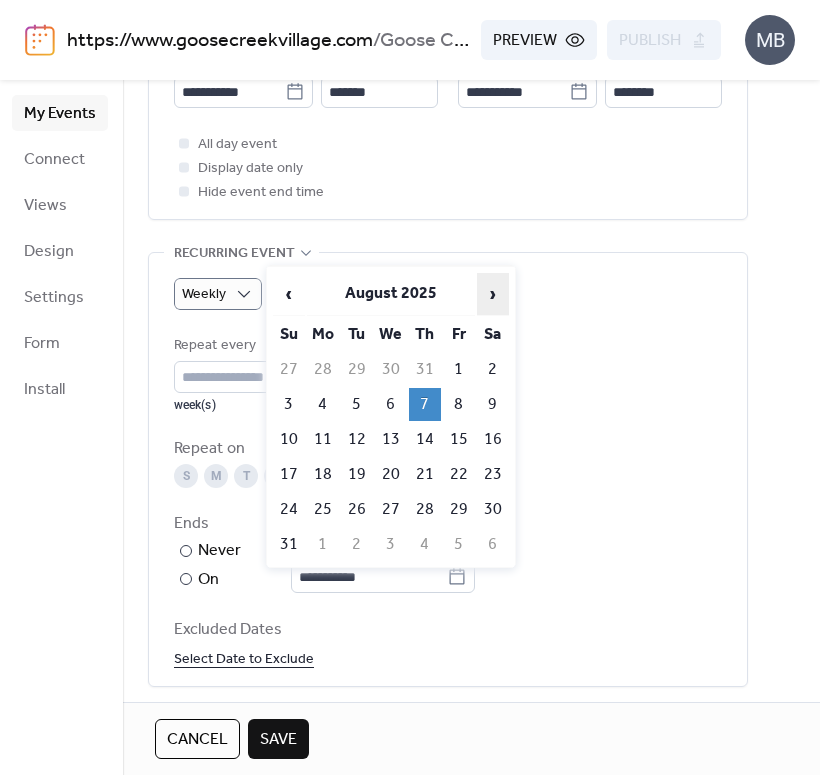 click on "›" at bounding box center (493, 294) 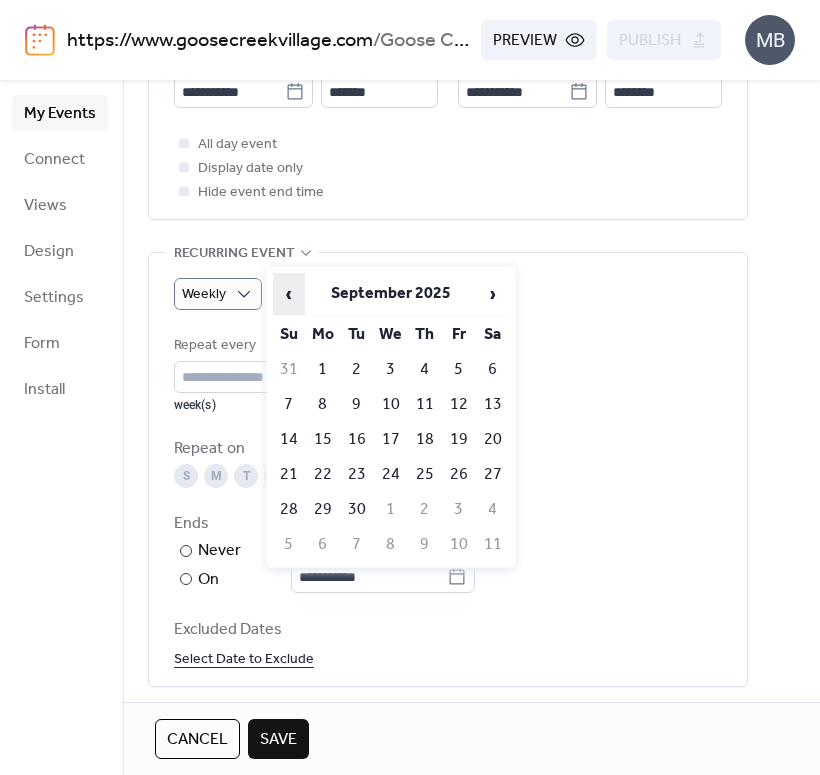 click on "‹" at bounding box center [289, 294] 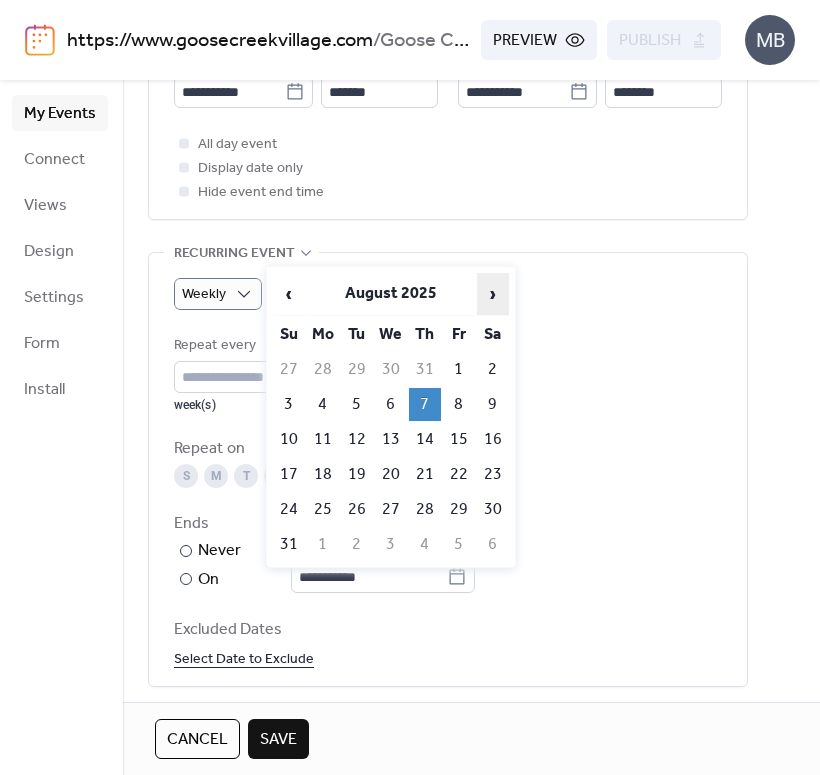 click on "›" at bounding box center (493, 294) 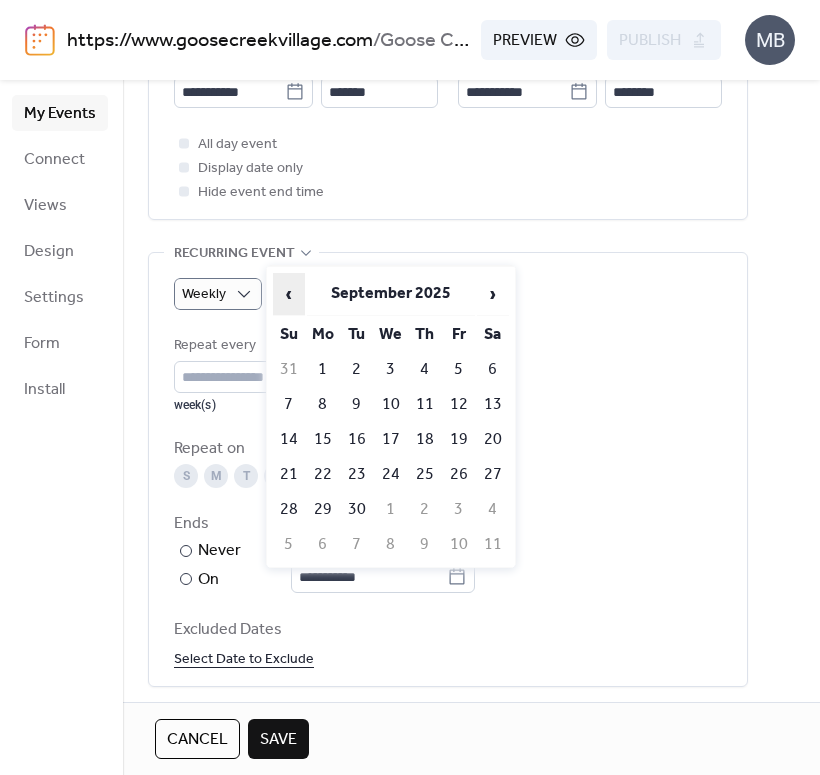 click on "‹" at bounding box center (289, 294) 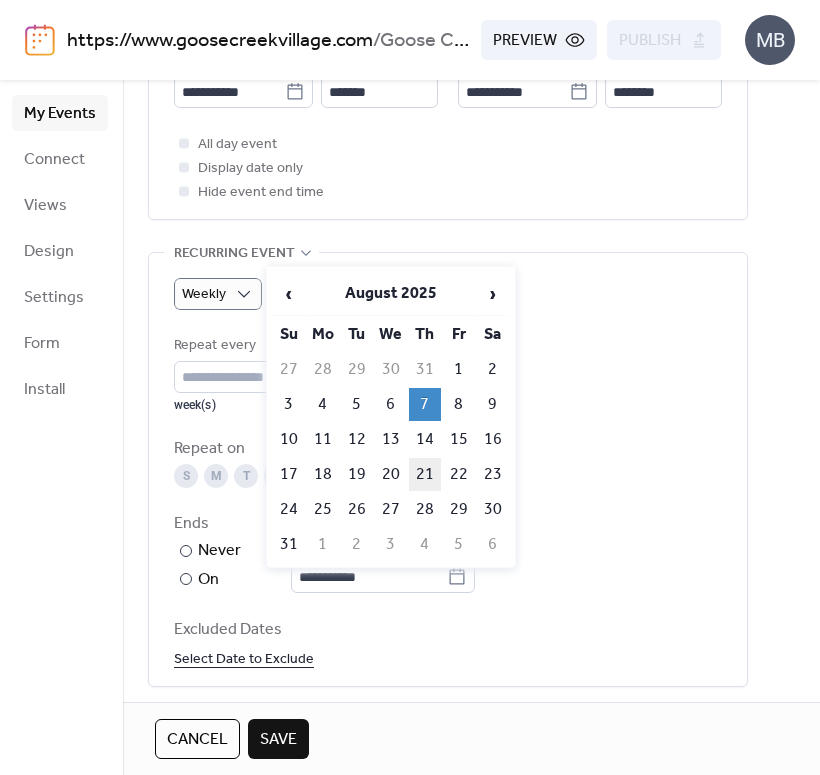 click on "21" at bounding box center [425, 474] 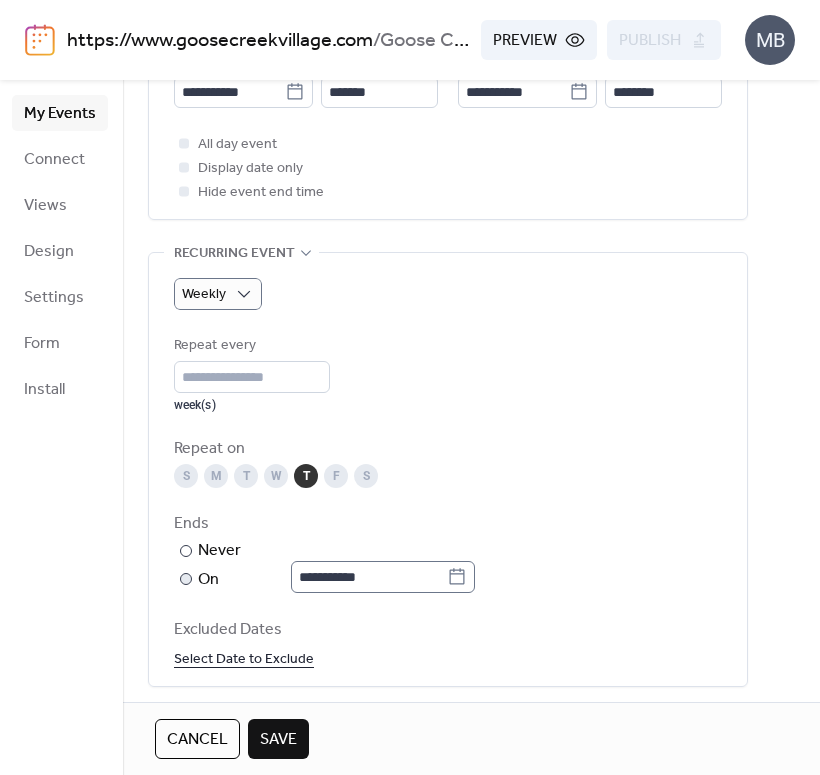 click 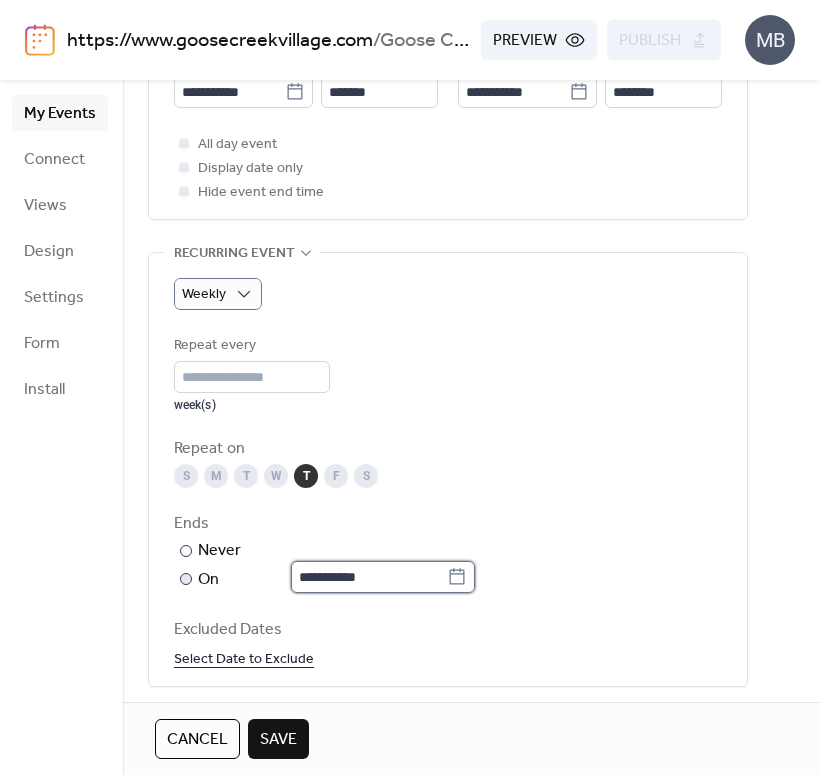 click on "**********" at bounding box center (369, 577) 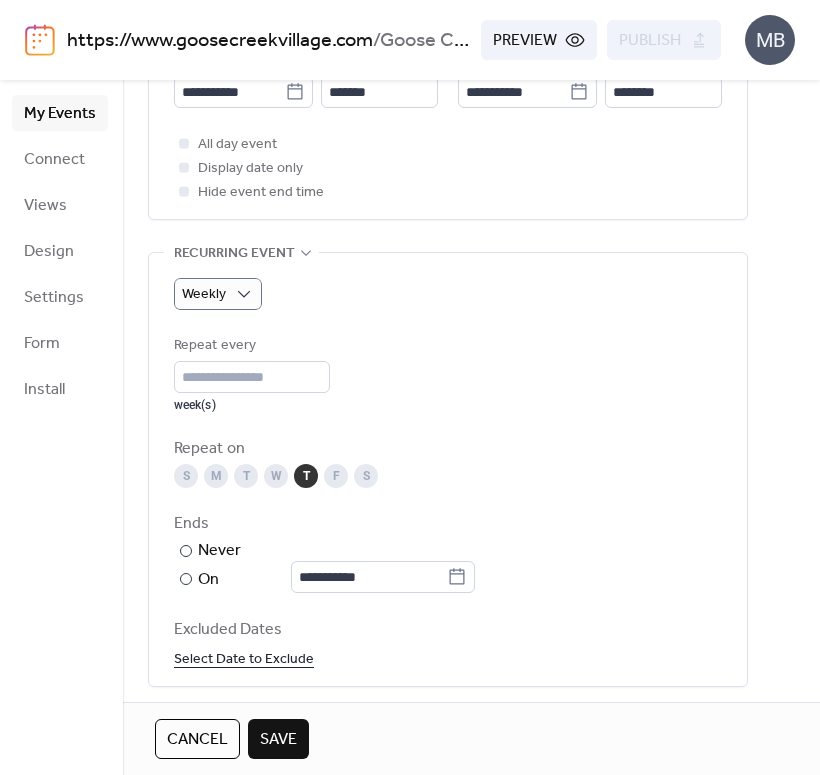click on "Ends" at bounding box center [446, 524] 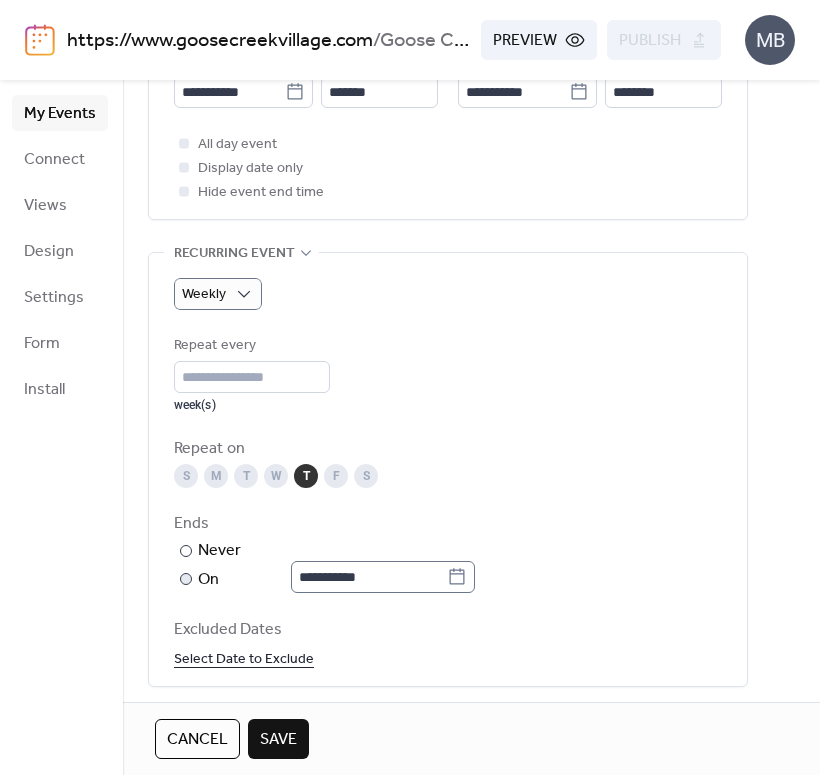 click 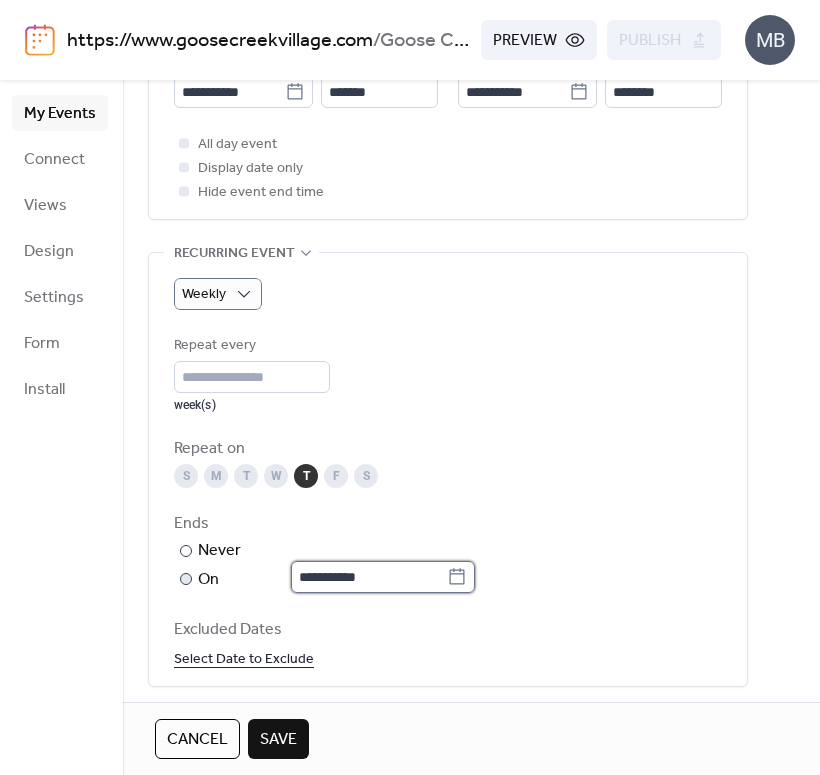 click on "**********" at bounding box center [369, 577] 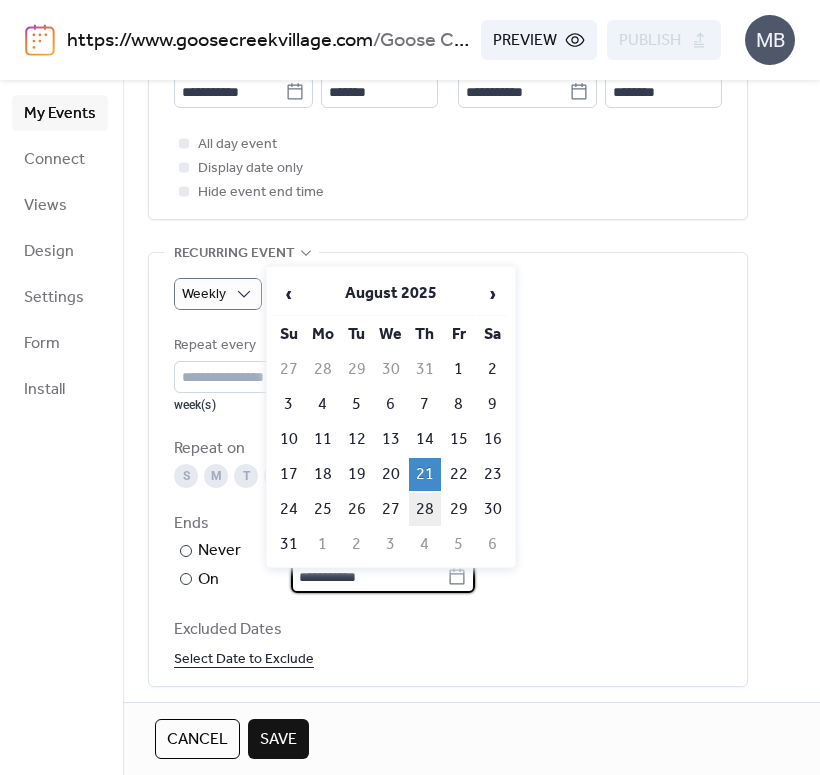 click on "28" at bounding box center [425, 509] 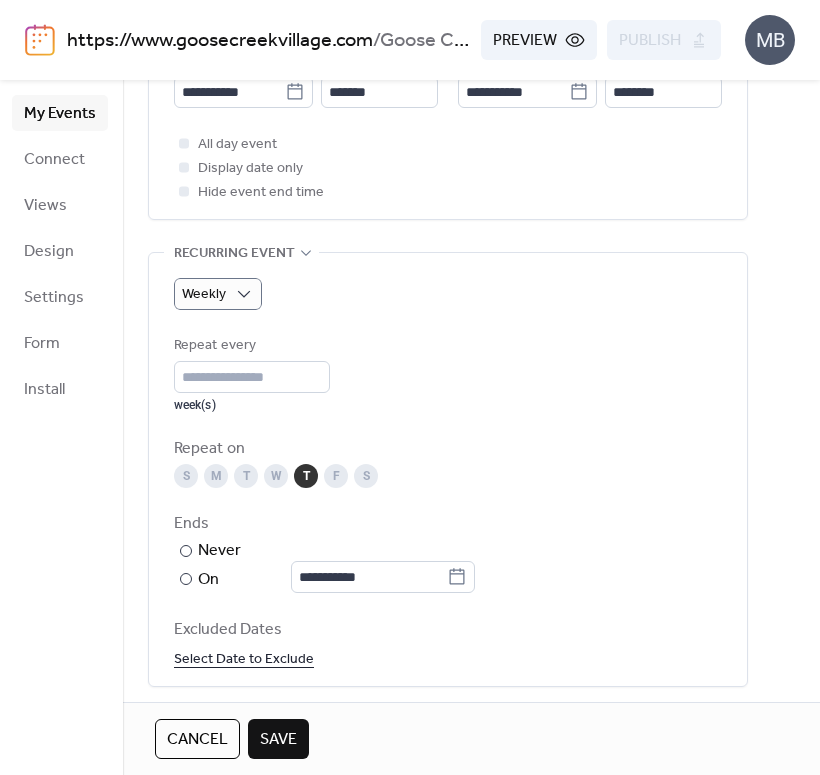 click on "Ends" at bounding box center (446, 524) 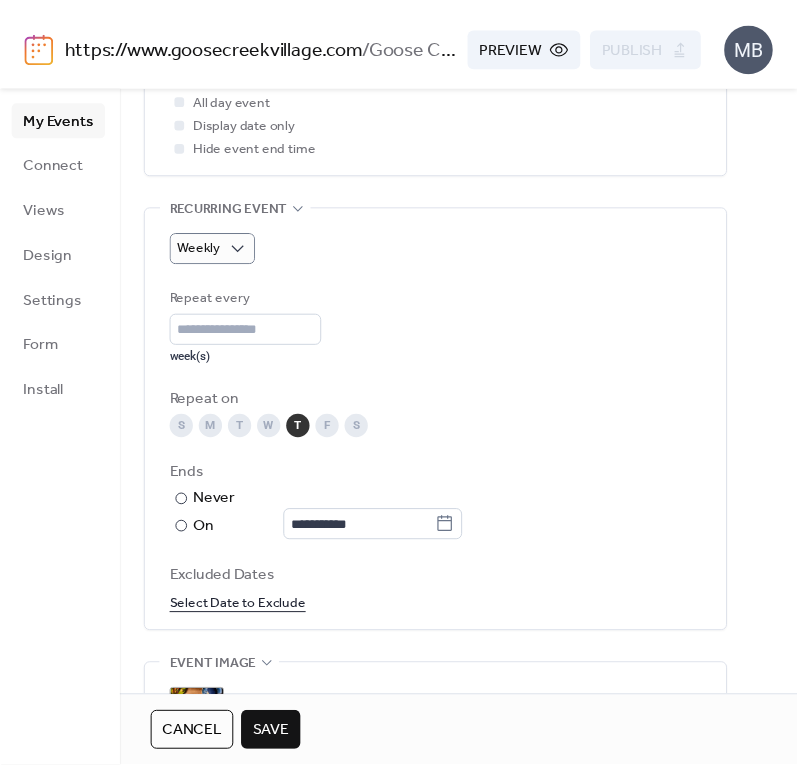 scroll, scrollTop: 820, scrollLeft: 0, axis: vertical 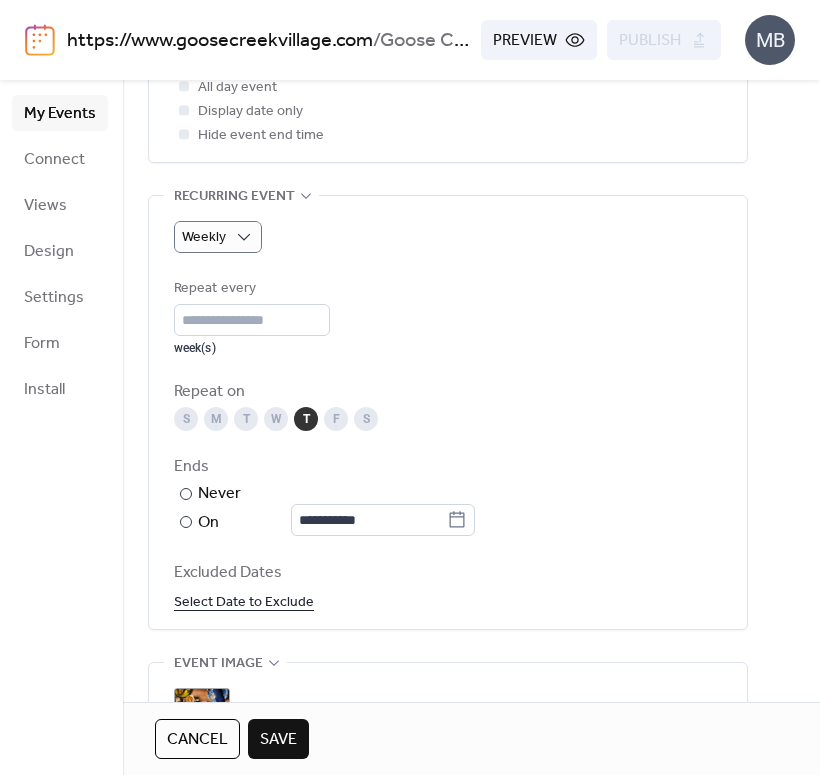 click on "Save" at bounding box center (278, 740) 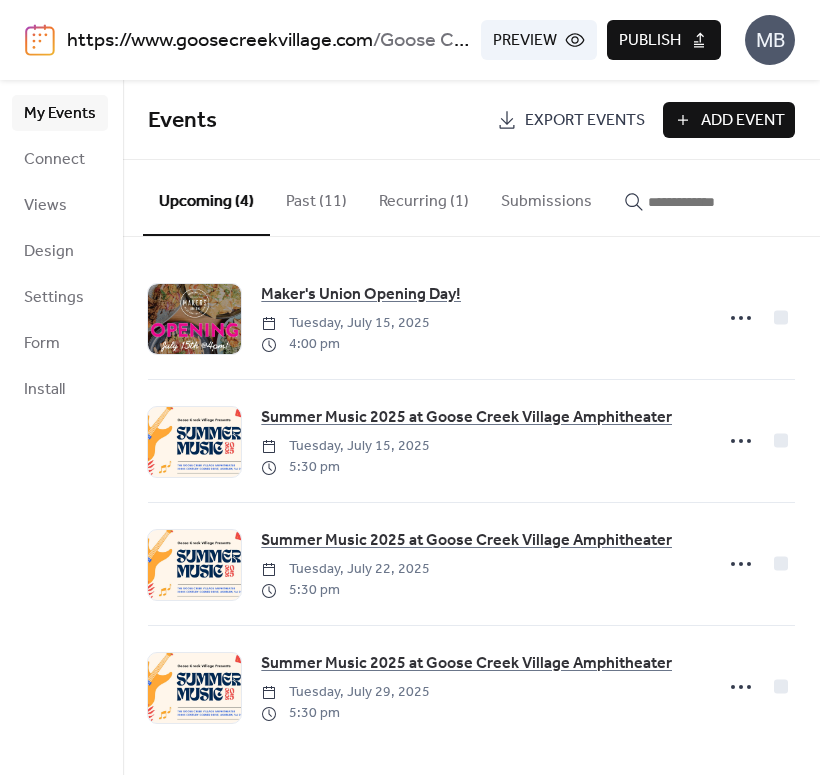 click on "Recurring  (1)" at bounding box center [424, 197] 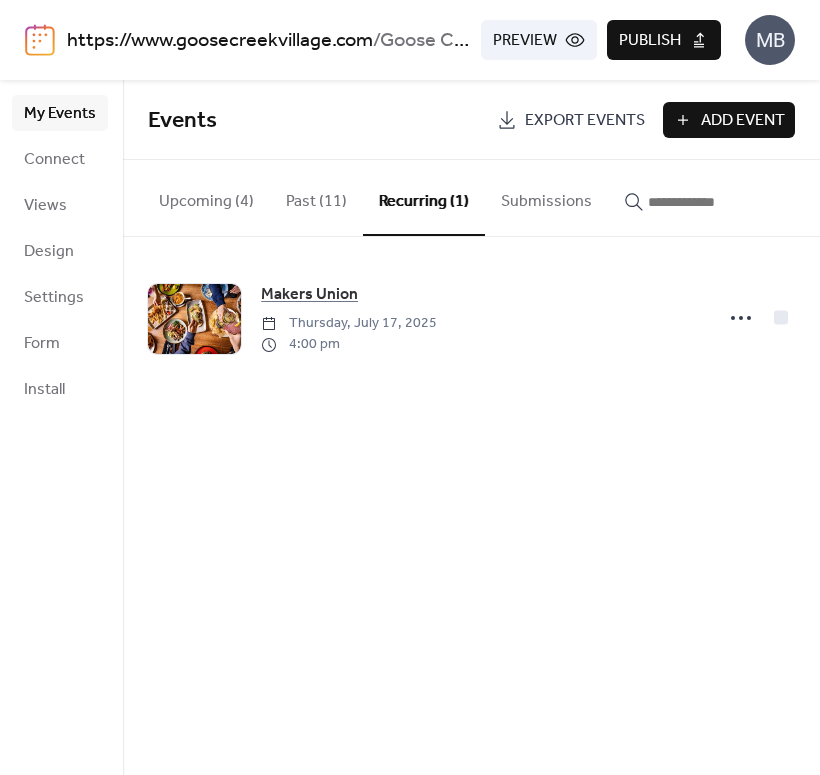 click on "Publish" at bounding box center [664, 40] 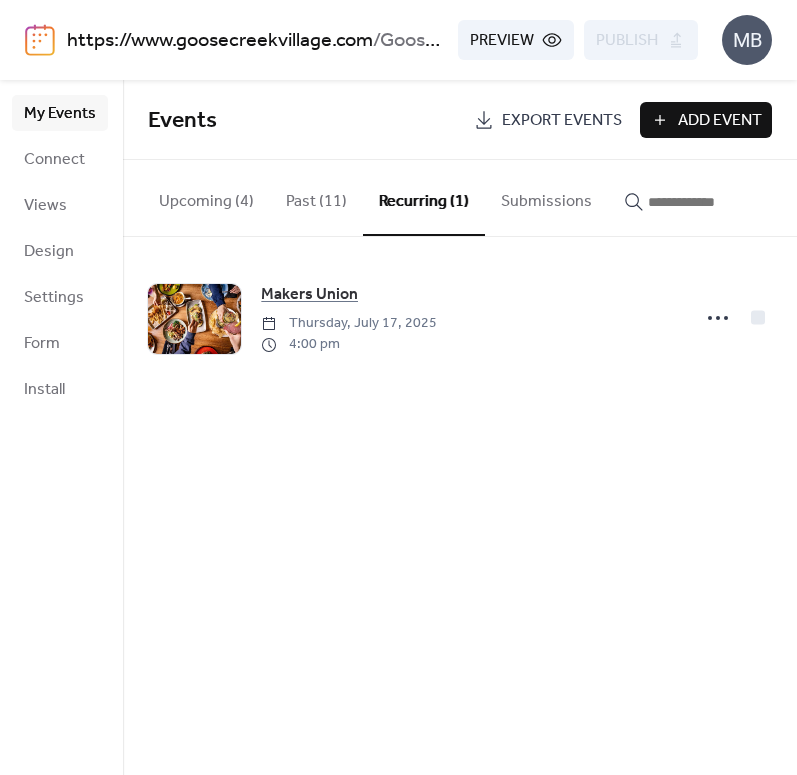 click on "Upcoming  (4)" at bounding box center [206, 197] 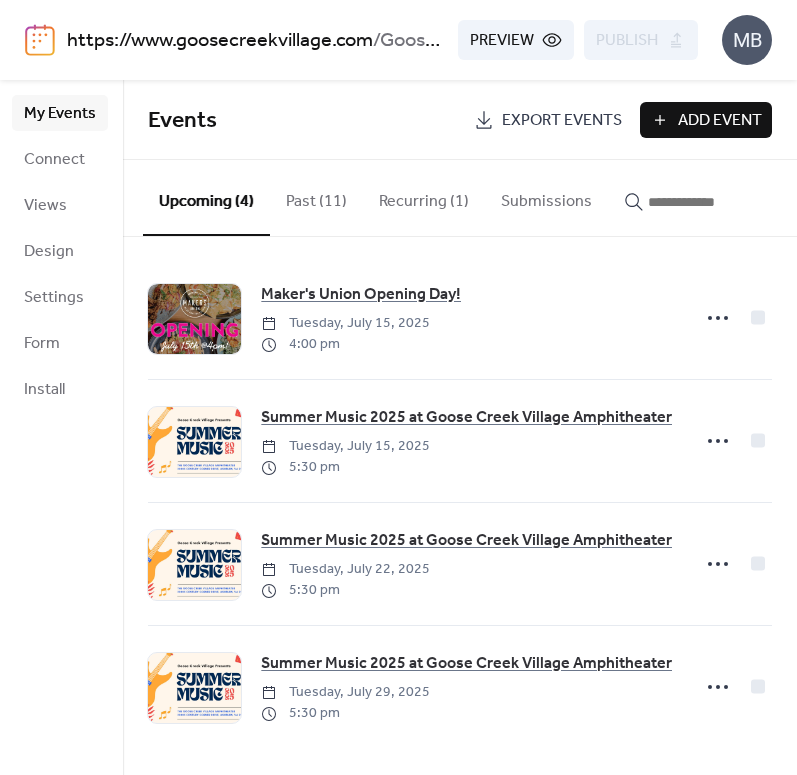click on "Add Event" at bounding box center (720, 121) 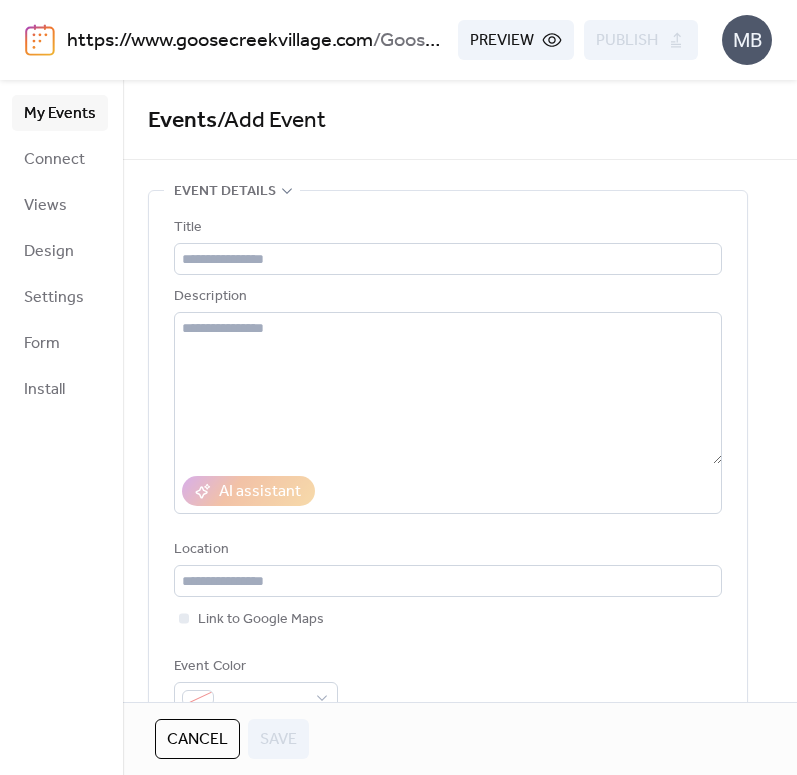 click on "My Events" at bounding box center (60, 113) 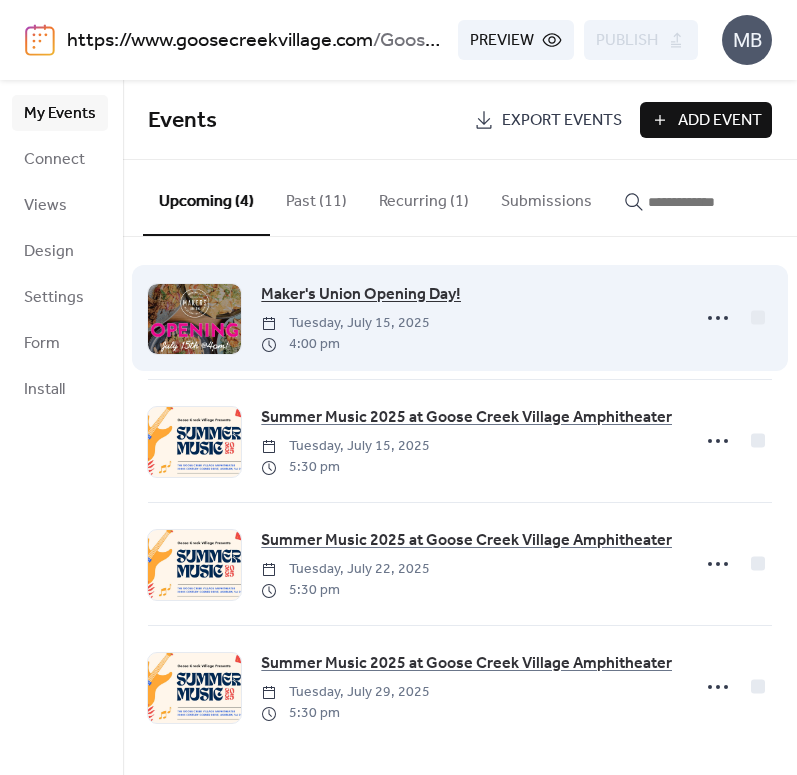 click on "Maker's Union Opening Day!" at bounding box center [361, 295] 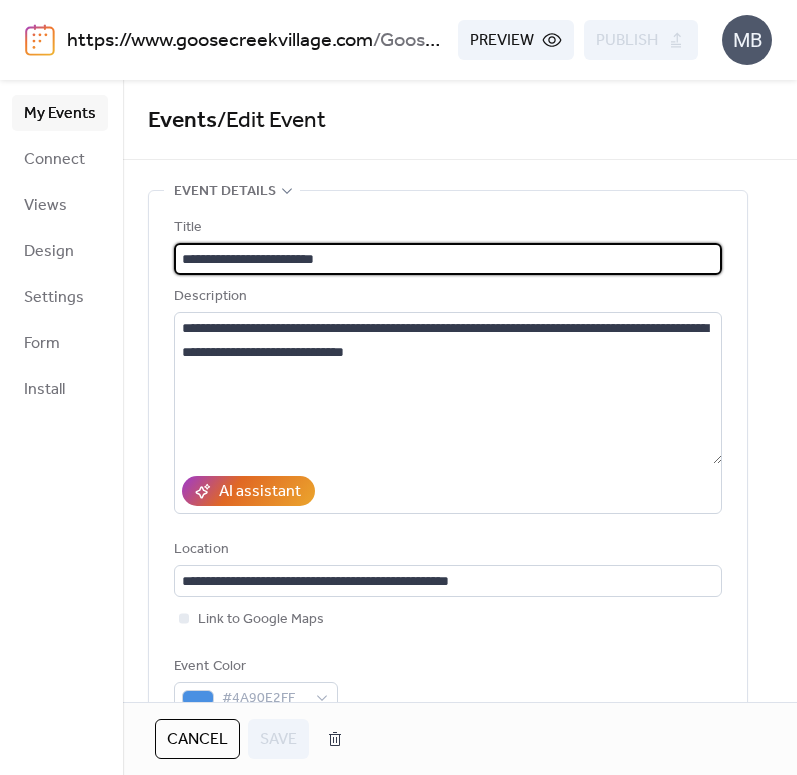 click on "**********" at bounding box center (448, 259) 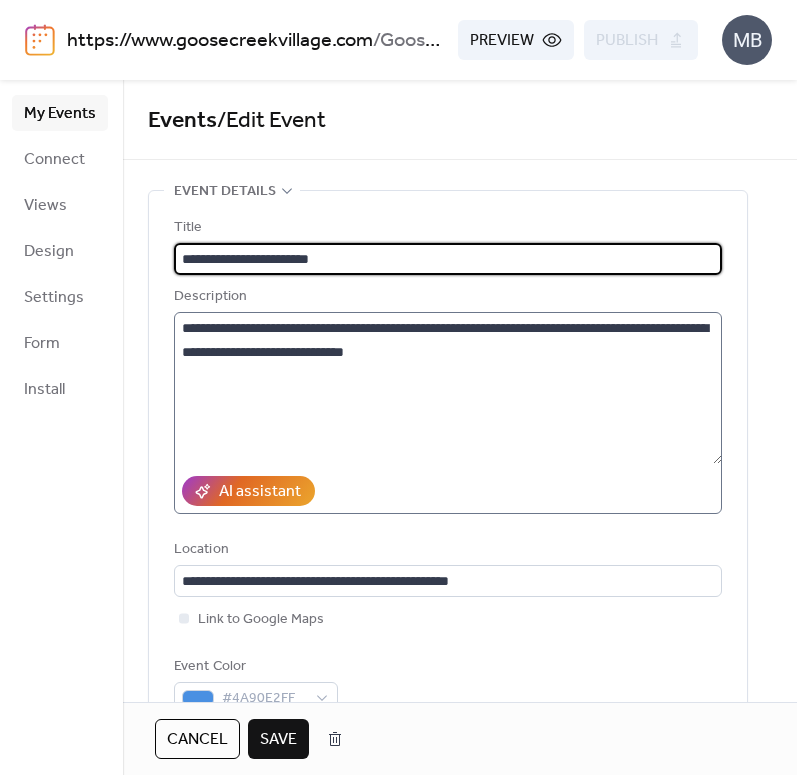 type on "**********" 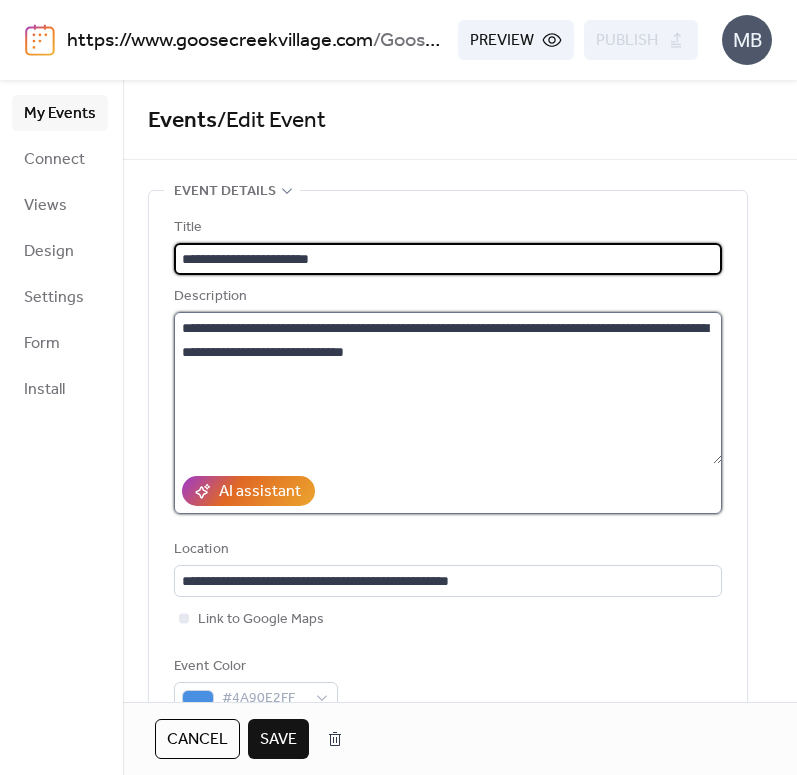 click on "**********" at bounding box center [448, 388] 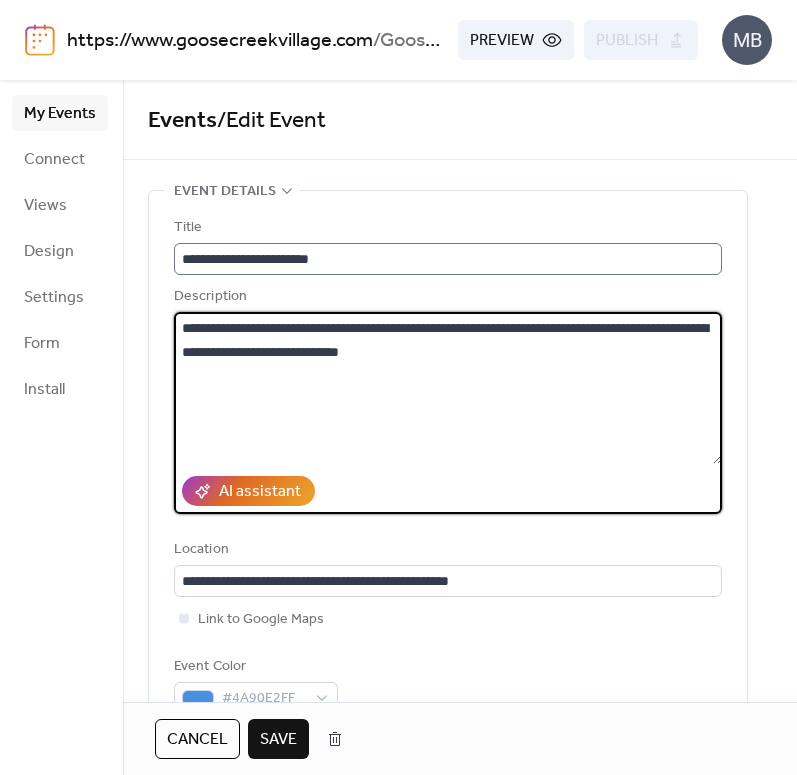 type on "**********" 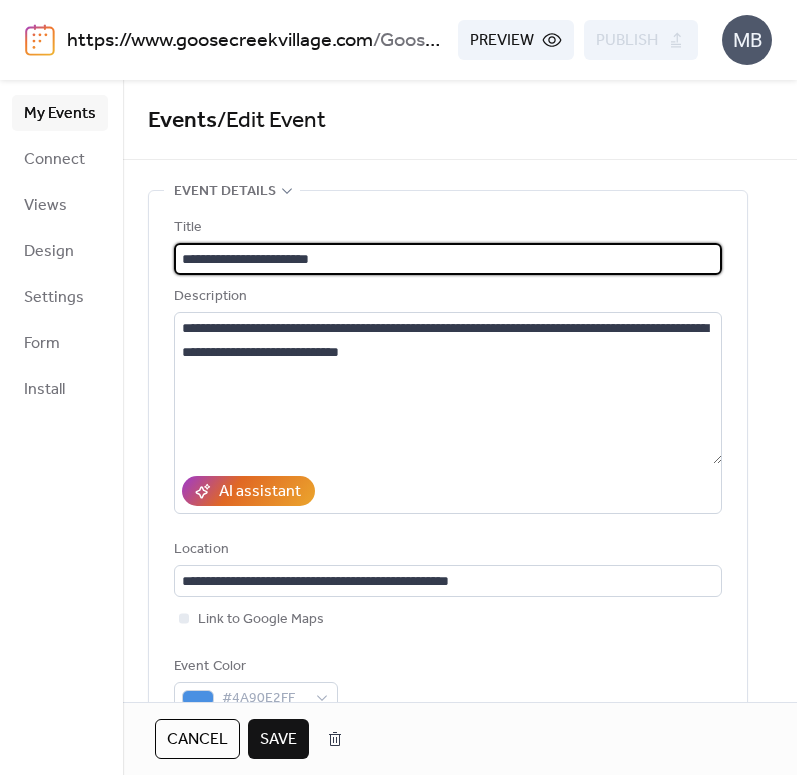 click on "**********" at bounding box center [448, 259] 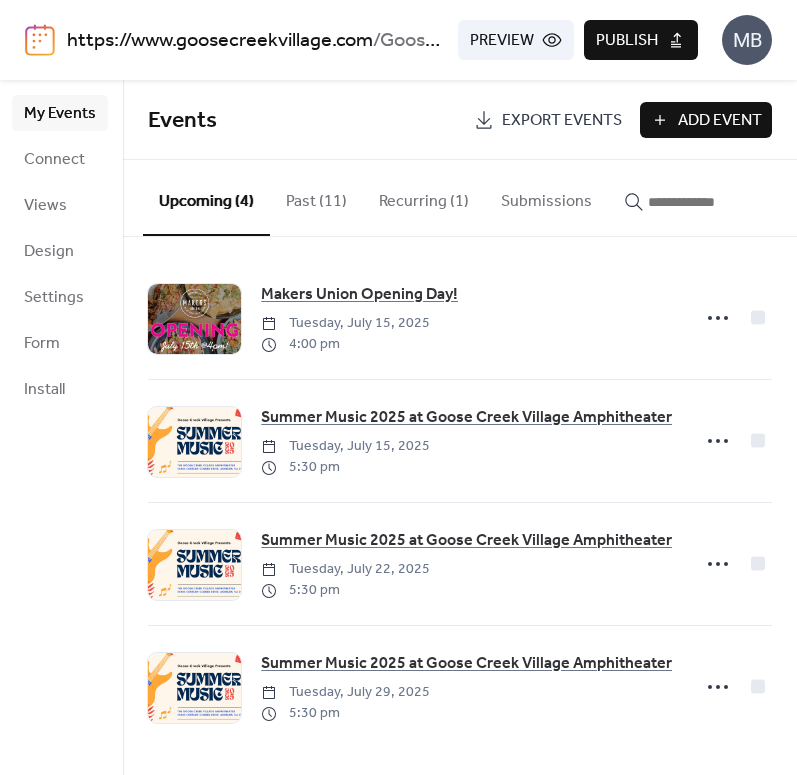 click on "Publish" at bounding box center (641, 40) 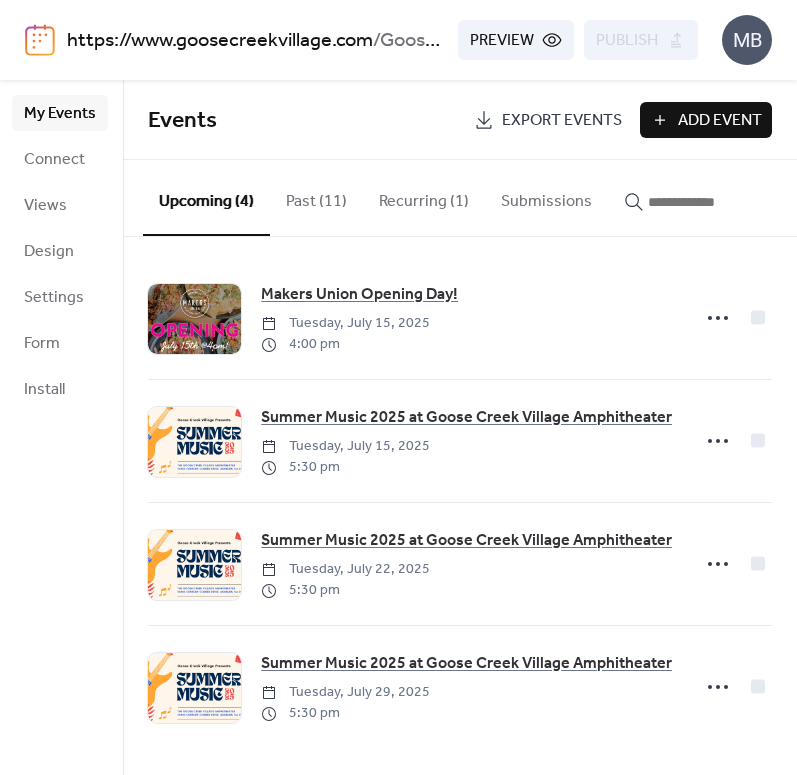 click on "Add Event" at bounding box center [706, 120] 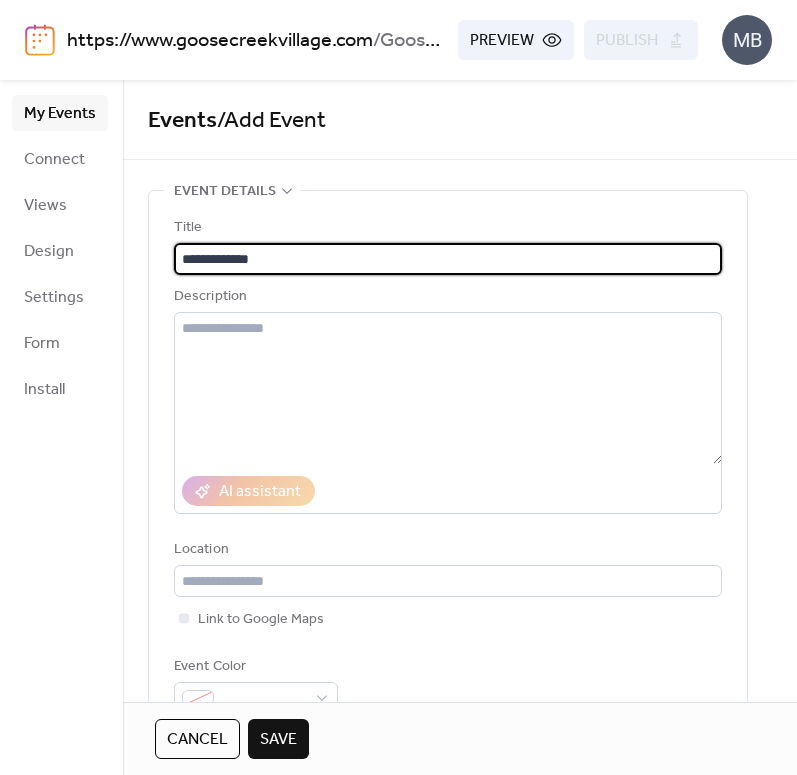 type on "**********" 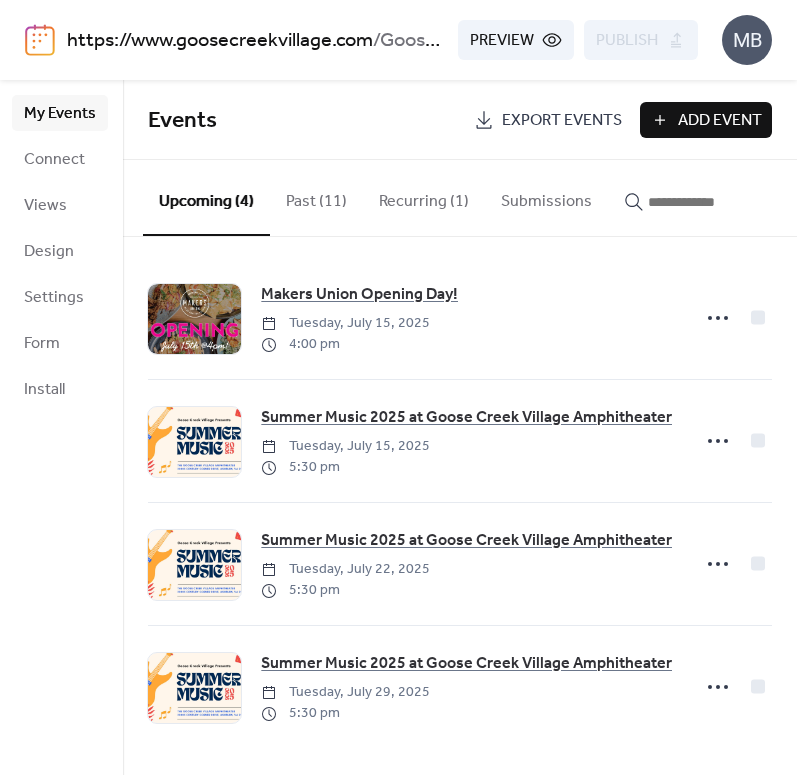 click on "Past (11)" at bounding box center (316, 197) 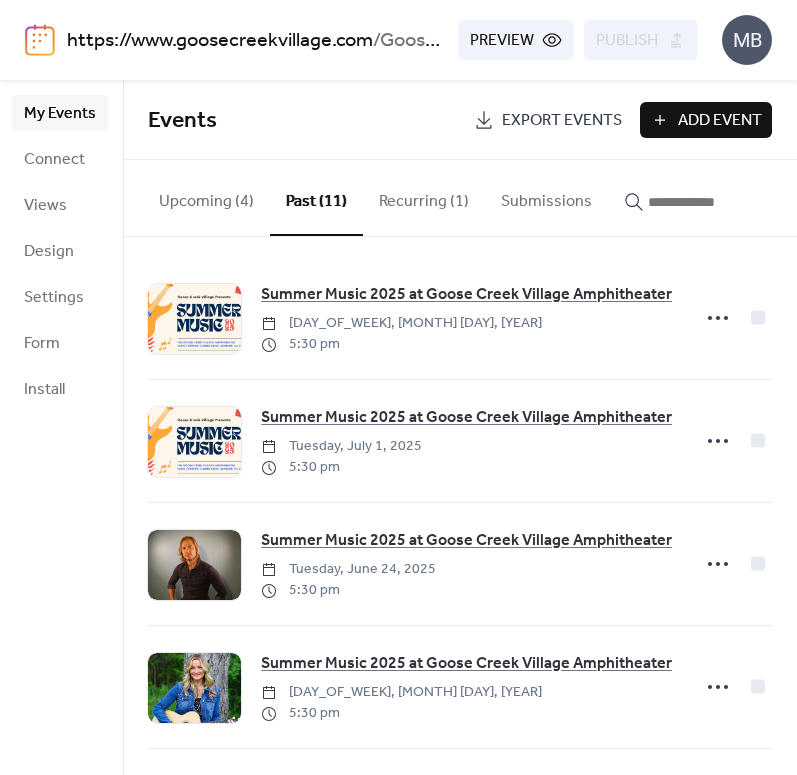 click on "Recurring  (1)" at bounding box center [424, 197] 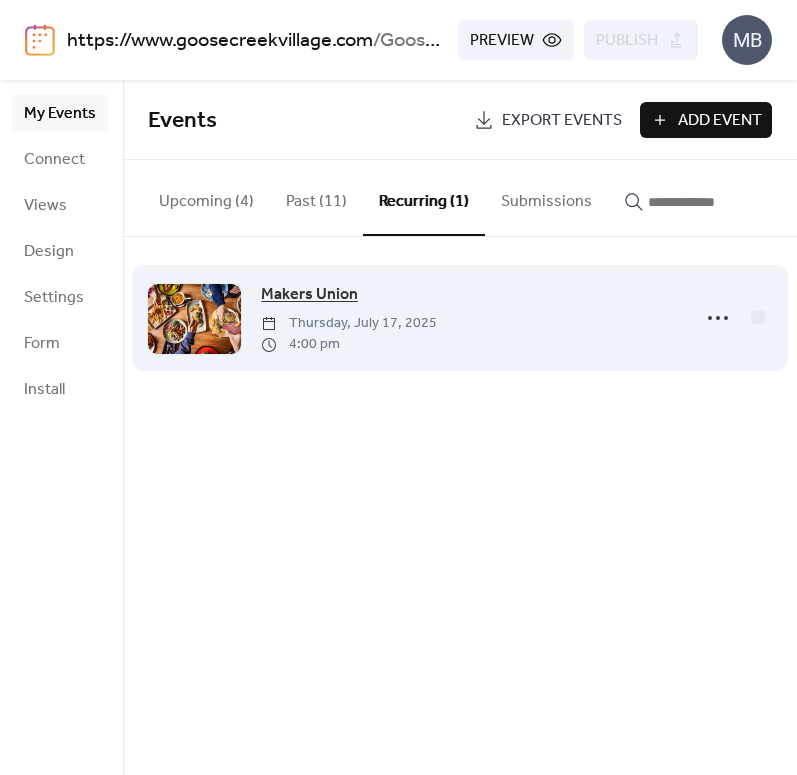 click on "Makers Union" at bounding box center (309, 295) 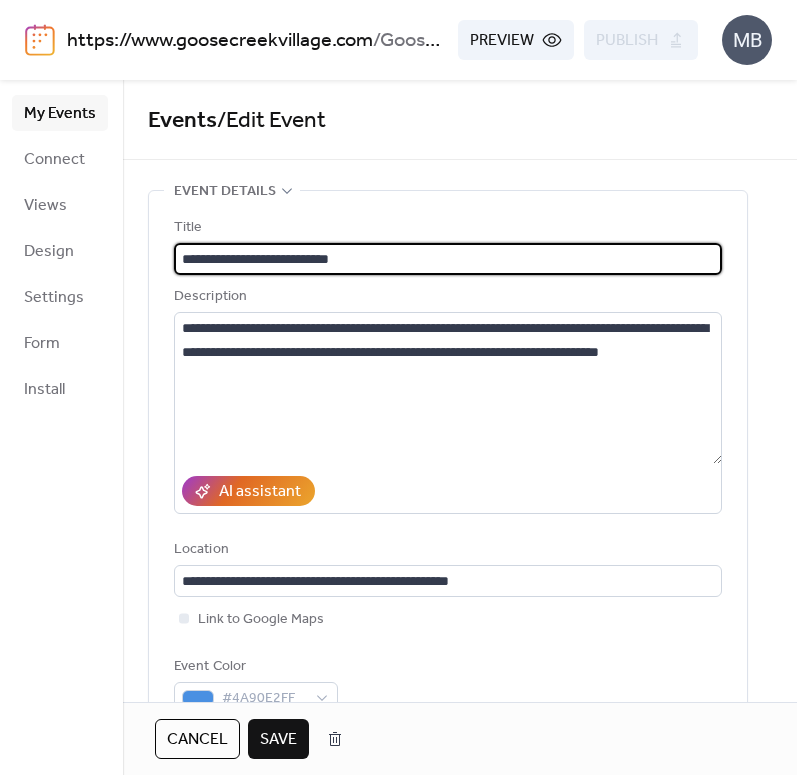 type on "**********" 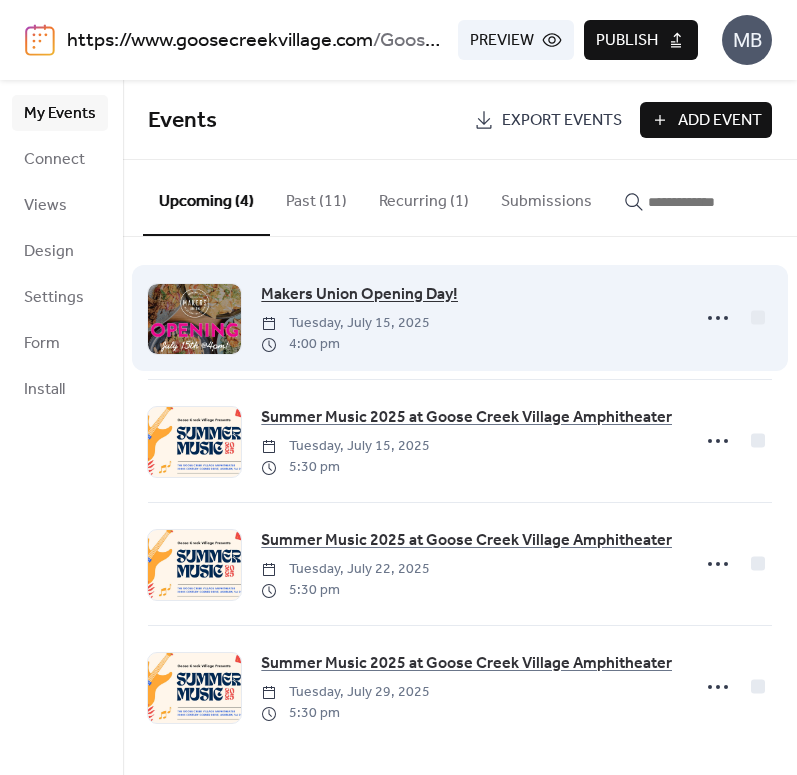 click on "Makers Union Opening Day!" at bounding box center (359, 295) 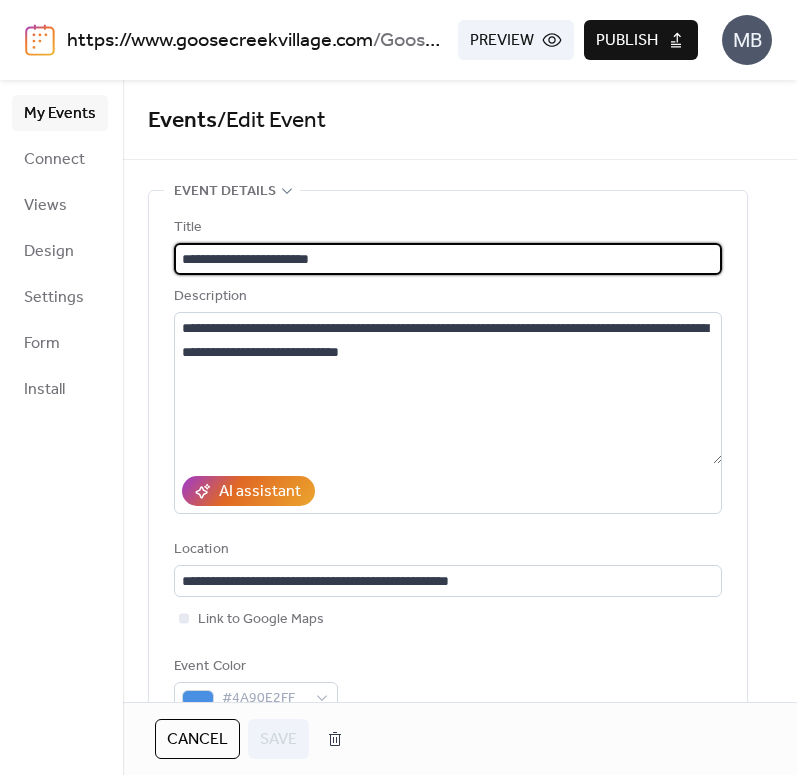 click on "**********" at bounding box center [448, 259] 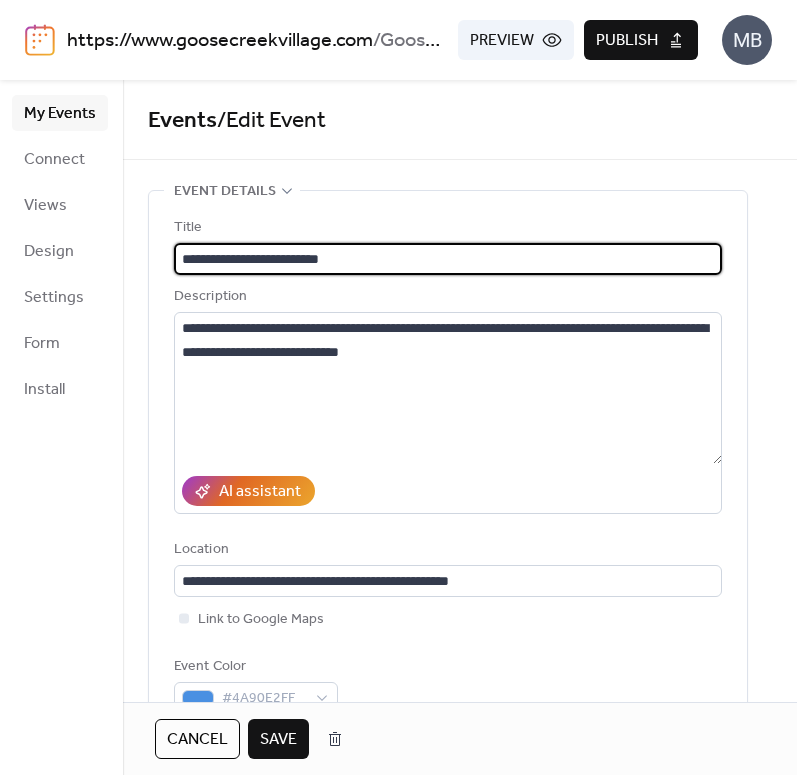 type on "**********" 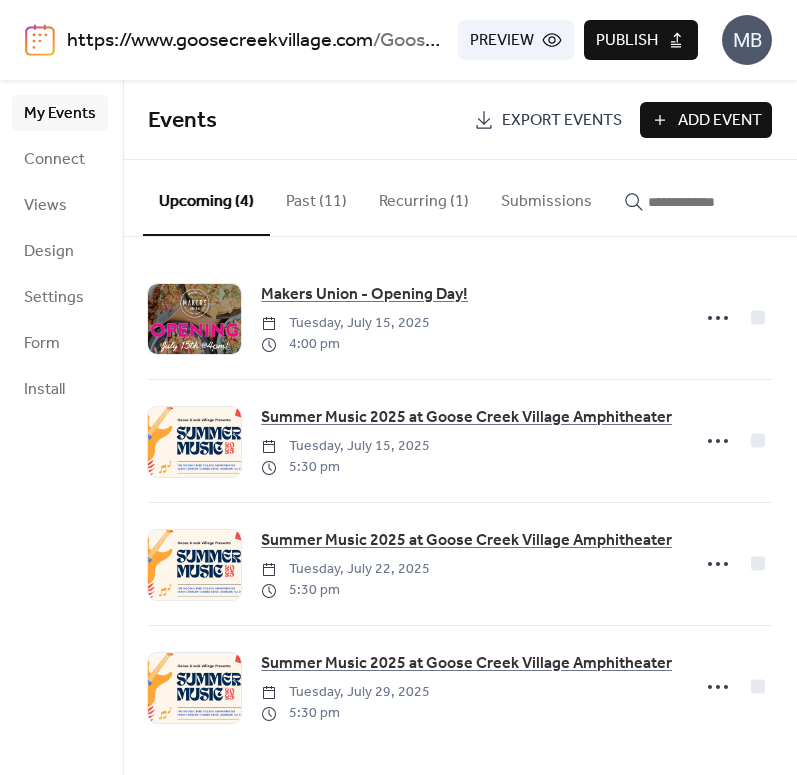 click on "Recurring  (1)" at bounding box center (424, 197) 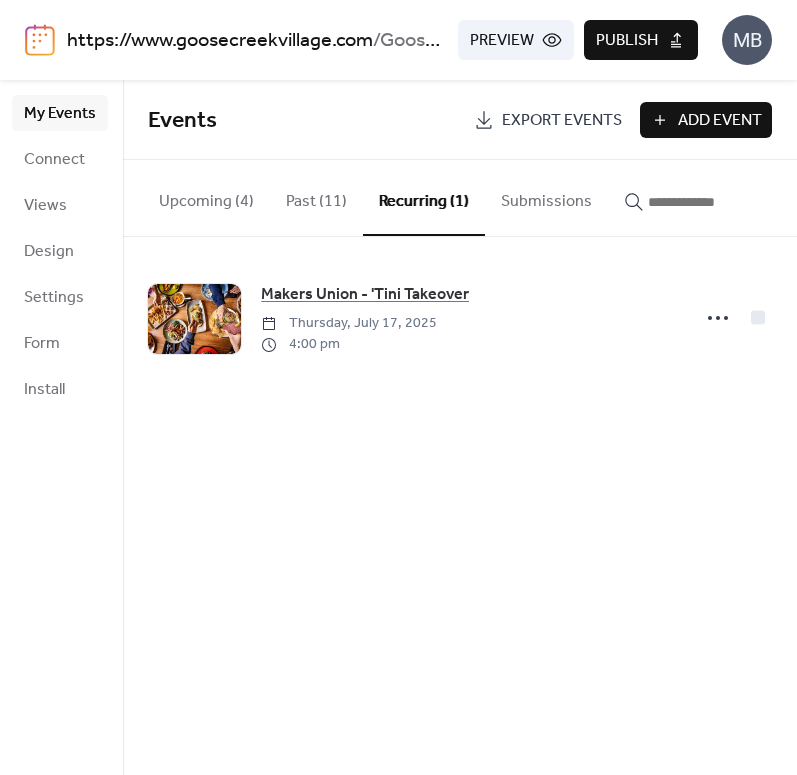 click on "Publish" at bounding box center [641, 40] 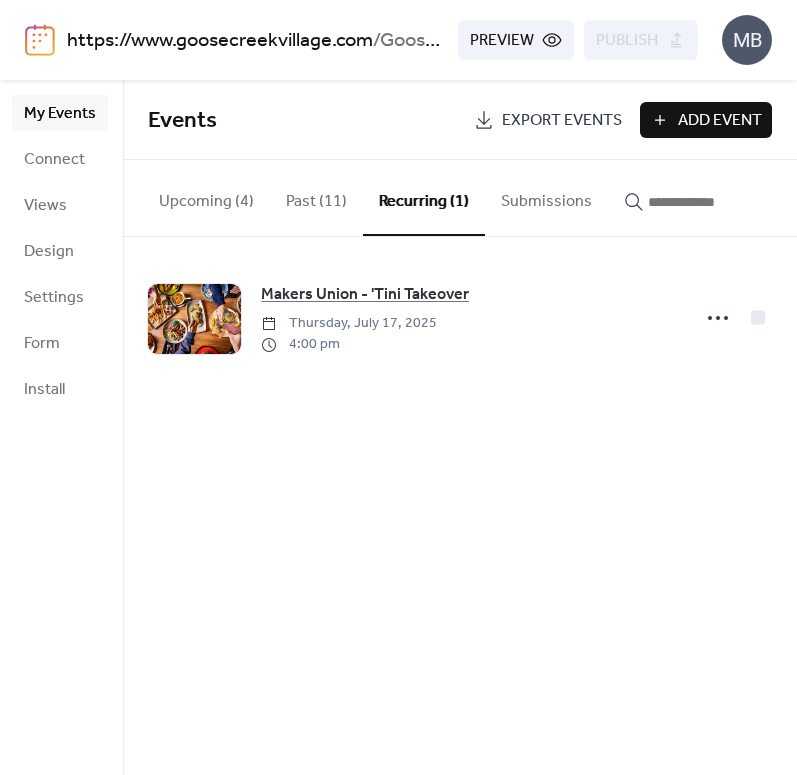 click on "Upcoming  (4)" at bounding box center [206, 197] 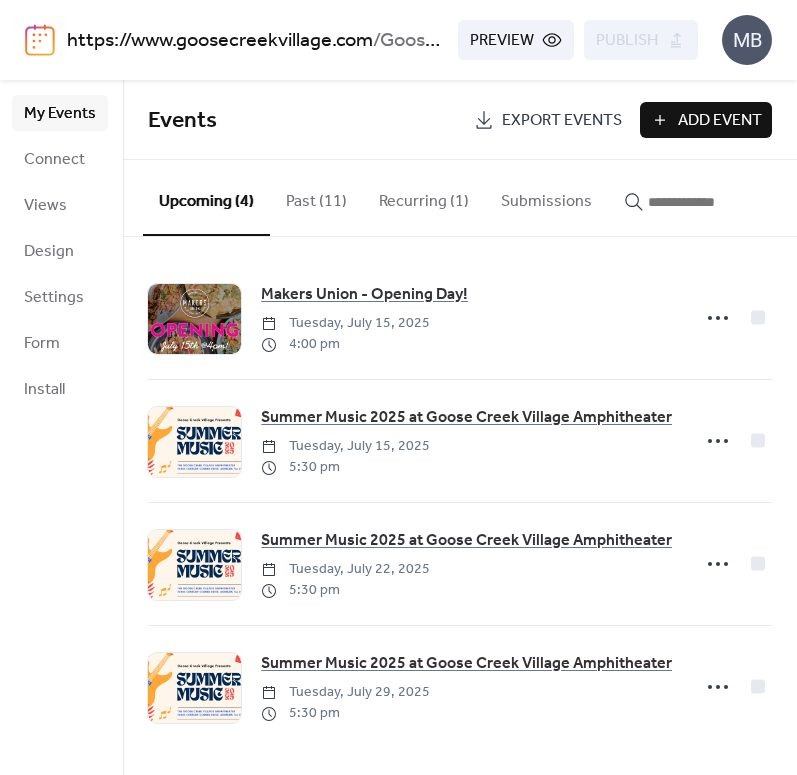 click on "Add Event" at bounding box center [720, 121] 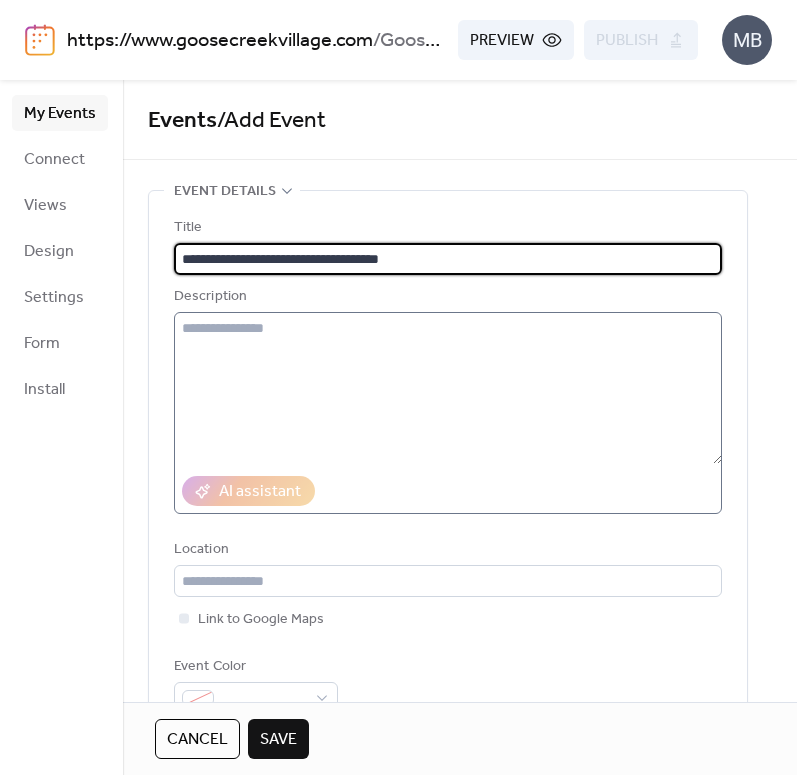 type on "**********" 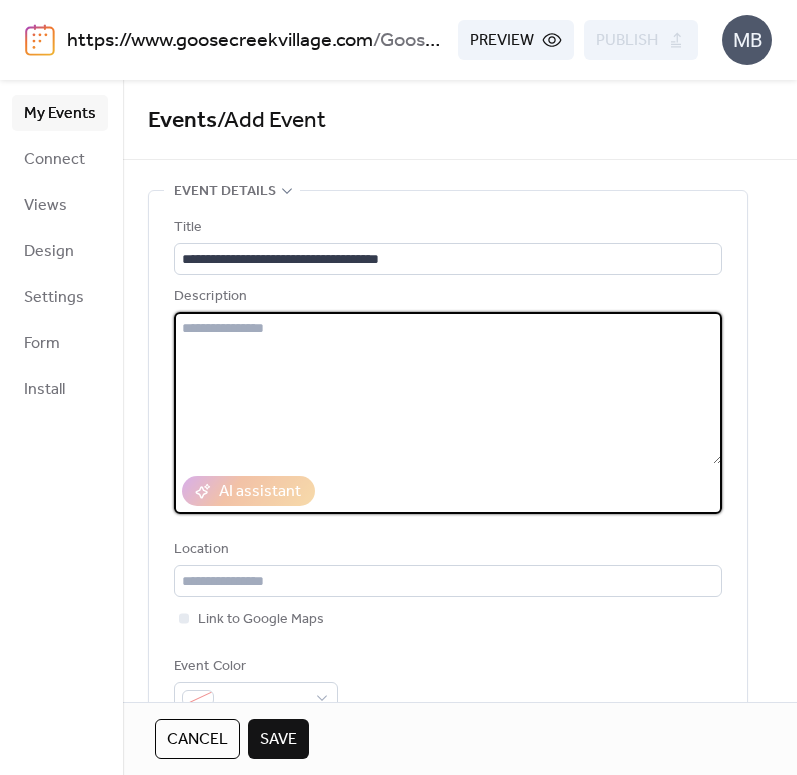 click at bounding box center (448, 388) 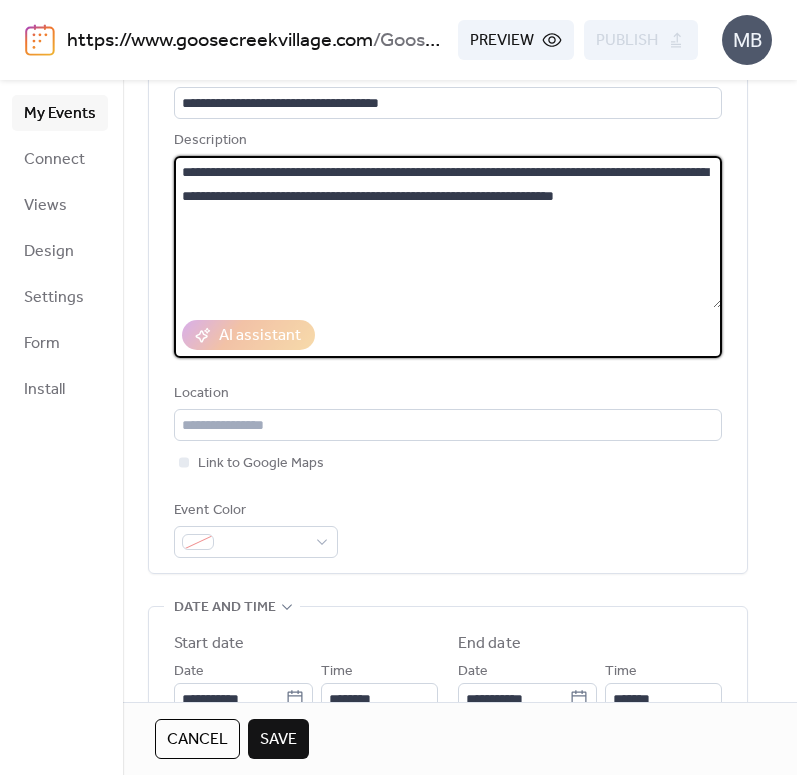 scroll, scrollTop: 166, scrollLeft: 0, axis: vertical 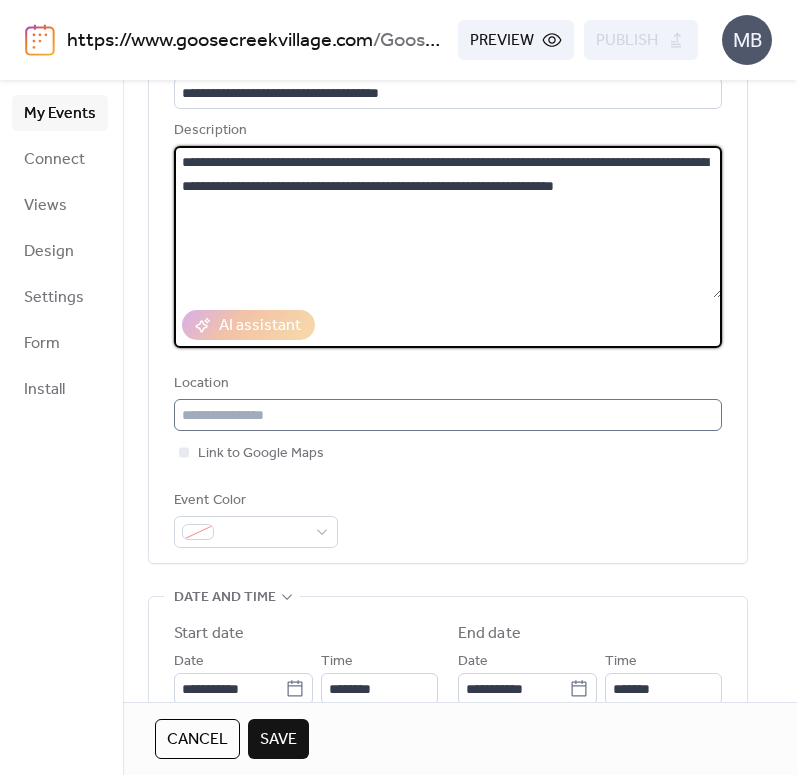 type on "**********" 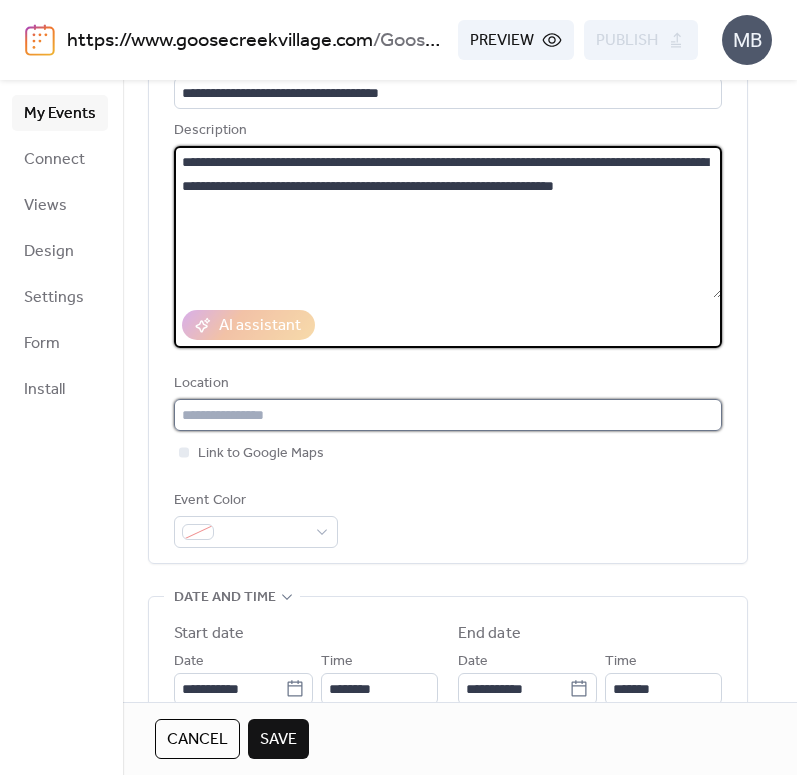 click at bounding box center (448, 415) 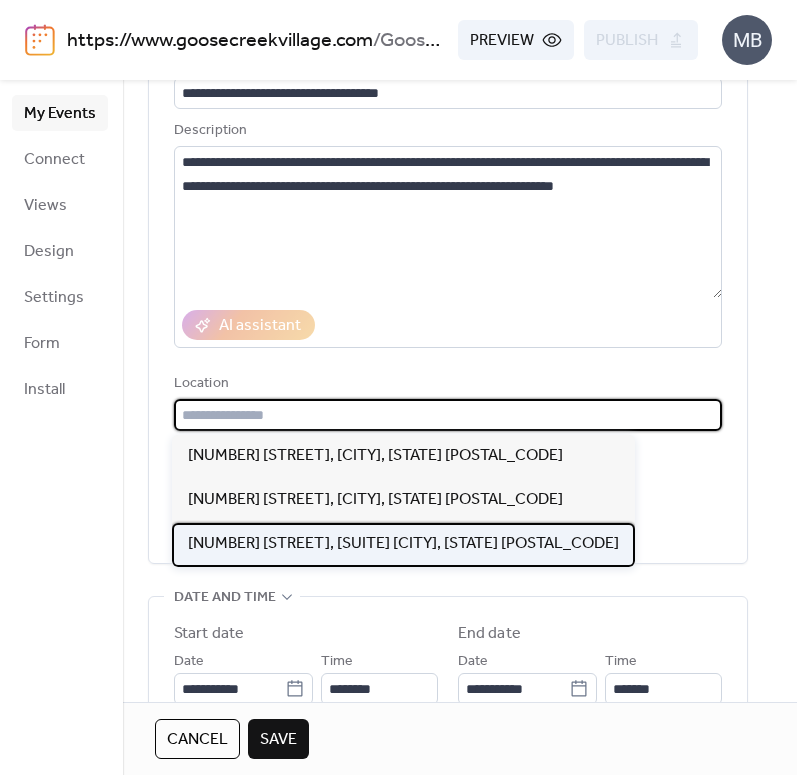click on "[NUMBER] [STREET], [SUITE] [CITY], [STATE] [POSTAL_CODE]" at bounding box center (403, 544) 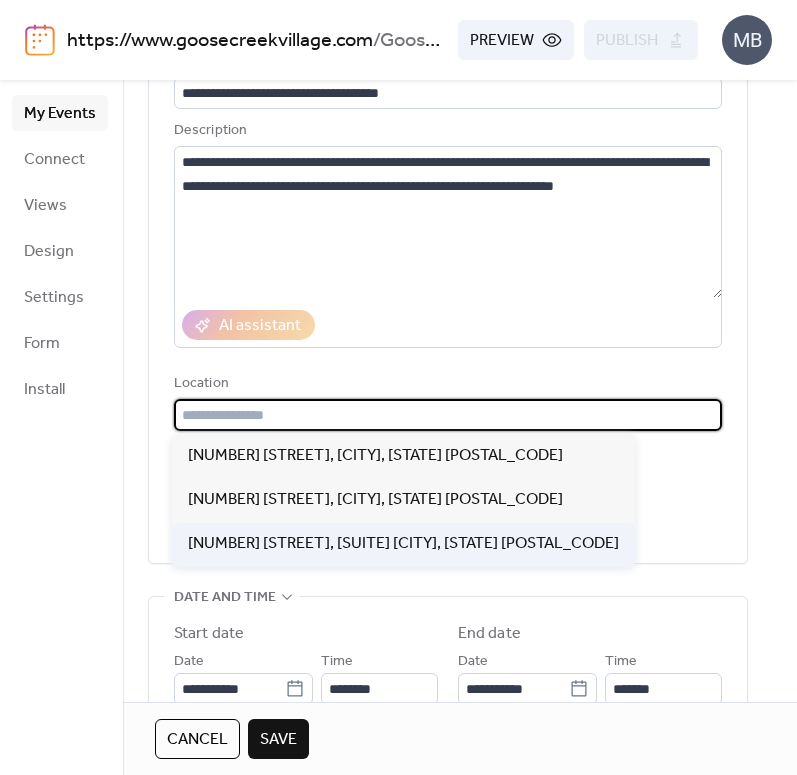 type on "**********" 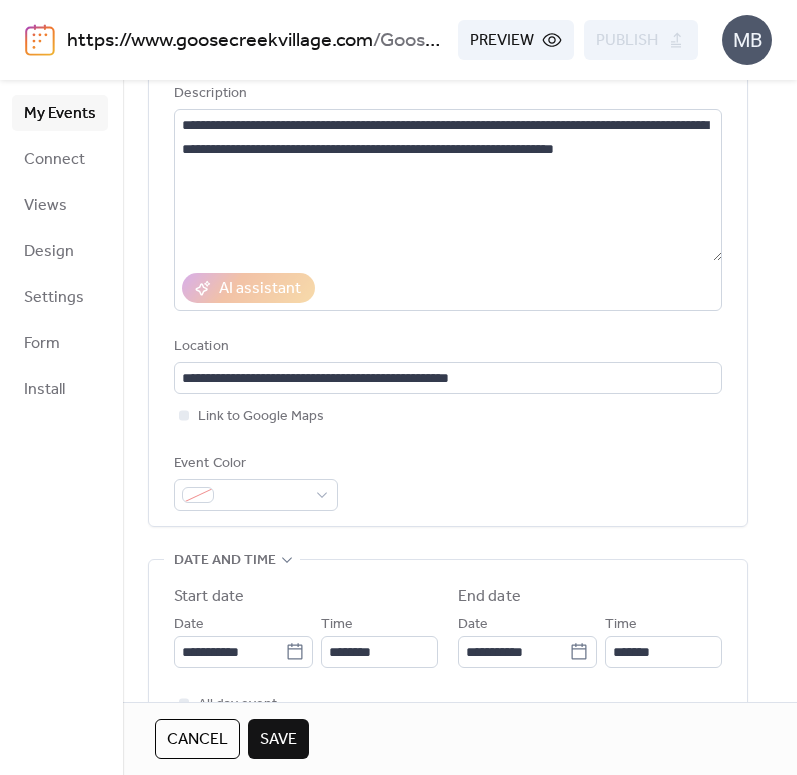 scroll, scrollTop: 230, scrollLeft: 0, axis: vertical 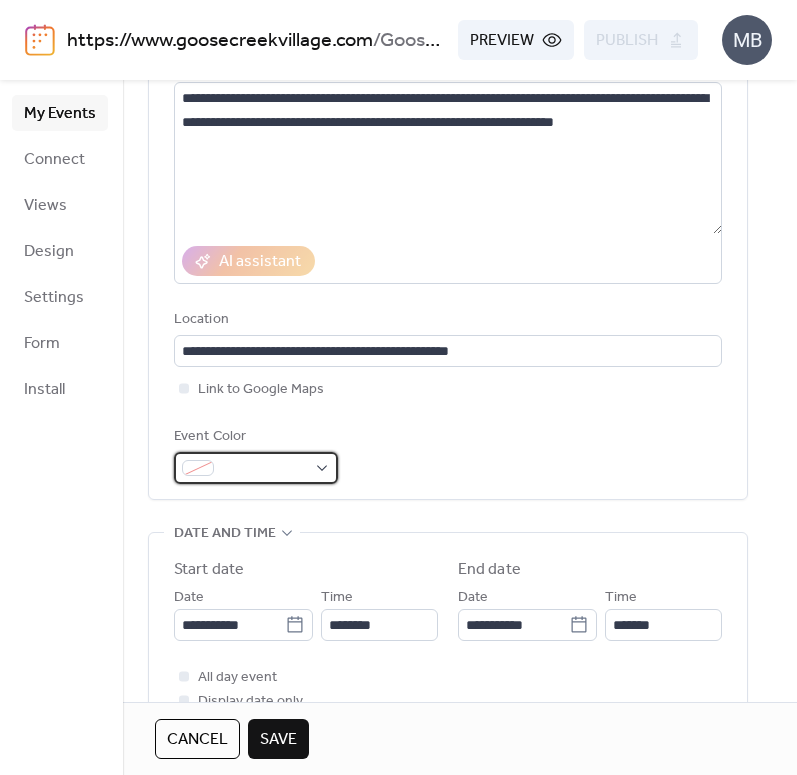 click at bounding box center [256, 468] 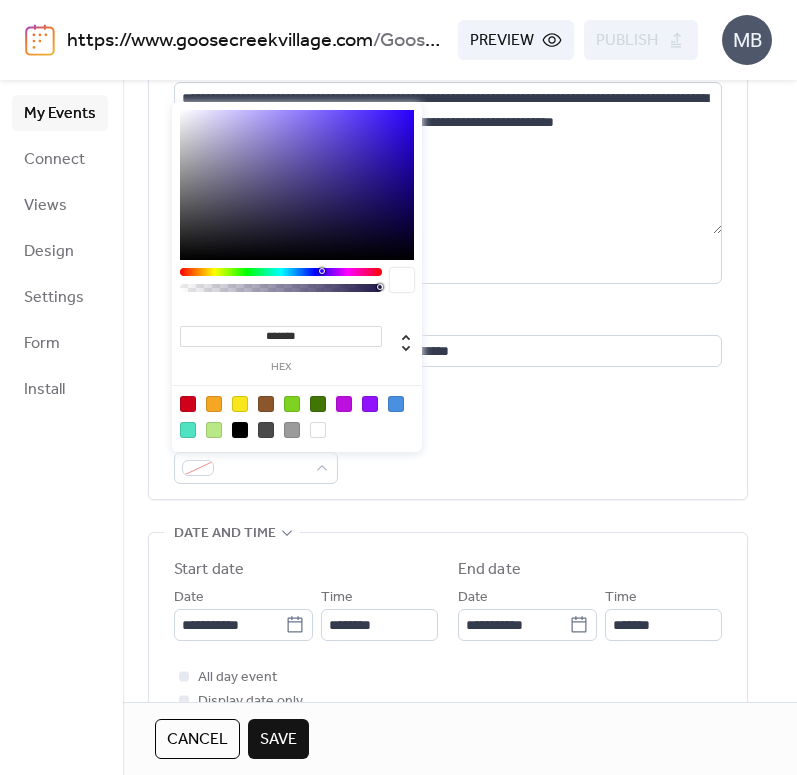 click at bounding box center (396, 404) 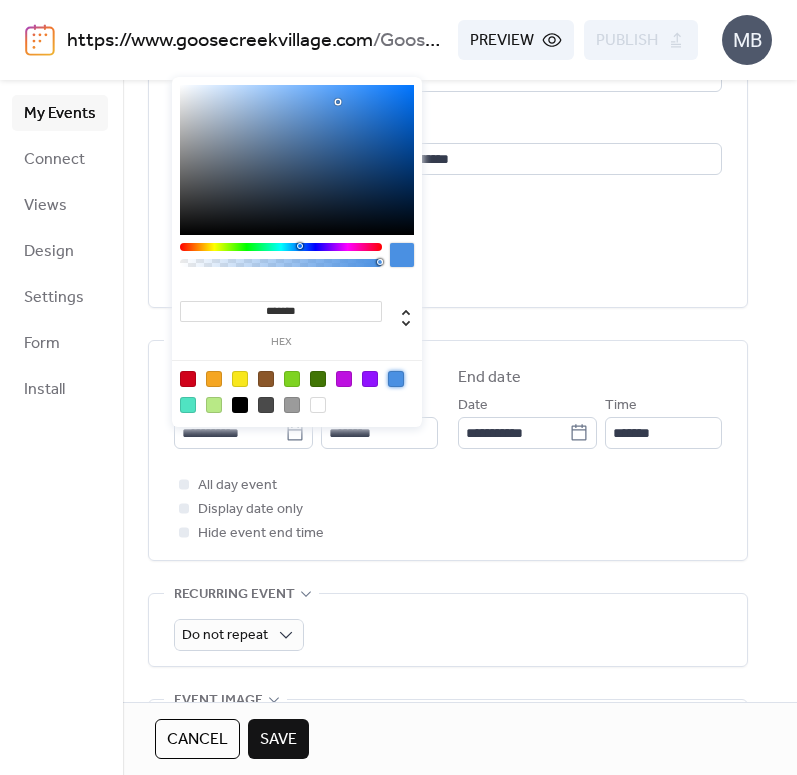 scroll, scrollTop: 442, scrollLeft: 0, axis: vertical 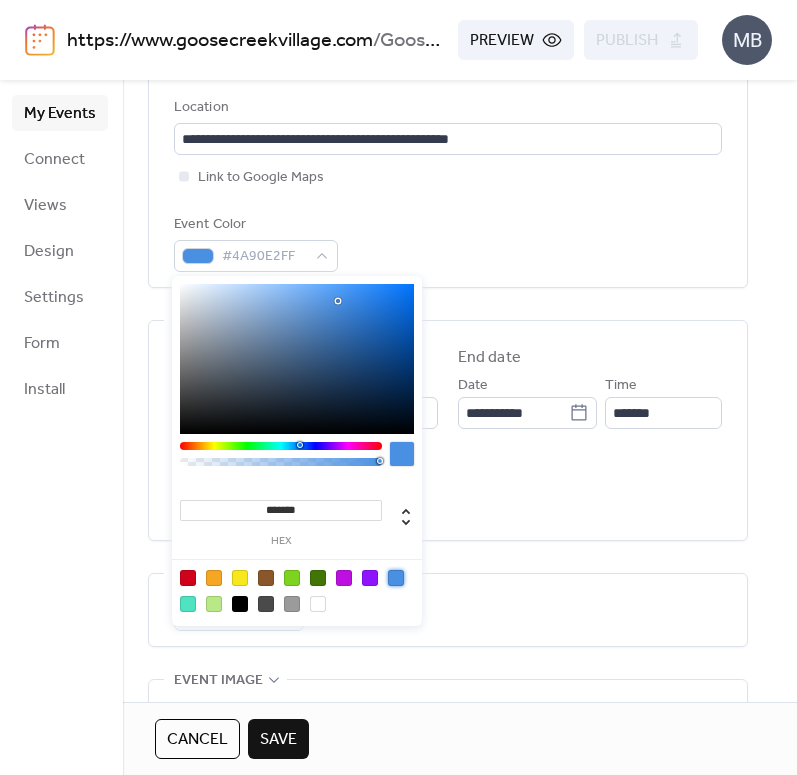 click on "**********" at bounding box center [448, 430] 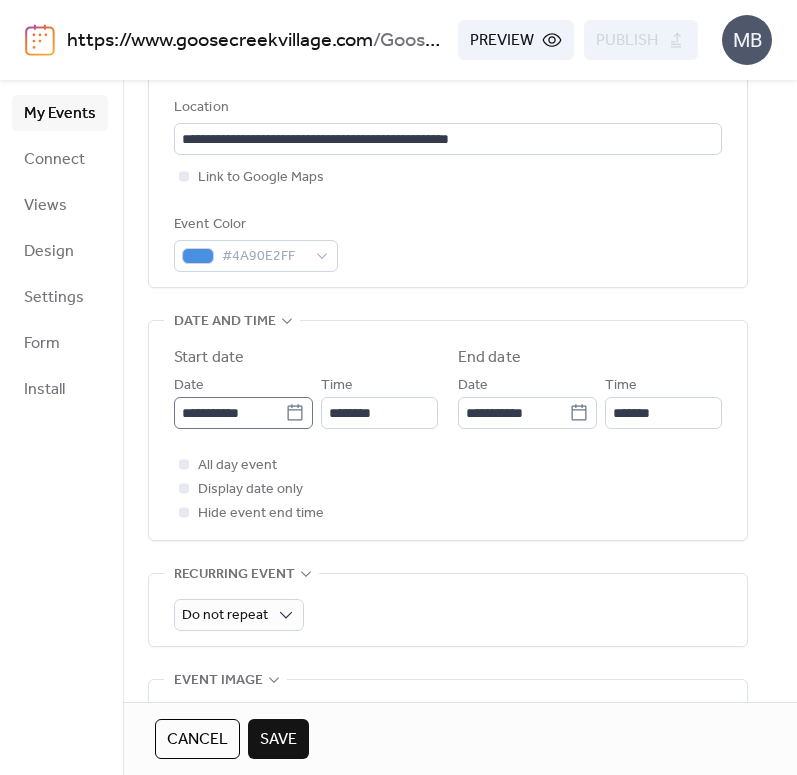 click 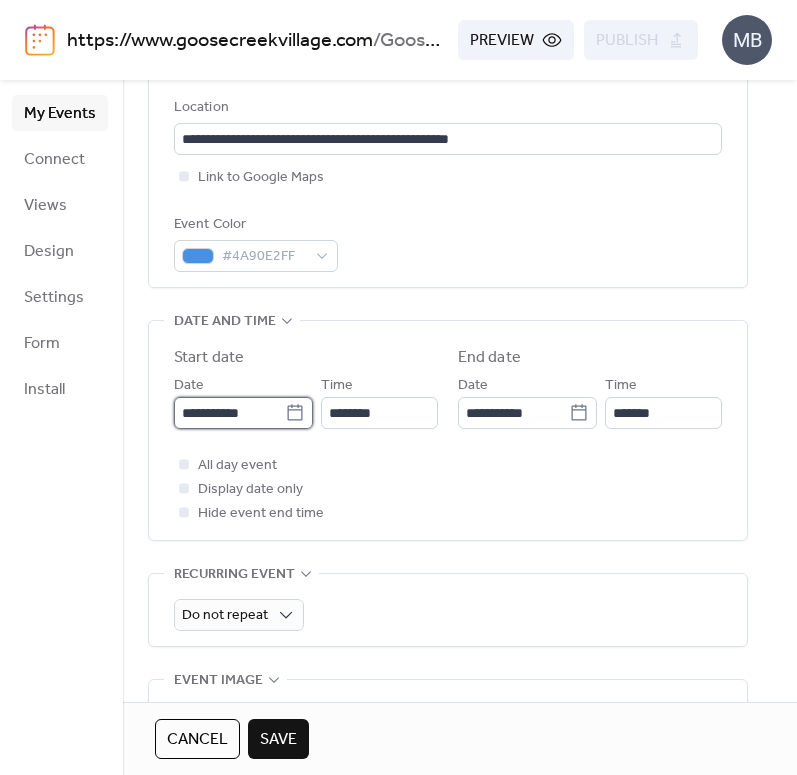 click on "**********" at bounding box center [229, 413] 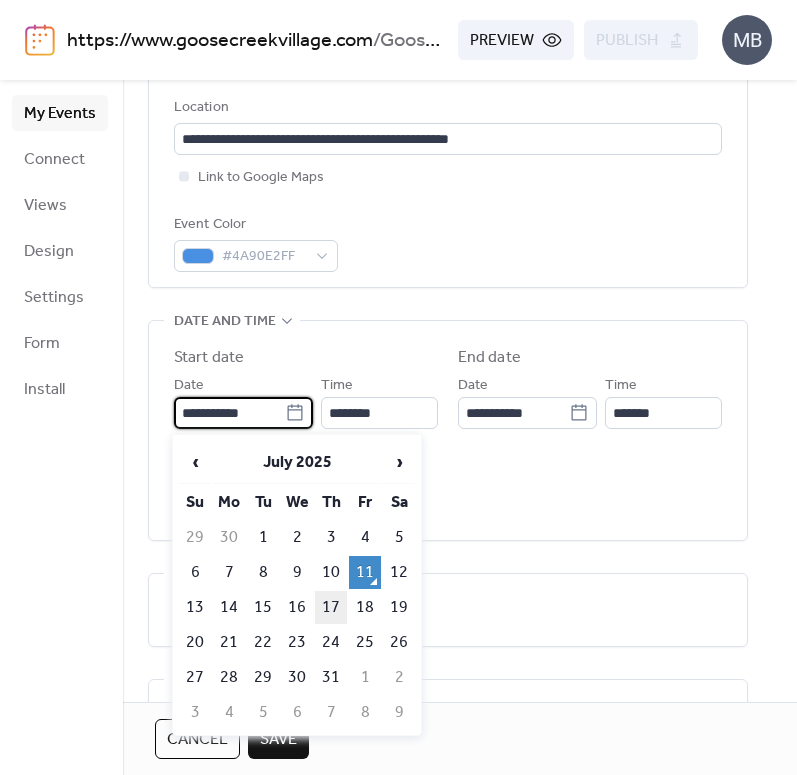 click on "17" at bounding box center [331, 607] 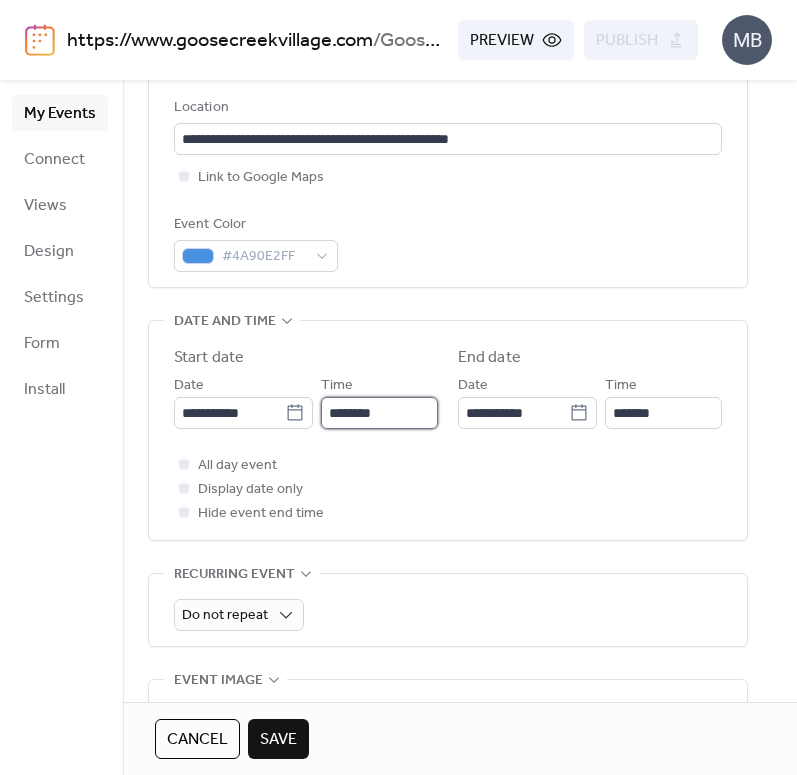 click on "********" at bounding box center (379, 413) 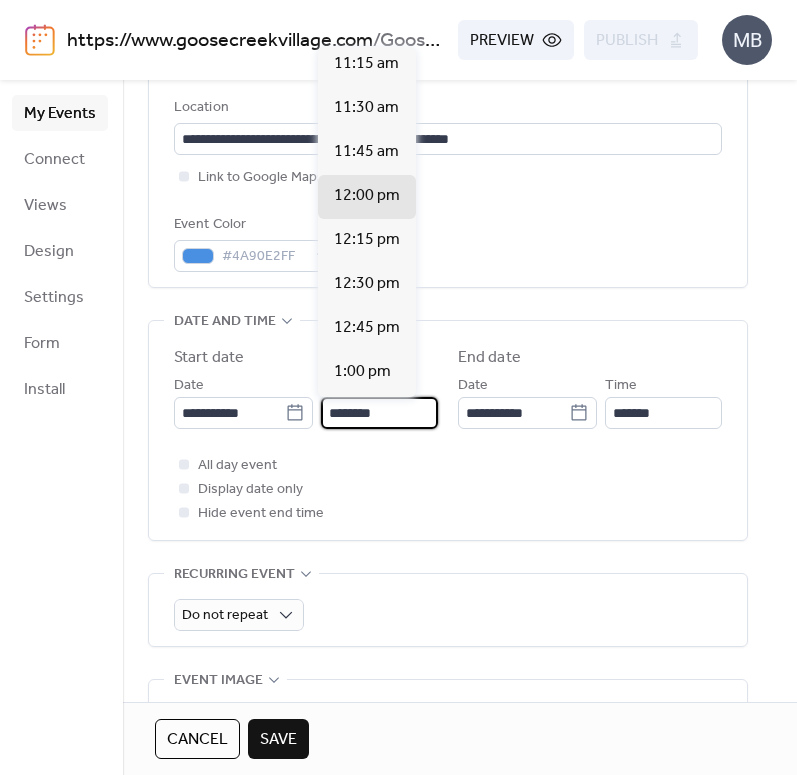 scroll, scrollTop: 1928, scrollLeft: 0, axis: vertical 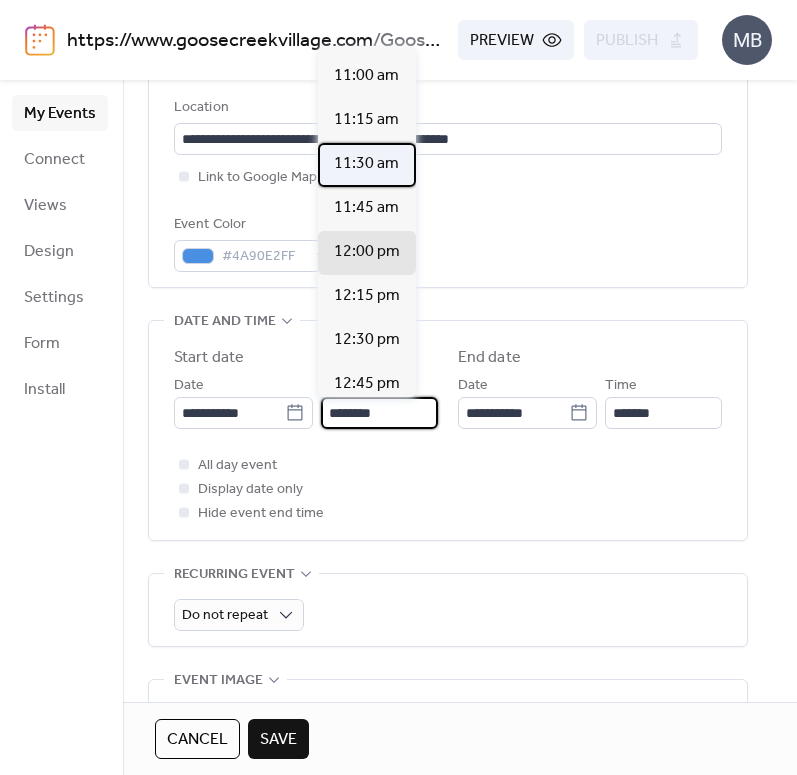 click on "11:30 am" at bounding box center [366, 164] 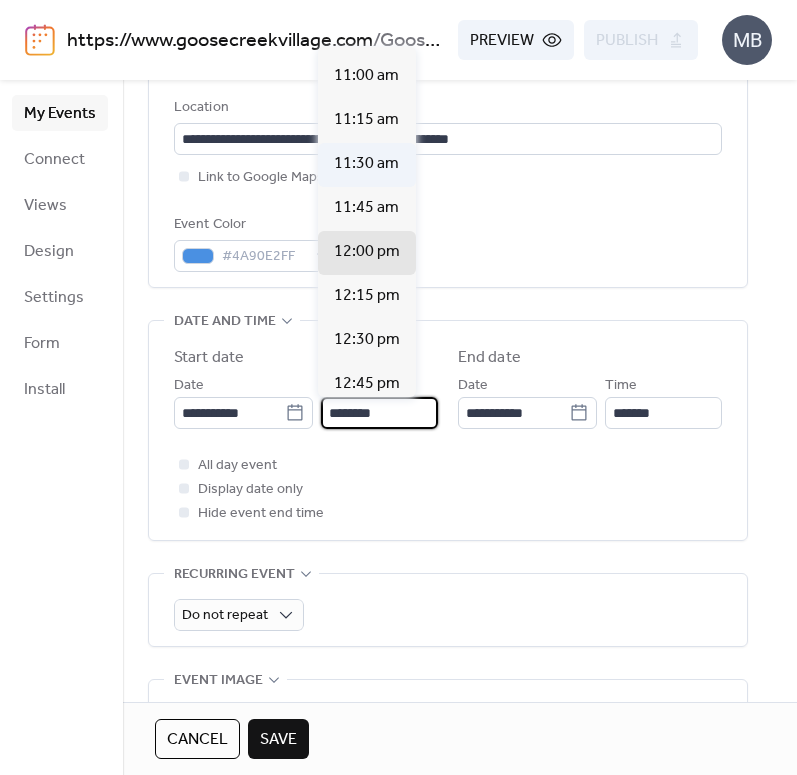 type on "********" 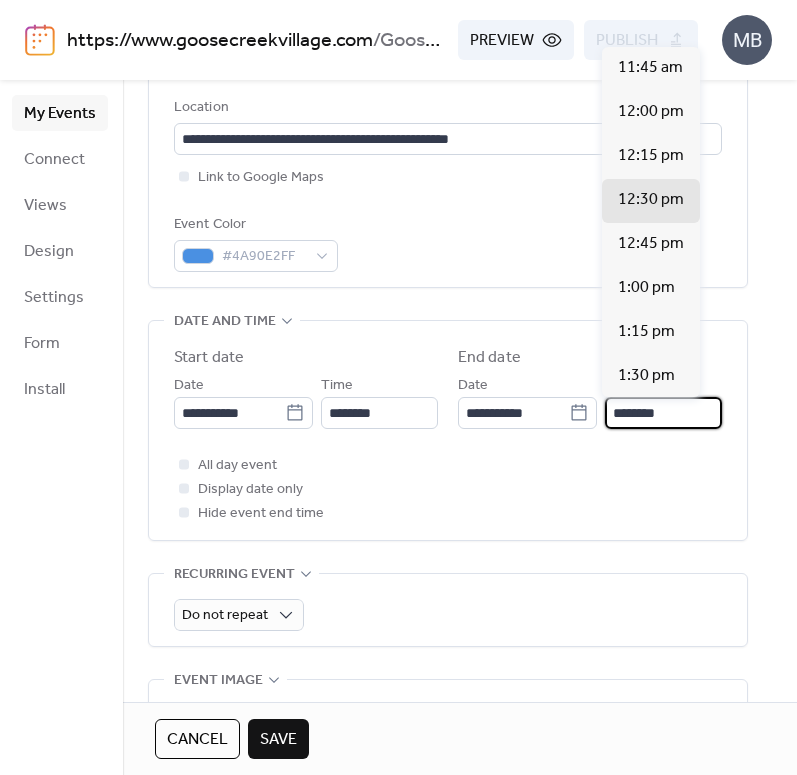 click on "********" at bounding box center [663, 413] 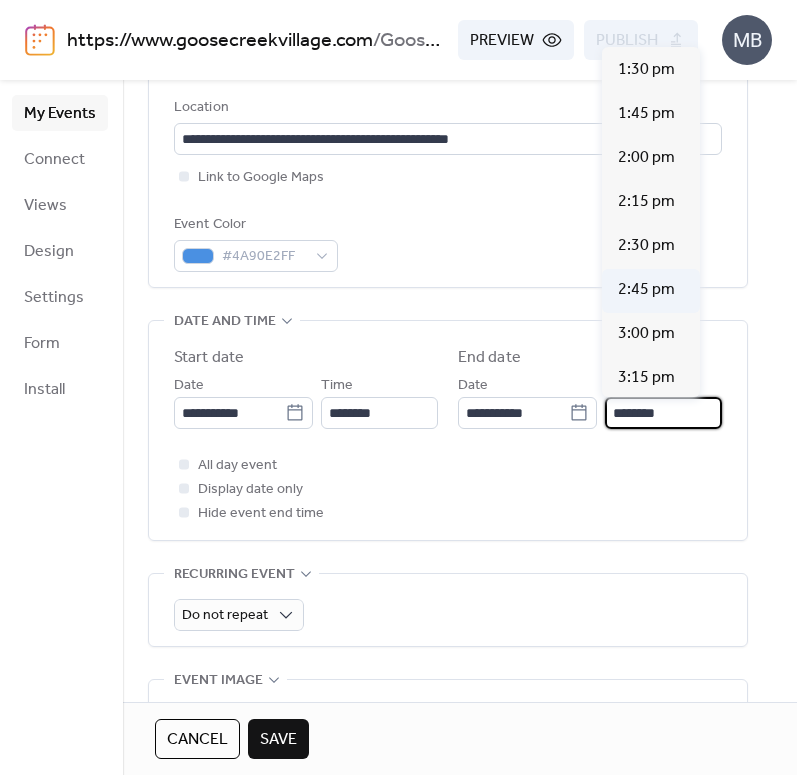 scroll, scrollTop: 313, scrollLeft: 0, axis: vertical 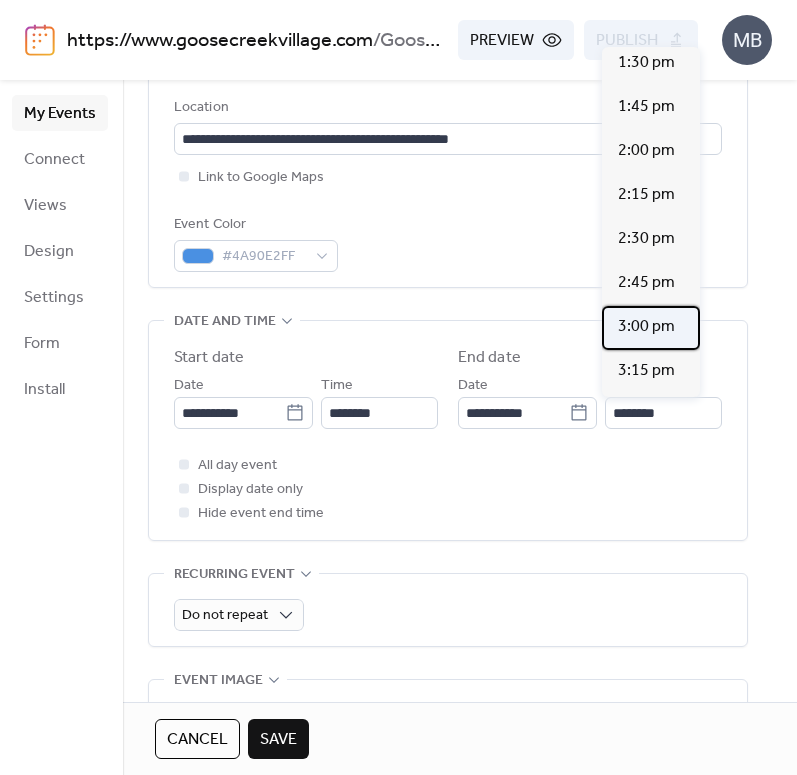 click on "3:00 pm" at bounding box center [646, 327] 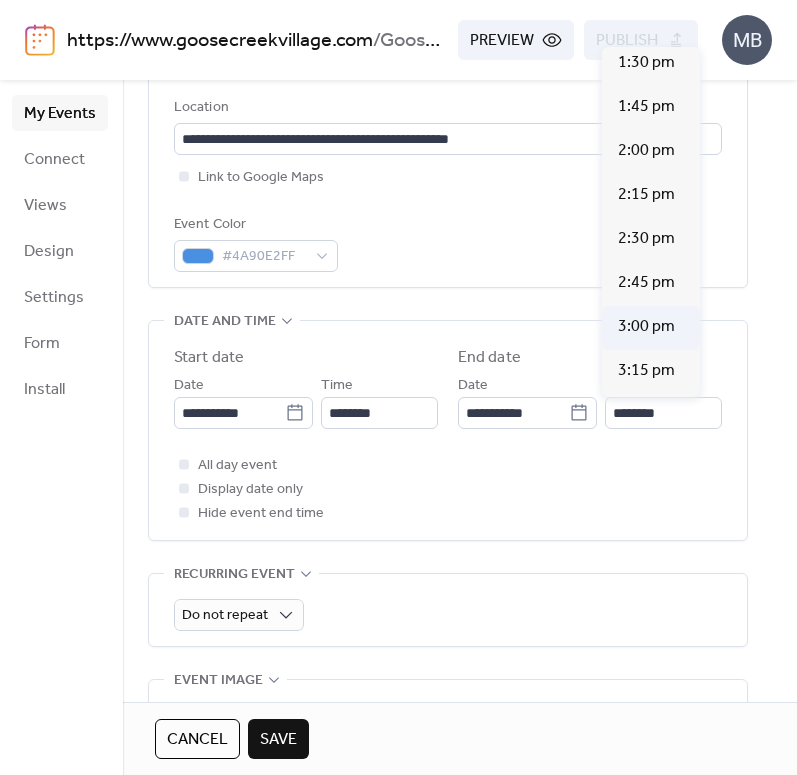 type on "*******" 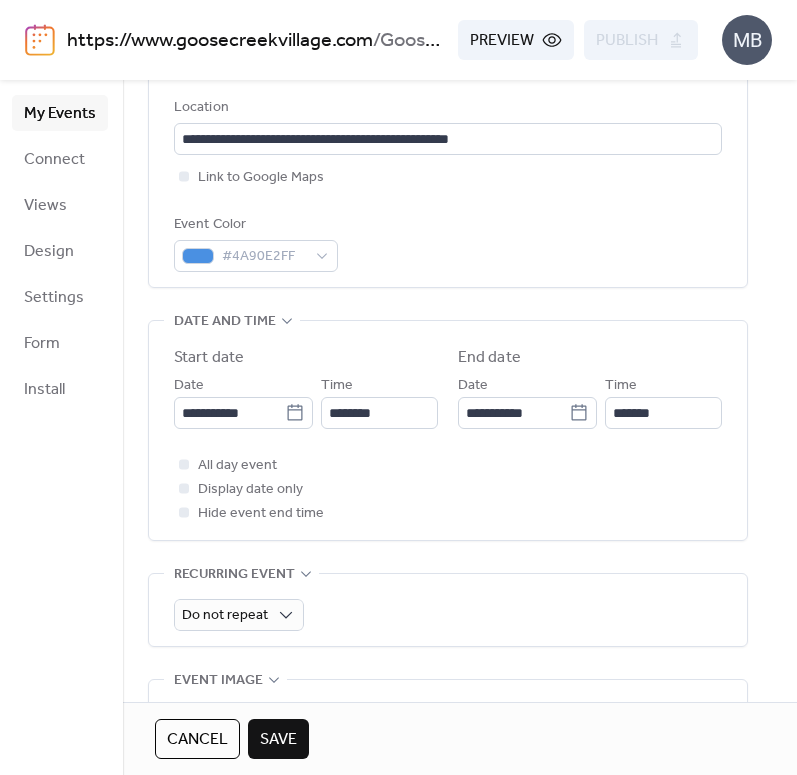 click on "All day event Display date only Hide event end time" at bounding box center [448, 489] 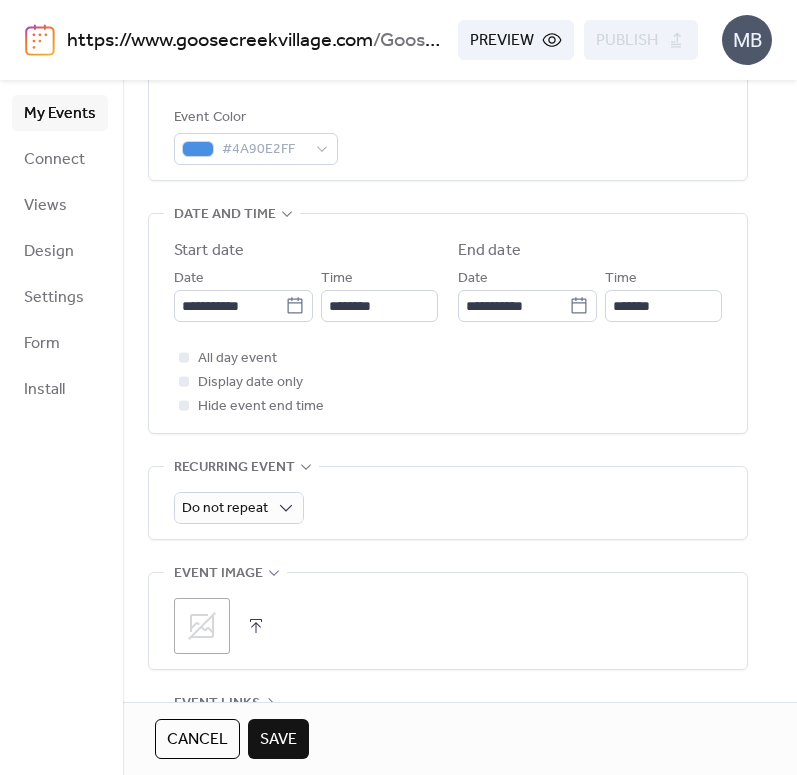 scroll, scrollTop: 577, scrollLeft: 0, axis: vertical 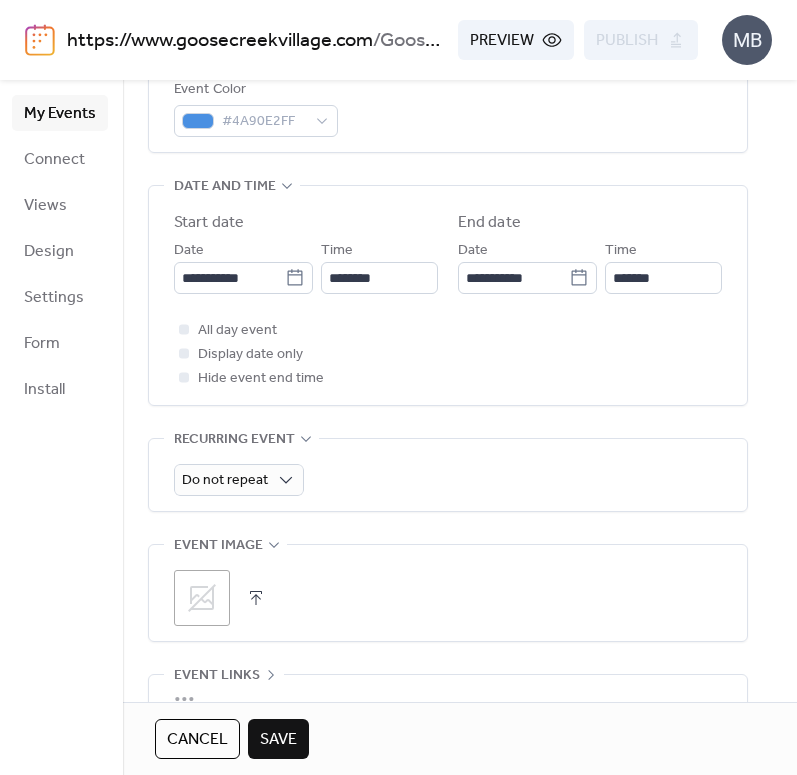 click at bounding box center (256, 598) 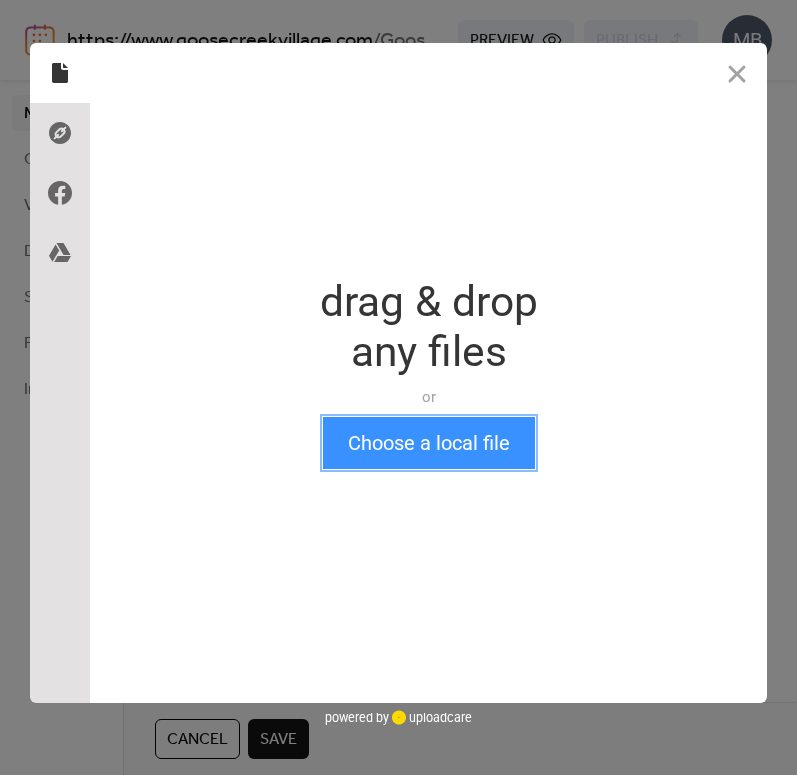 click on "Choose a local file" at bounding box center [429, 443] 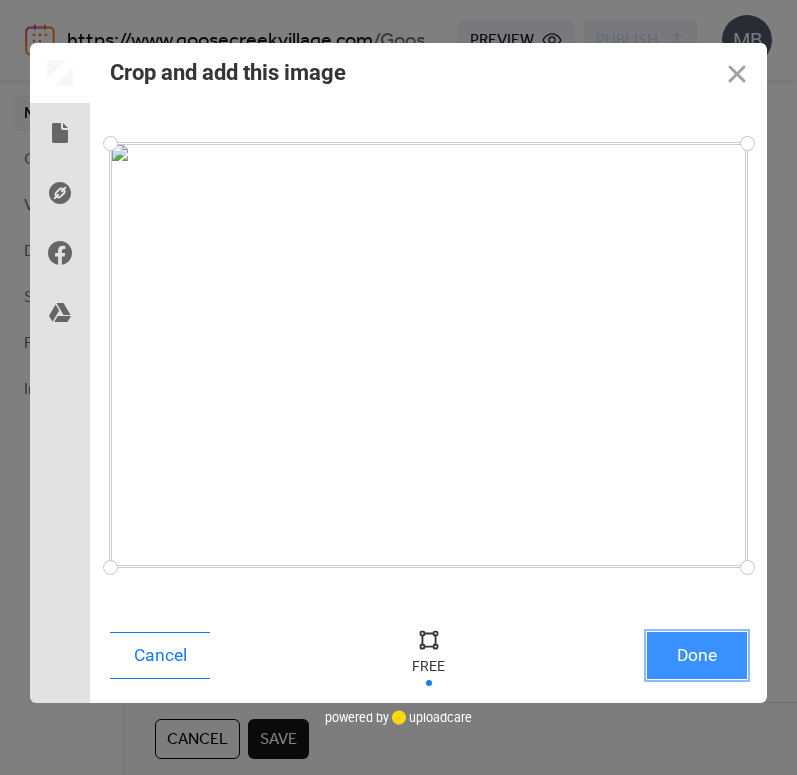 click on "Done" at bounding box center [697, 655] 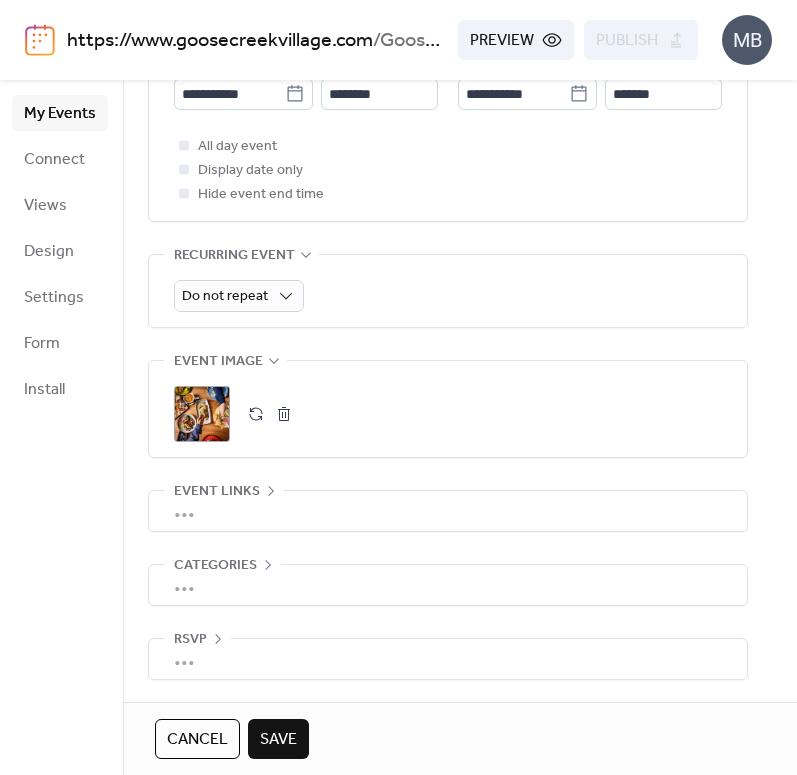 scroll, scrollTop: 296, scrollLeft: 0, axis: vertical 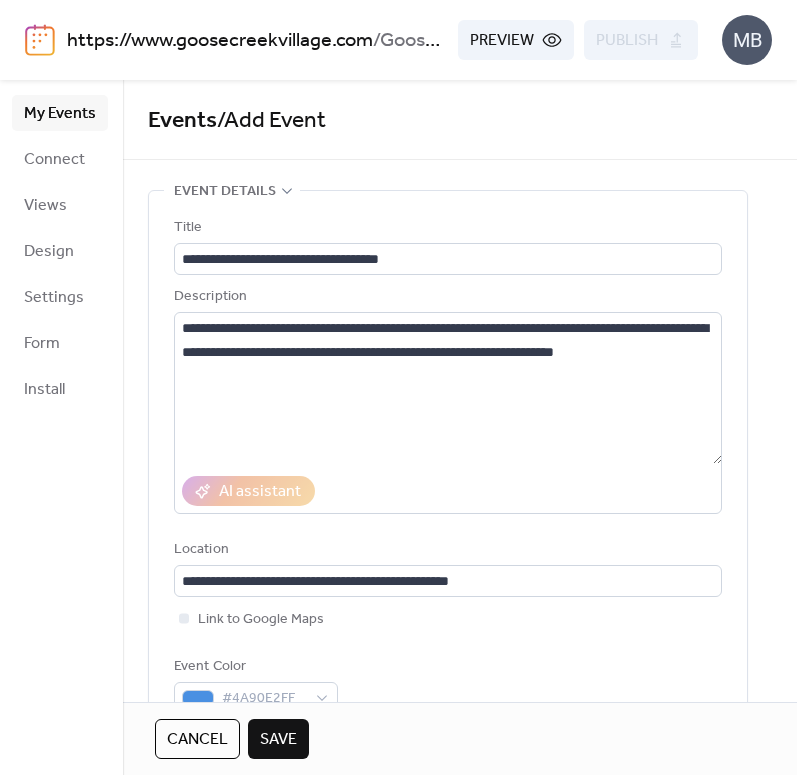 click on "Save" at bounding box center [278, 740] 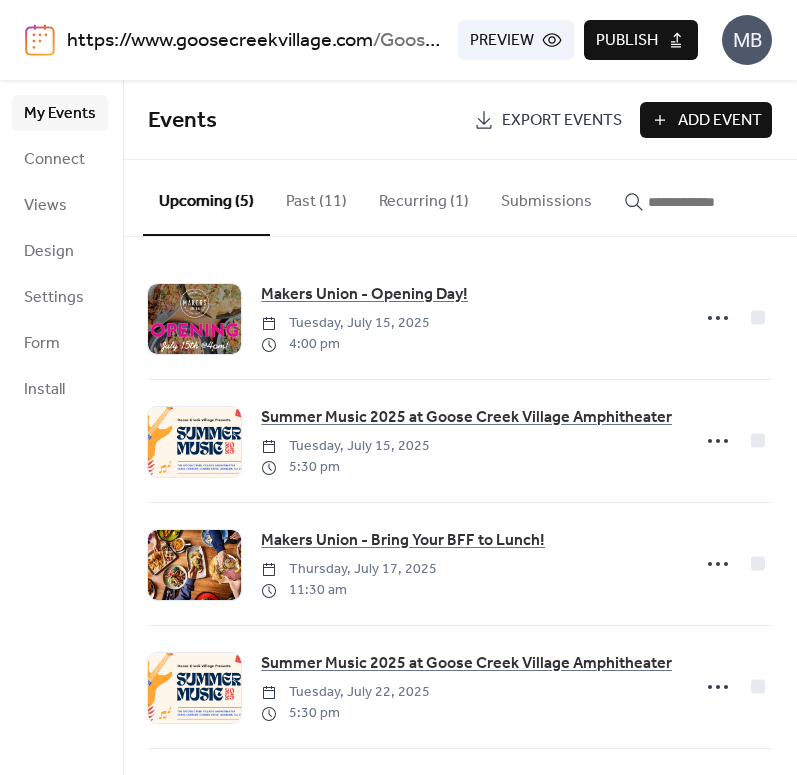 click on "Recurring  (1)" at bounding box center [424, 197] 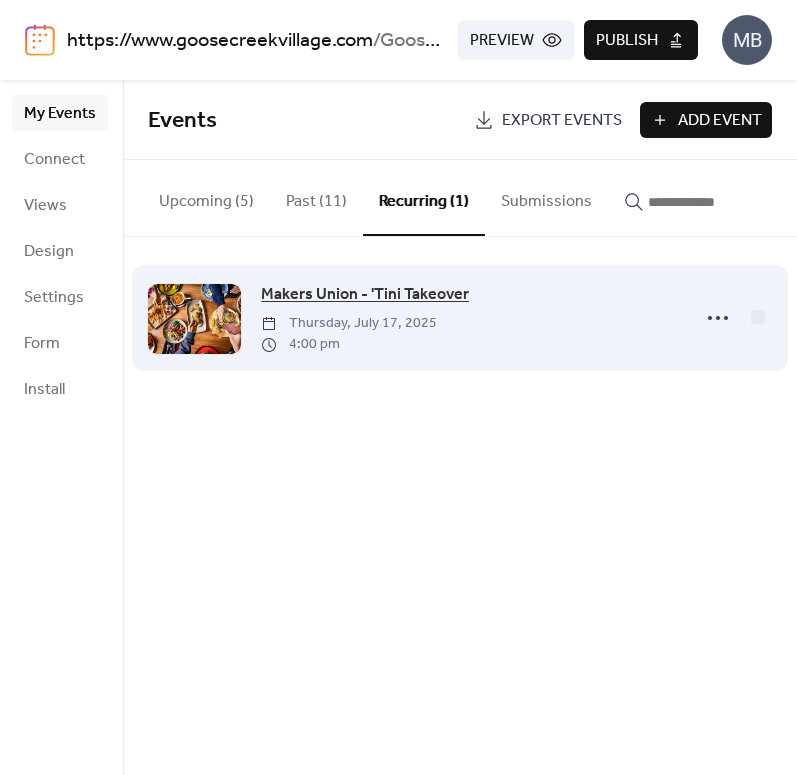 click on "Makers Union - 'Tini Takeover" at bounding box center [365, 295] 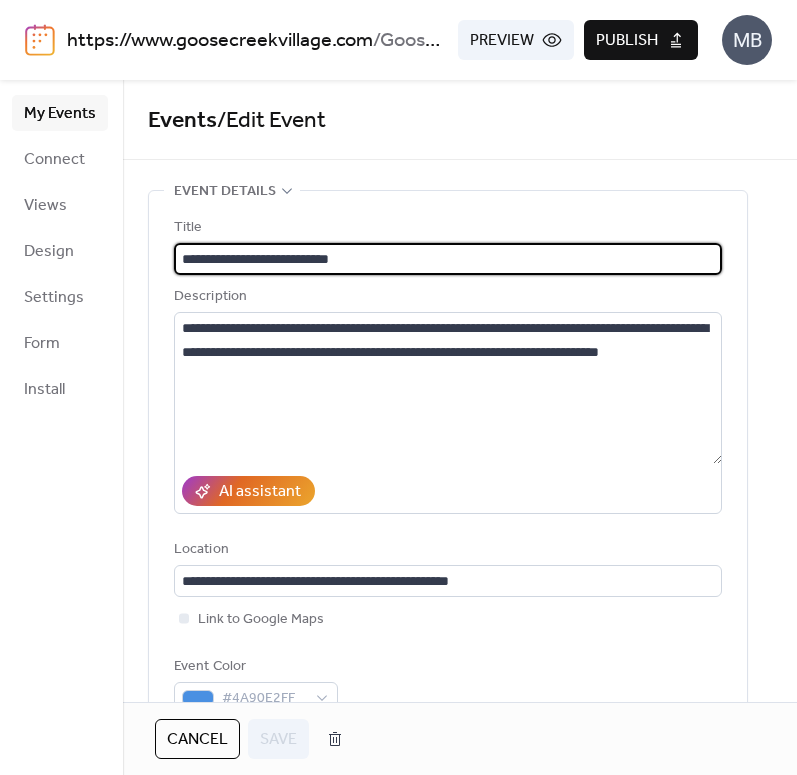 type on "**********" 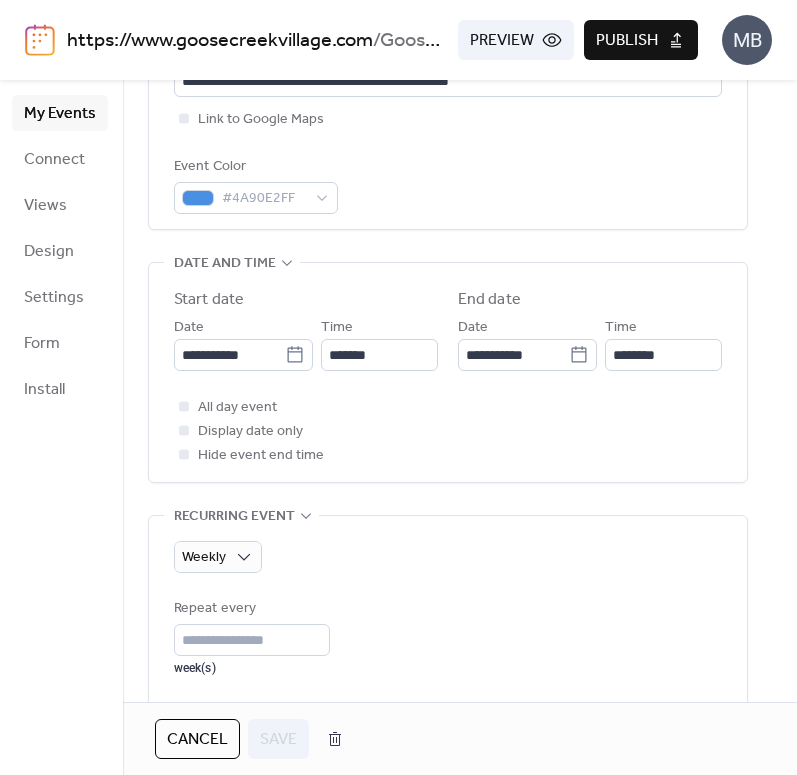 scroll, scrollTop: 536, scrollLeft: 0, axis: vertical 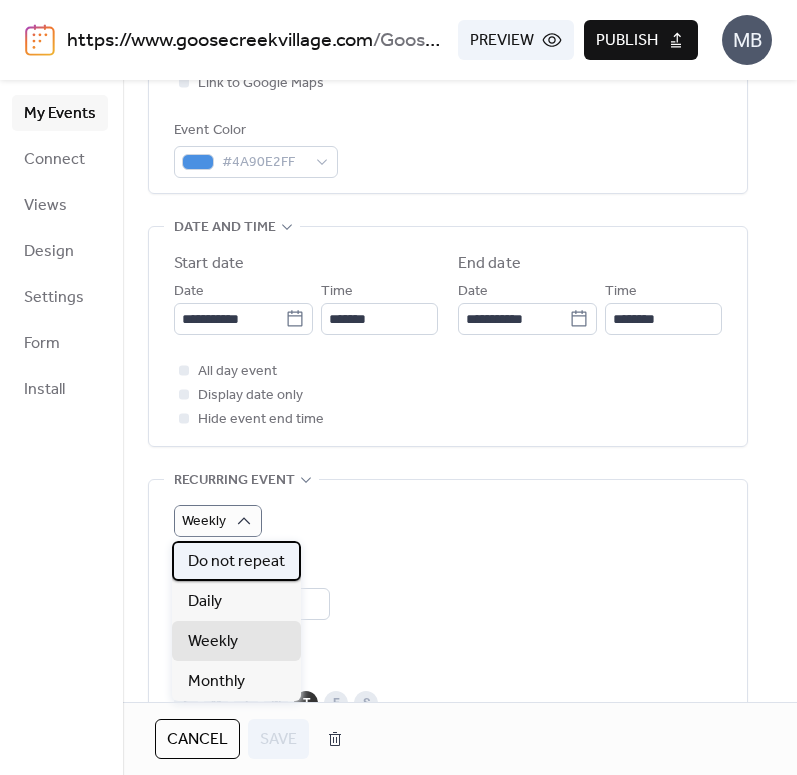 click on "Do not repeat" at bounding box center [236, 562] 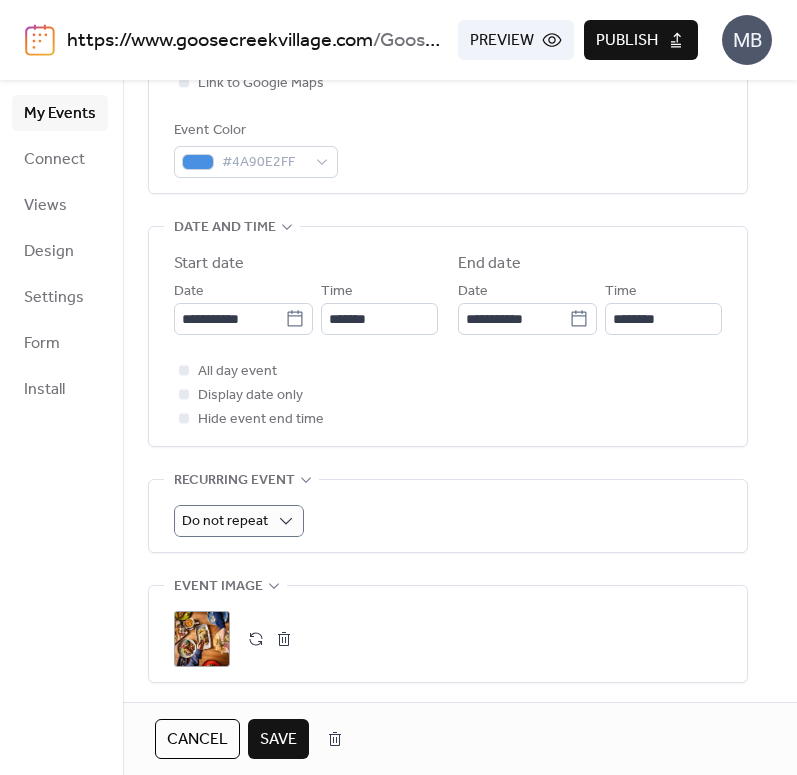 click on "Save" at bounding box center (278, 740) 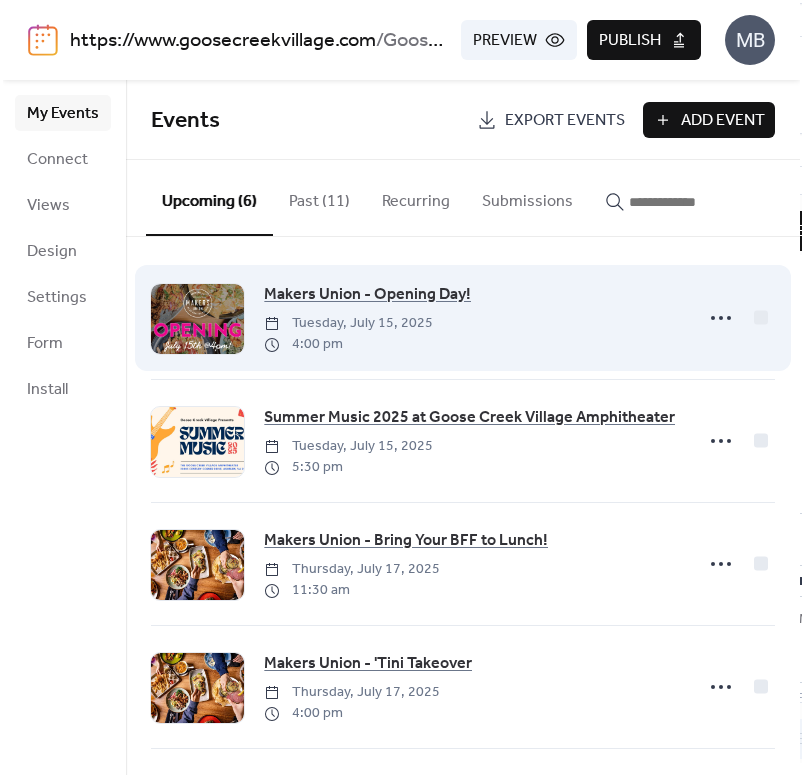 scroll, scrollTop: 145, scrollLeft: 0, axis: vertical 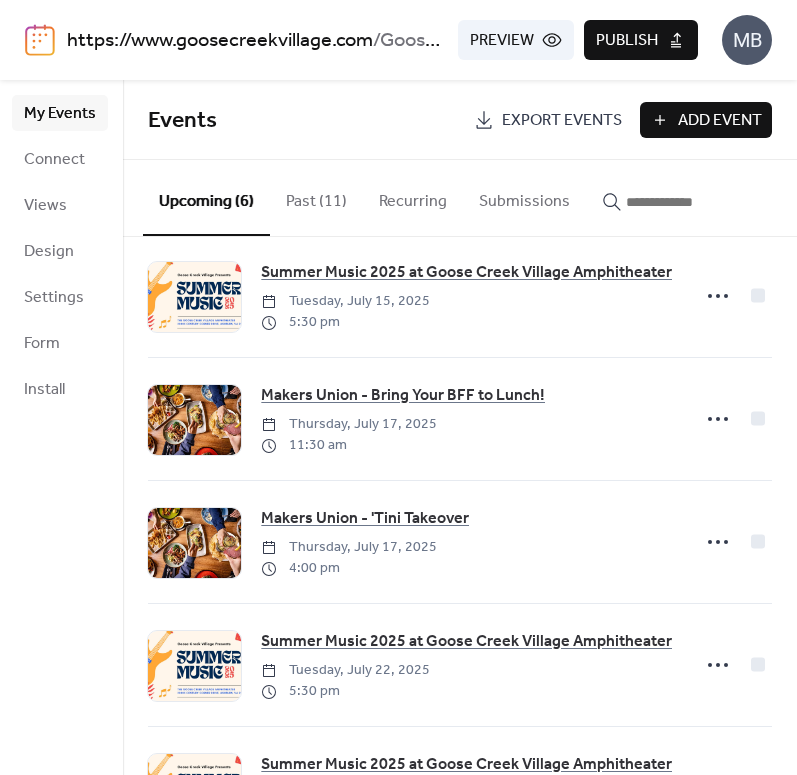 click on "Publish" at bounding box center (627, 41) 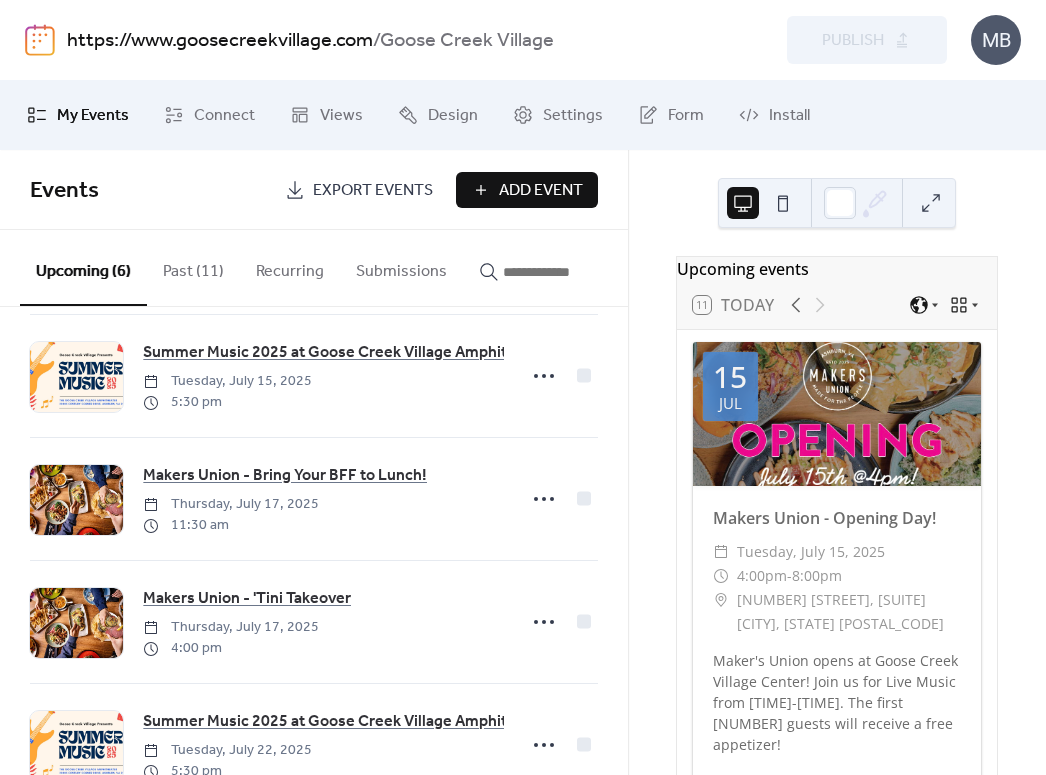 click on "Add Event" at bounding box center [541, 191] 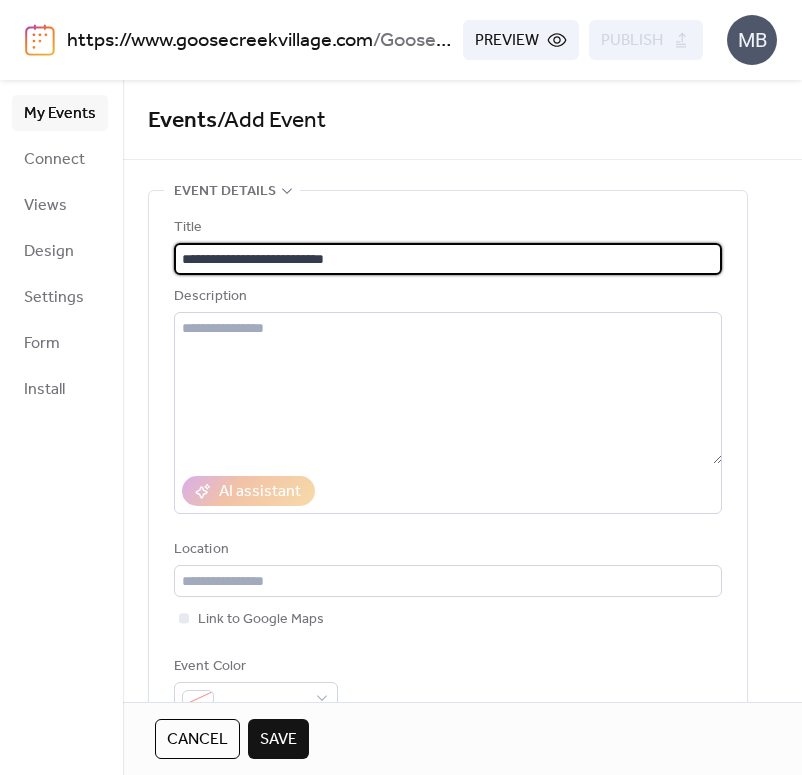 type on "**********" 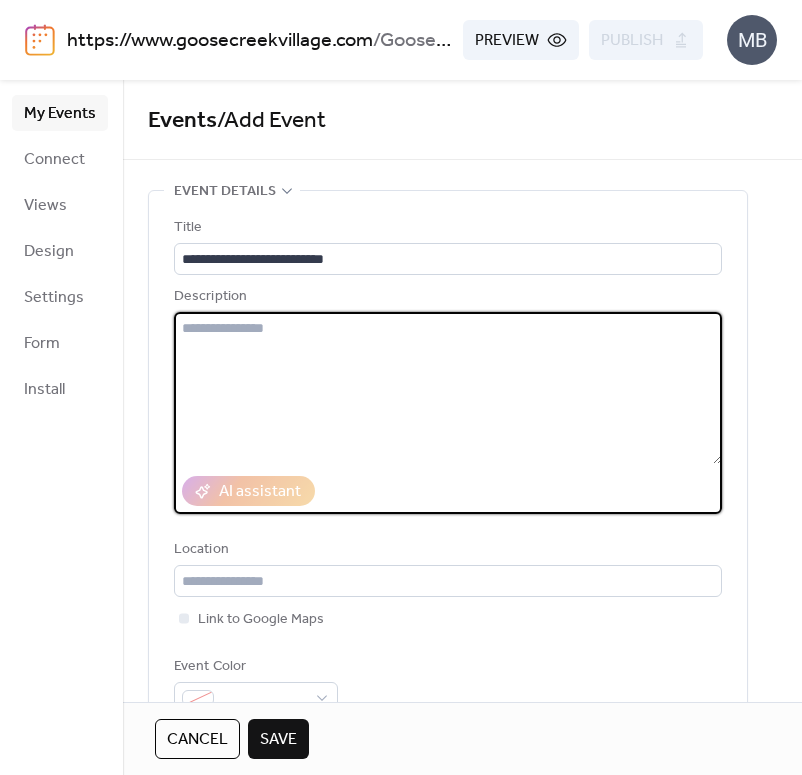 click at bounding box center [448, 388] 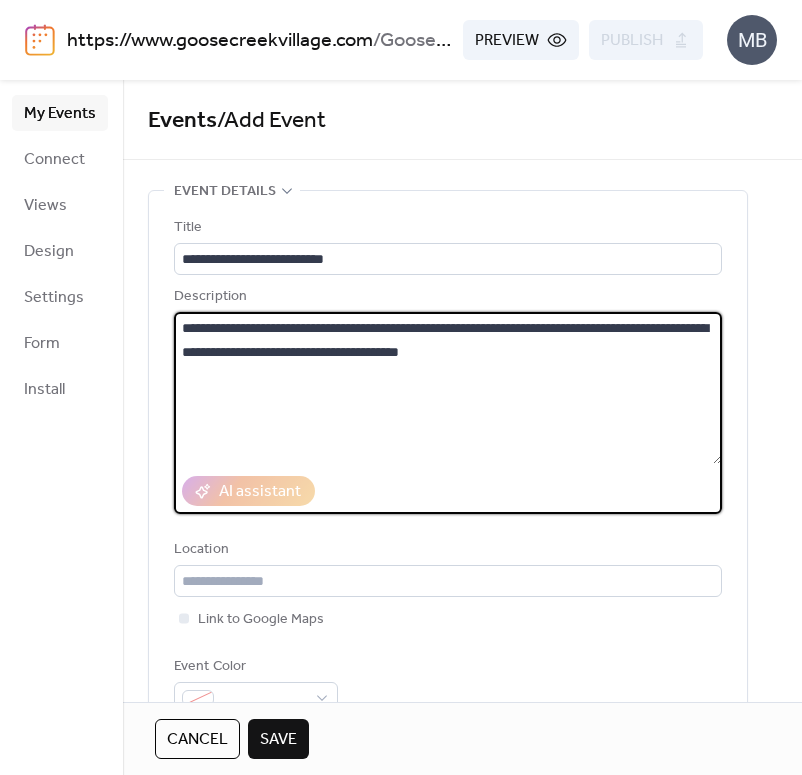 scroll, scrollTop: 23, scrollLeft: 0, axis: vertical 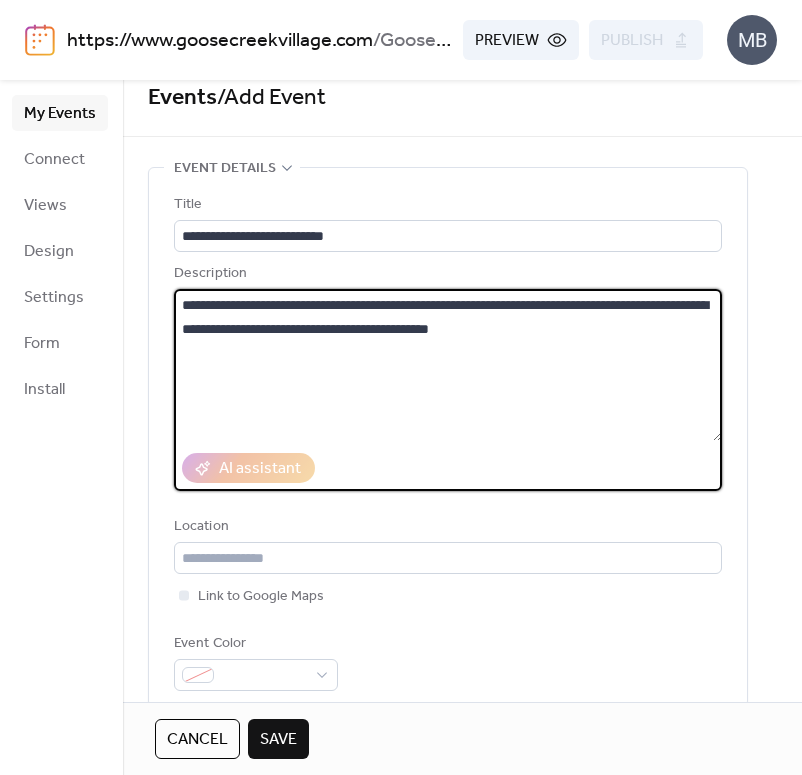 click on "**********" at bounding box center (448, 365) 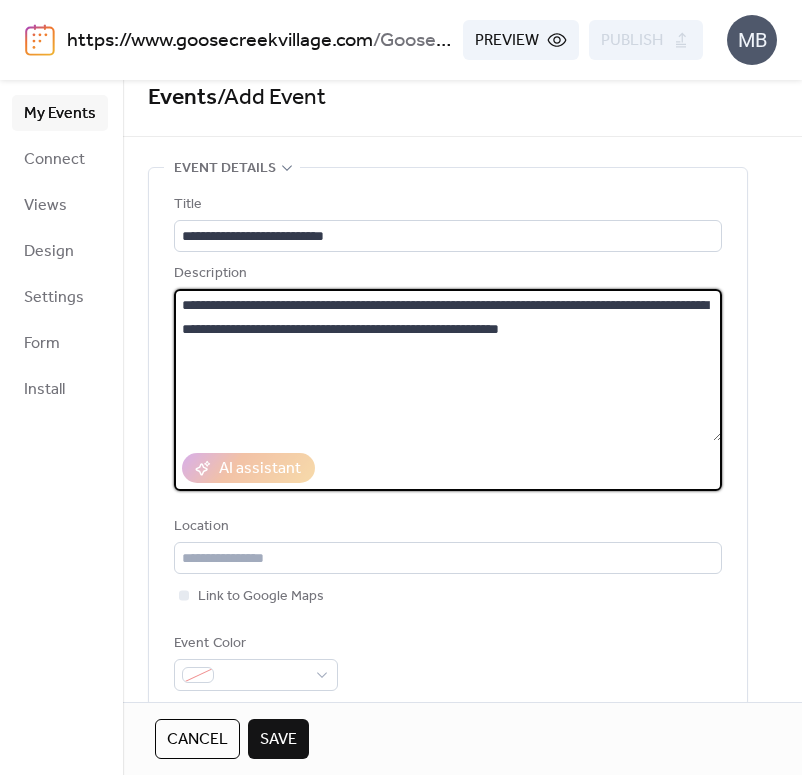 click on "**********" at bounding box center (448, 365) 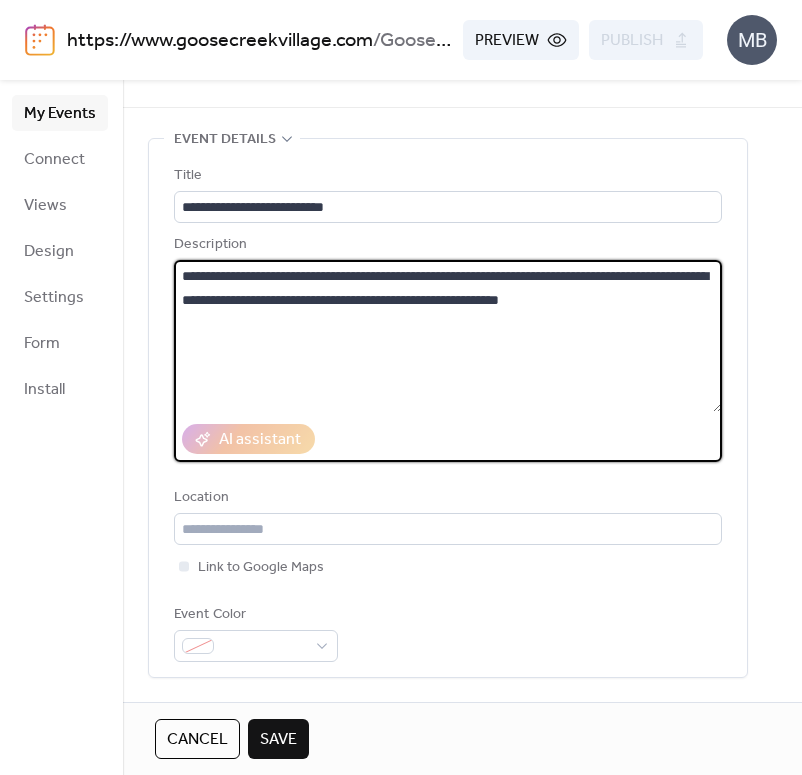 scroll, scrollTop: 74, scrollLeft: 0, axis: vertical 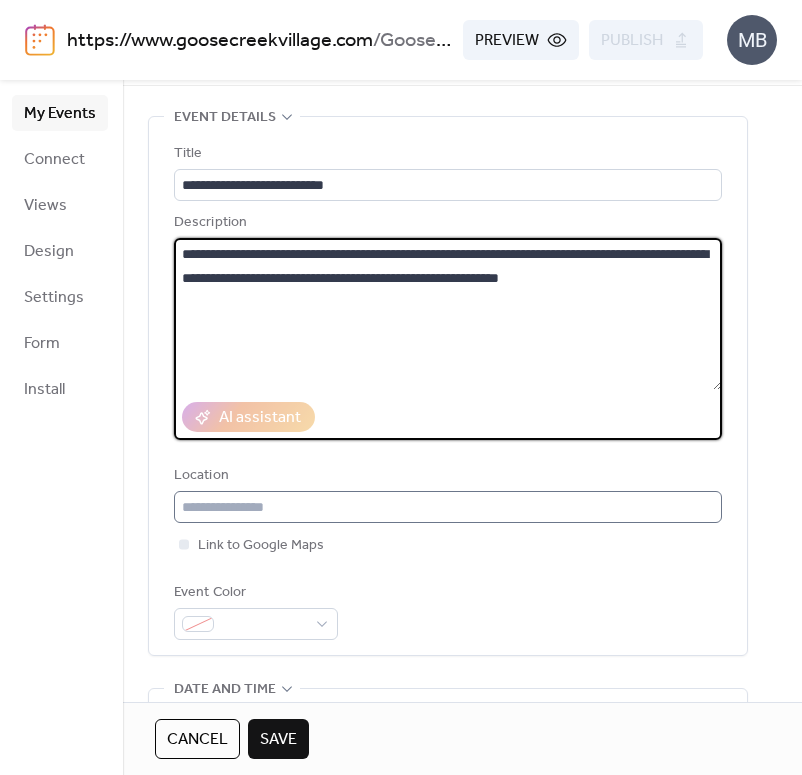 type on "**********" 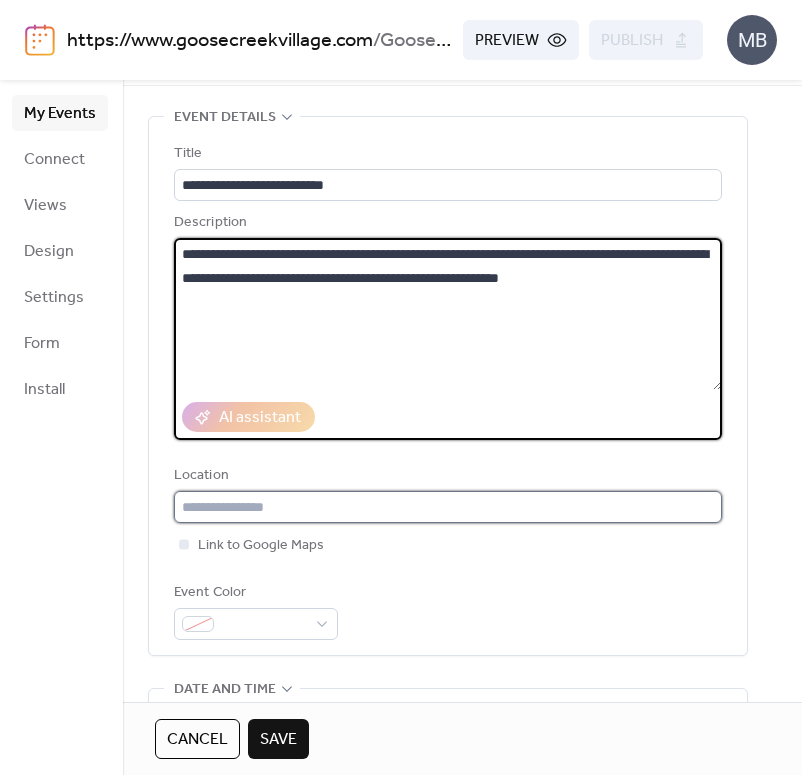 click at bounding box center [448, 507] 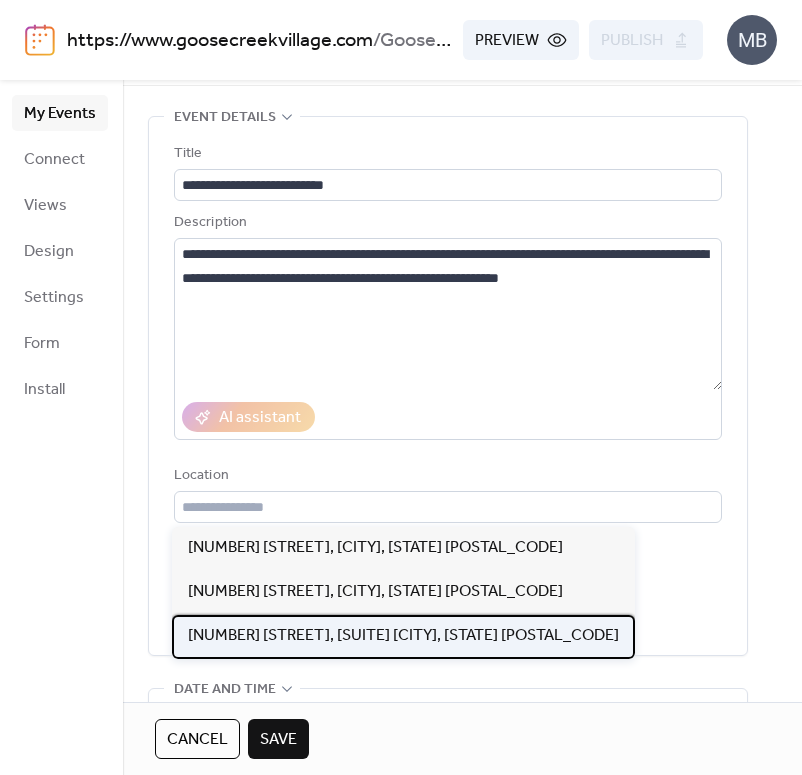 click on "[NUMBER] [STREET], [SUITE] [CITY], [STATE] [POSTAL_CODE]" at bounding box center (403, 636) 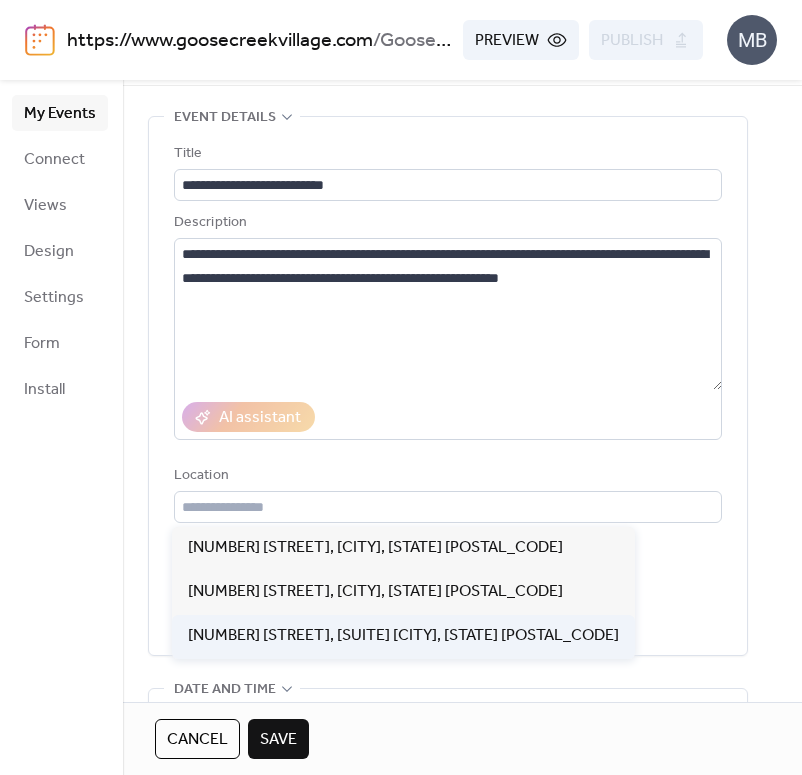 type on "**********" 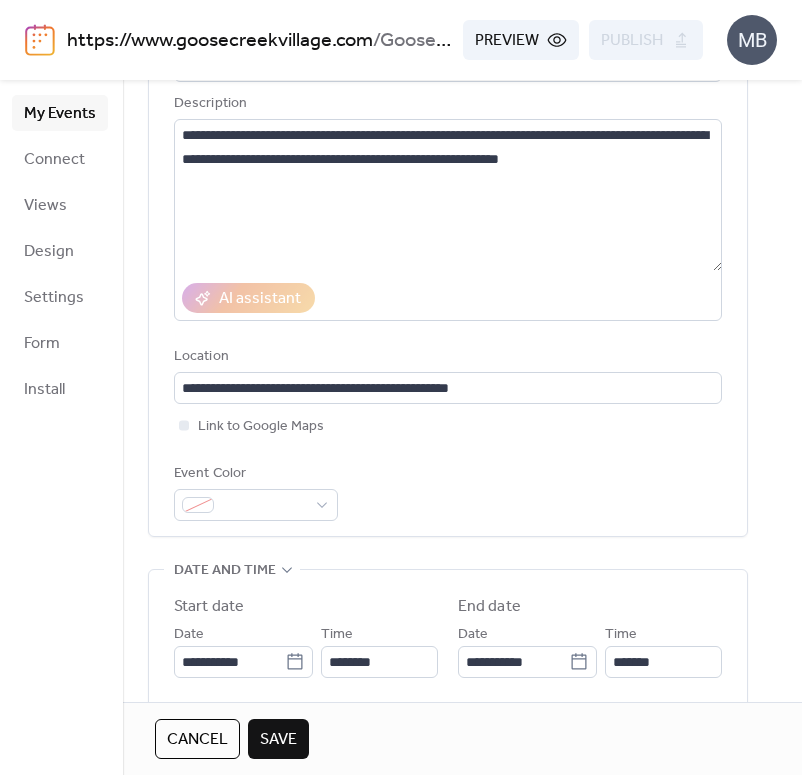 scroll, scrollTop: 212, scrollLeft: 0, axis: vertical 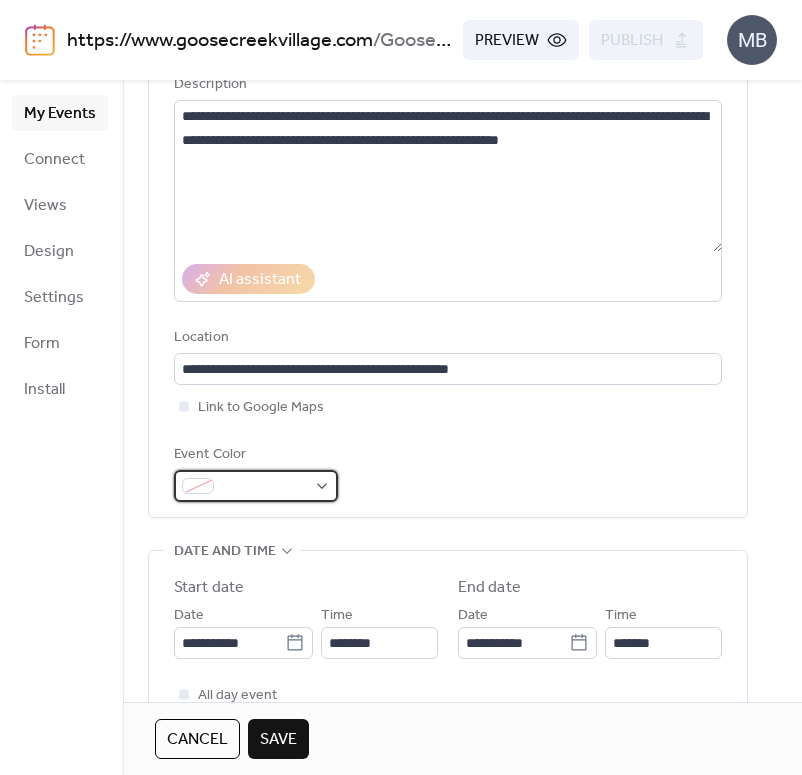 click at bounding box center [256, 486] 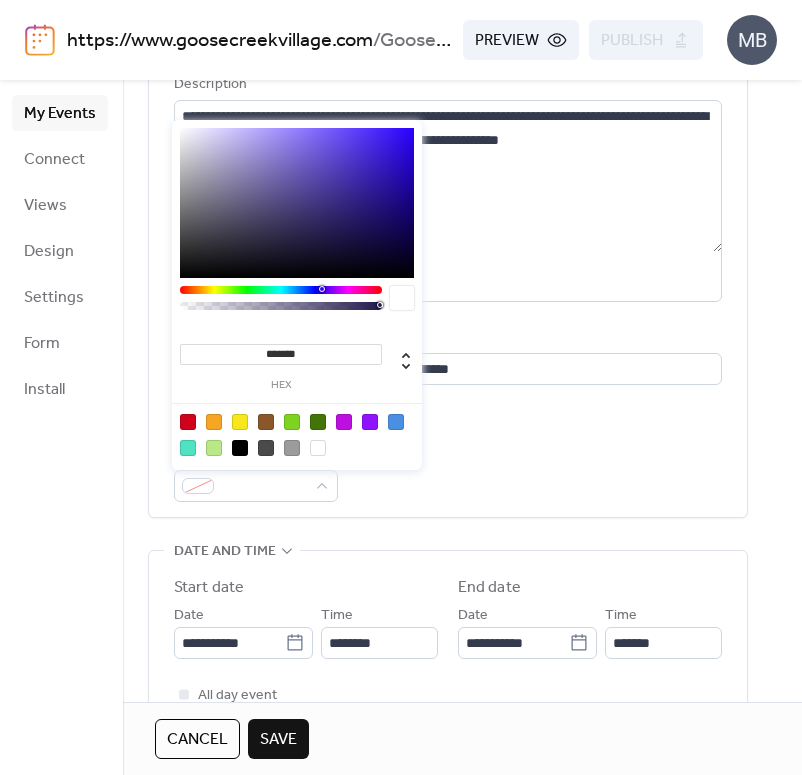 click at bounding box center (396, 422) 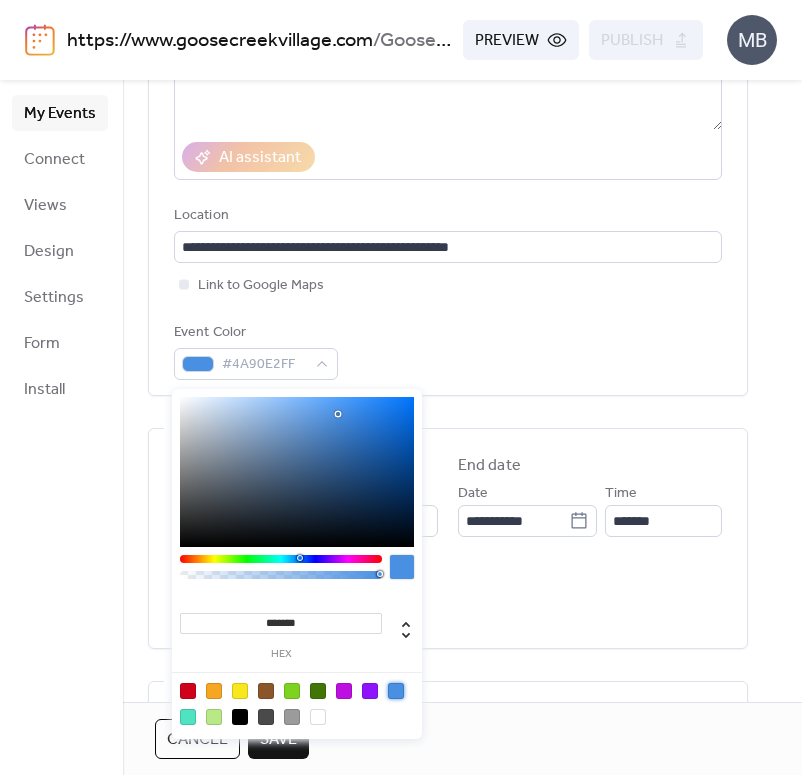 scroll, scrollTop: 344, scrollLeft: 0, axis: vertical 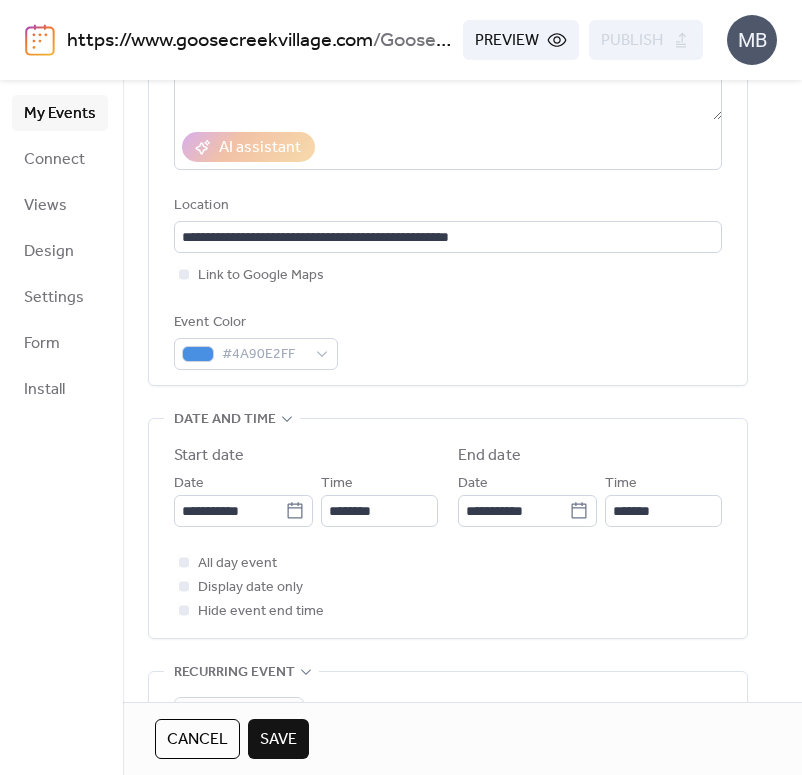 click on "All day event Display date only Hide event end time" at bounding box center (448, 587) 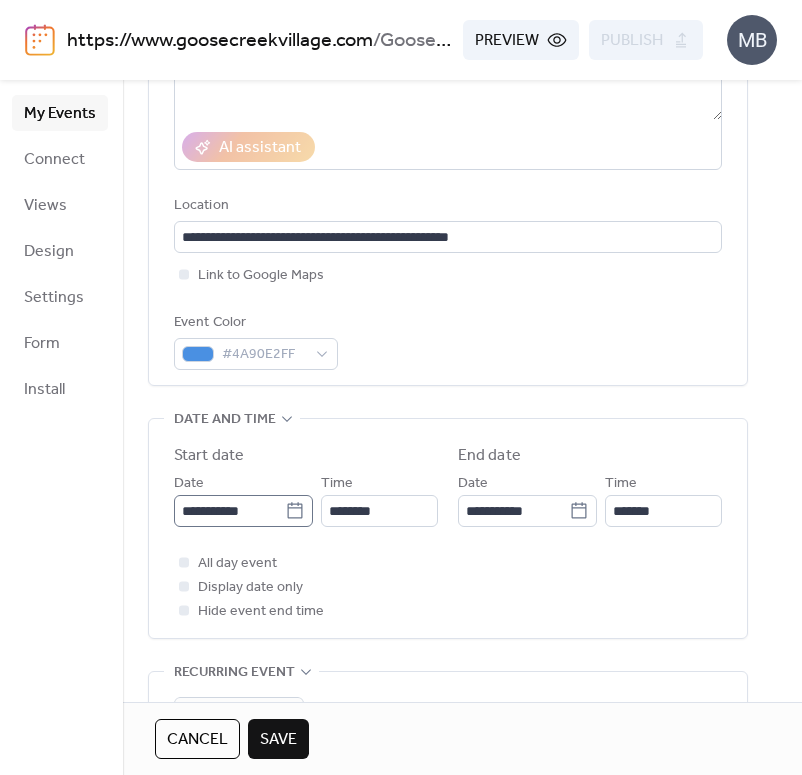 click 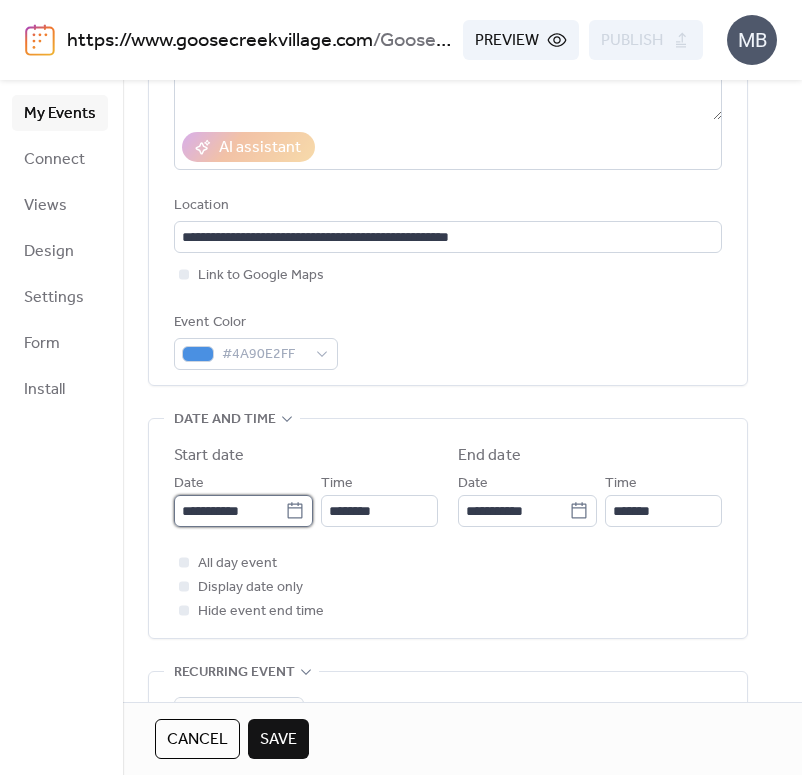 click on "**********" at bounding box center (229, 511) 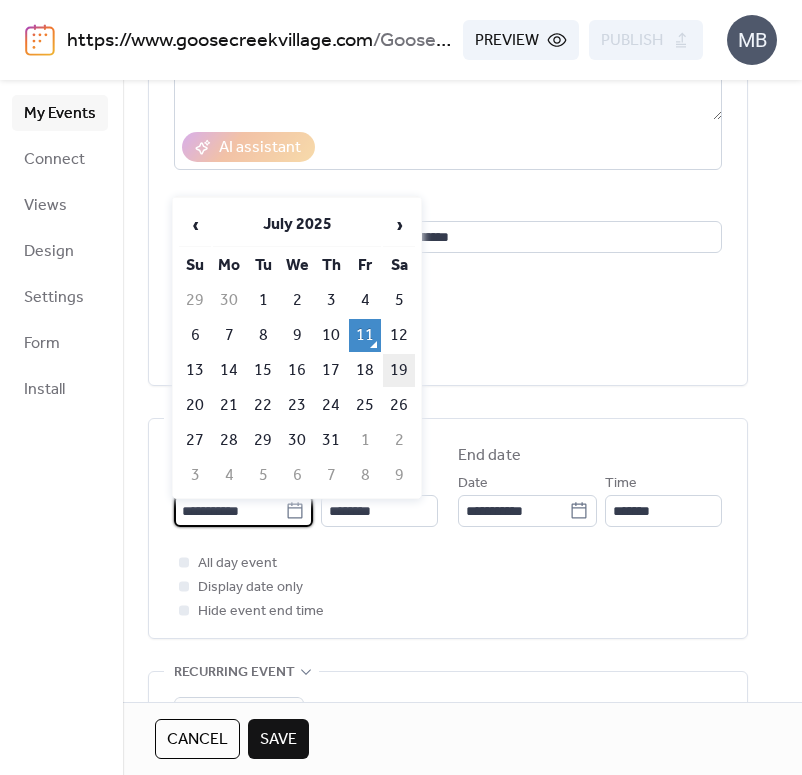 click on "19" at bounding box center (399, 370) 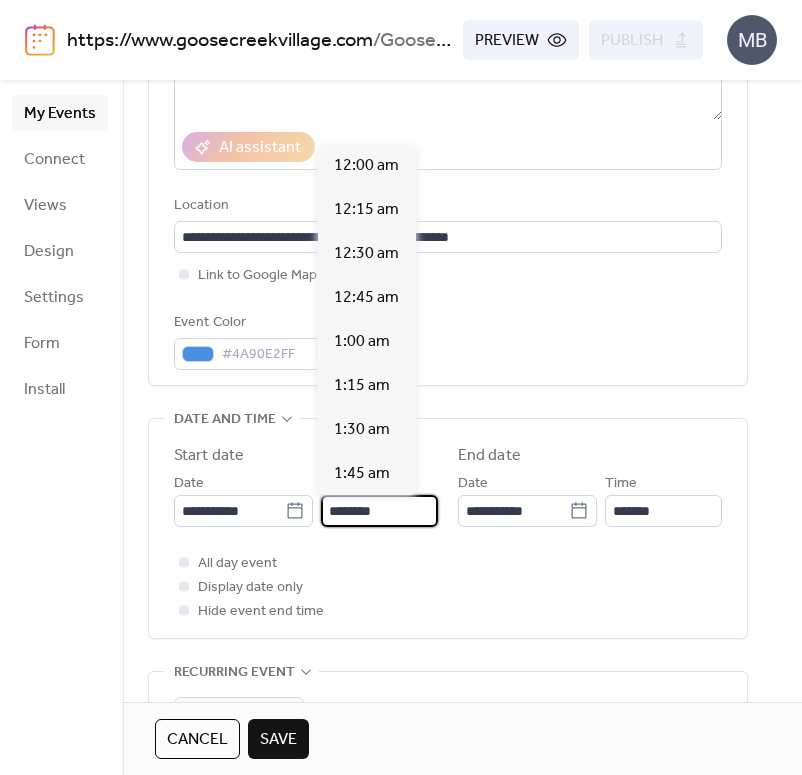 click on "********" at bounding box center (379, 511) 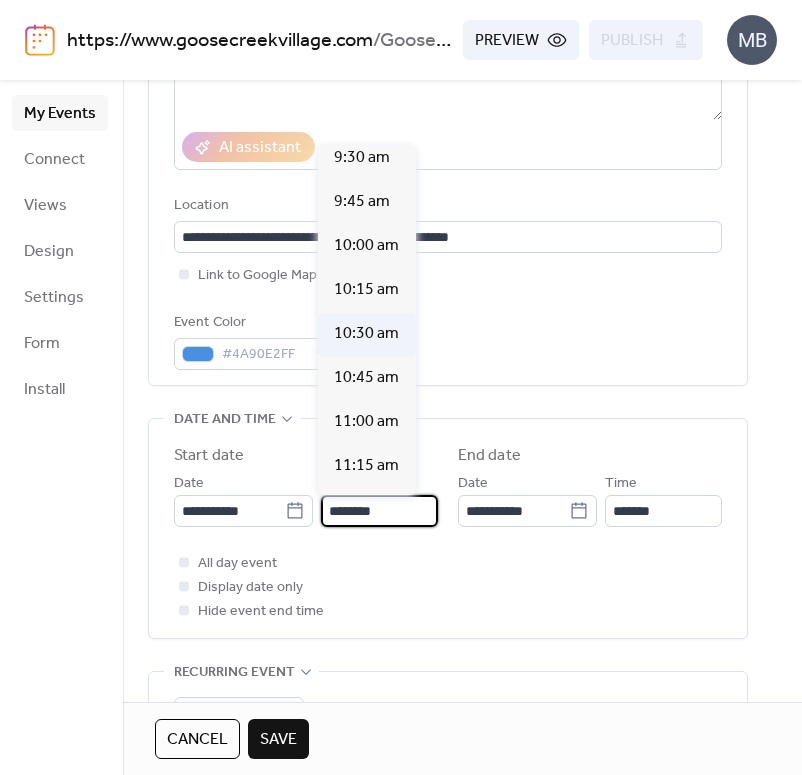 scroll, scrollTop: 1678, scrollLeft: 0, axis: vertical 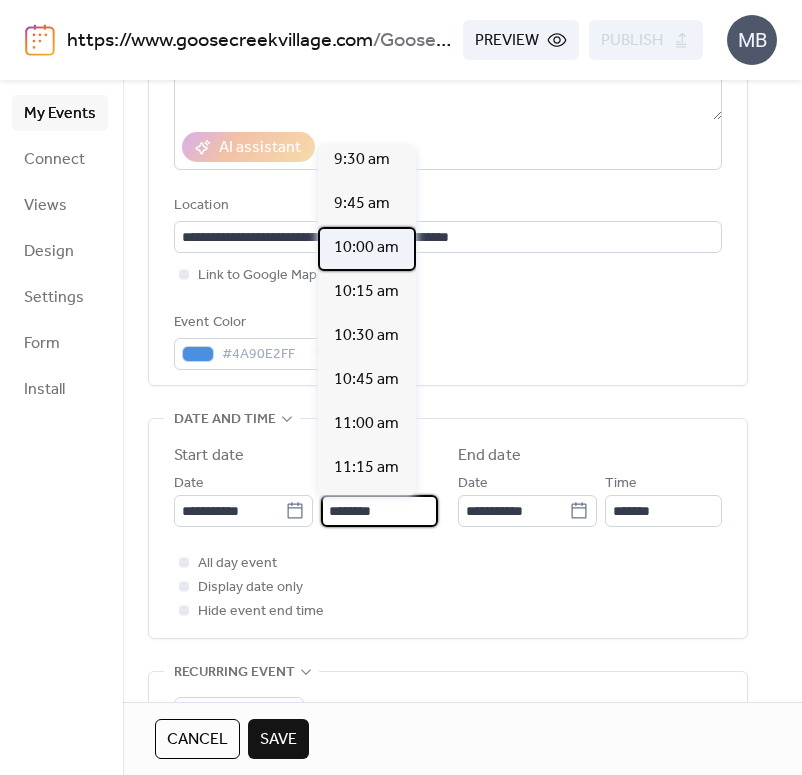 click on "10:00 am" at bounding box center [366, 248] 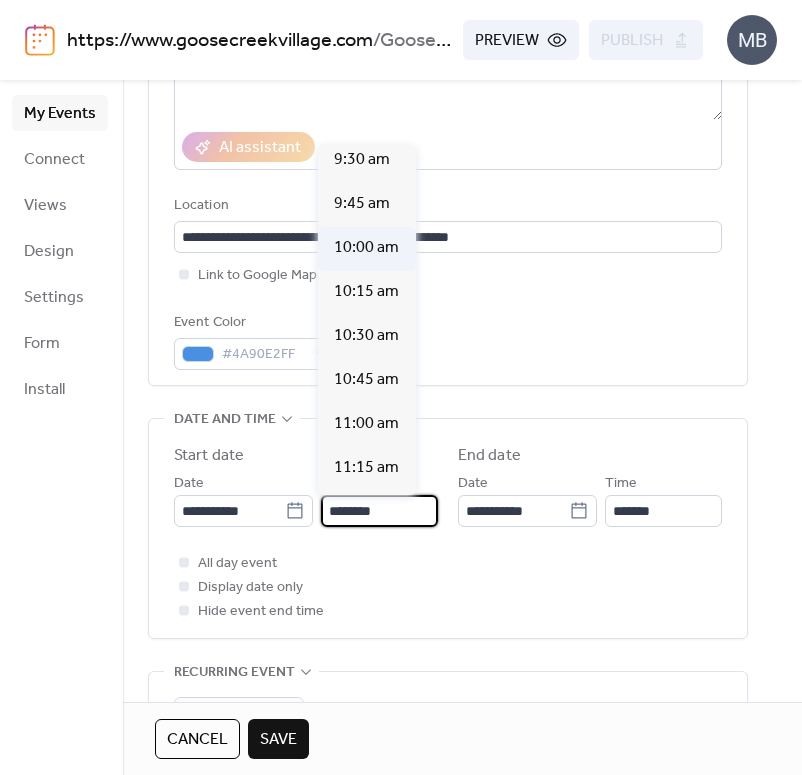 type on "********" 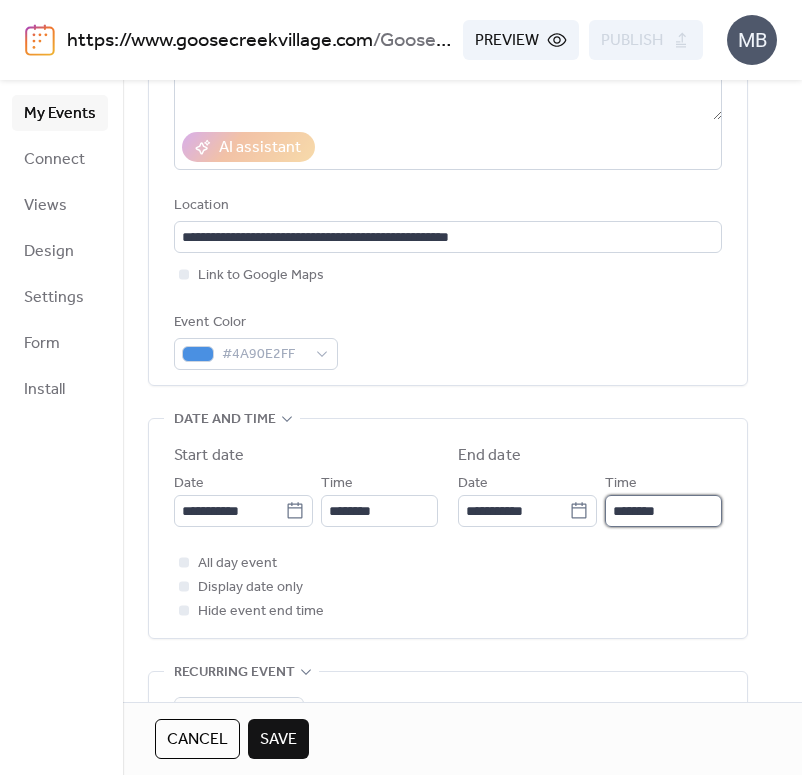 click on "********" at bounding box center [663, 511] 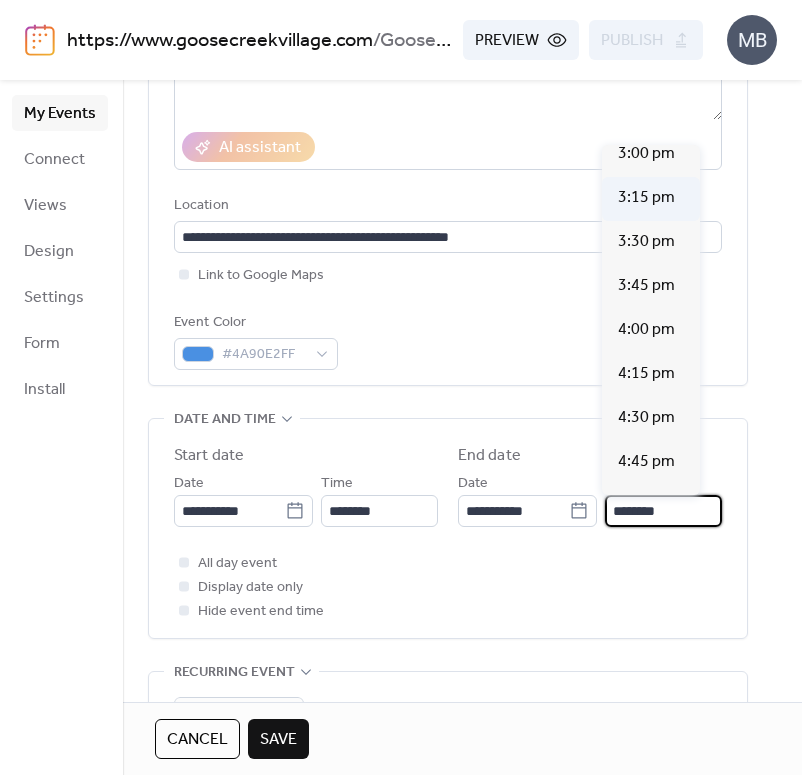 scroll, scrollTop: 846, scrollLeft: 0, axis: vertical 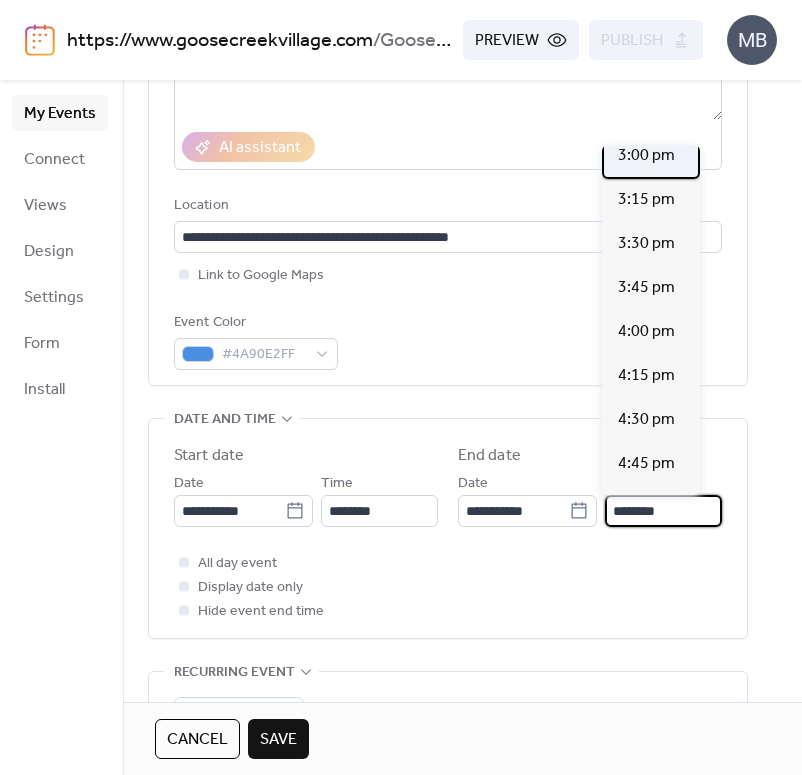 click on "3:00 pm" at bounding box center [646, 156] 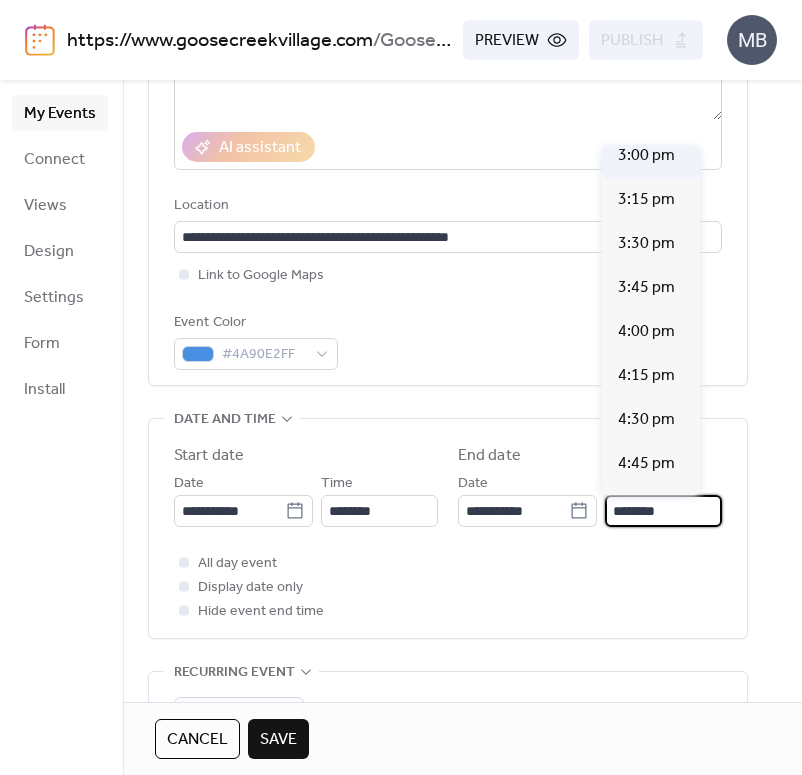 type on "*******" 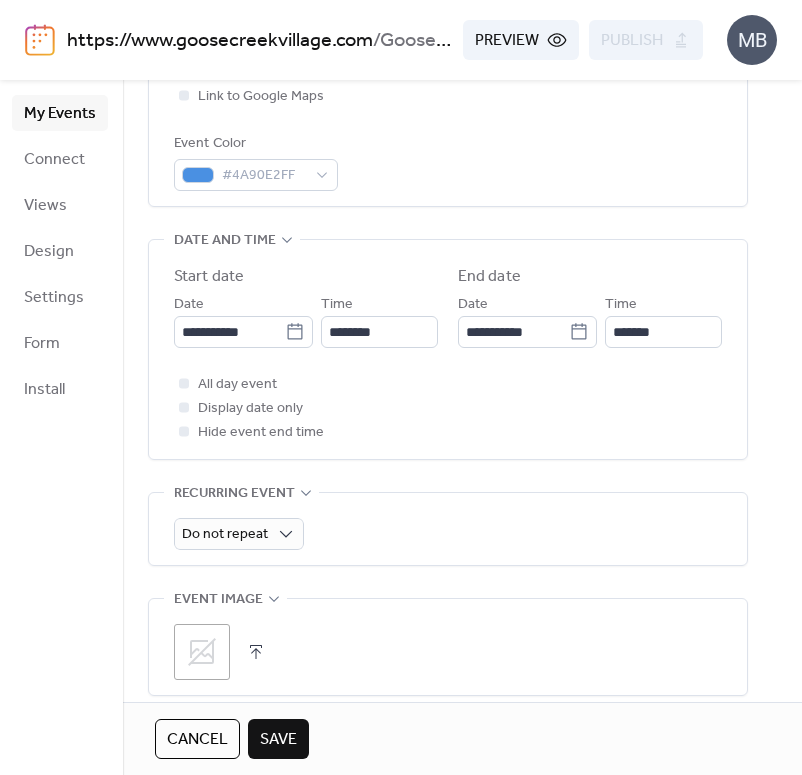 scroll, scrollTop: 522, scrollLeft: 0, axis: vertical 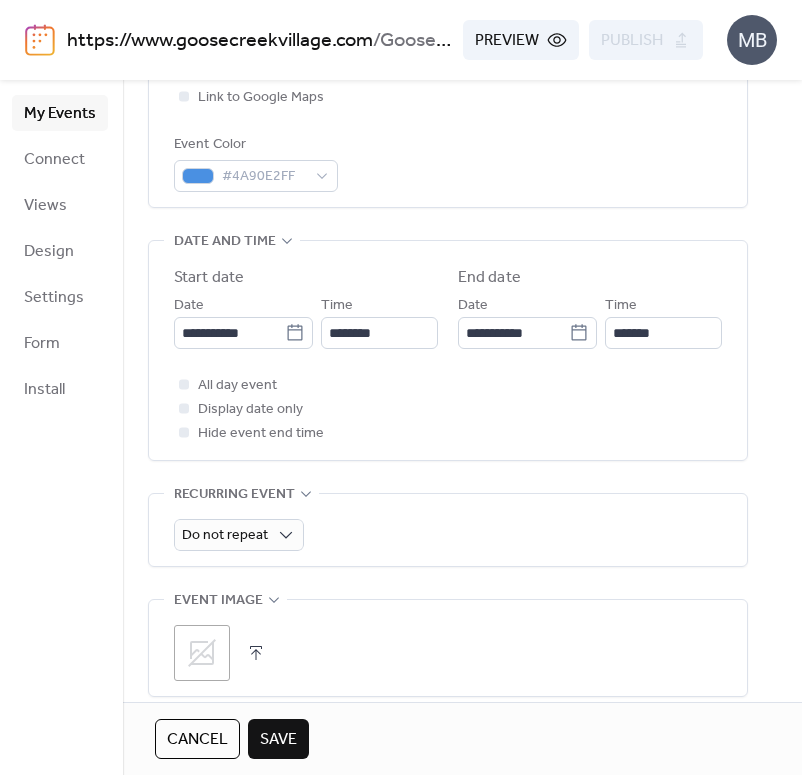 click at bounding box center (256, 653) 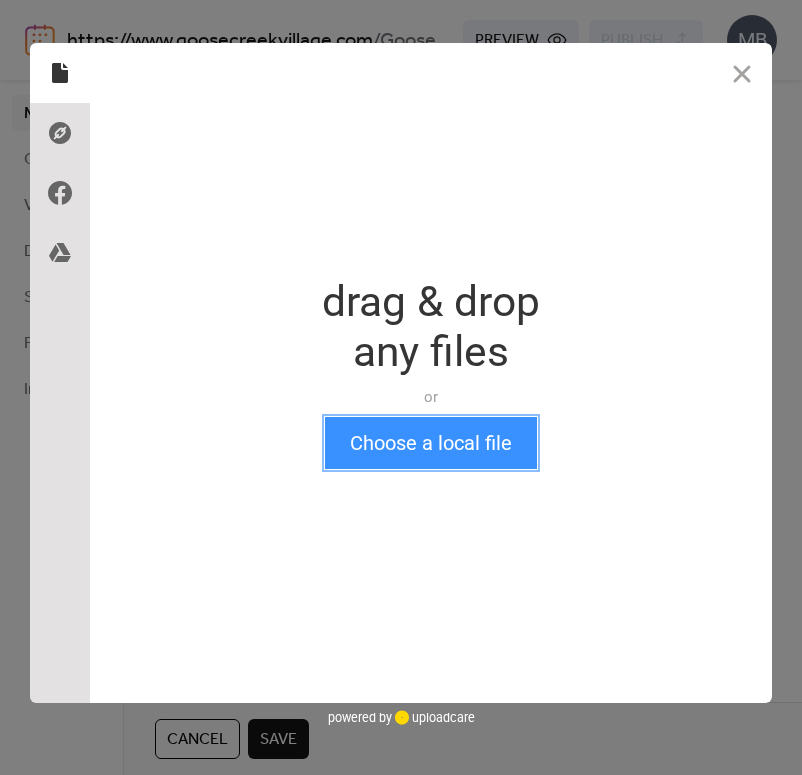 click on "Choose a local file" at bounding box center [431, 443] 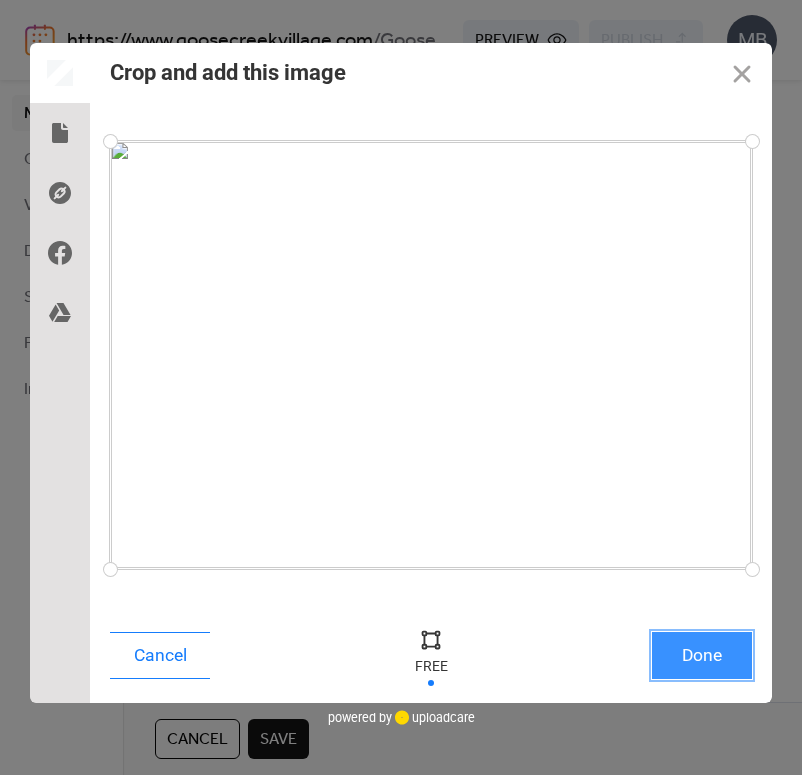 click on "Done" at bounding box center [702, 655] 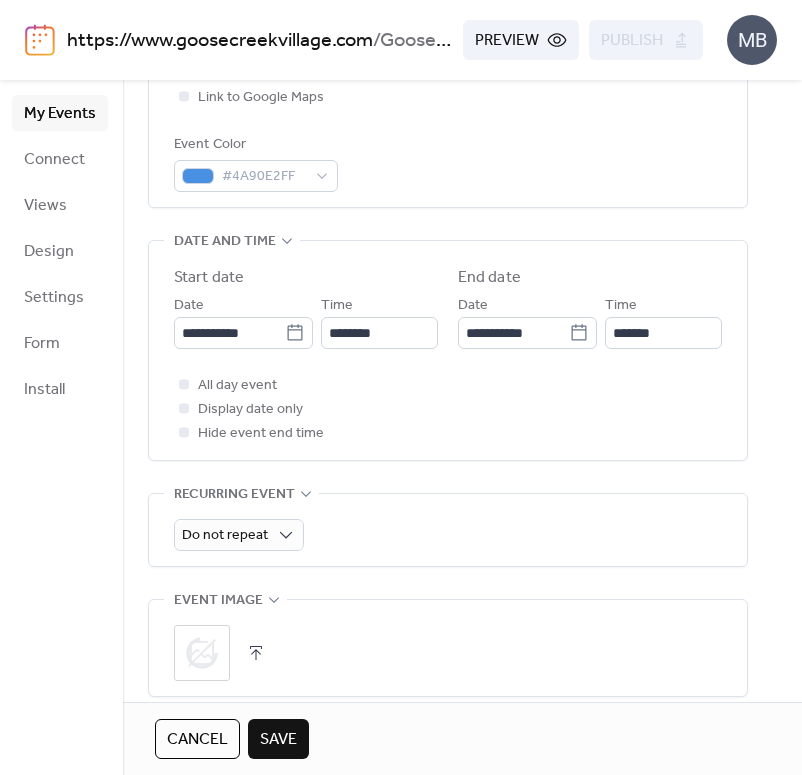 scroll, scrollTop: 763, scrollLeft: 0, axis: vertical 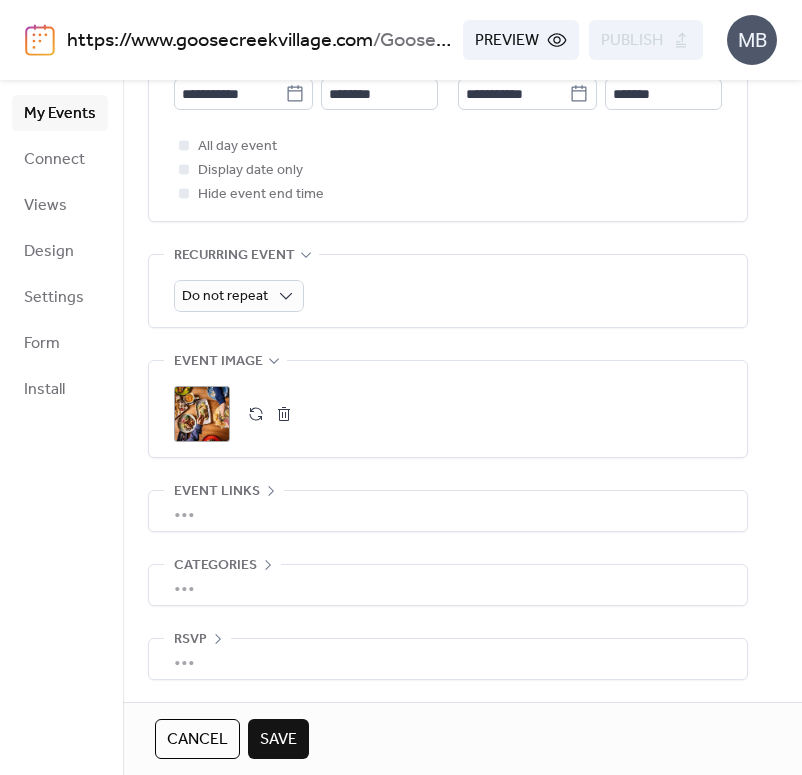 click on "Save" at bounding box center [278, 740] 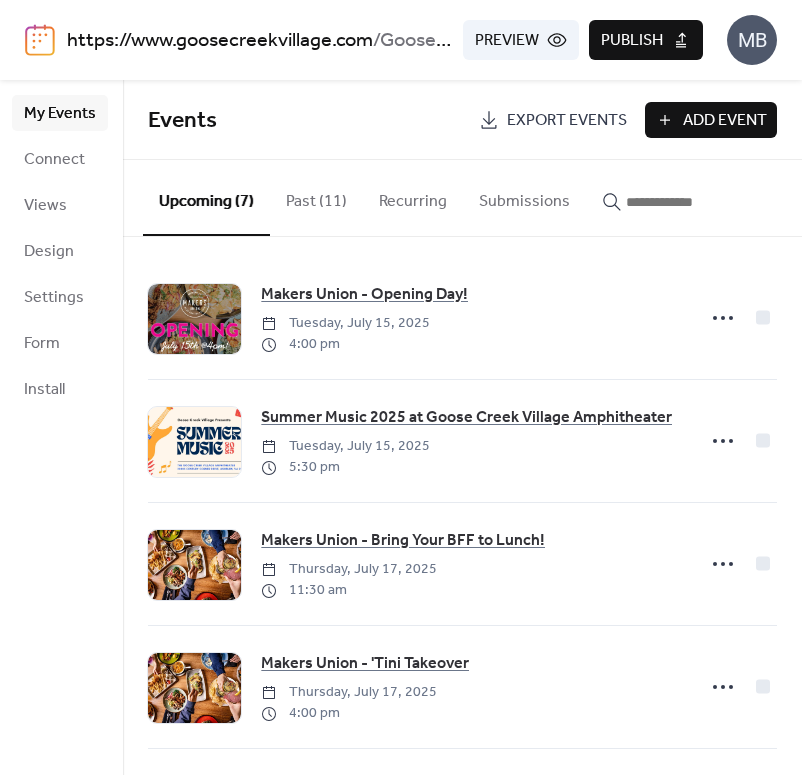 click on "Publish" at bounding box center [632, 41] 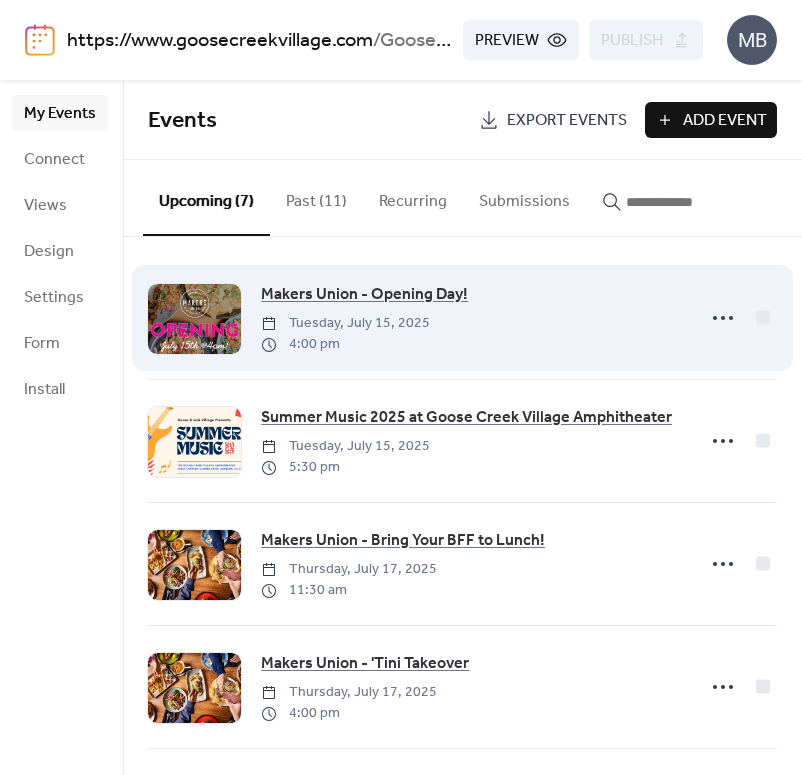 scroll, scrollTop: 365, scrollLeft: 0, axis: vertical 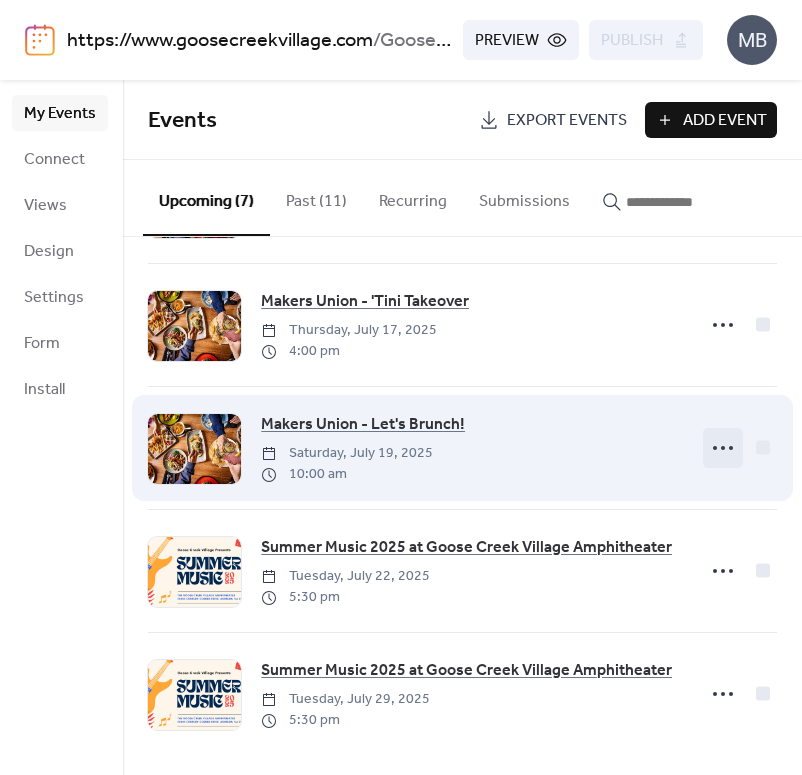 click 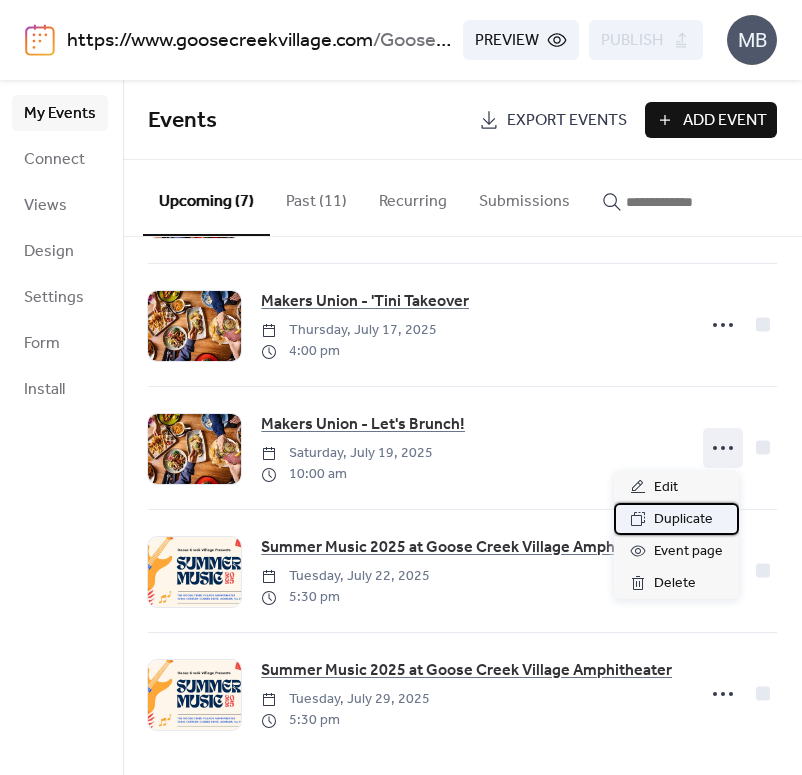 click on "Duplicate" at bounding box center [683, 520] 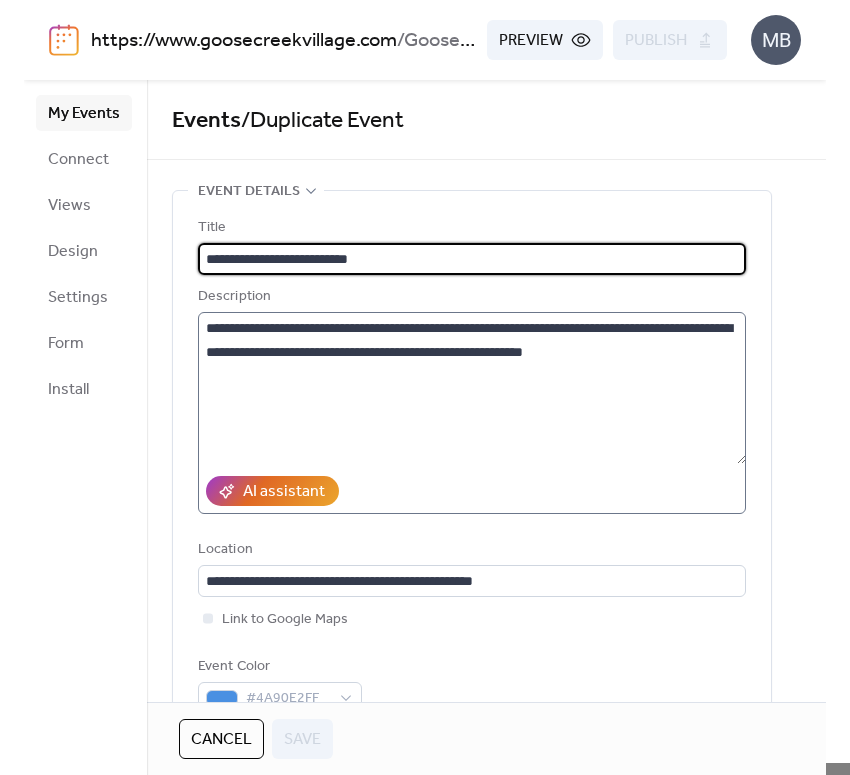 scroll, scrollTop: 589, scrollLeft: 0, axis: vertical 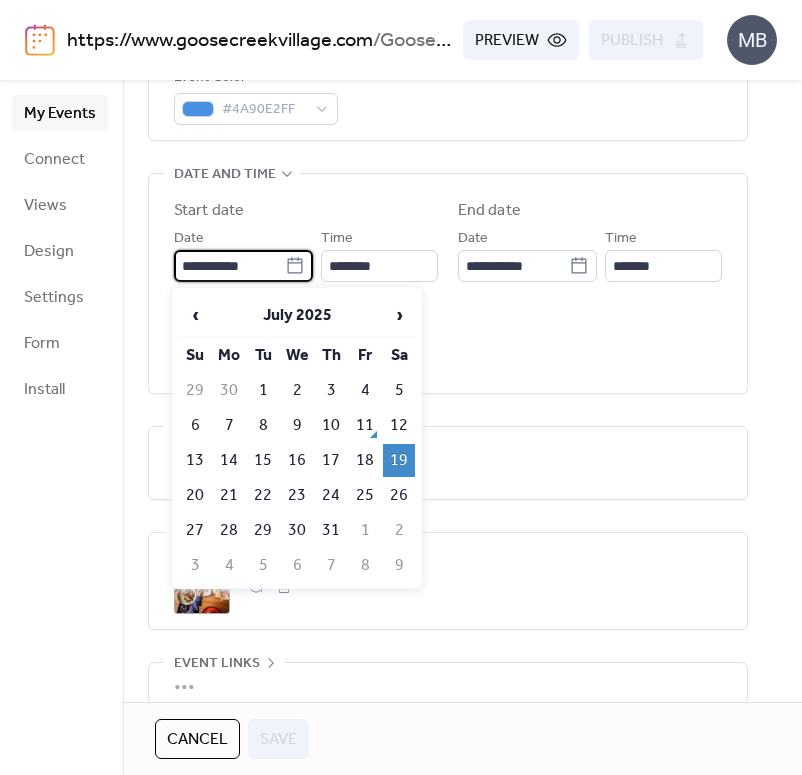 click on "**********" at bounding box center [229, 266] 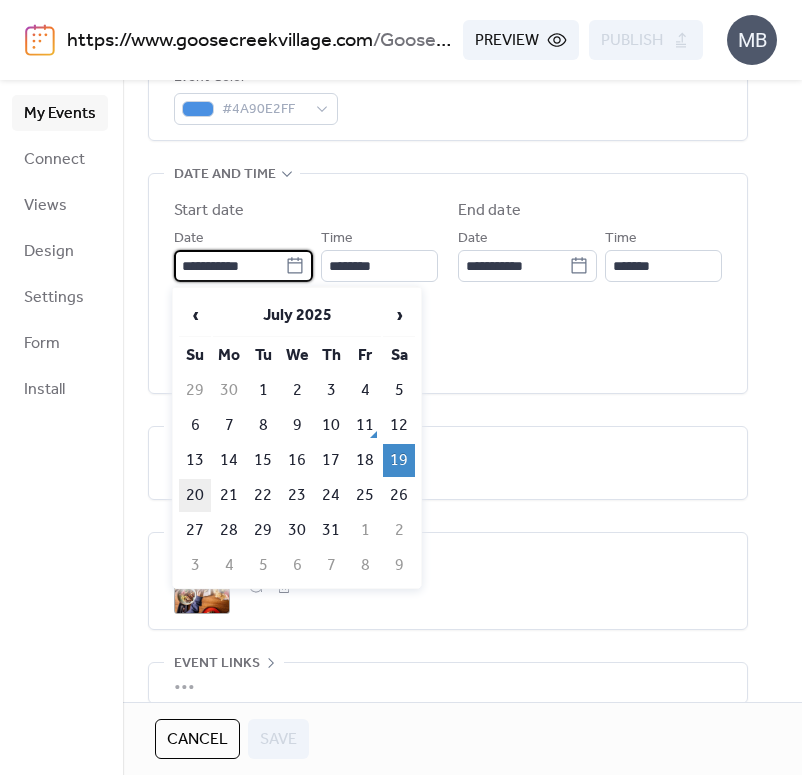 click on "20" at bounding box center [195, 495] 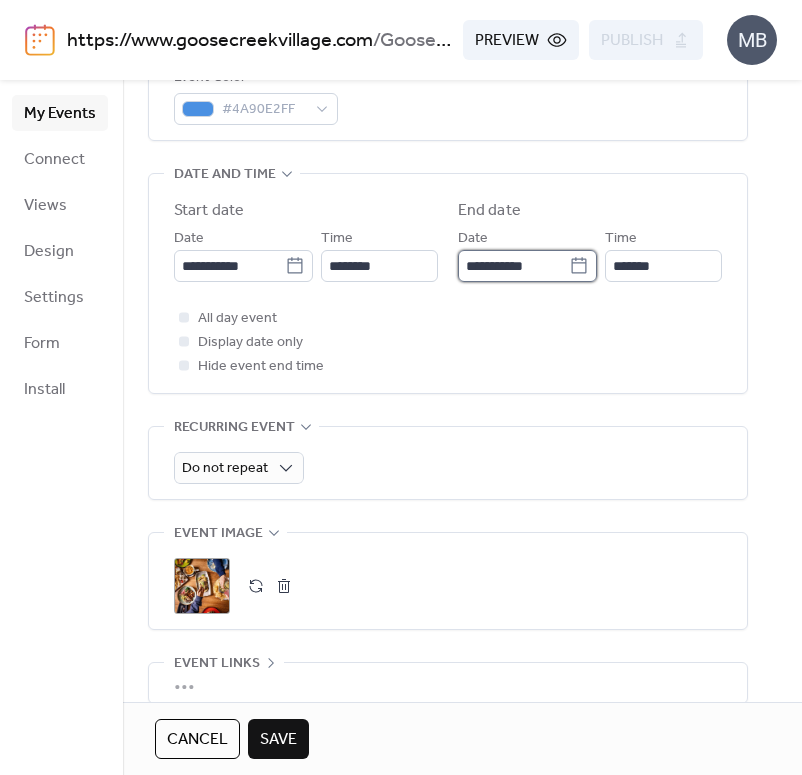 click on "**********" at bounding box center (513, 266) 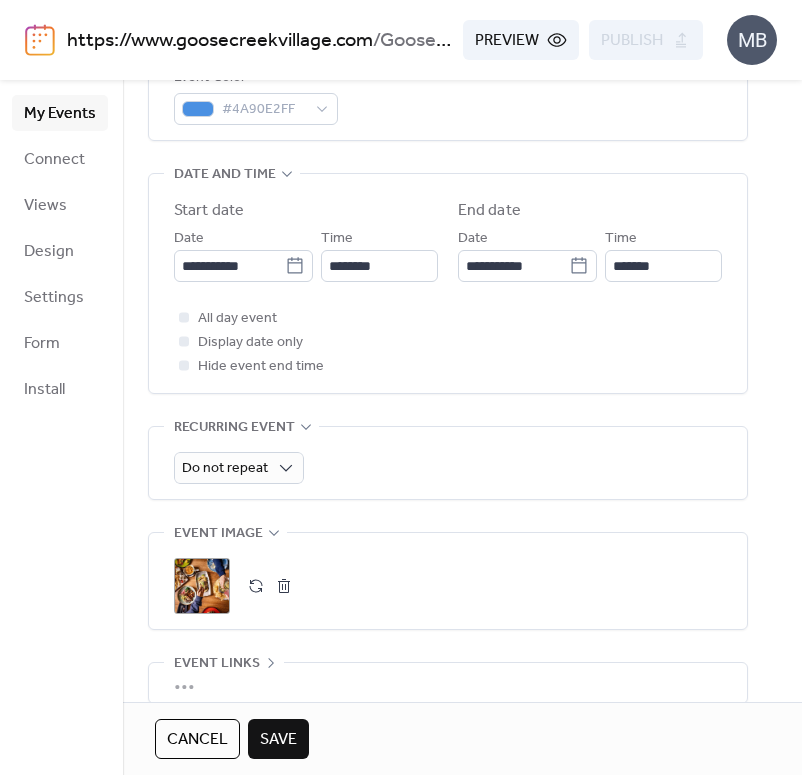 click on "End date" at bounding box center [590, 211] 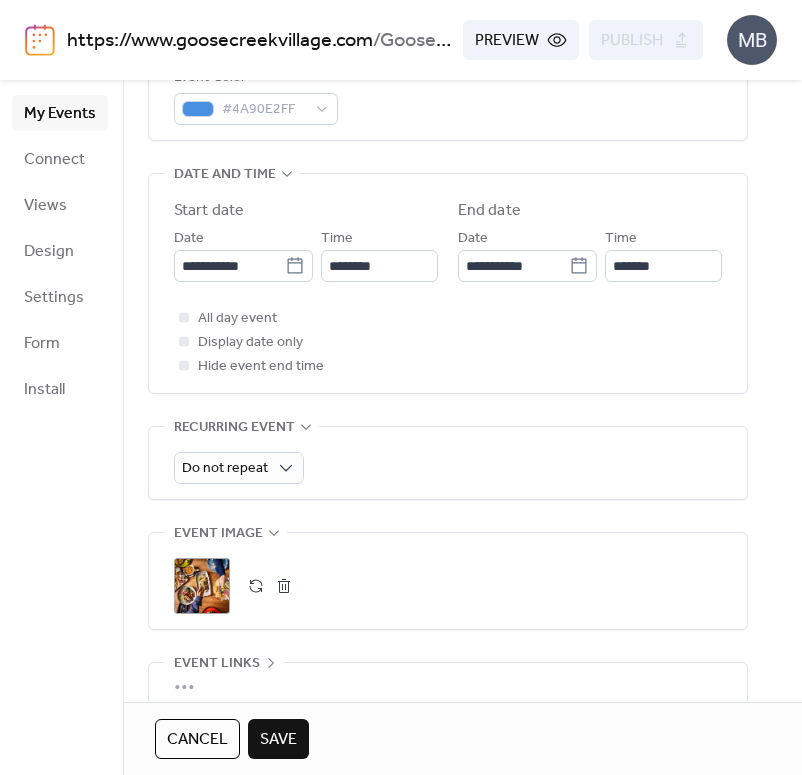 click on "Save" at bounding box center [278, 740] 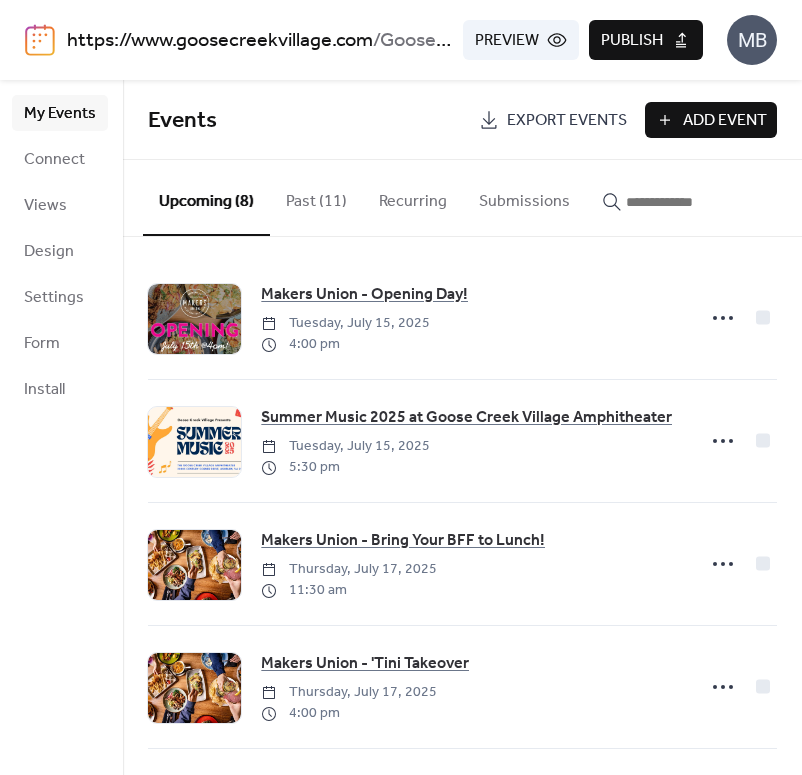 click on "Publish" at bounding box center (646, 40) 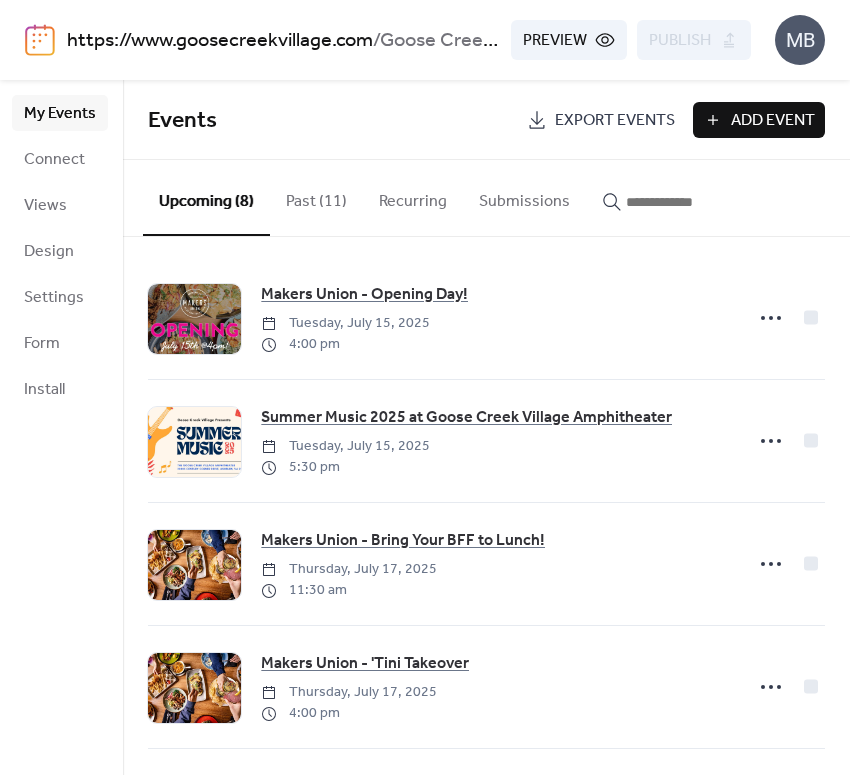 click on "Add Event" at bounding box center (759, 120) 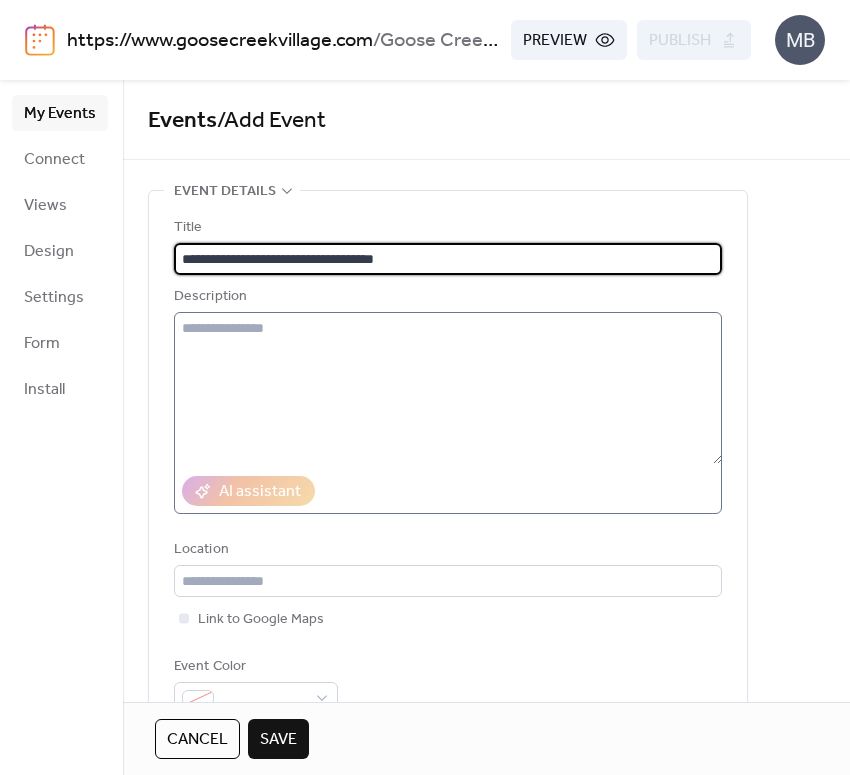 type on "**********" 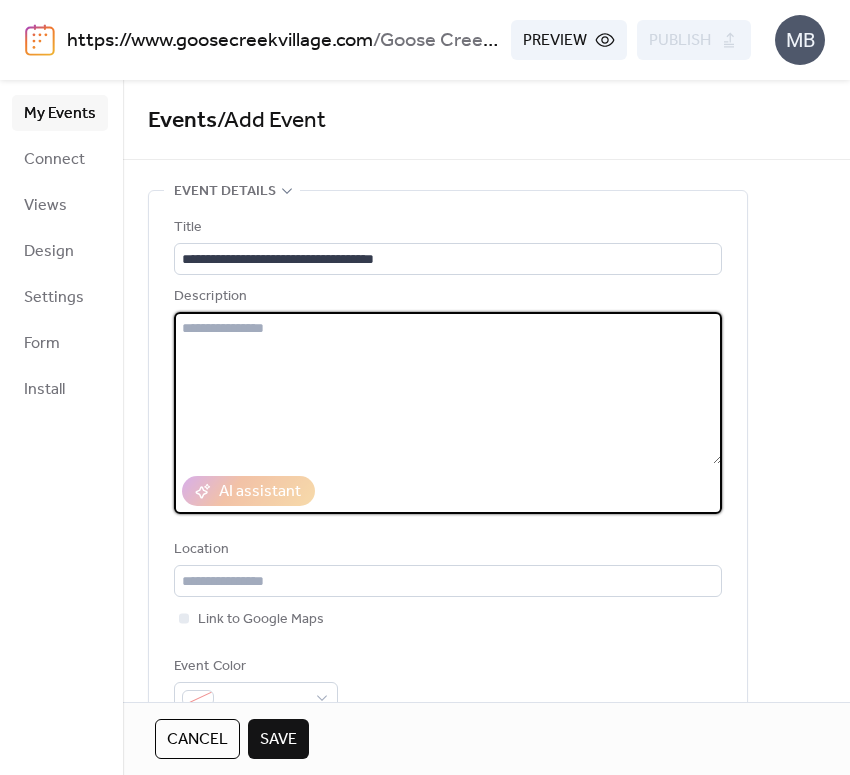 click at bounding box center (448, 388) 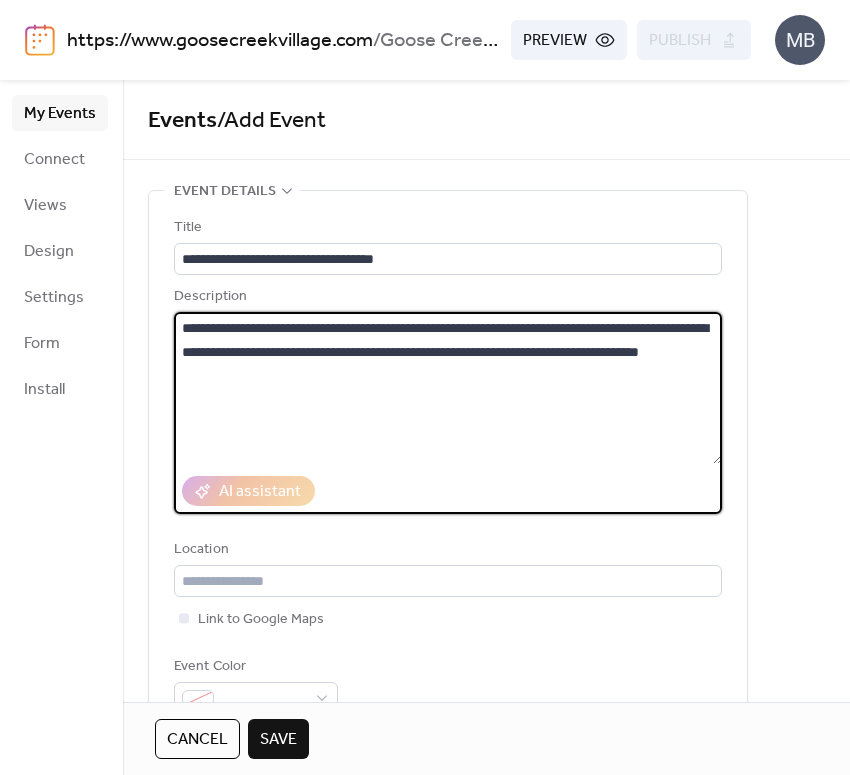 type on "**********" 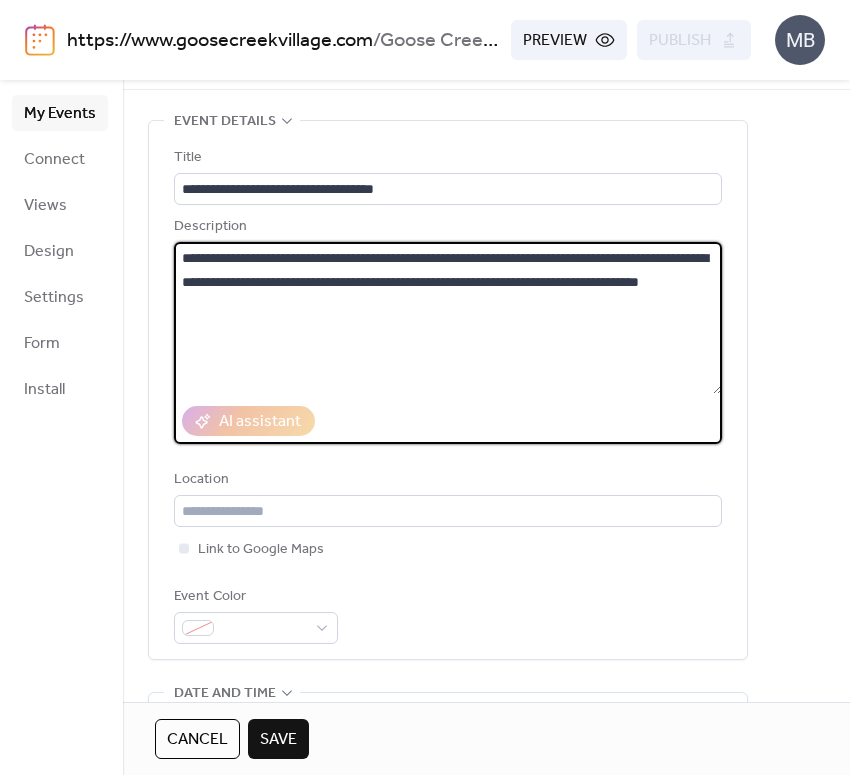 scroll, scrollTop: 78, scrollLeft: 0, axis: vertical 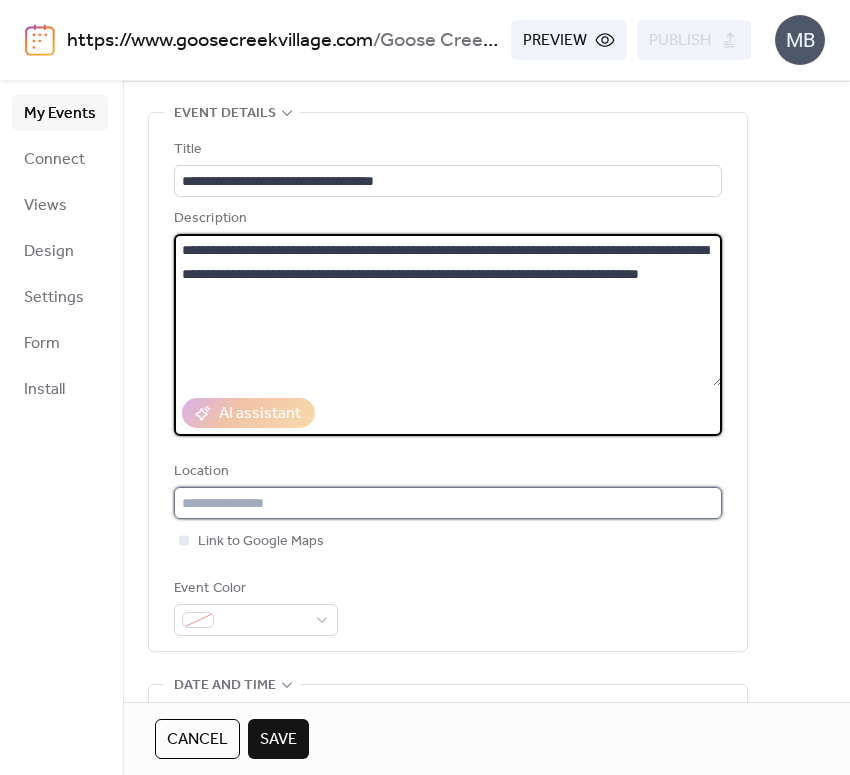 click at bounding box center (448, 503) 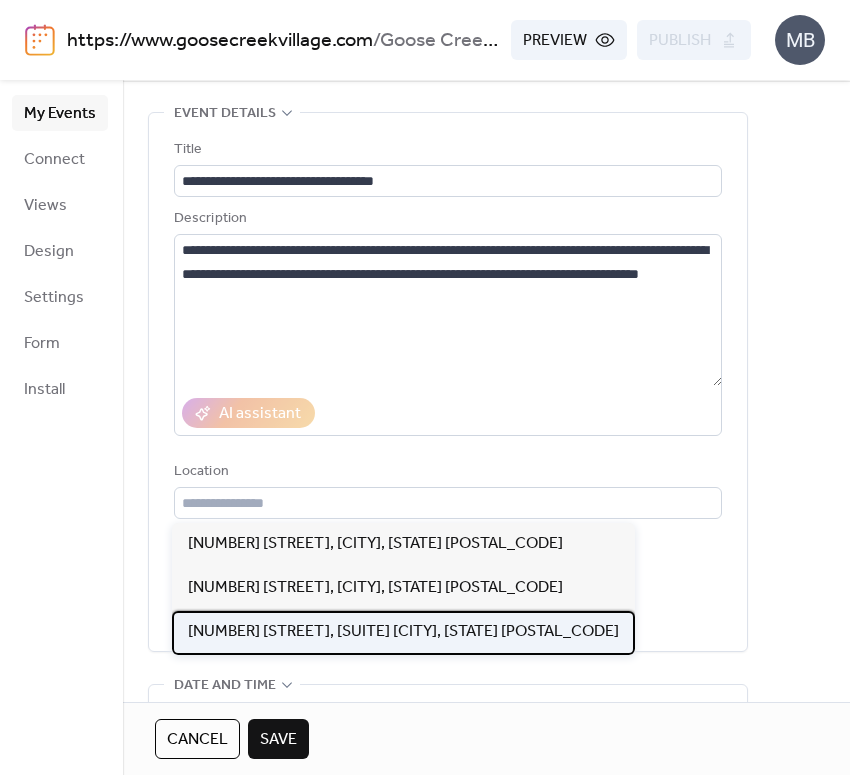 click on "[NUMBER] [STREET], [SUITE] [CITY], [STATE] [POSTAL_CODE]" at bounding box center [403, 632] 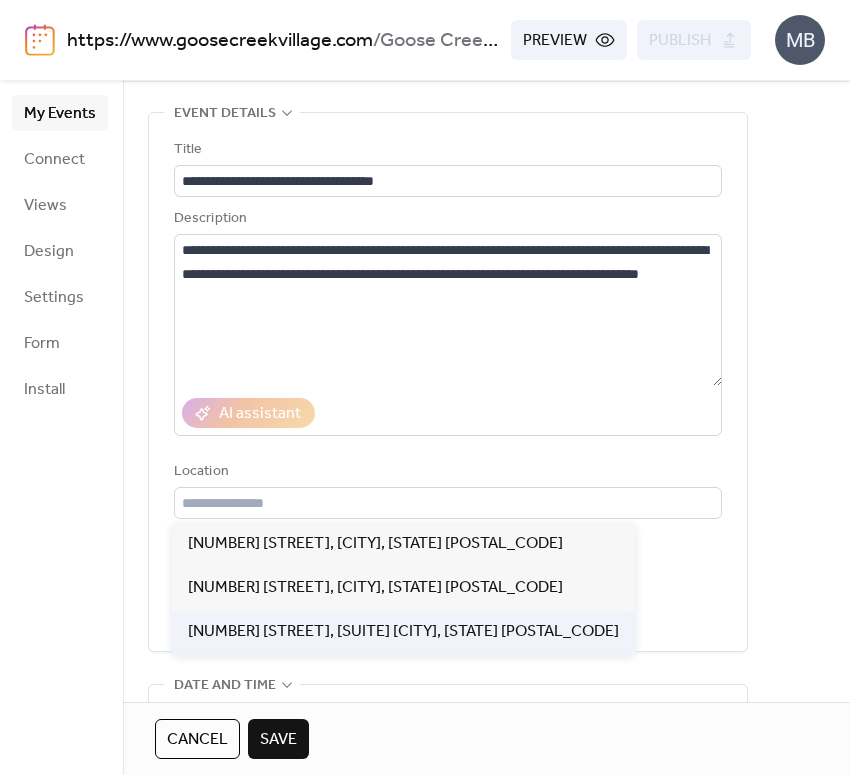 type on "**********" 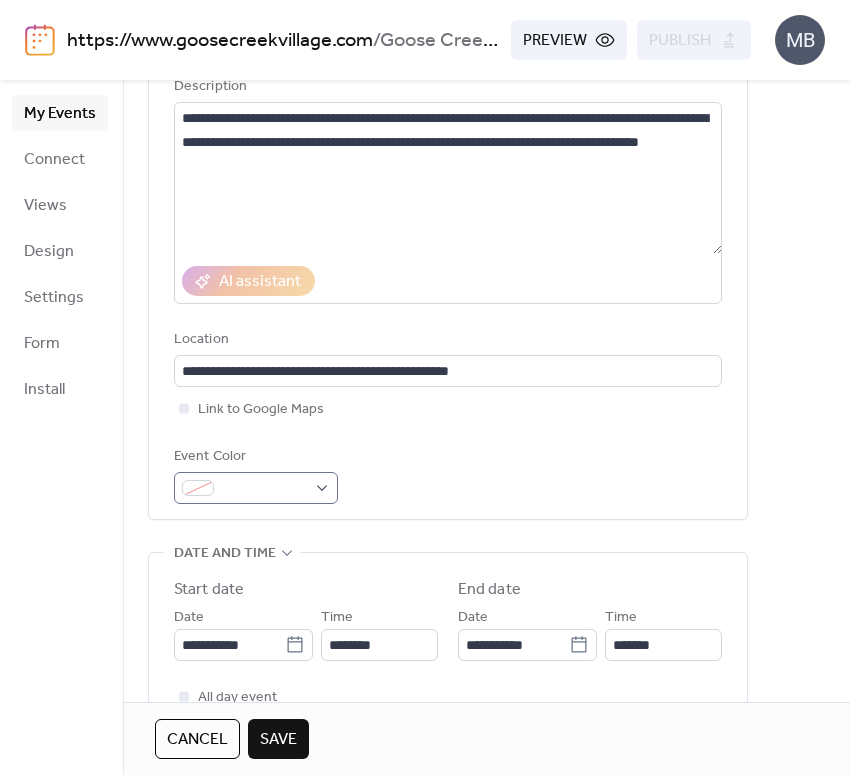 scroll, scrollTop: 213, scrollLeft: 0, axis: vertical 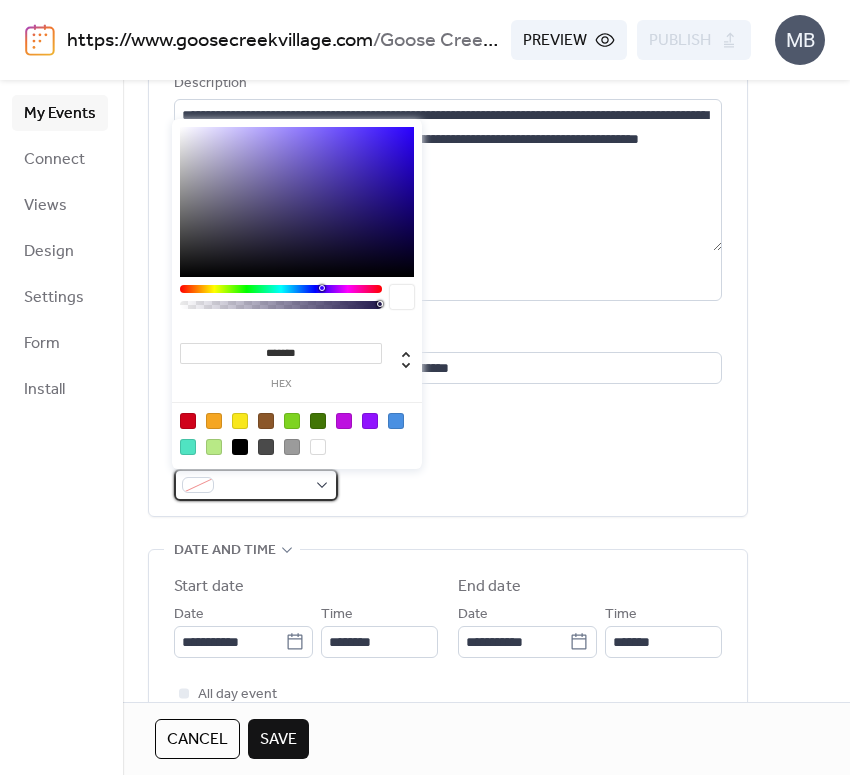 click at bounding box center (256, 485) 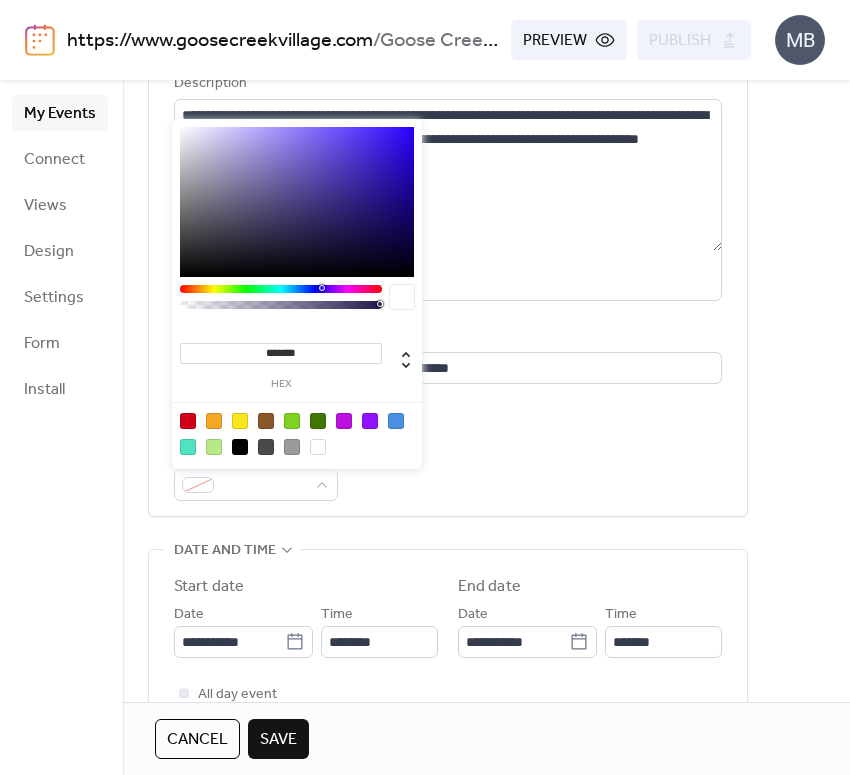 click at bounding box center (396, 421) 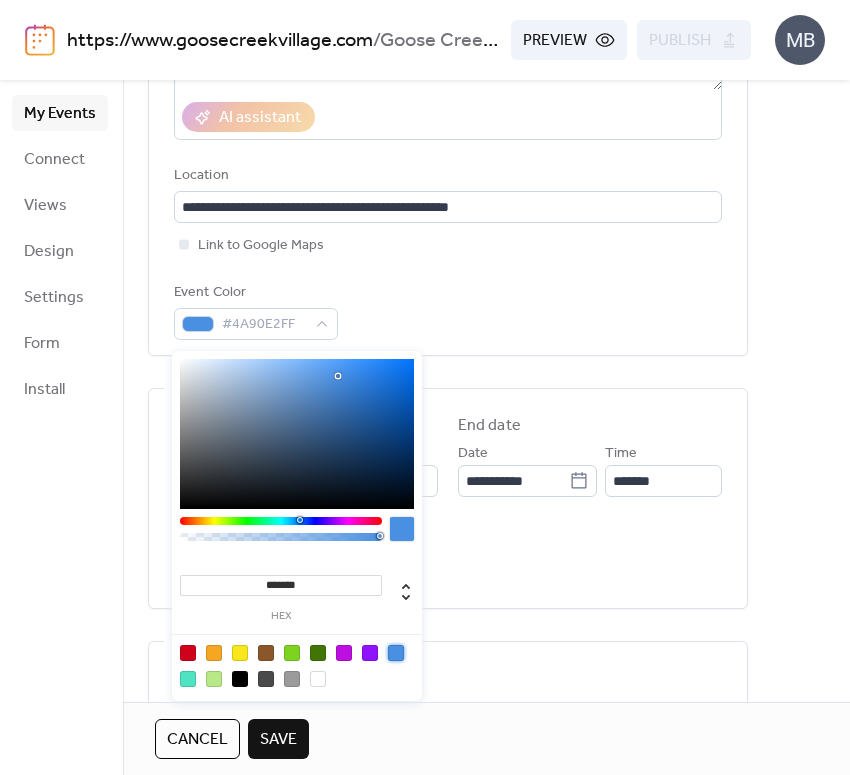 scroll, scrollTop: 394, scrollLeft: 0, axis: vertical 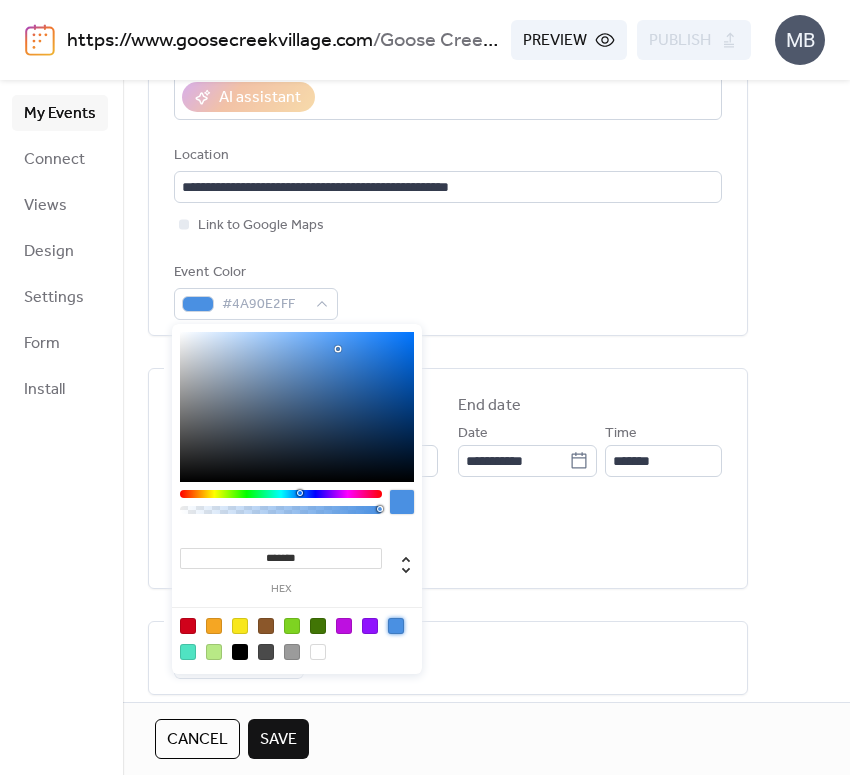 click on "**********" at bounding box center (448, 421) 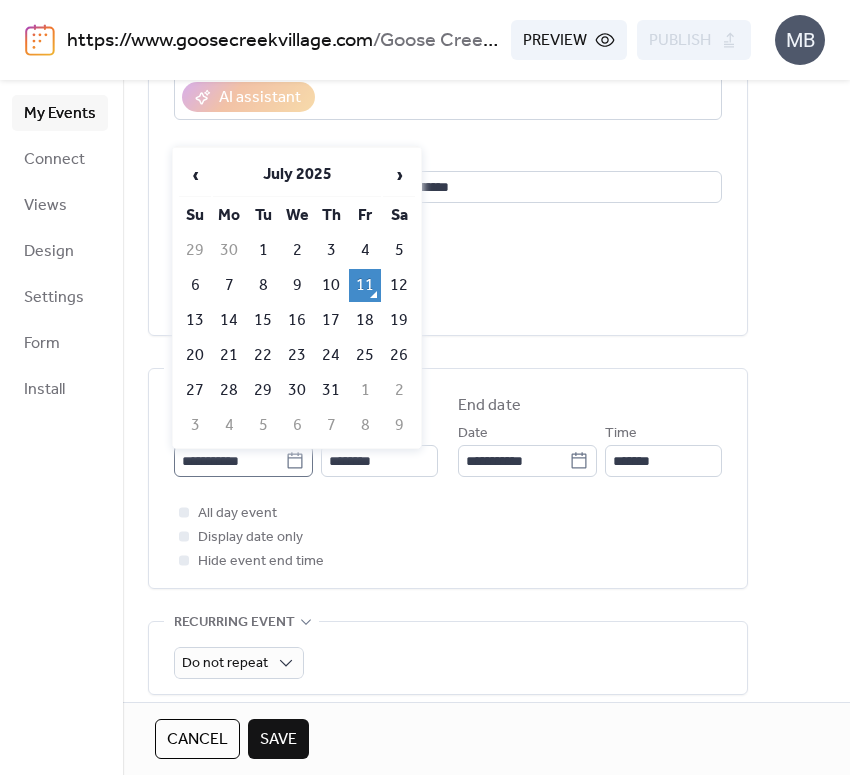 click 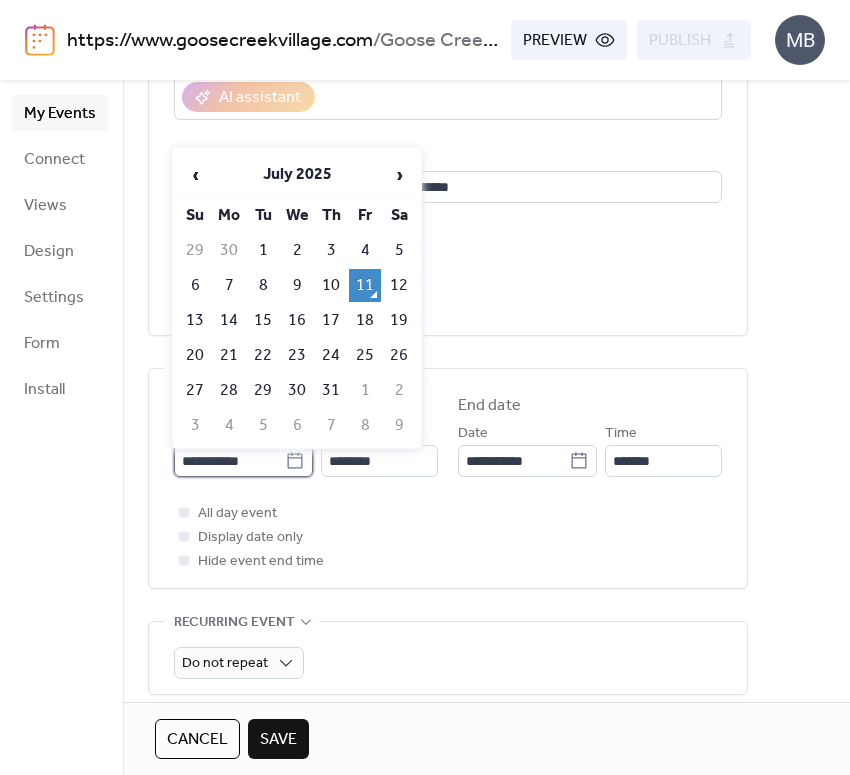click on "**********" at bounding box center (229, 461) 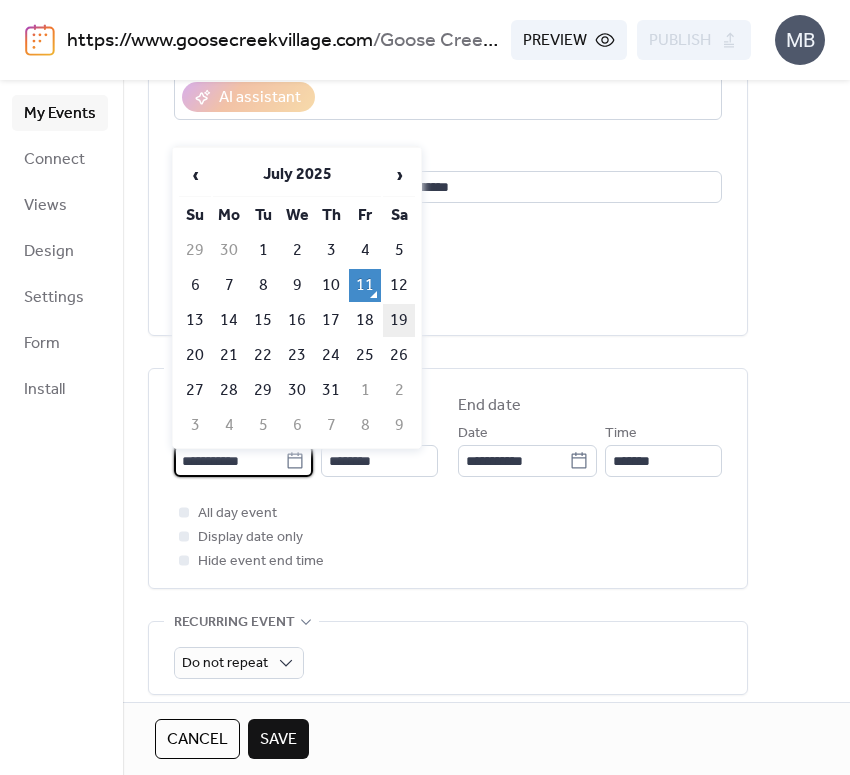 click on "19" at bounding box center [399, 320] 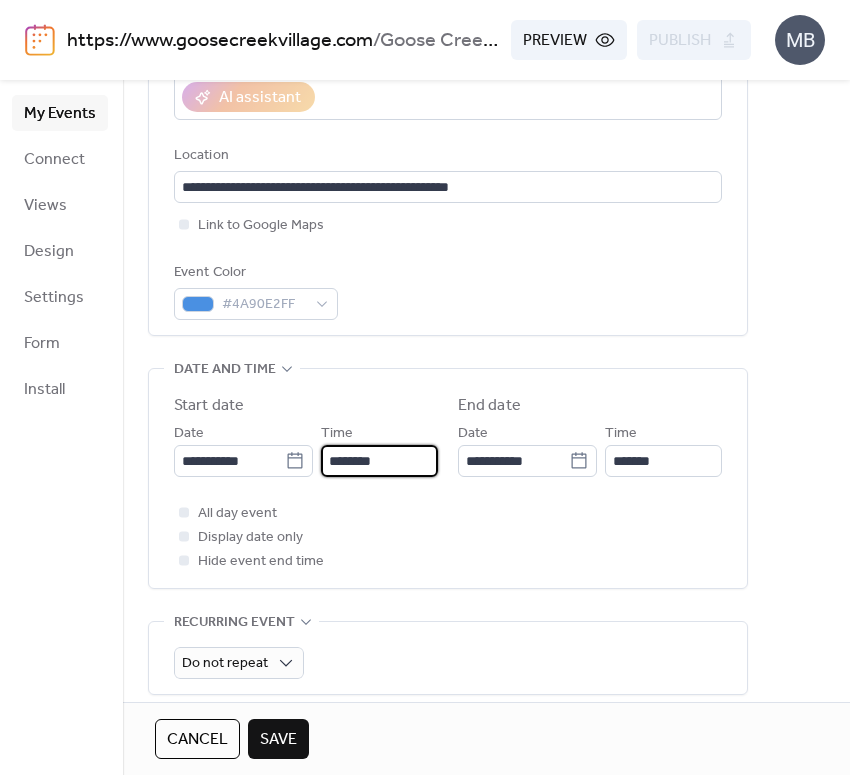 click on "********" at bounding box center (379, 461) 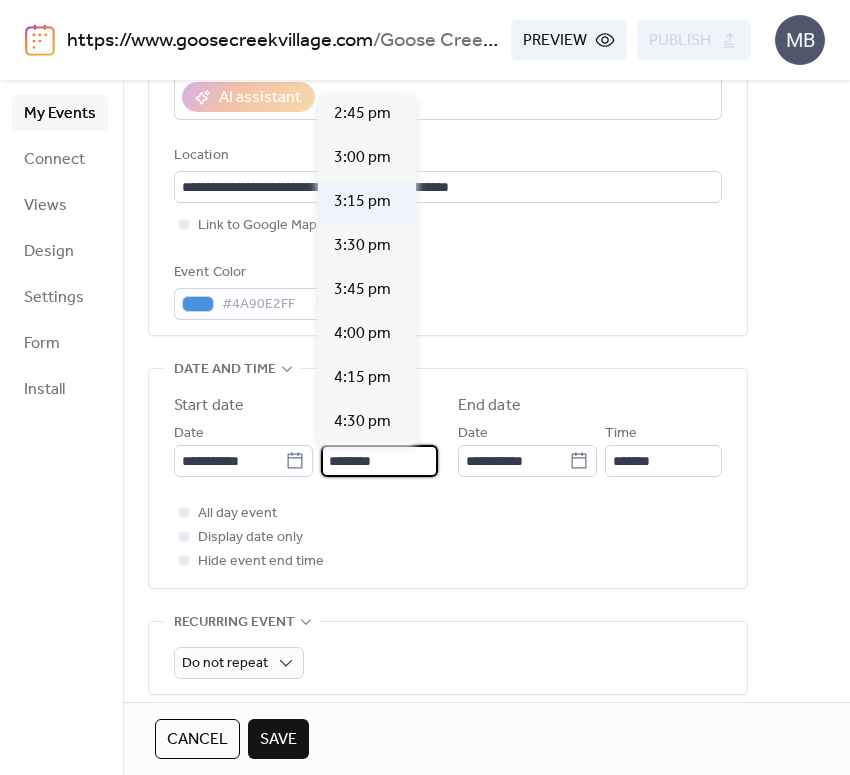 scroll, scrollTop: 2685, scrollLeft: 0, axis: vertical 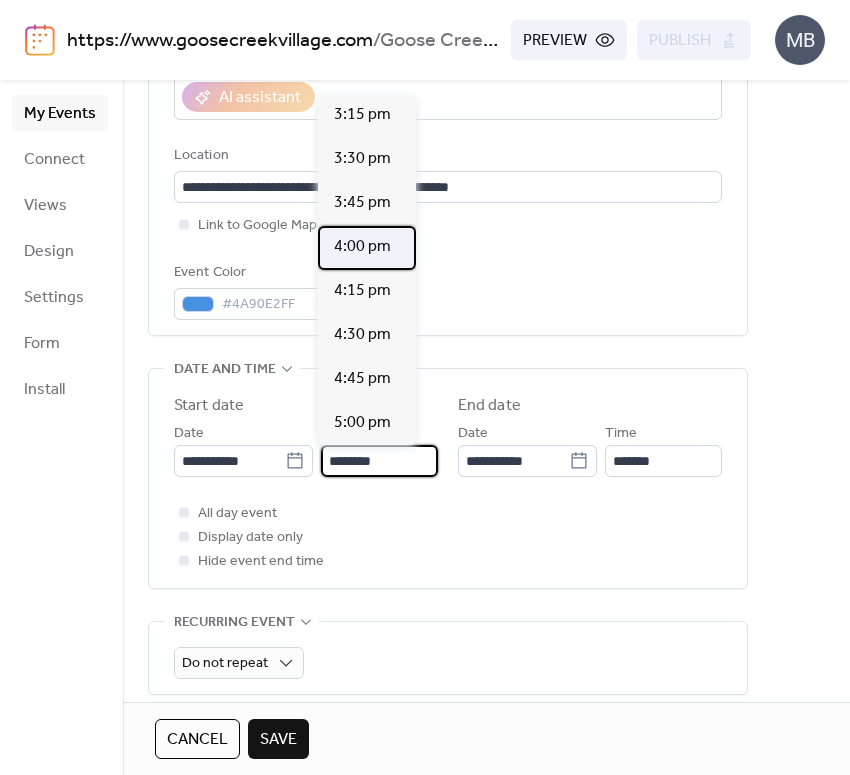 click on "4:00 pm" at bounding box center [362, 247] 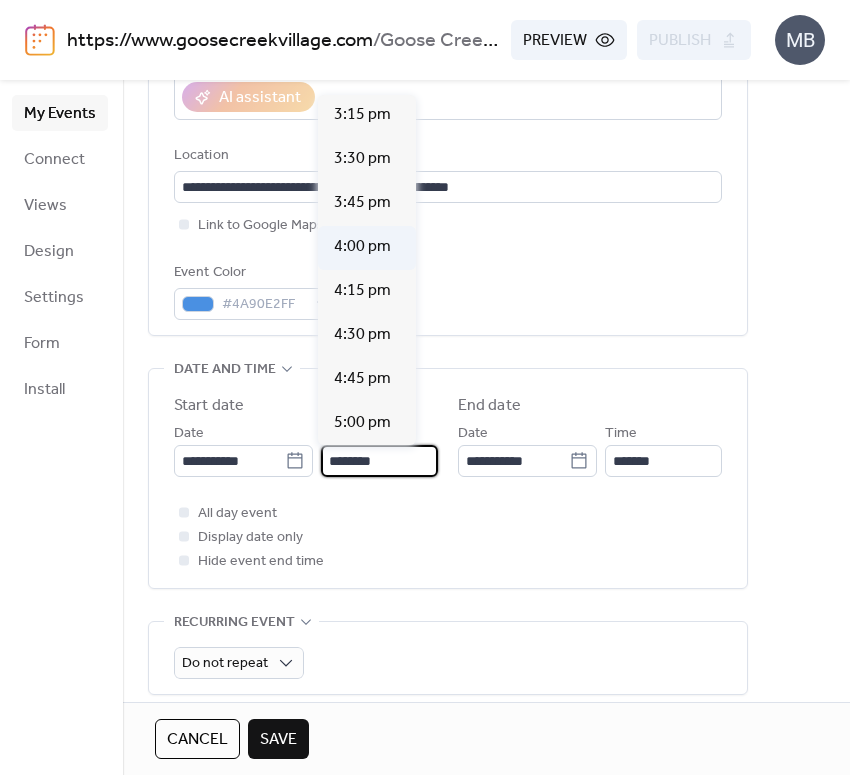 type on "*******" 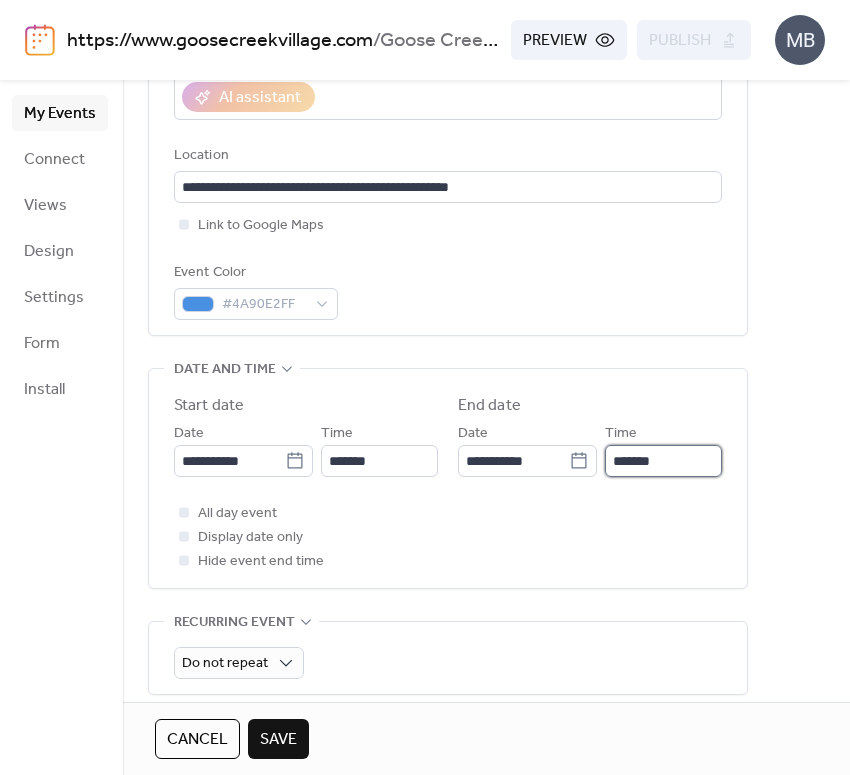 click on "*******" at bounding box center [663, 461] 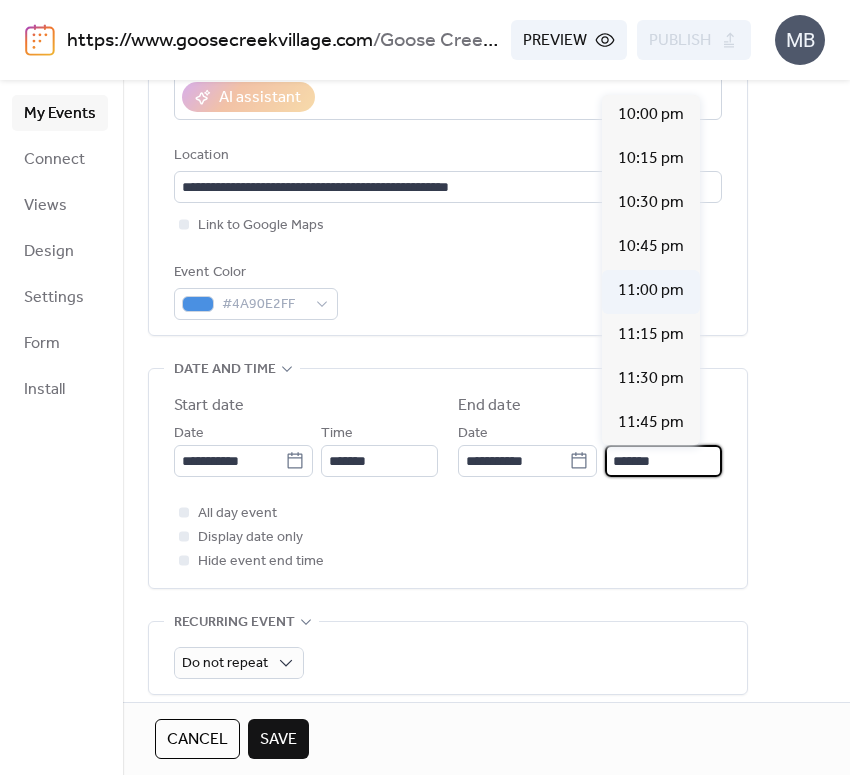scroll, scrollTop: 1014, scrollLeft: 0, axis: vertical 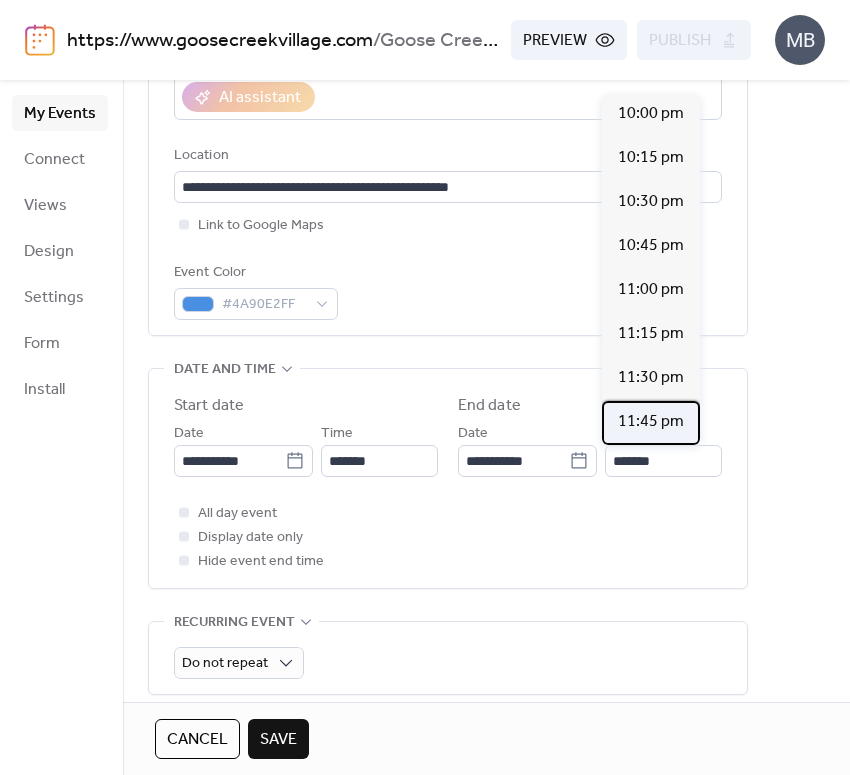 click on "11:45 pm" at bounding box center (651, 423) 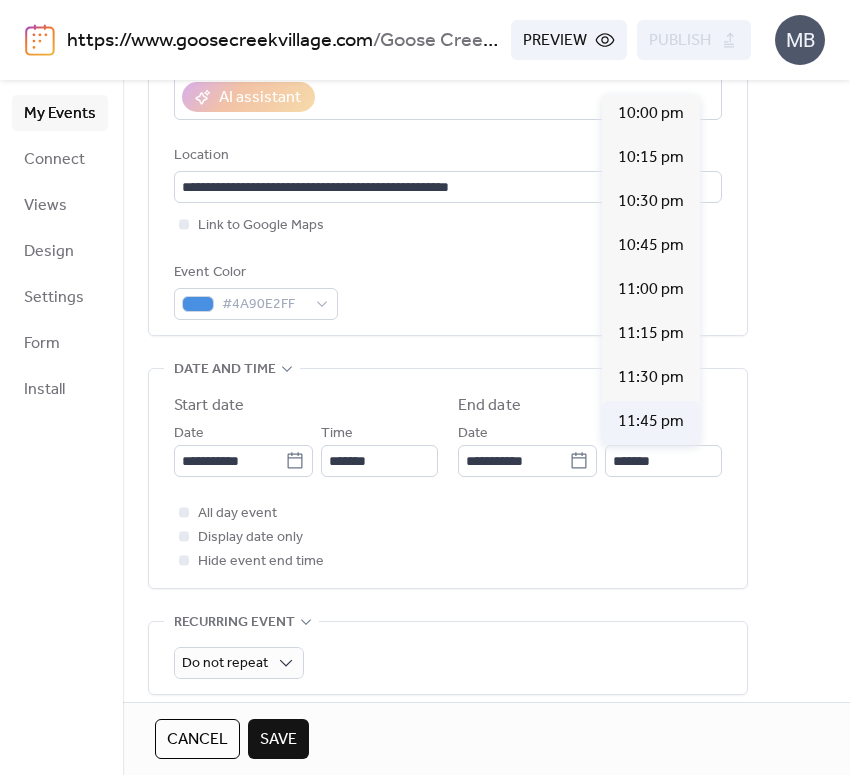 type on "********" 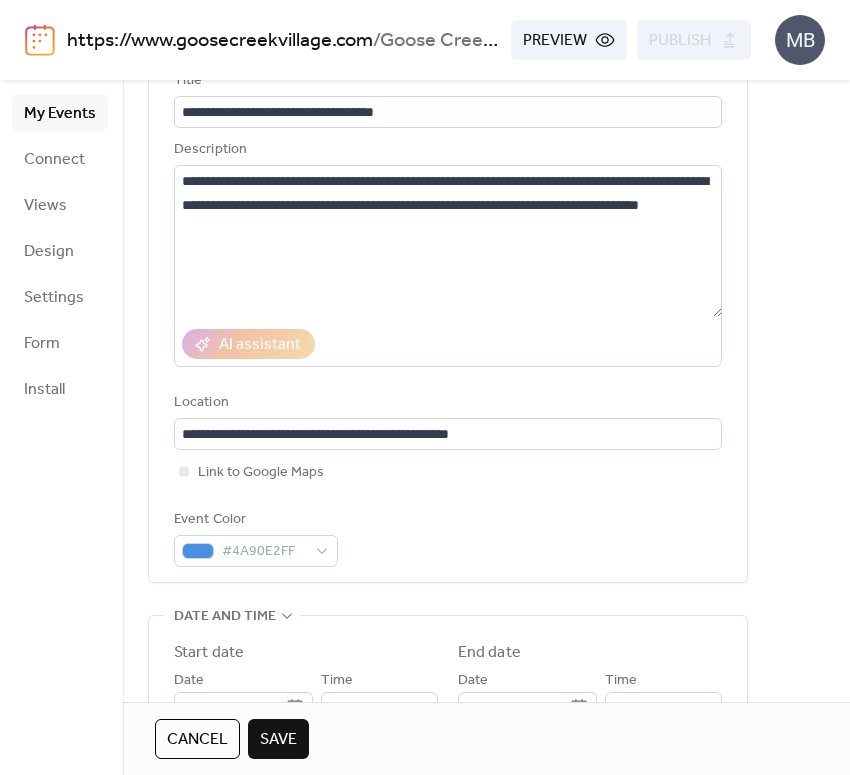 scroll, scrollTop: 763, scrollLeft: 0, axis: vertical 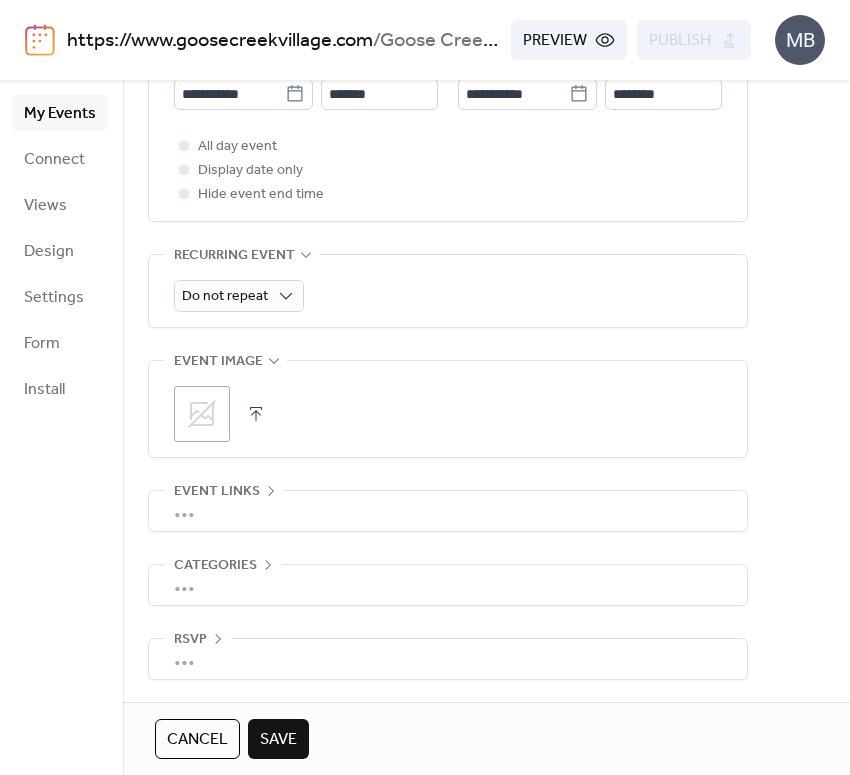 click 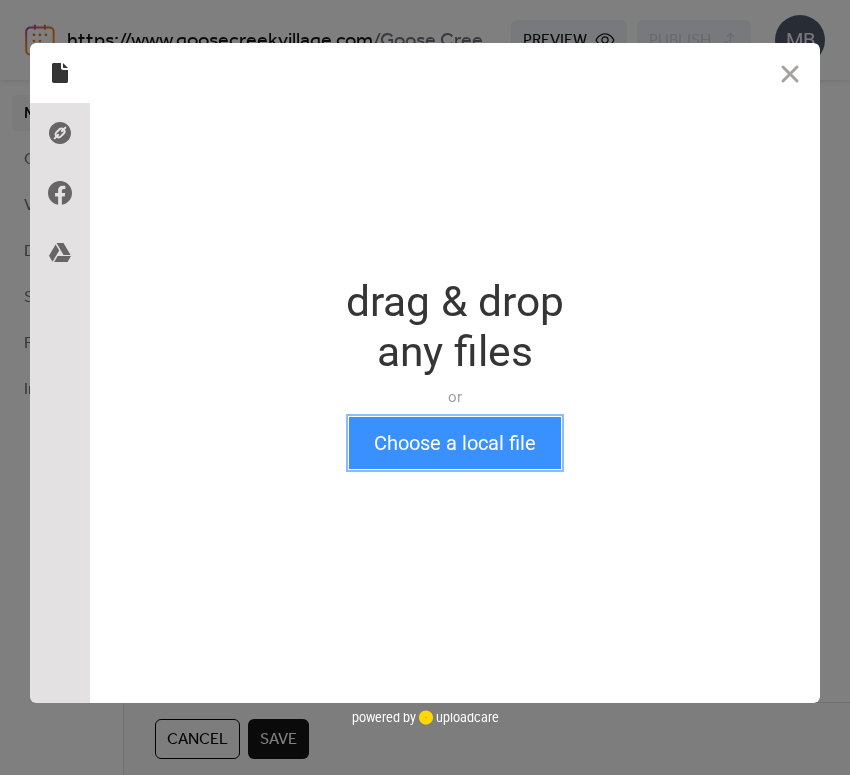 click on "Choose a local file" at bounding box center (455, 443) 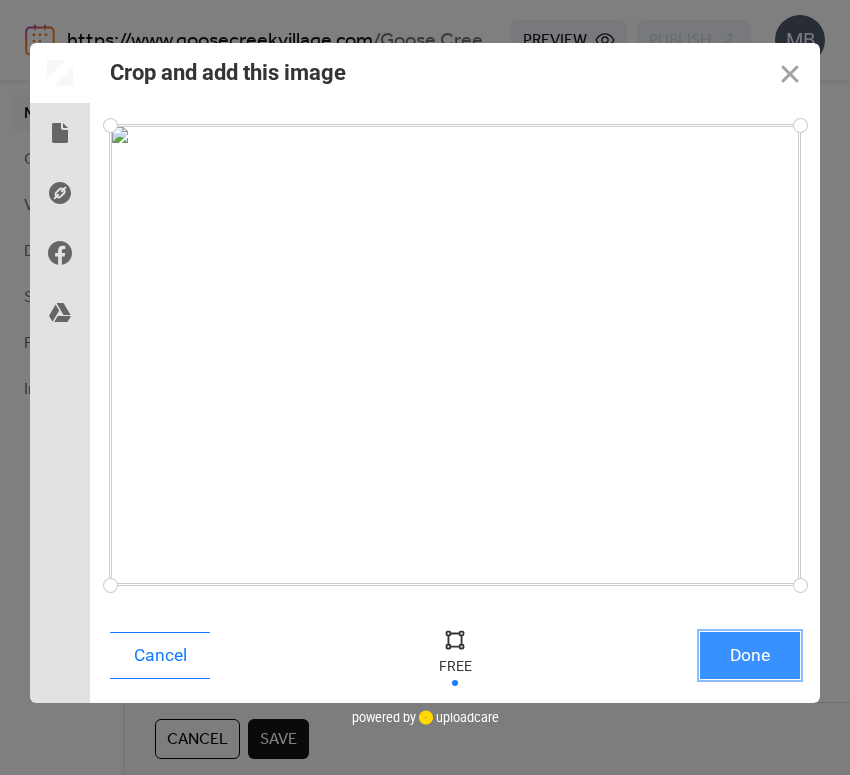 click on "Done" at bounding box center (750, 655) 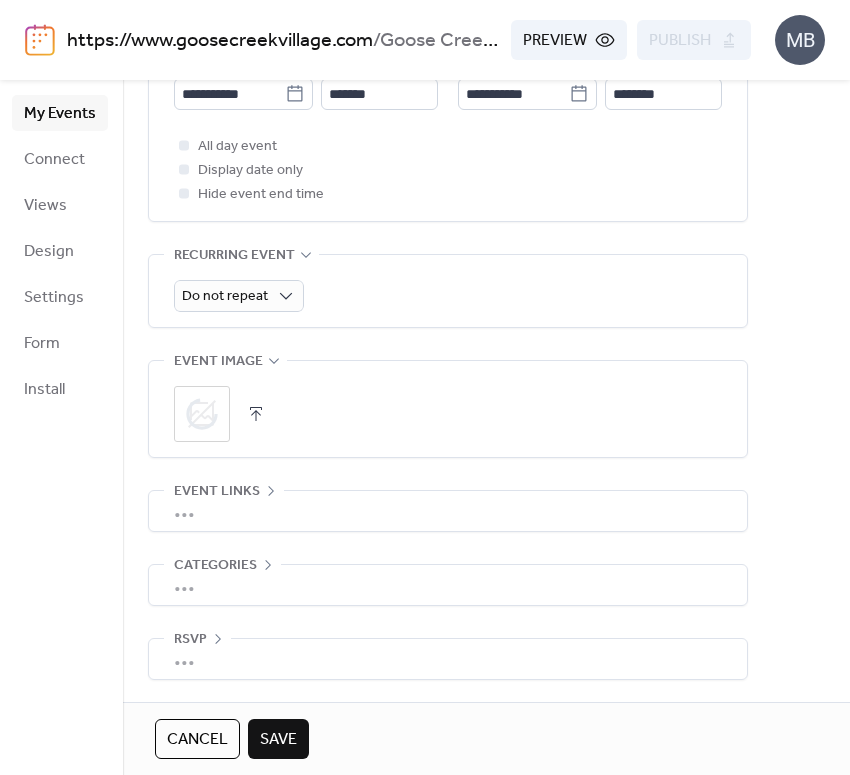 click on "Save" at bounding box center (278, 740) 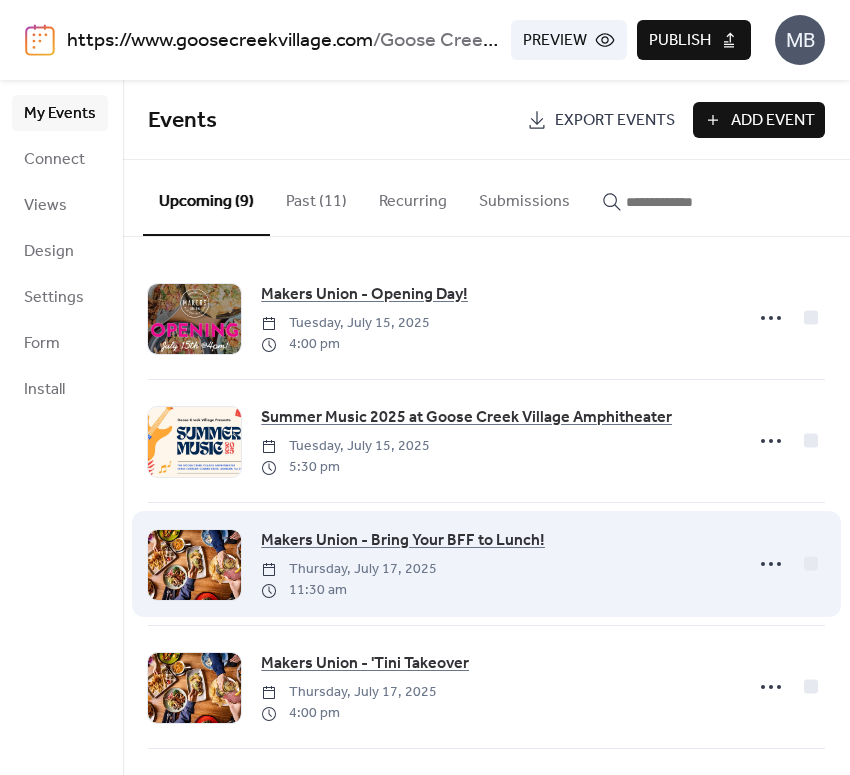 scroll, scrollTop: 612, scrollLeft: 0, axis: vertical 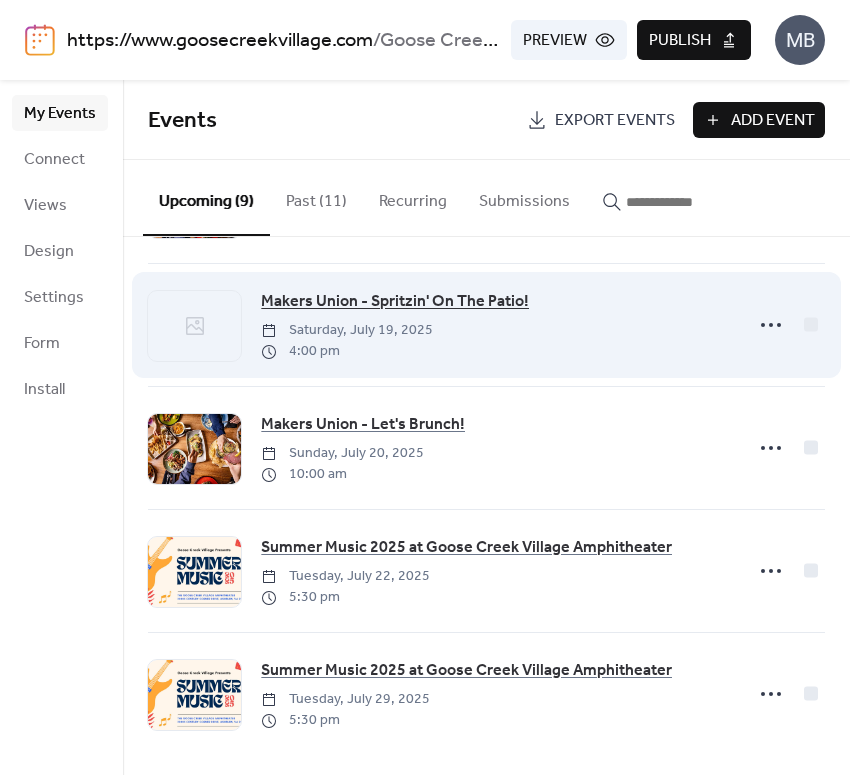 click on "Makers Union - Spritzin' On The Patio!" at bounding box center (395, 302) 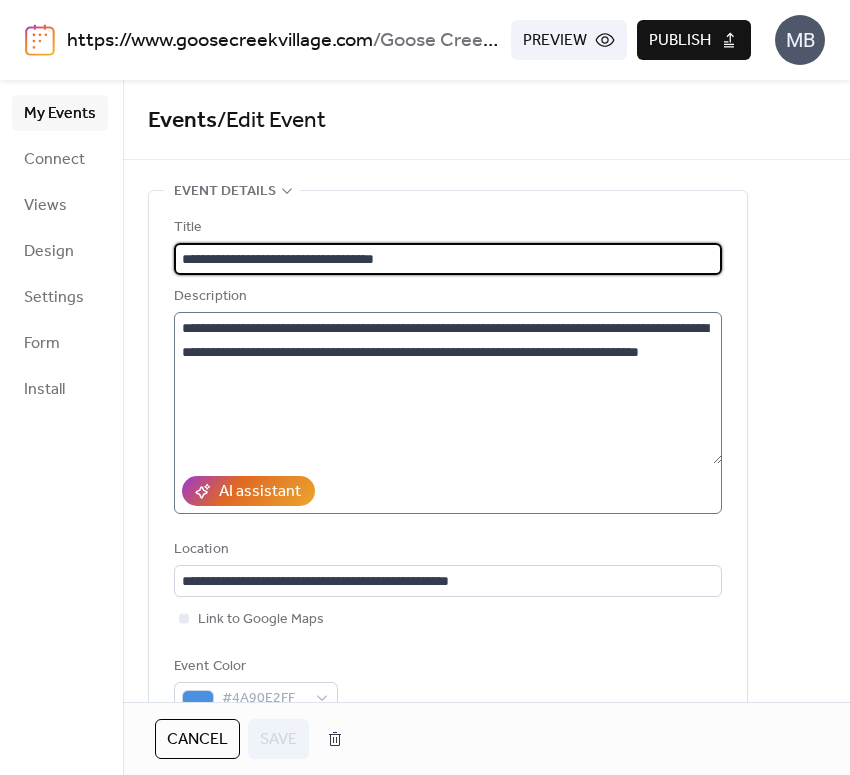 scroll, scrollTop: 763, scrollLeft: 0, axis: vertical 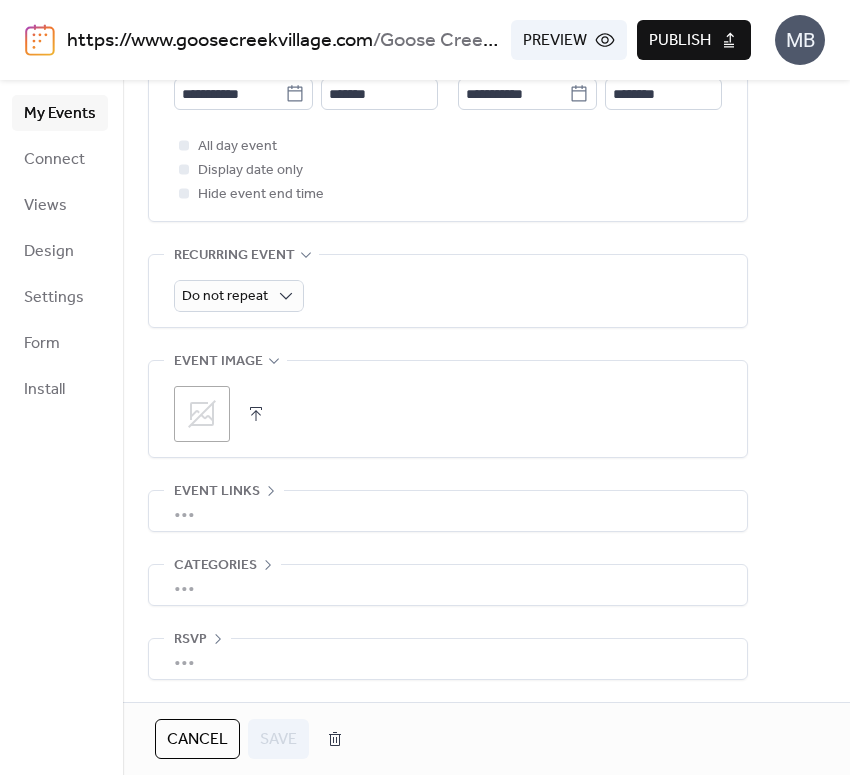 click at bounding box center [256, 414] 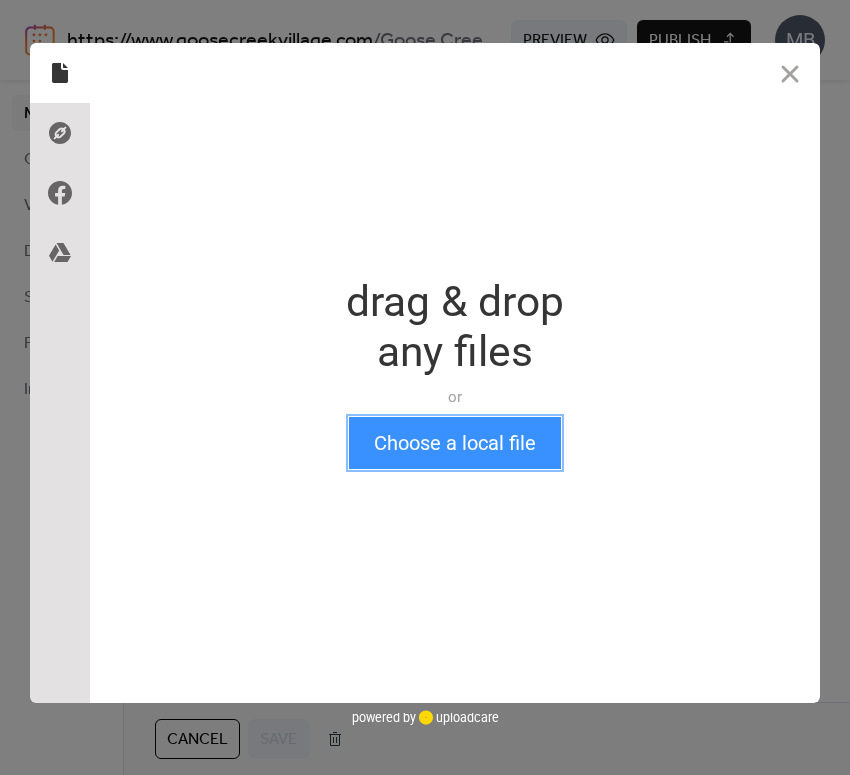 click on "Choose a local file" at bounding box center (455, 443) 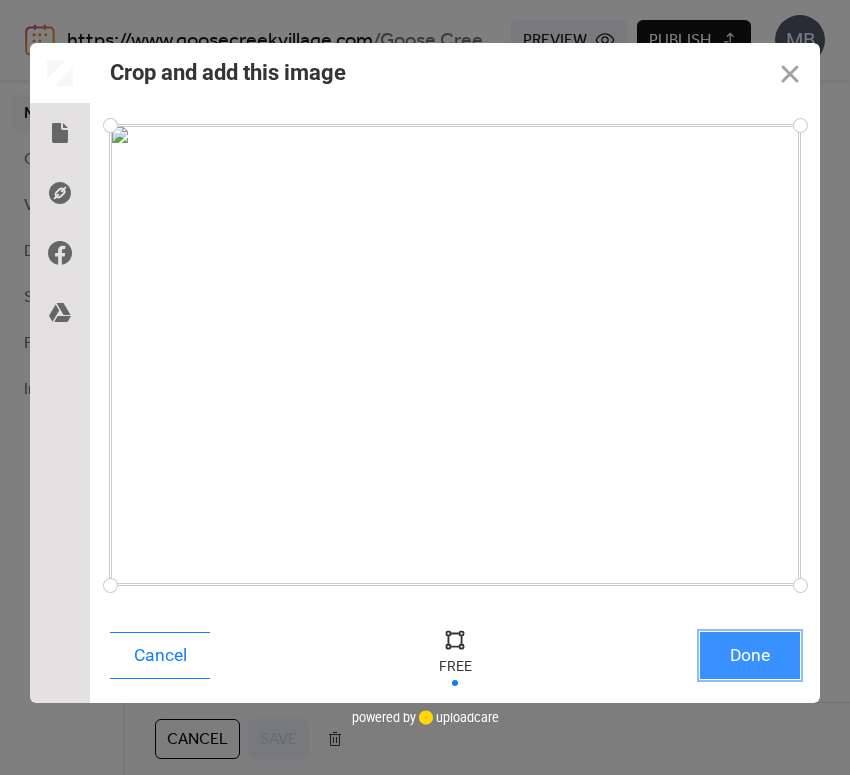 click on "Done" at bounding box center [750, 655] 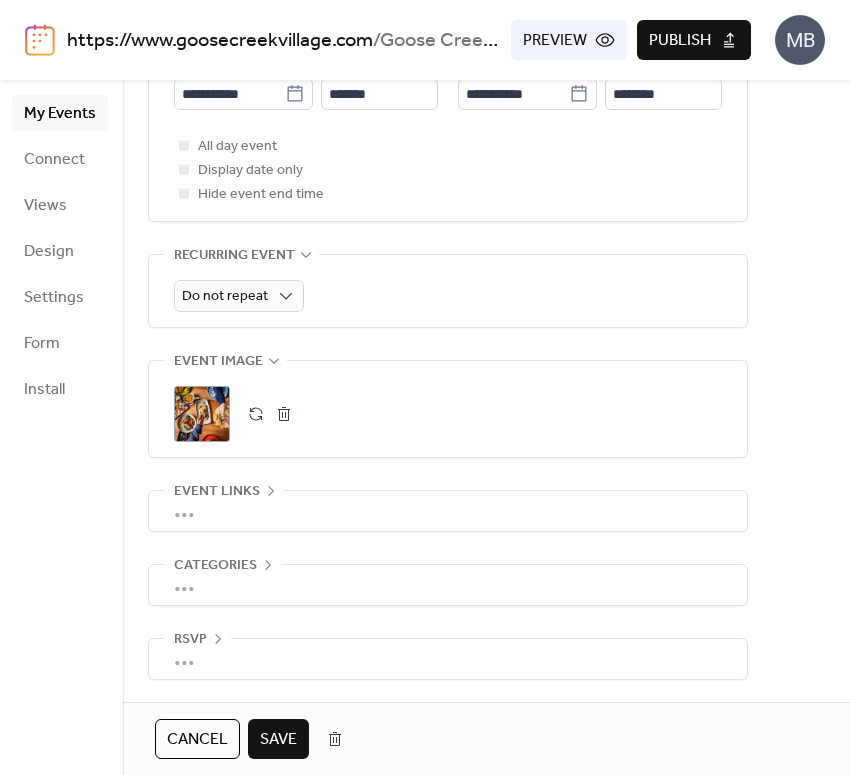 click on "Save" at bounding box center [278, 740] 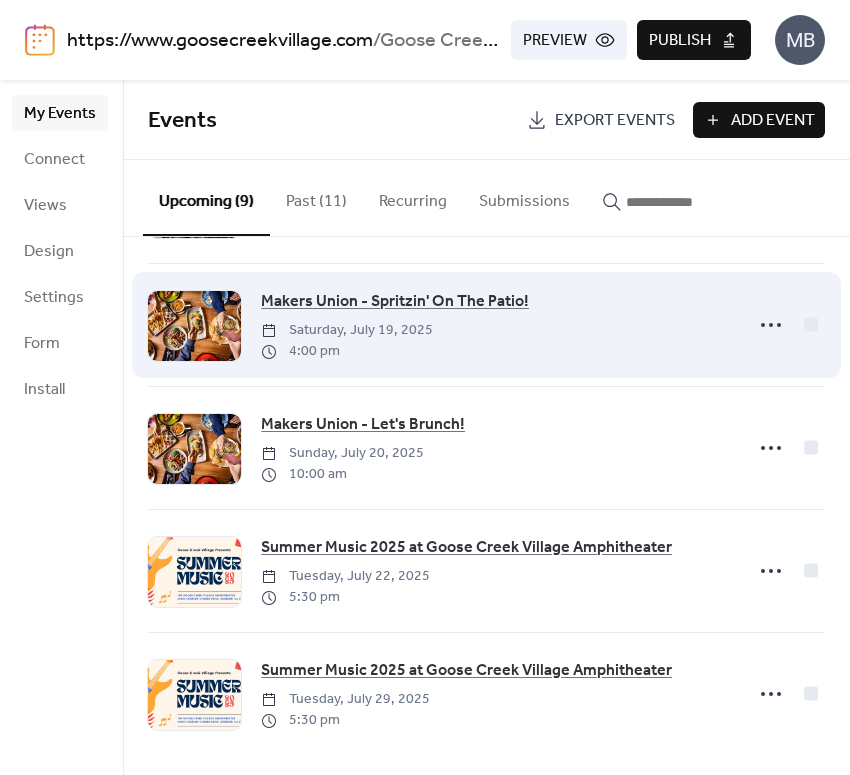 scroll, scrollTop: 514, scrollLeft: 0, axis: vertical 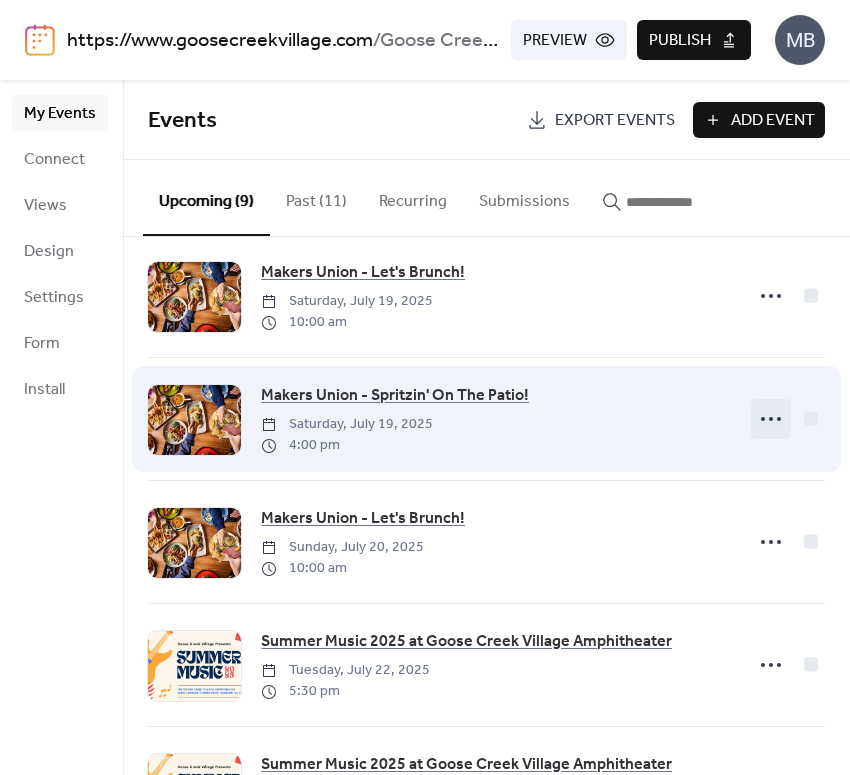 click 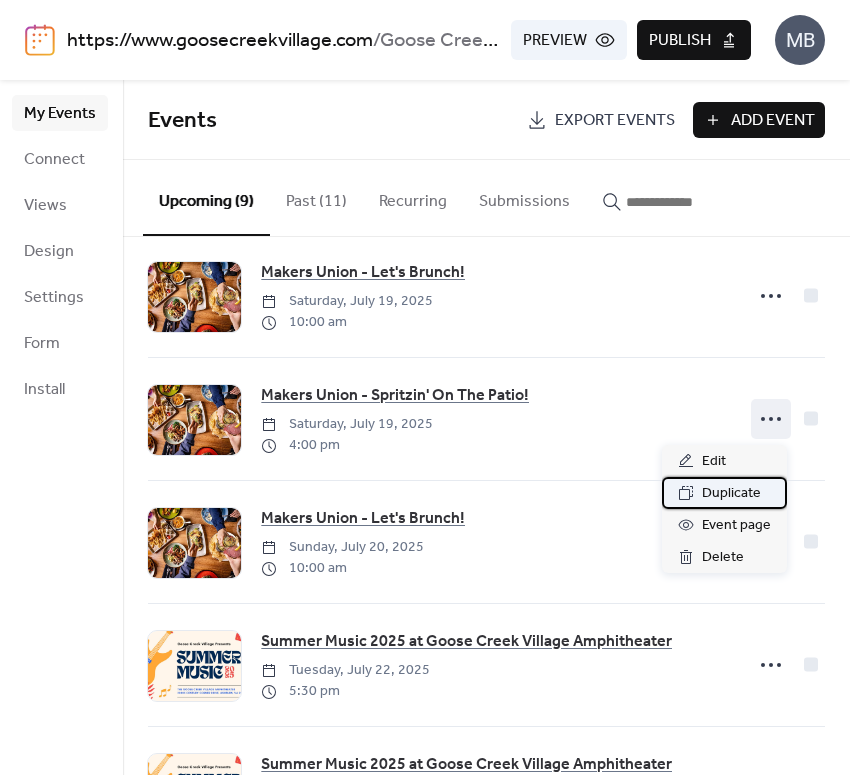 click on "Duplicate" at bounding box center [731, 494] 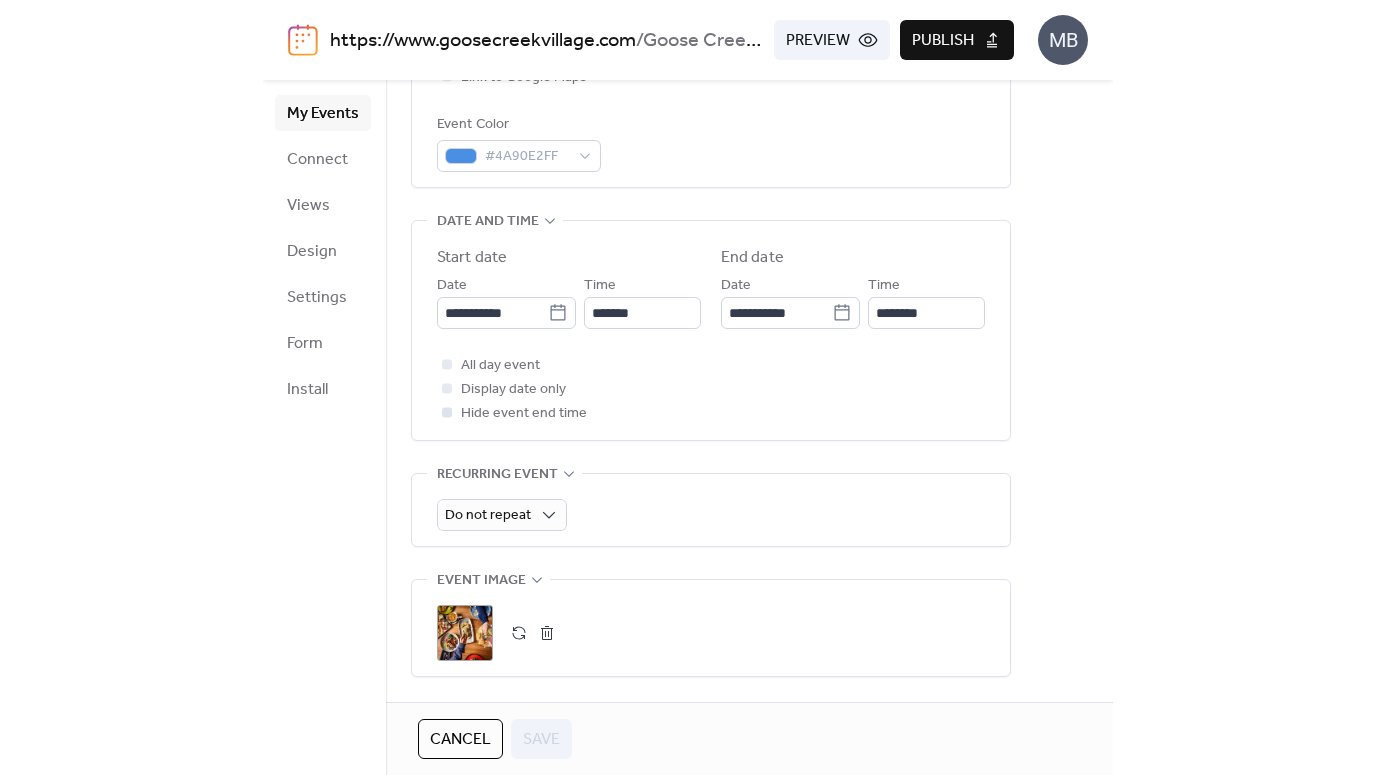 scroll, scrollTop: 516, scrollLeft: 0, axis: vertical 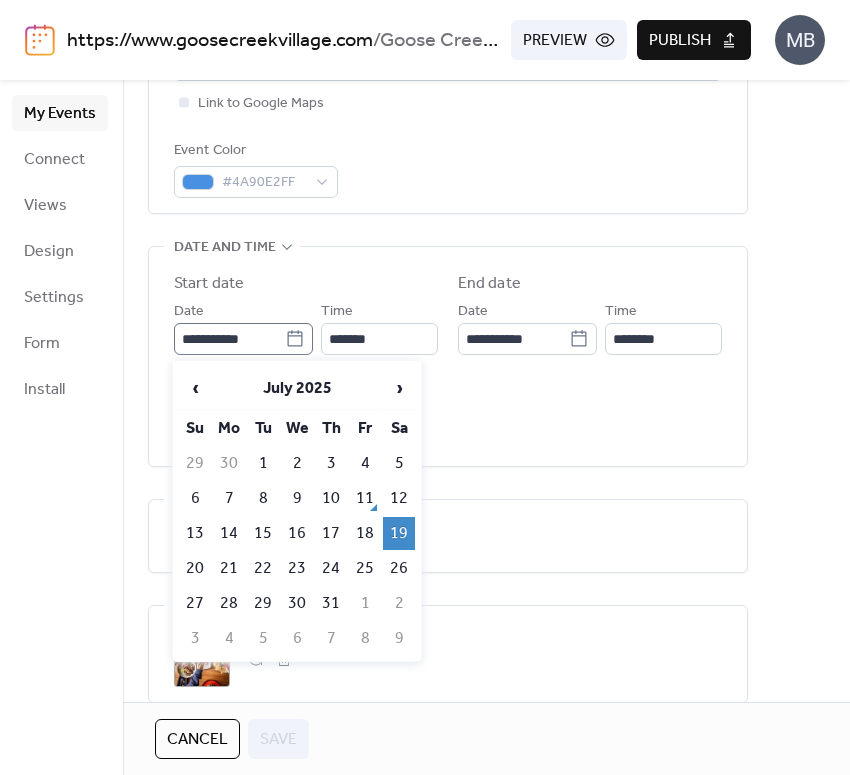 click 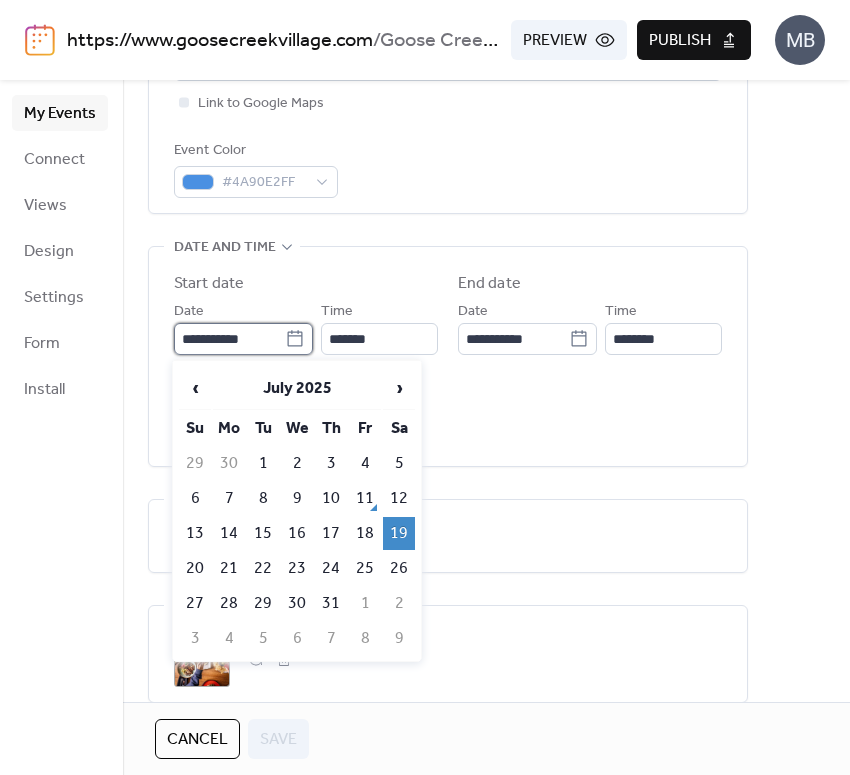 click on "**********" at bounding box center (229, 339) 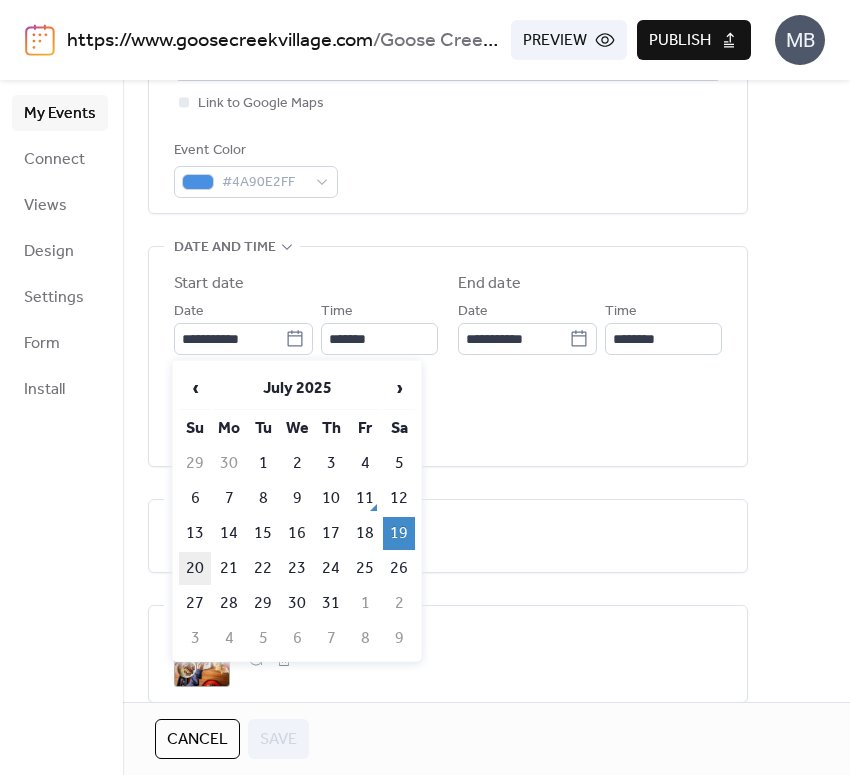 click on "20" at bounding box center [195, 568] 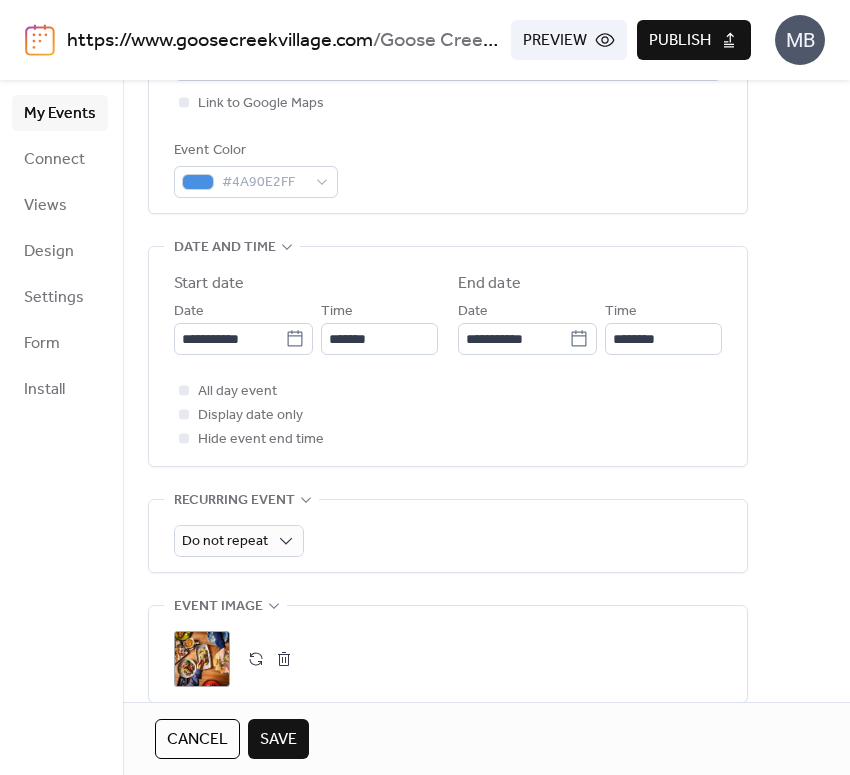 click on "Save" at bounding box center [278, 739] 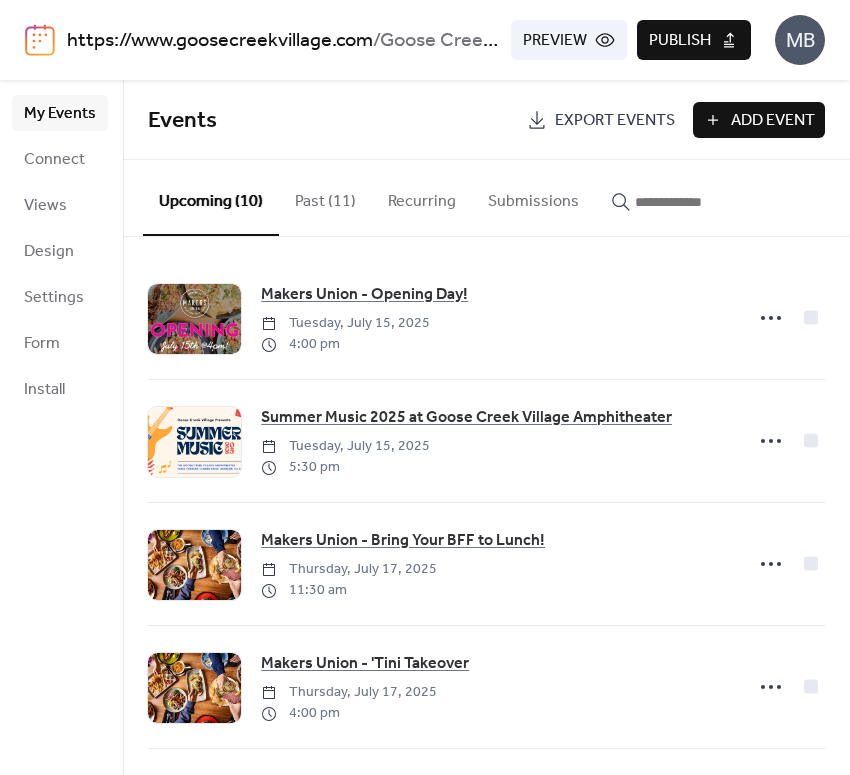 click on "Publish" at bounding box center (680, 41) 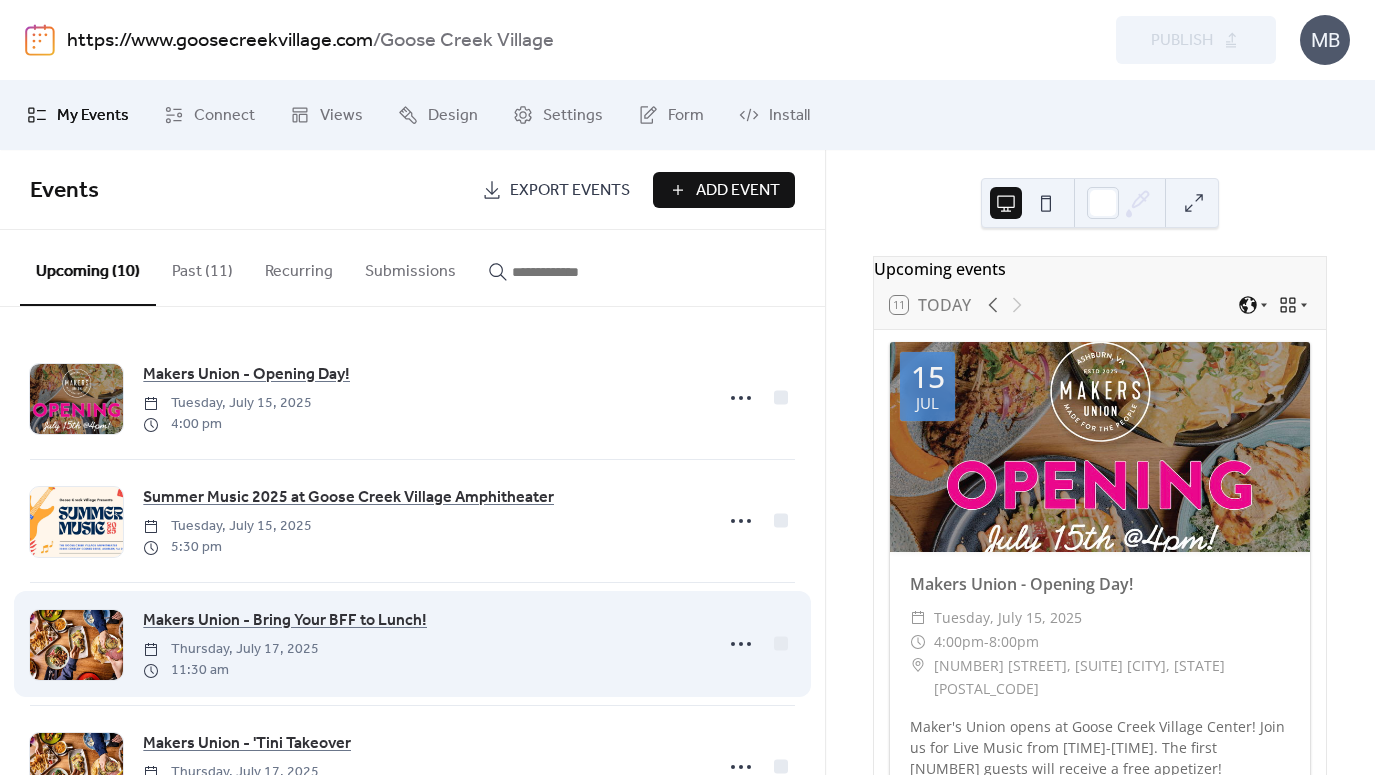 scroll, scrollTop: 826, scrollLeft: 0, axis: vertical 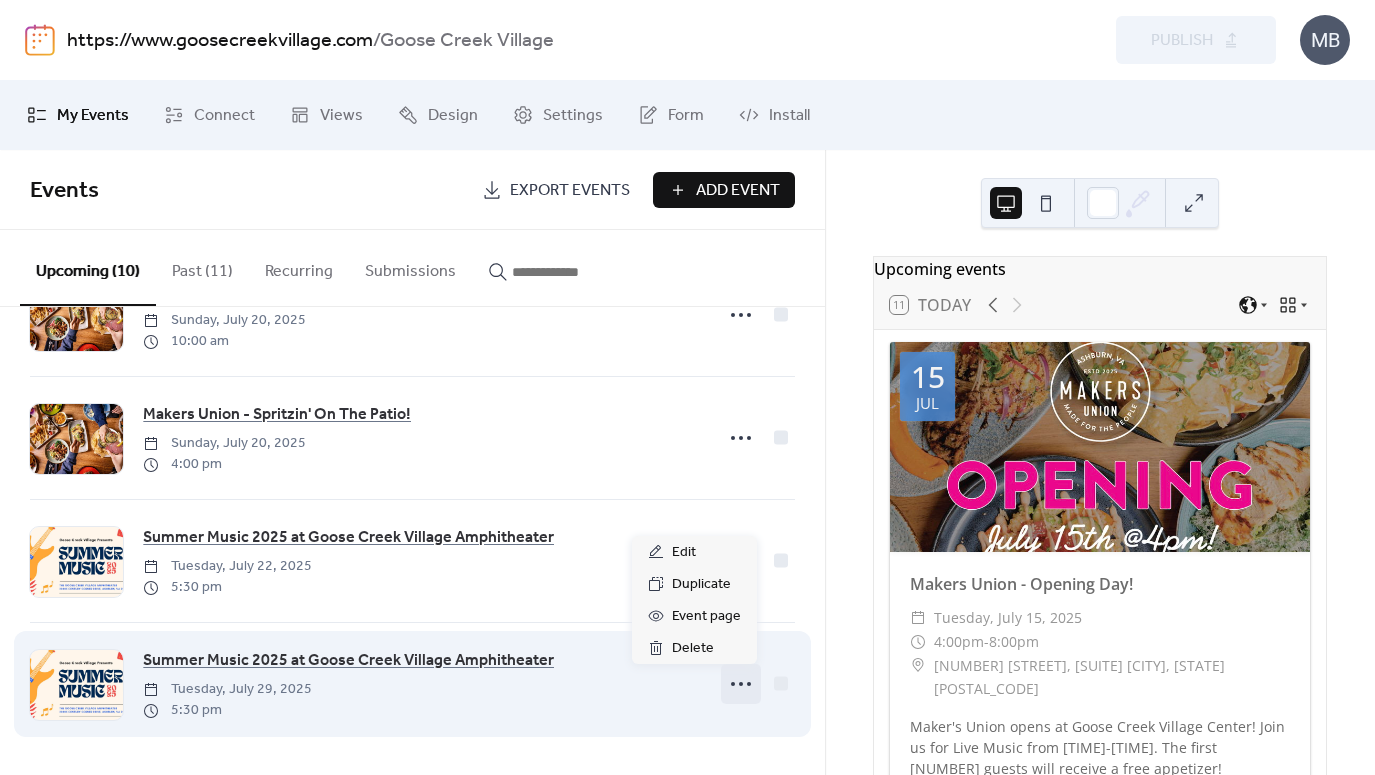 click 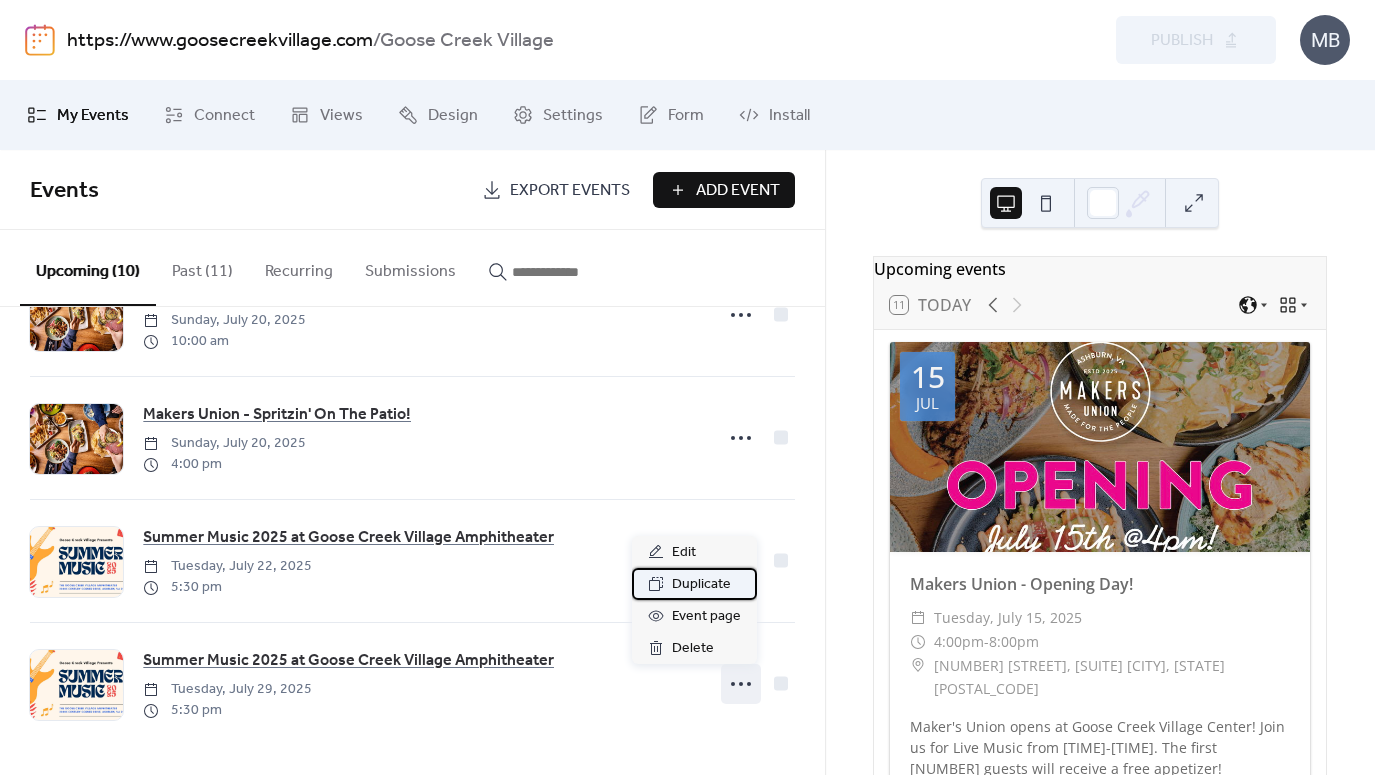 click on "Duplicate" at bounding box center (701, 585) 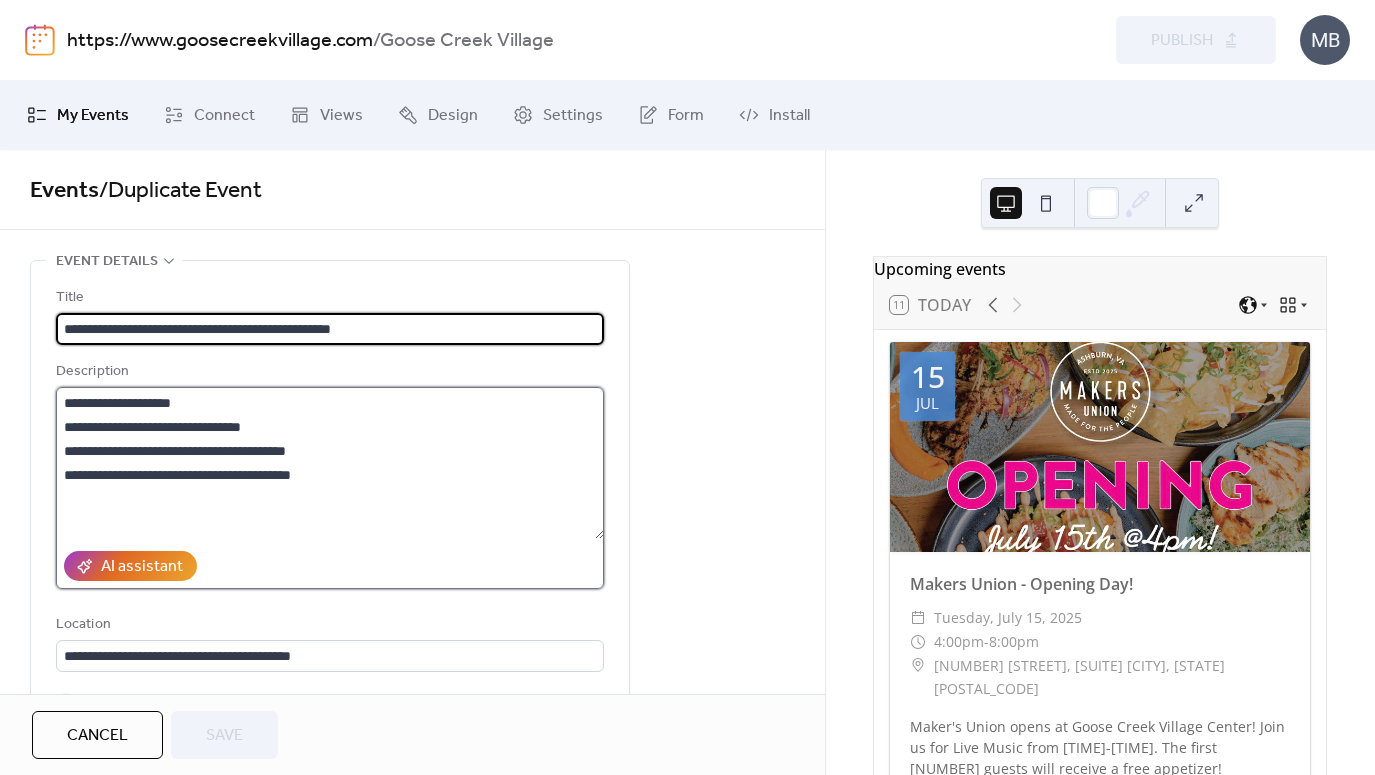 click on "**********" at bounding box center (330, 463) 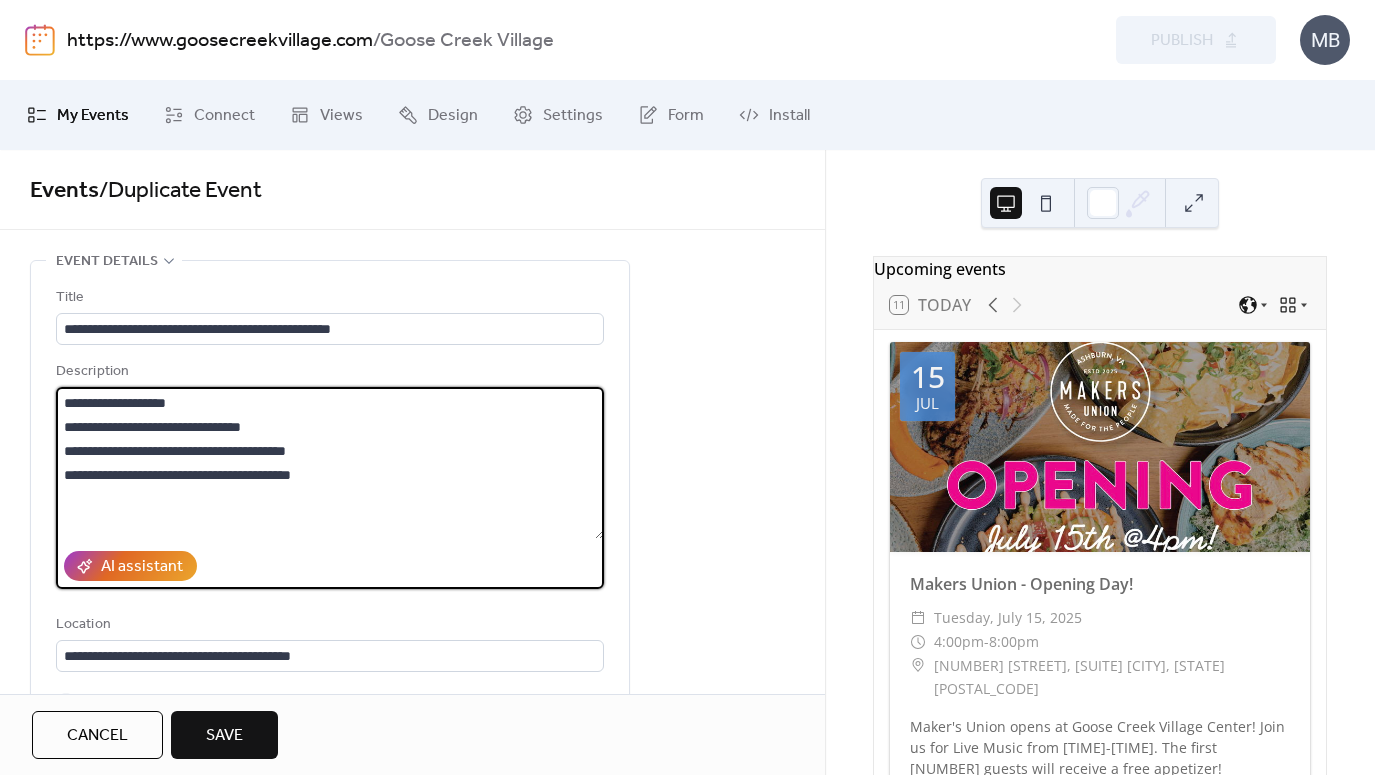 click on "**********" at bounding box center (330, 463) 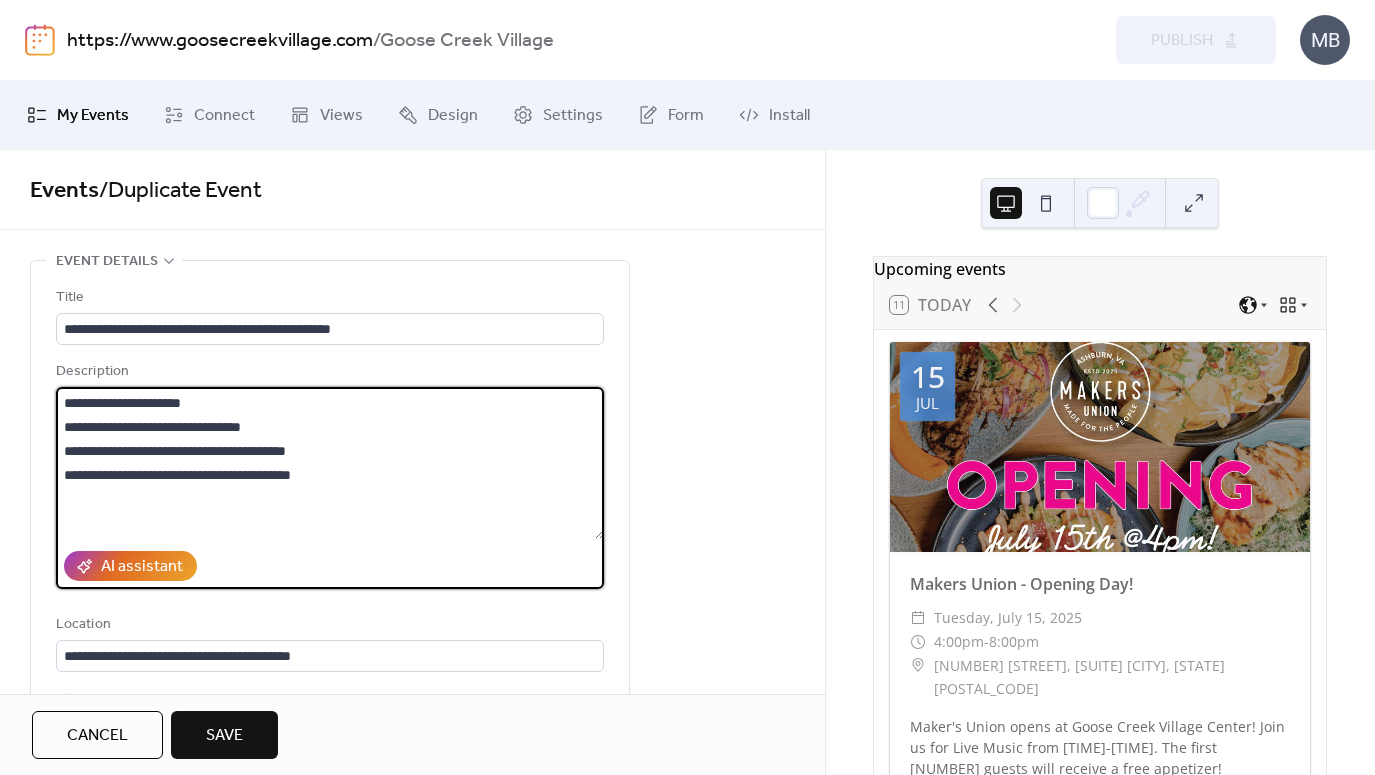 click on "**********" at bounding box center (330, 463) 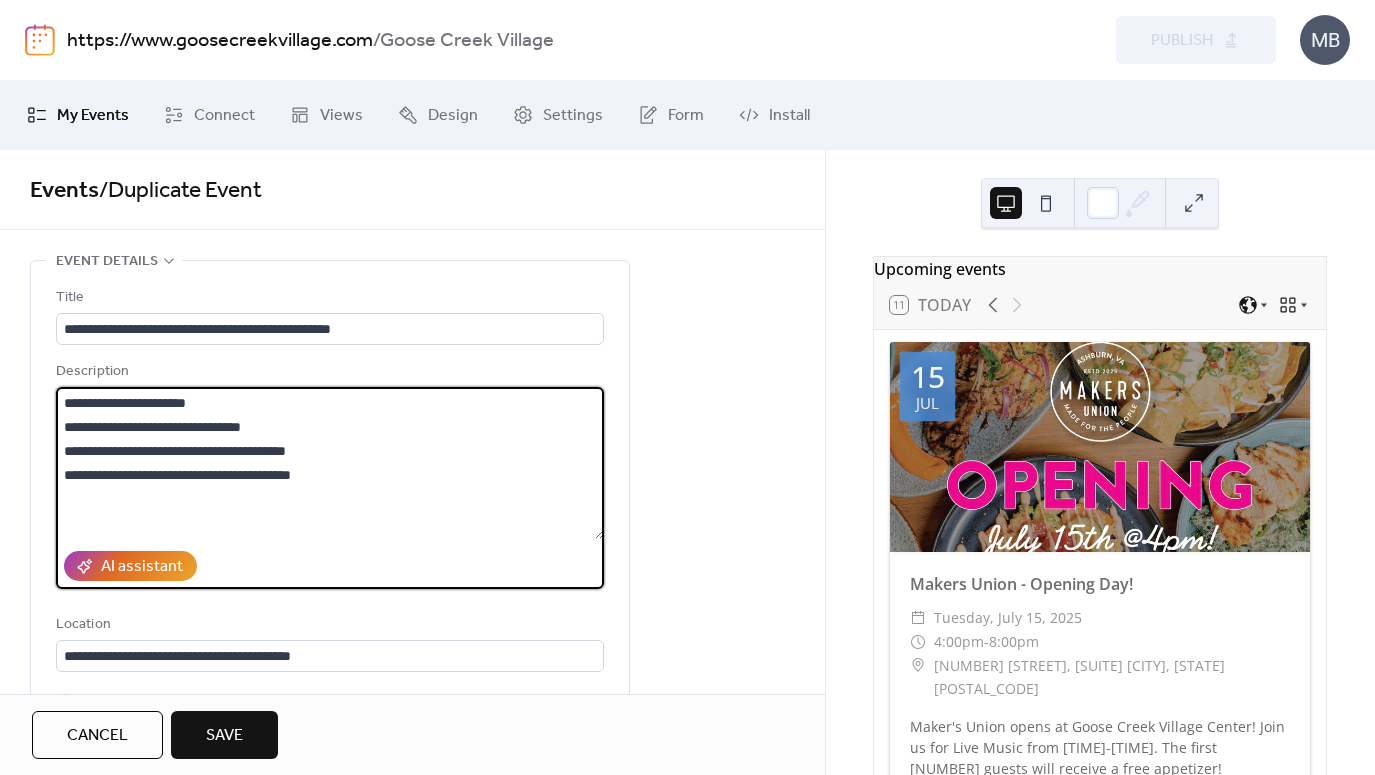 click on "**********" at bounding box center (330, 463) 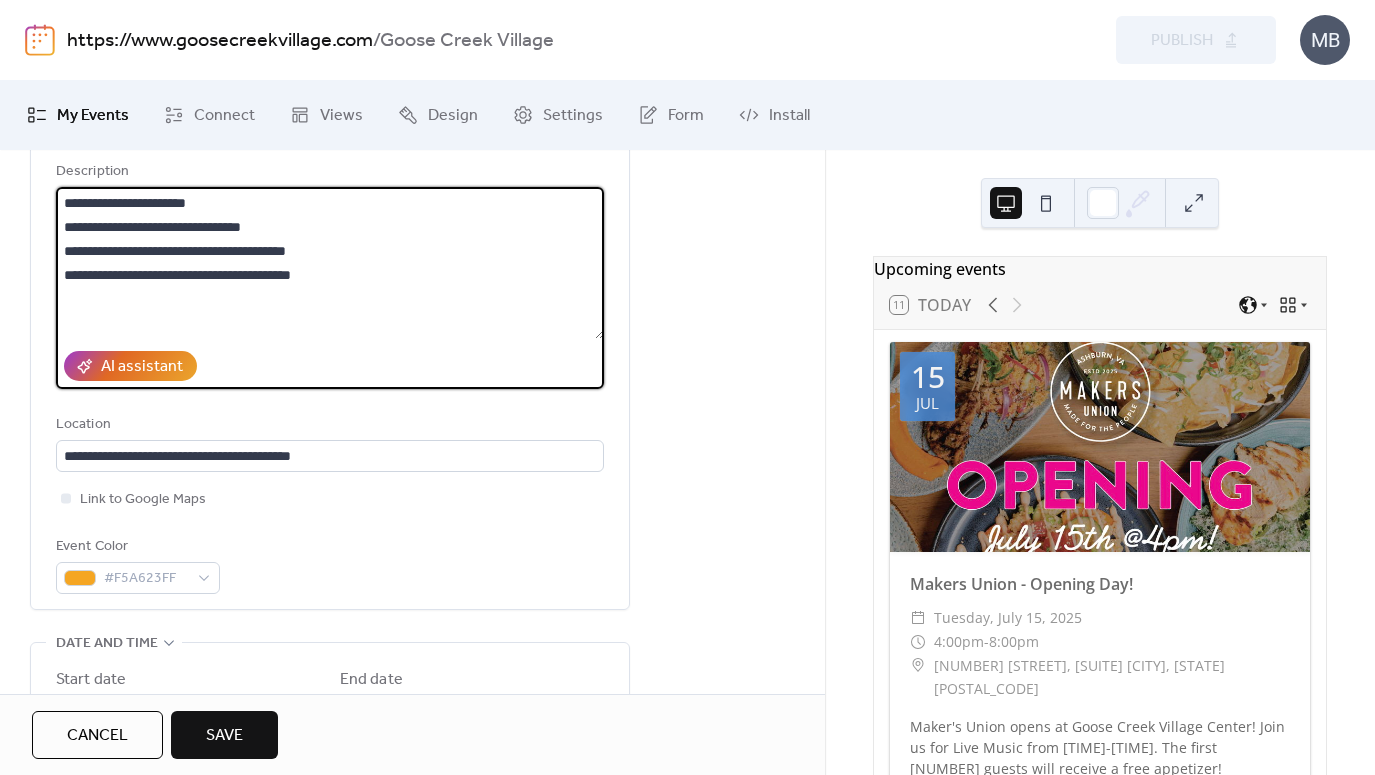 scroll, scrollTop: 189, scrollLeft: 0, axis: vertical 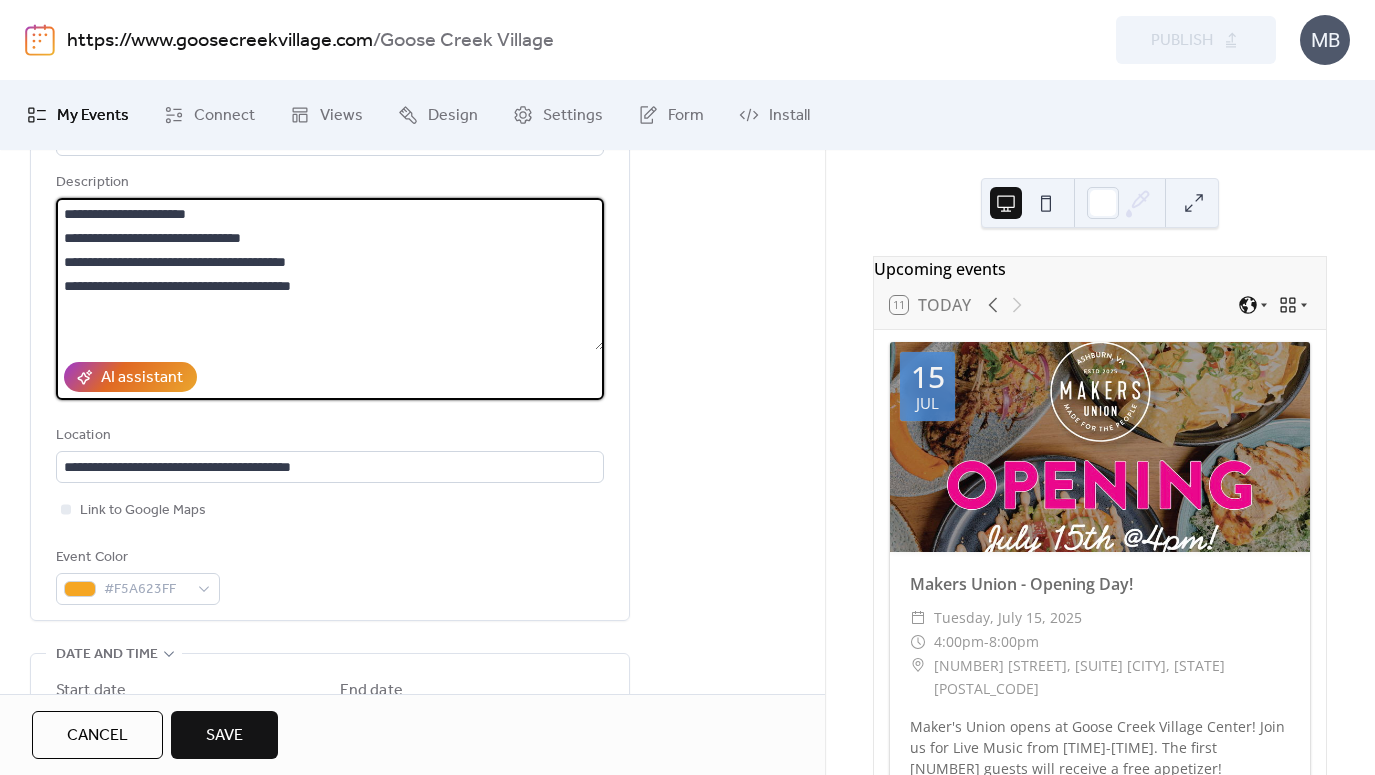click on "**********" at bounding box center (330, 274) 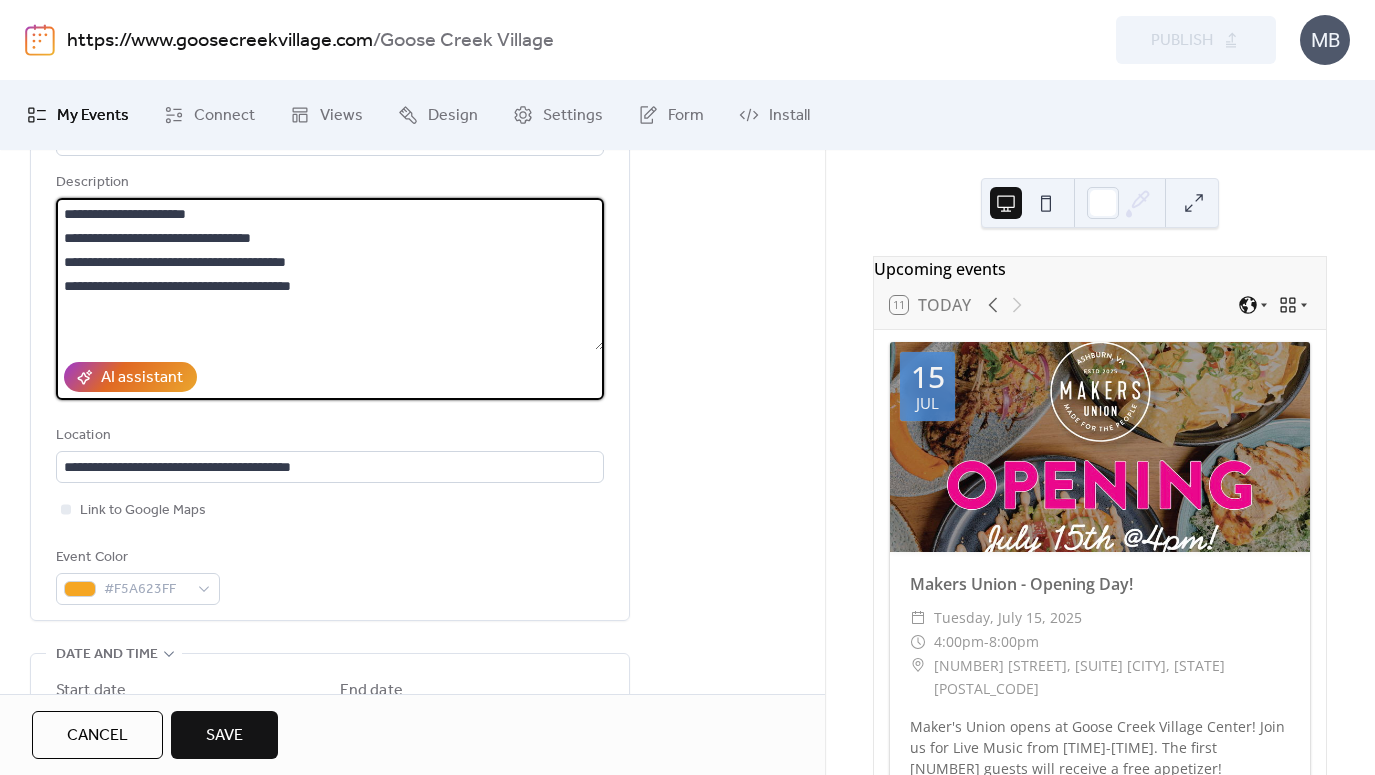 click on "**********" at bounding box center [330, 274] 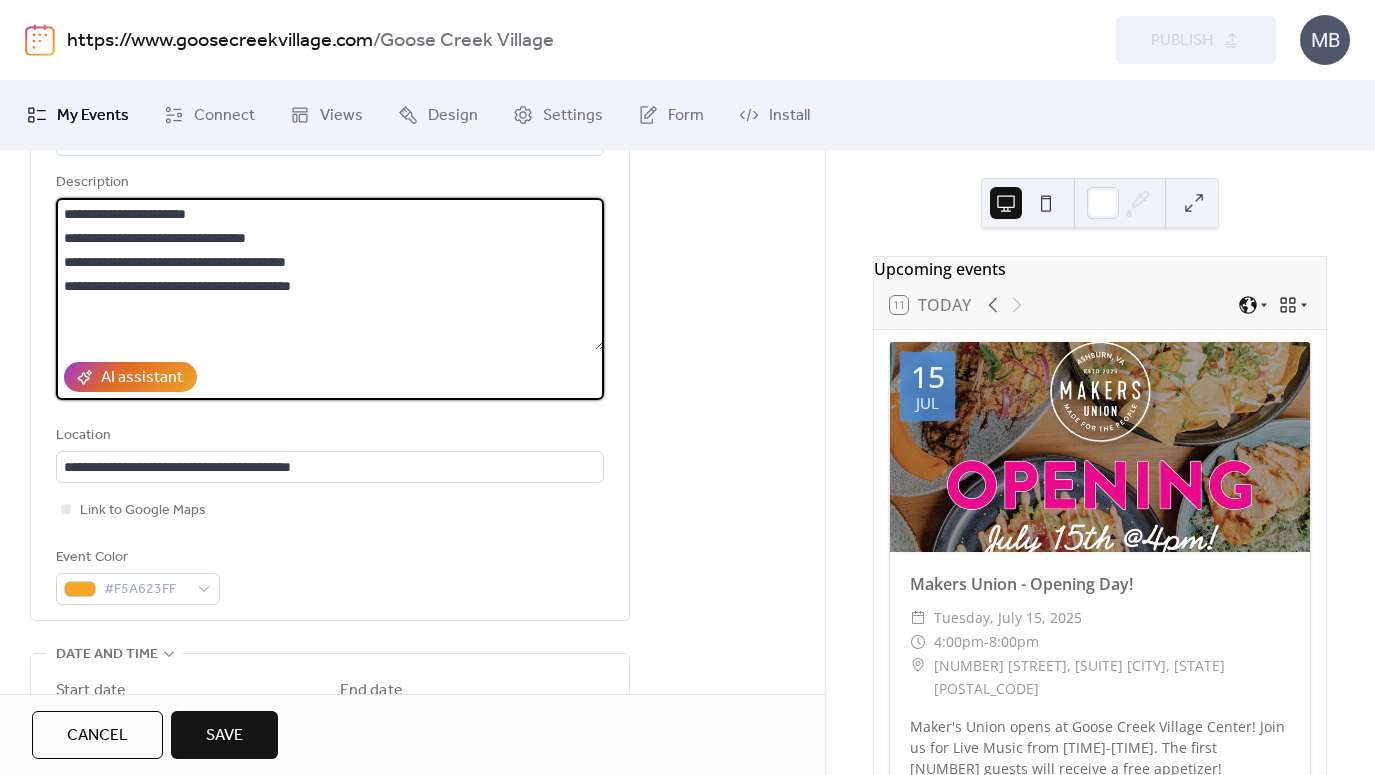 click on "**********" at bounding box center [330, 274] 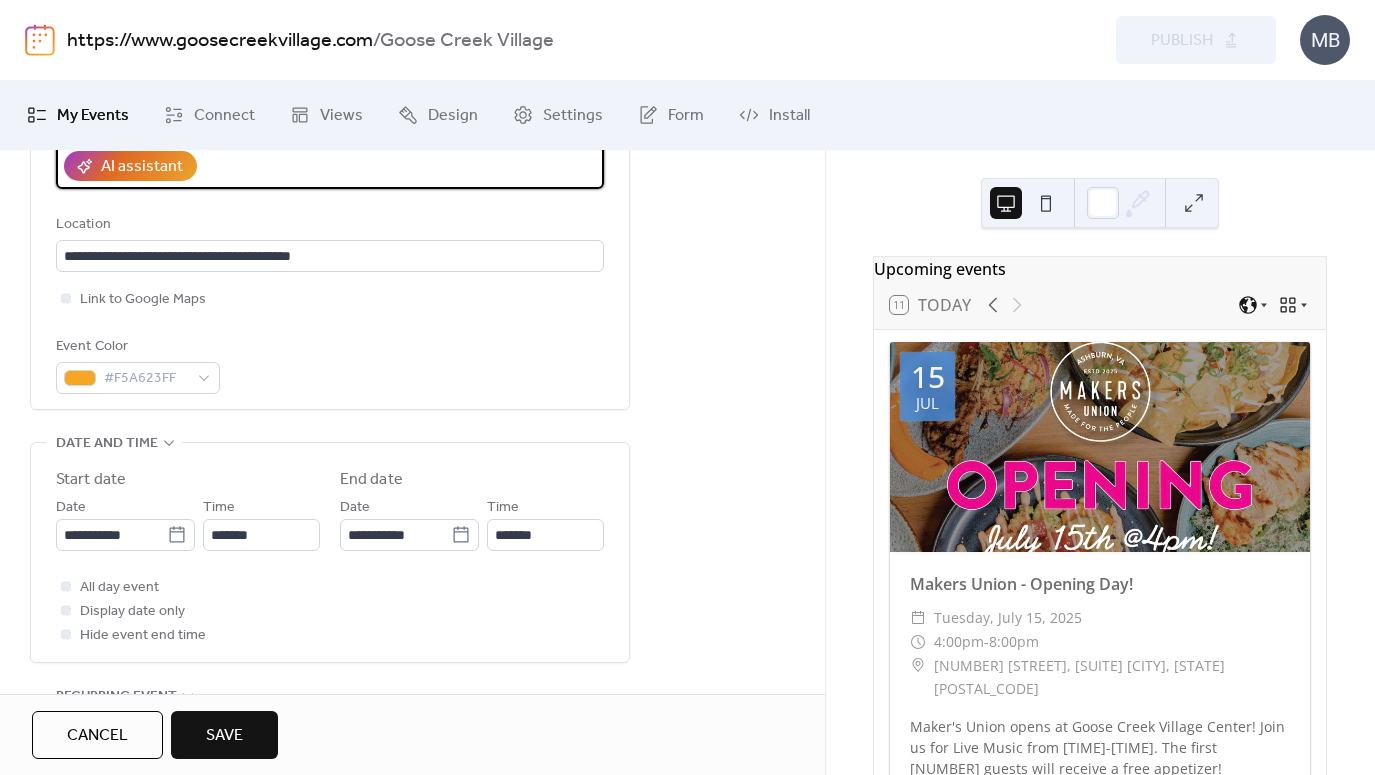 scroll, scrollTop: 399, scrollLeft: 0, axis: vertical 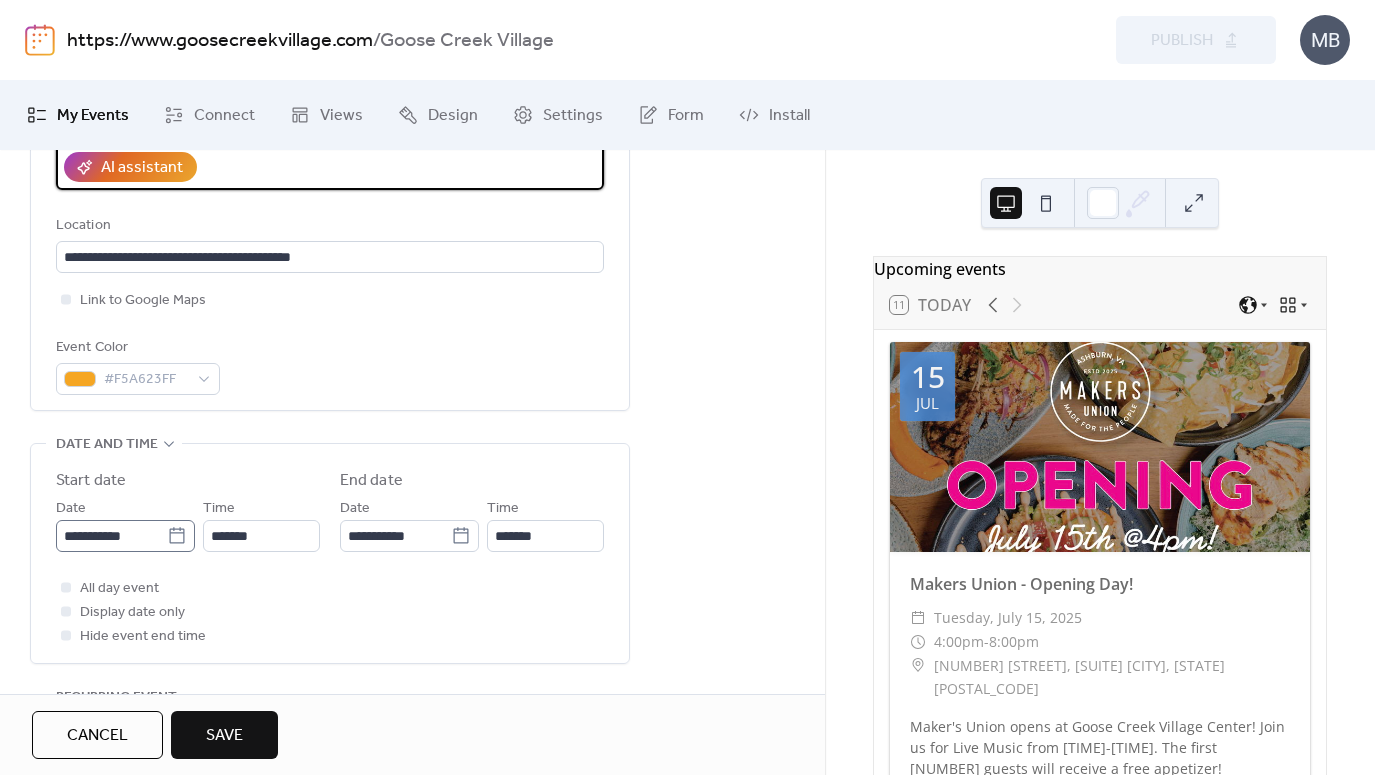 type on "**********" 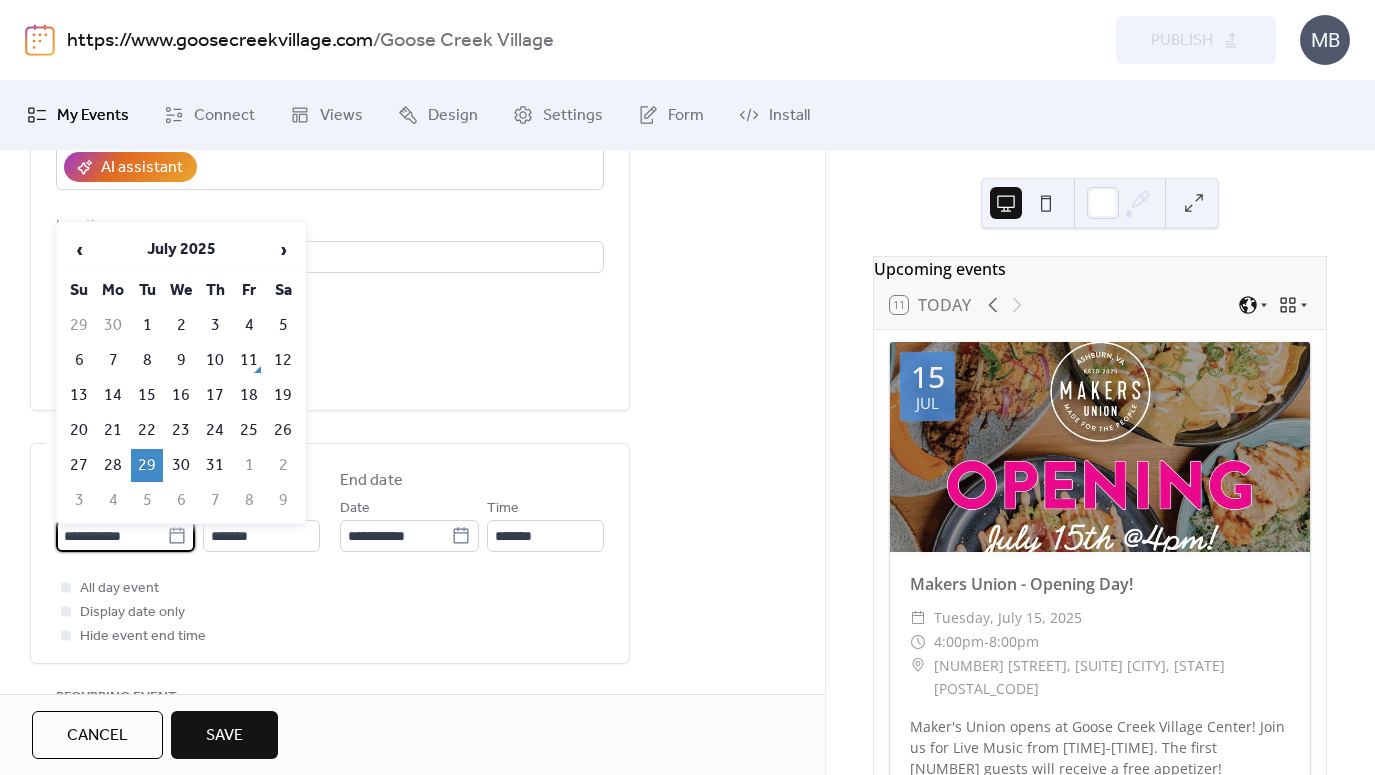 click on "**********" at bounding box center (111, 536) 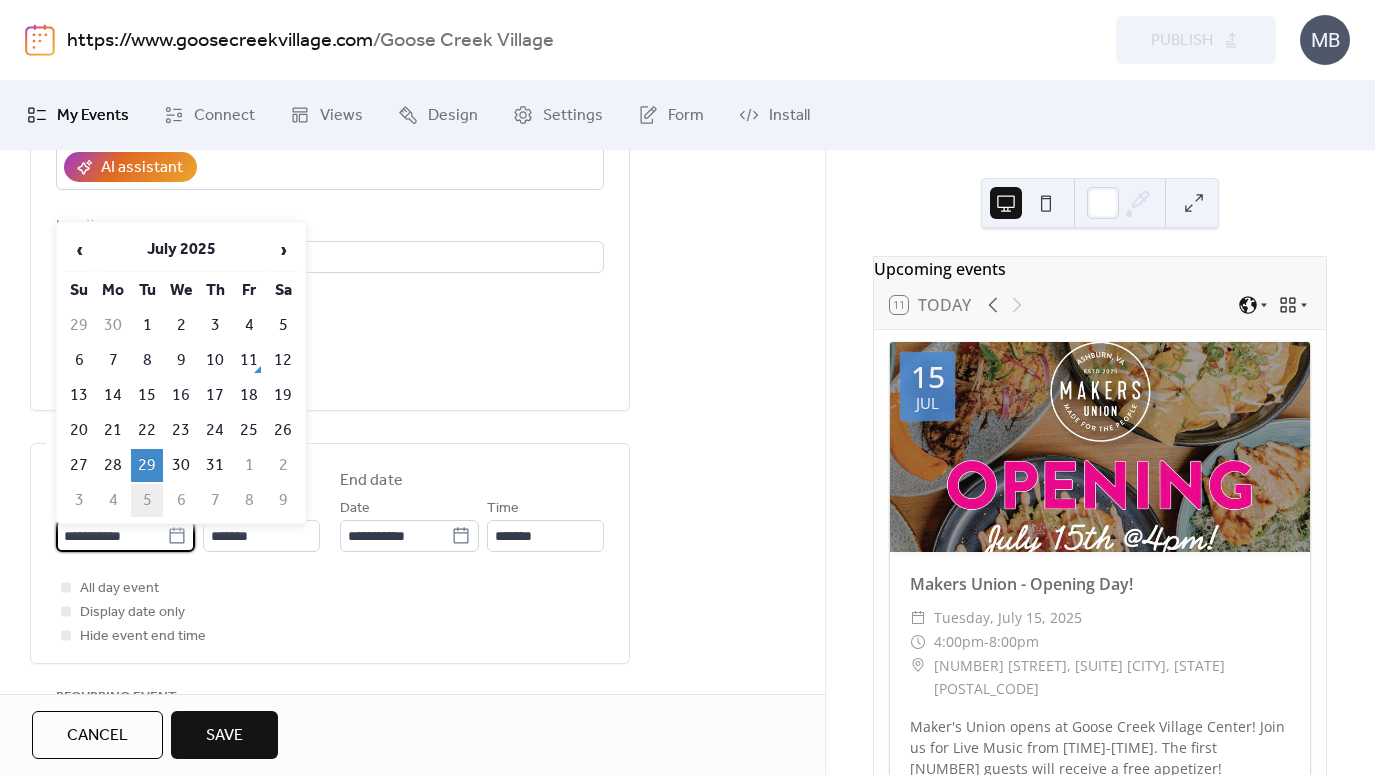 click on "5" at bounding box center [147, 500] 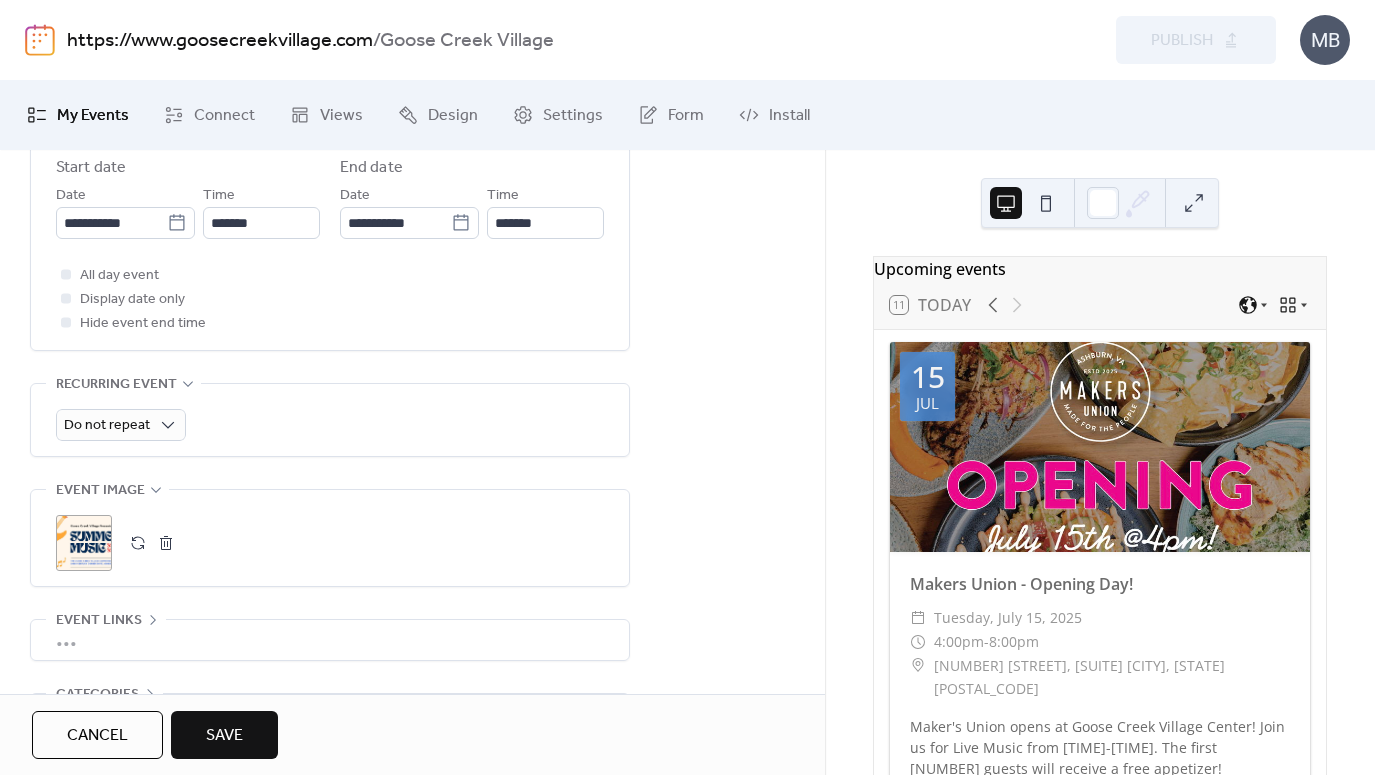 scroll, scrollTop: 851, scrollLeft: 0, axis: vertical 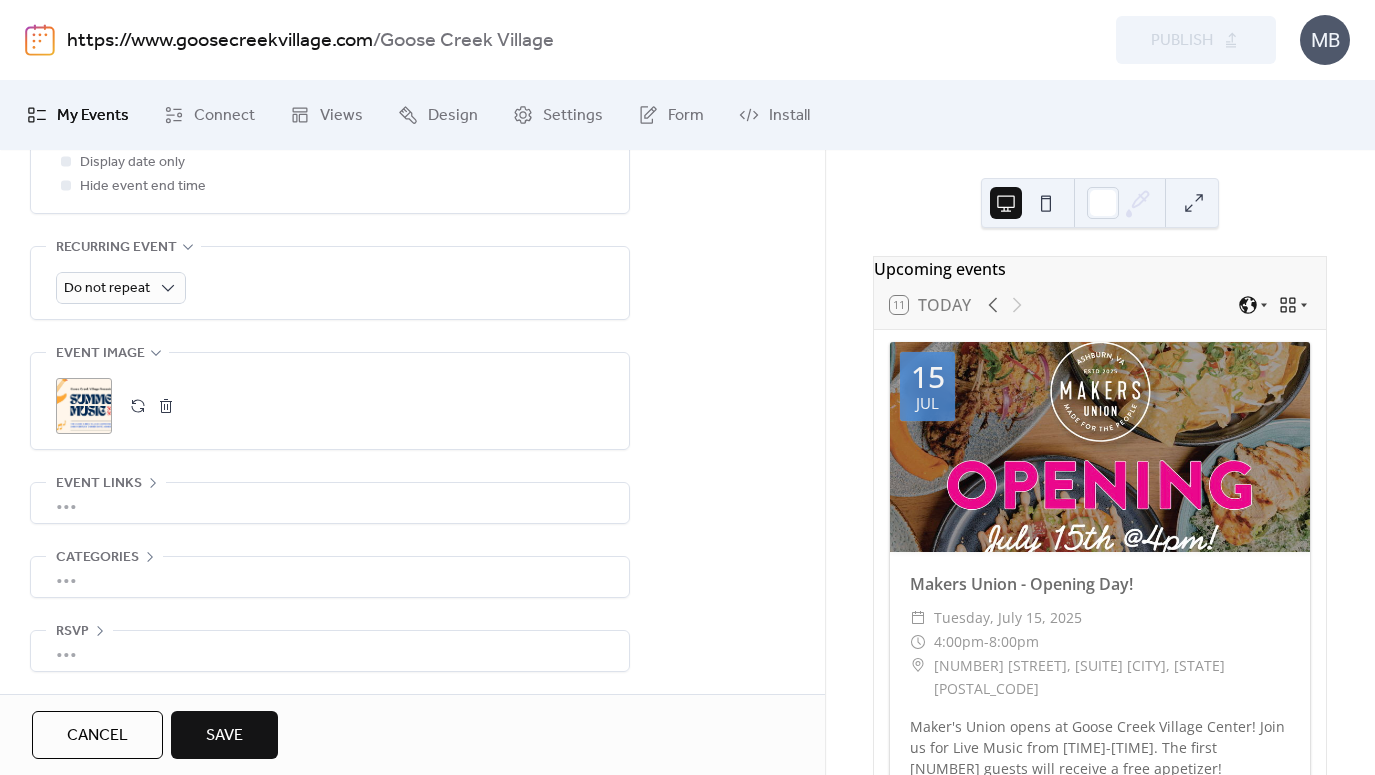 click at bounding box center [166, 406] 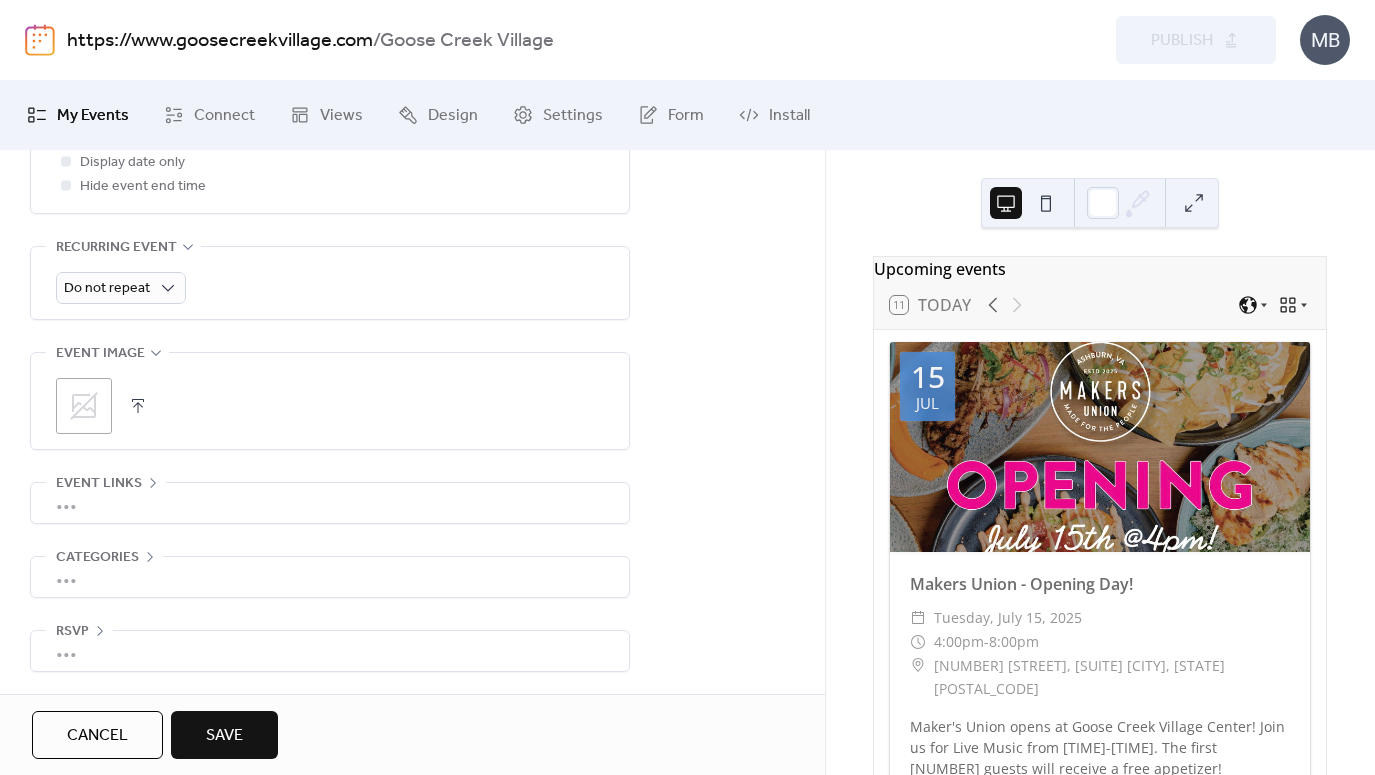 click 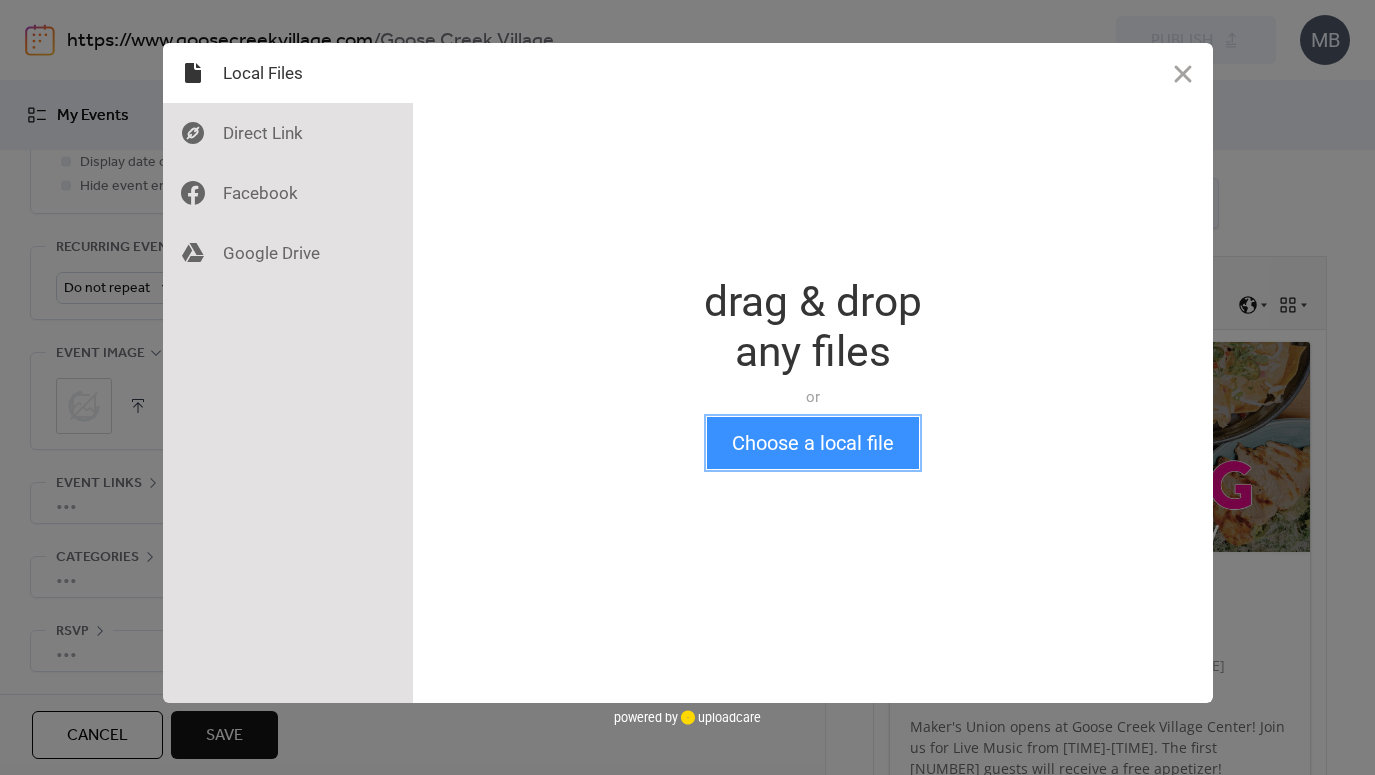 click on "Choose a local file" at bounding box center (813, 443) 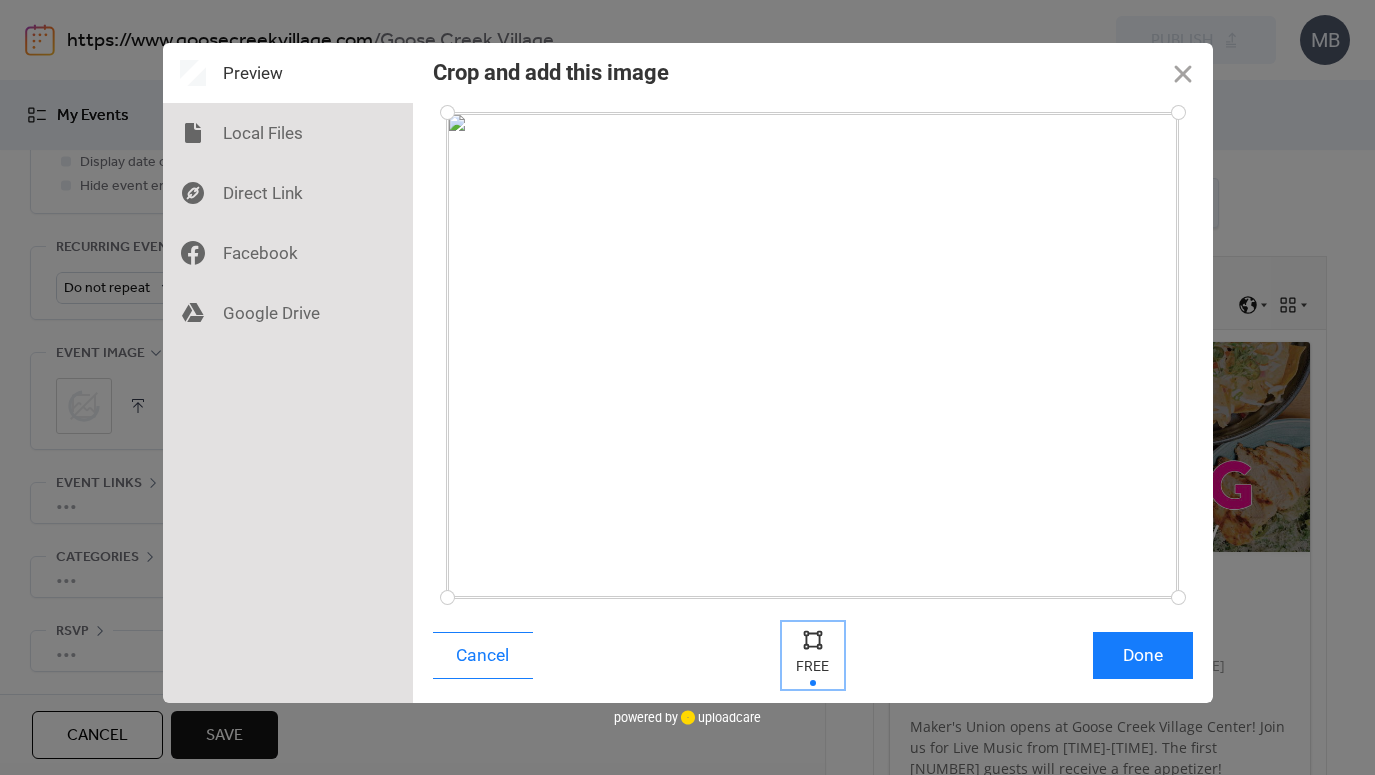 click at bounding box center (813, 639) 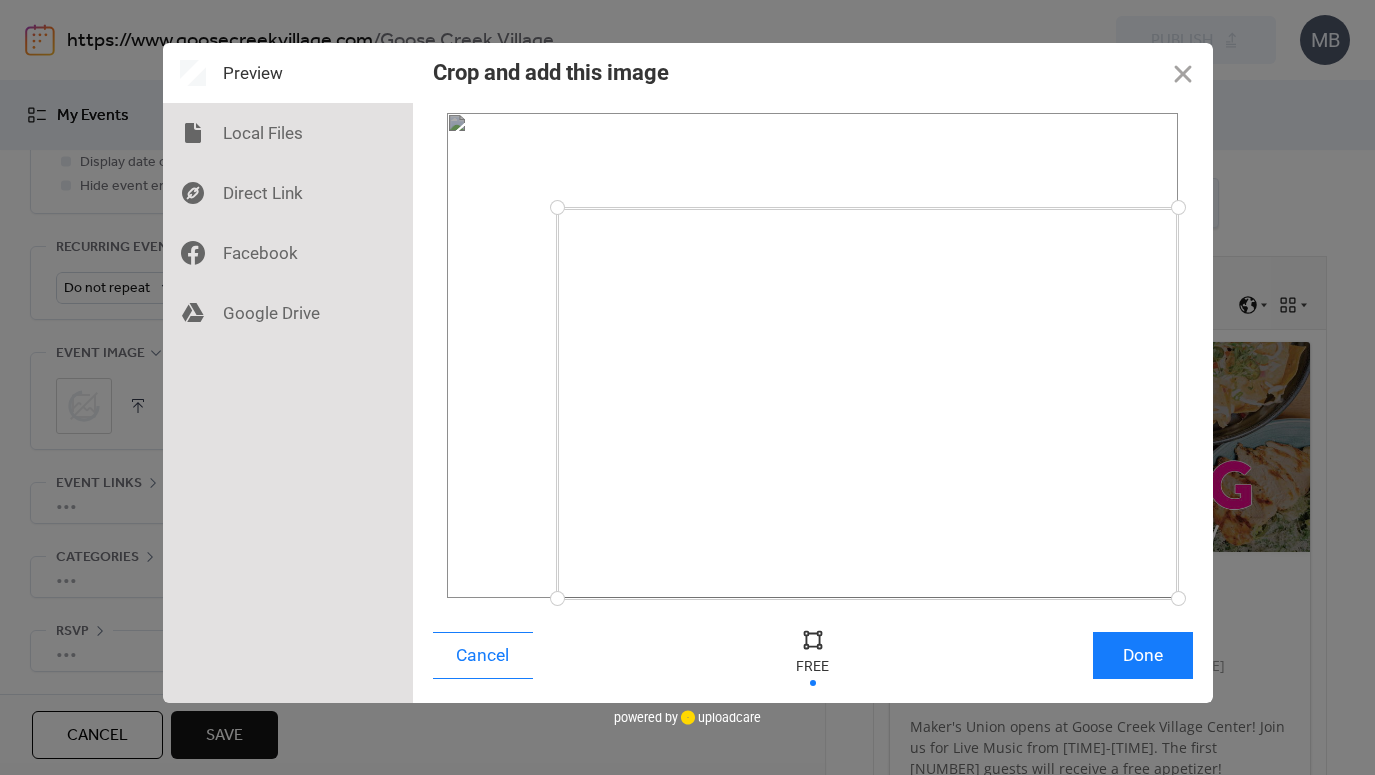 drag, startPoint x: 443, startPoint y: 110, endPoint x: 571, endPoint y: 220, distance: 168.77203 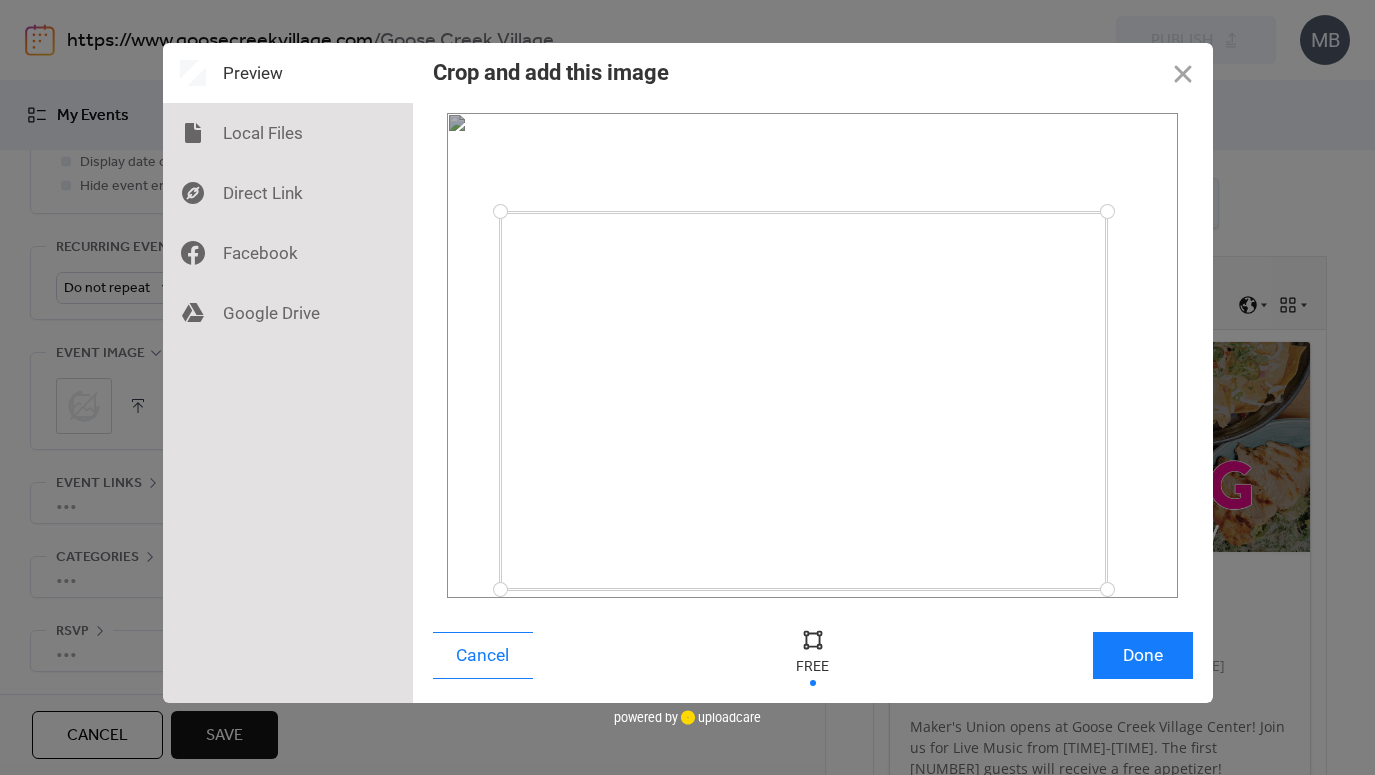 drag, startPoint x: 794, startPoint y: 326, endPoint x: 734, endPoint y: 328, distance: 60.033325 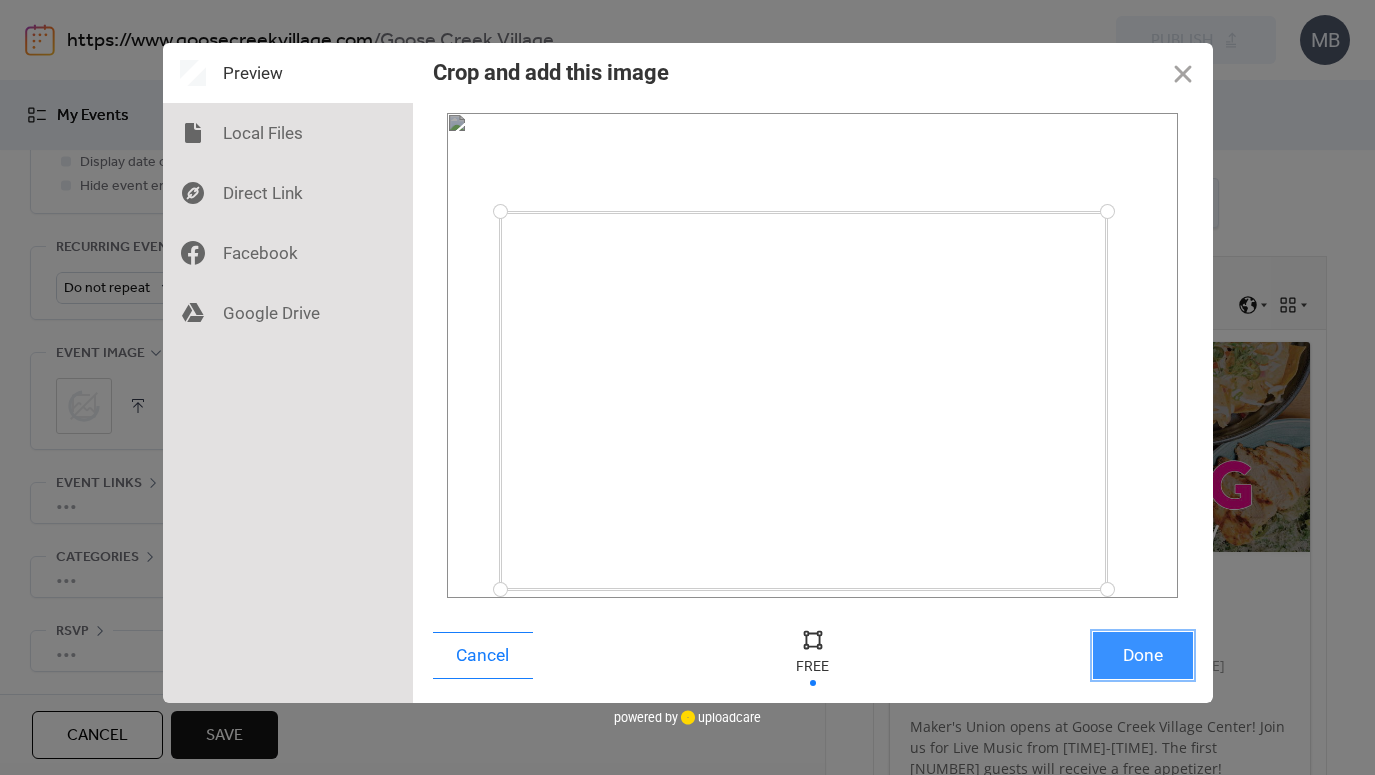 click on "Done" at bounding box center (1143, 655) 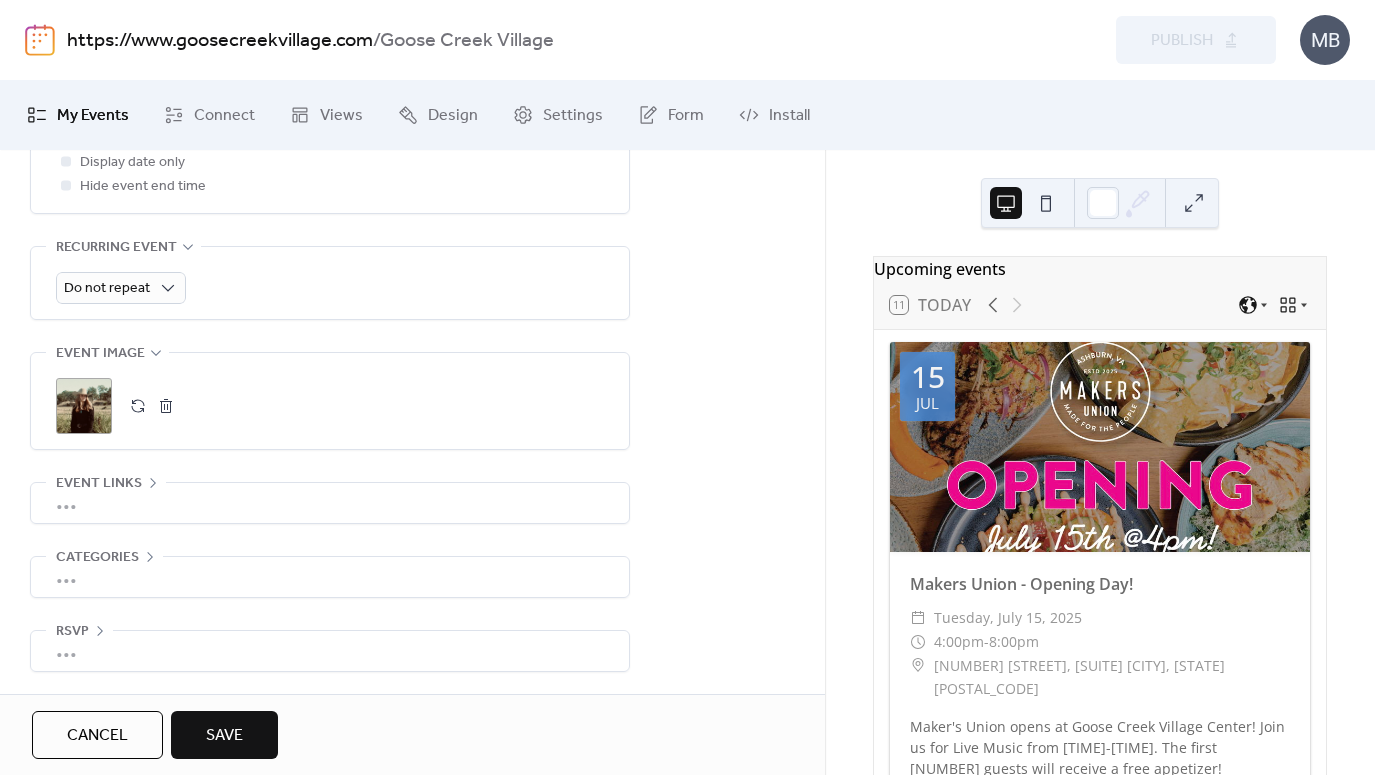 click on "Save" at bounding box center (224, 735) 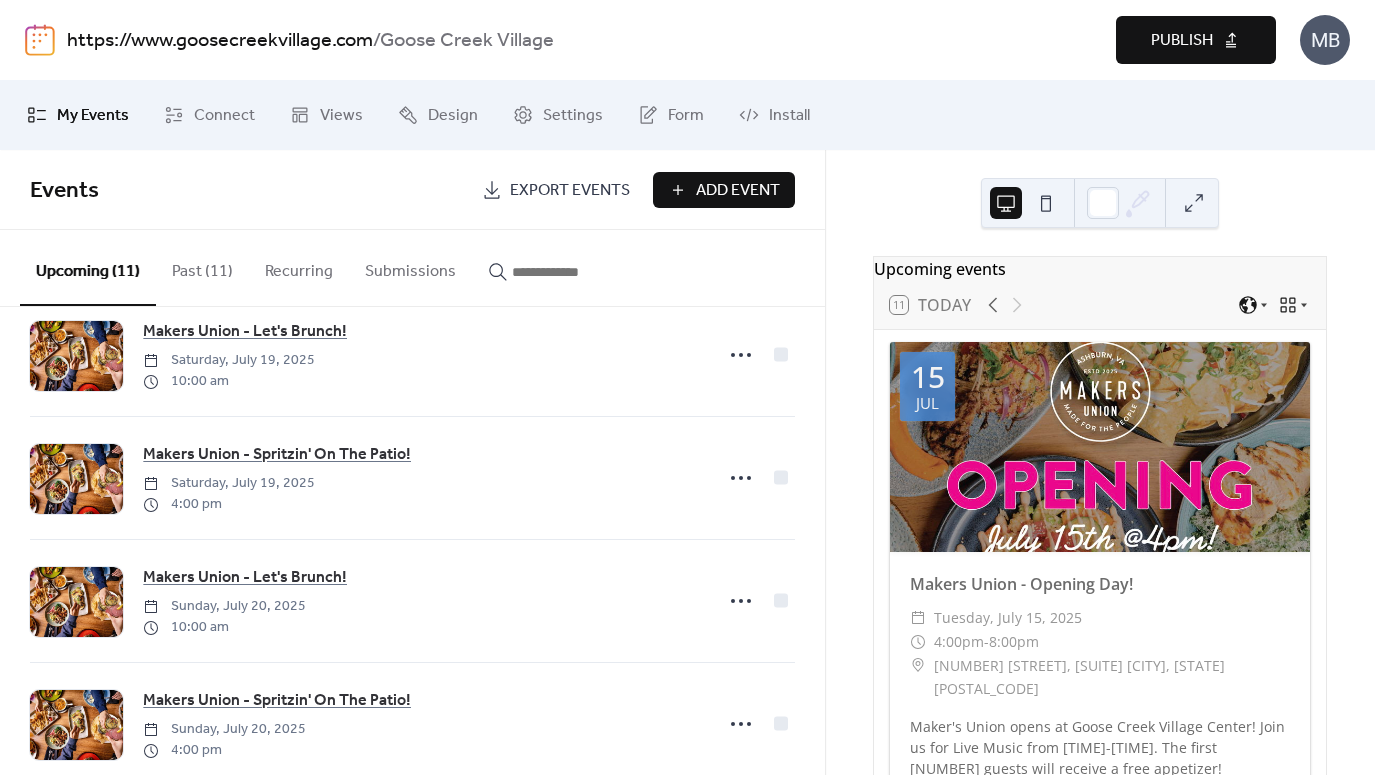 scroll, scrollTop: 0, scrollLeft: 0, axis: both 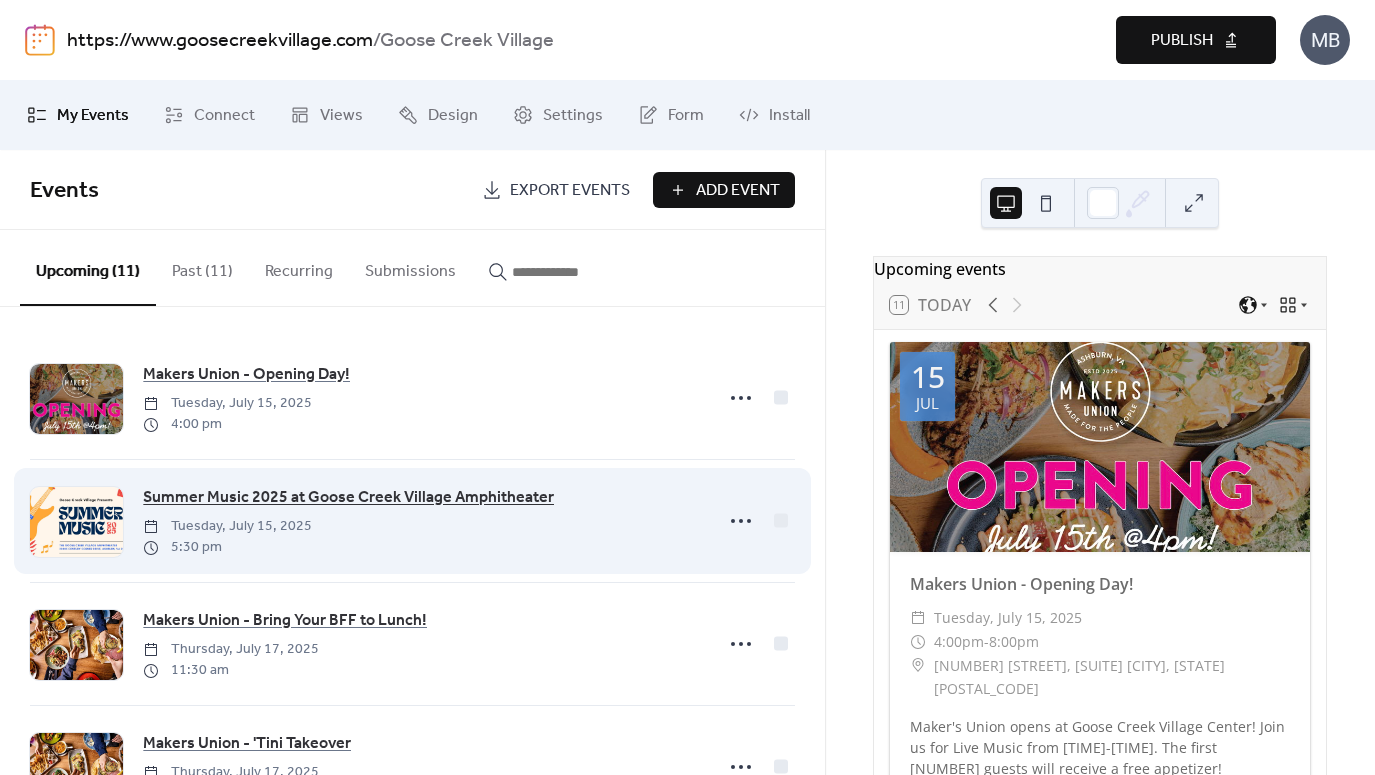 click on "Summer Music 2025 at Goose Creek Village Amphitheater" at bounding box center [348, 498] 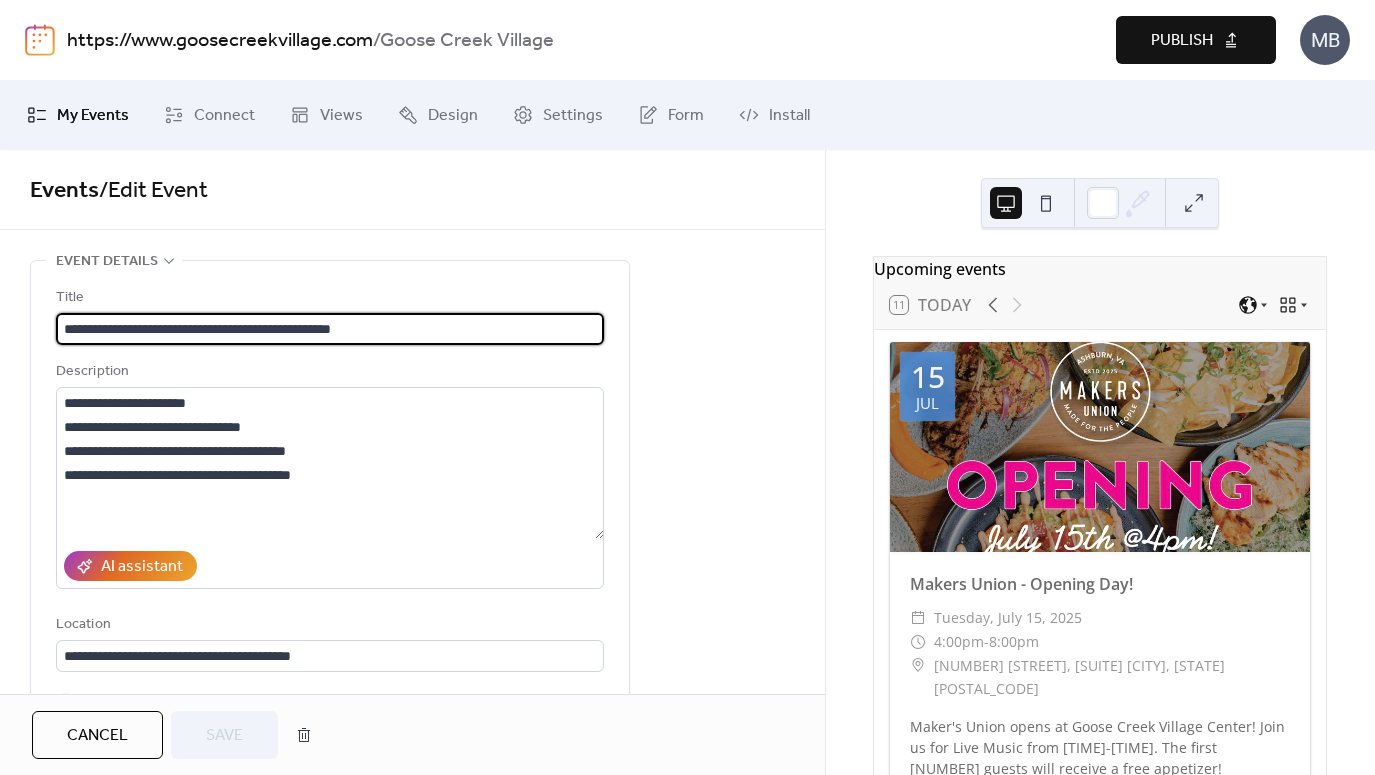 scroll, scrollTop: 10, scrollLeft: 0, axis: vertical 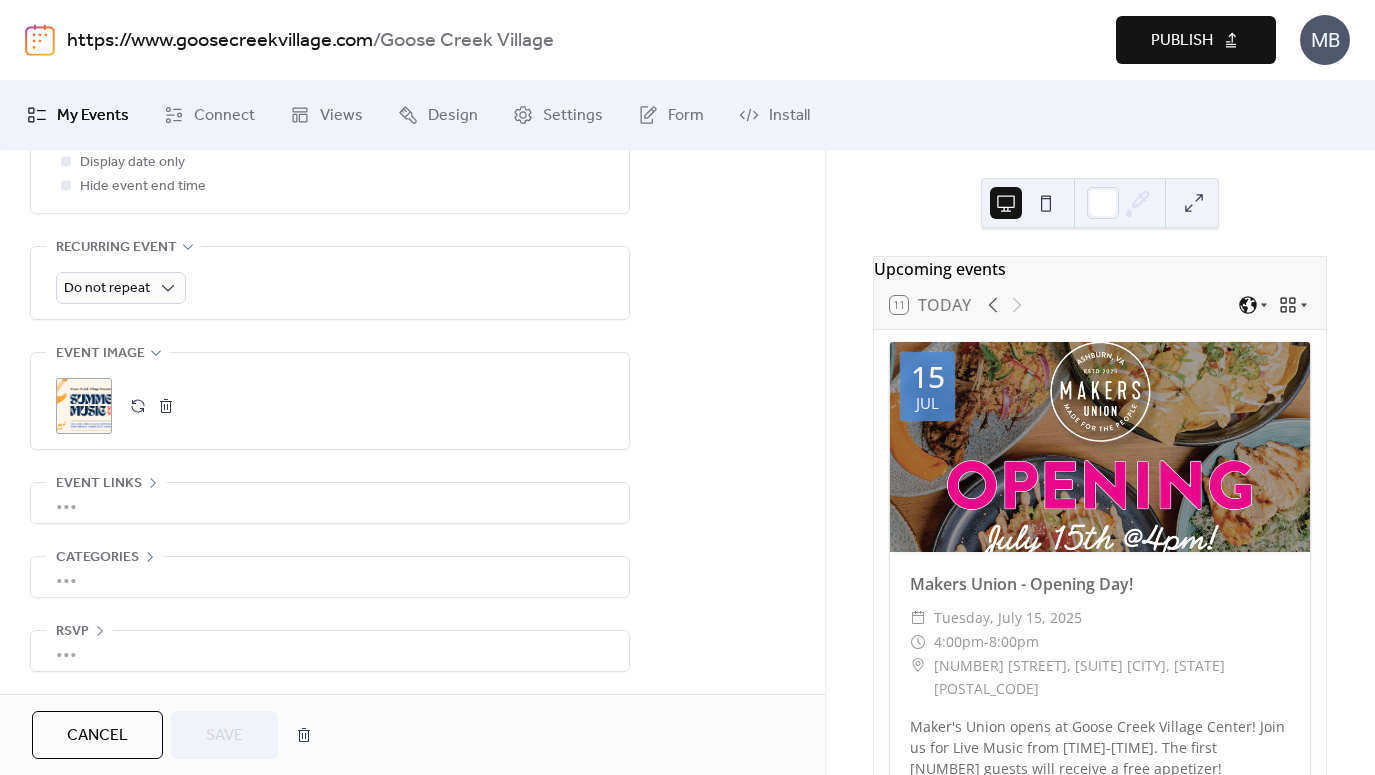 click at bounding box center [166, 406] 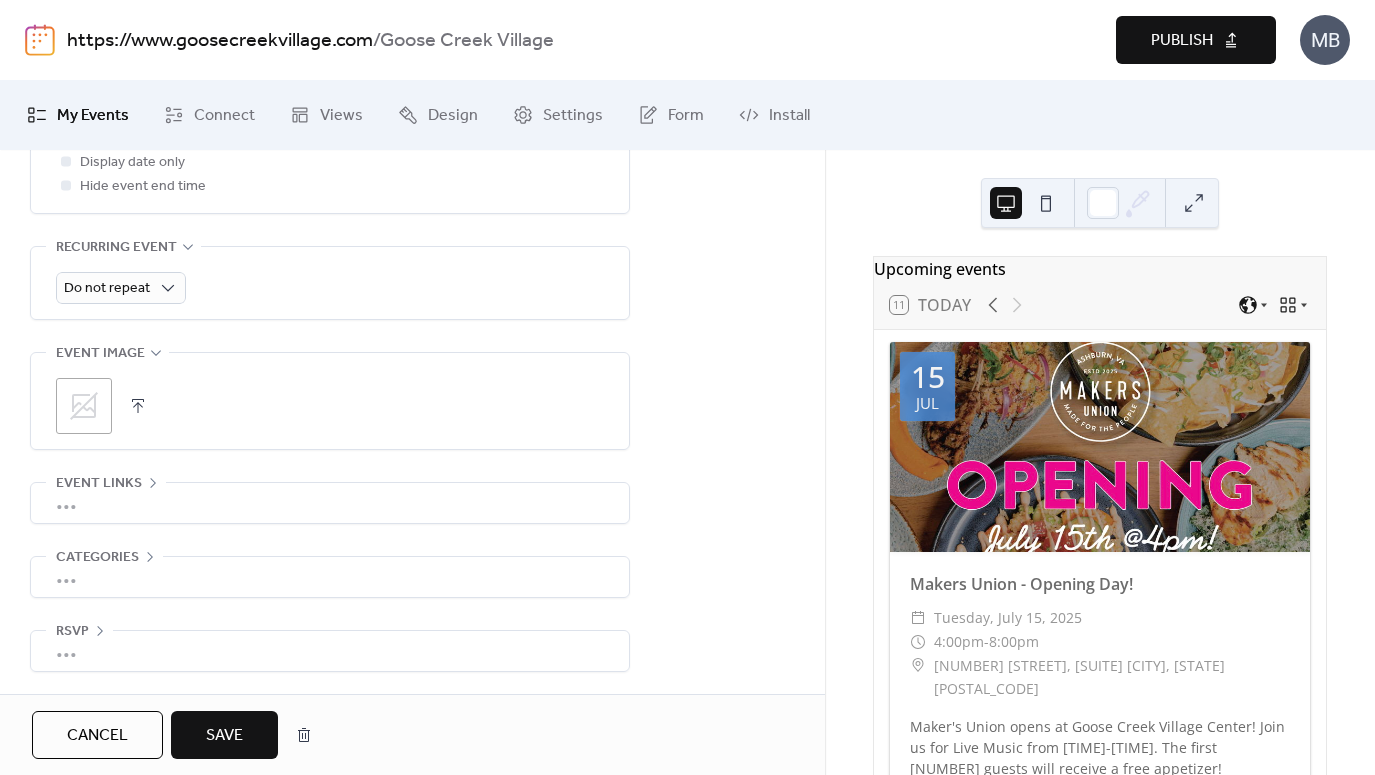 click at bounding box center (138, 406) 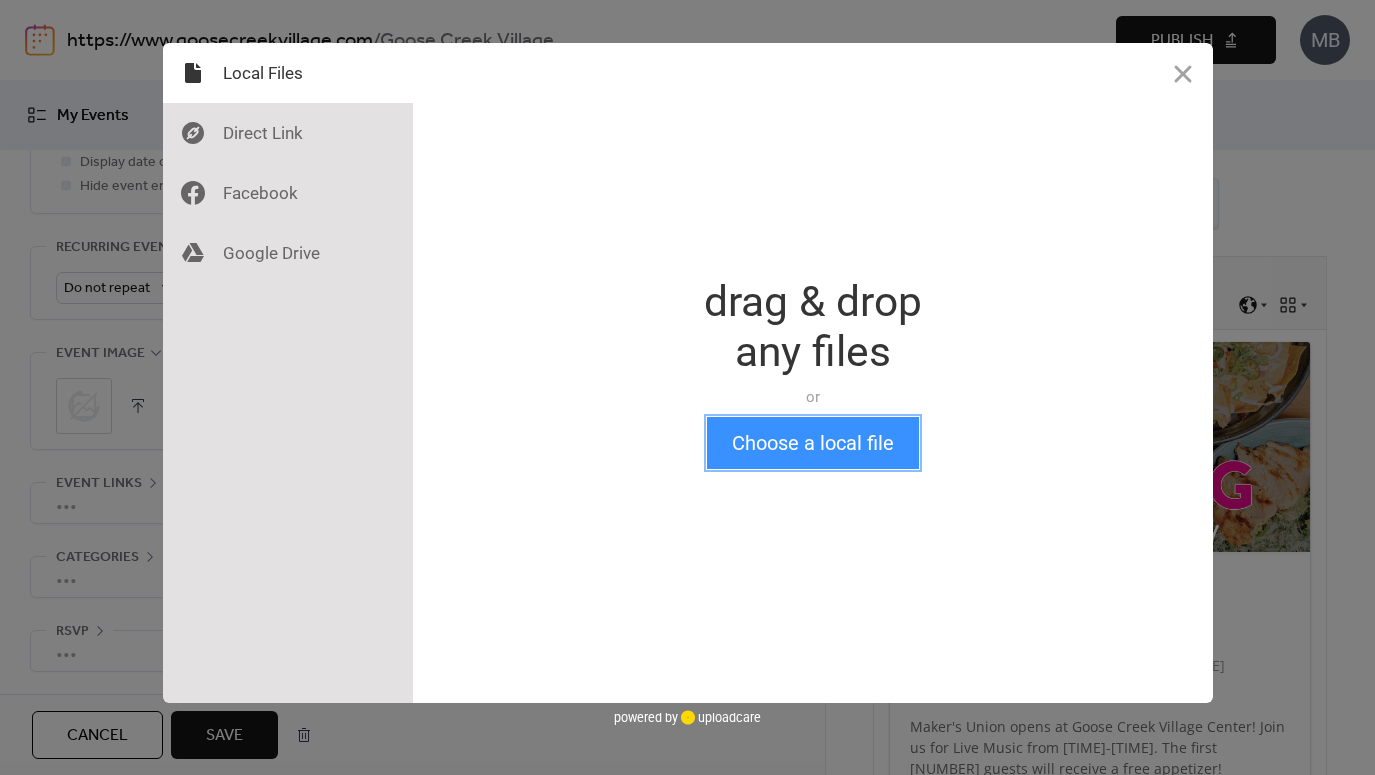 click on "Choose a local file" at bounding box center (813, 443) 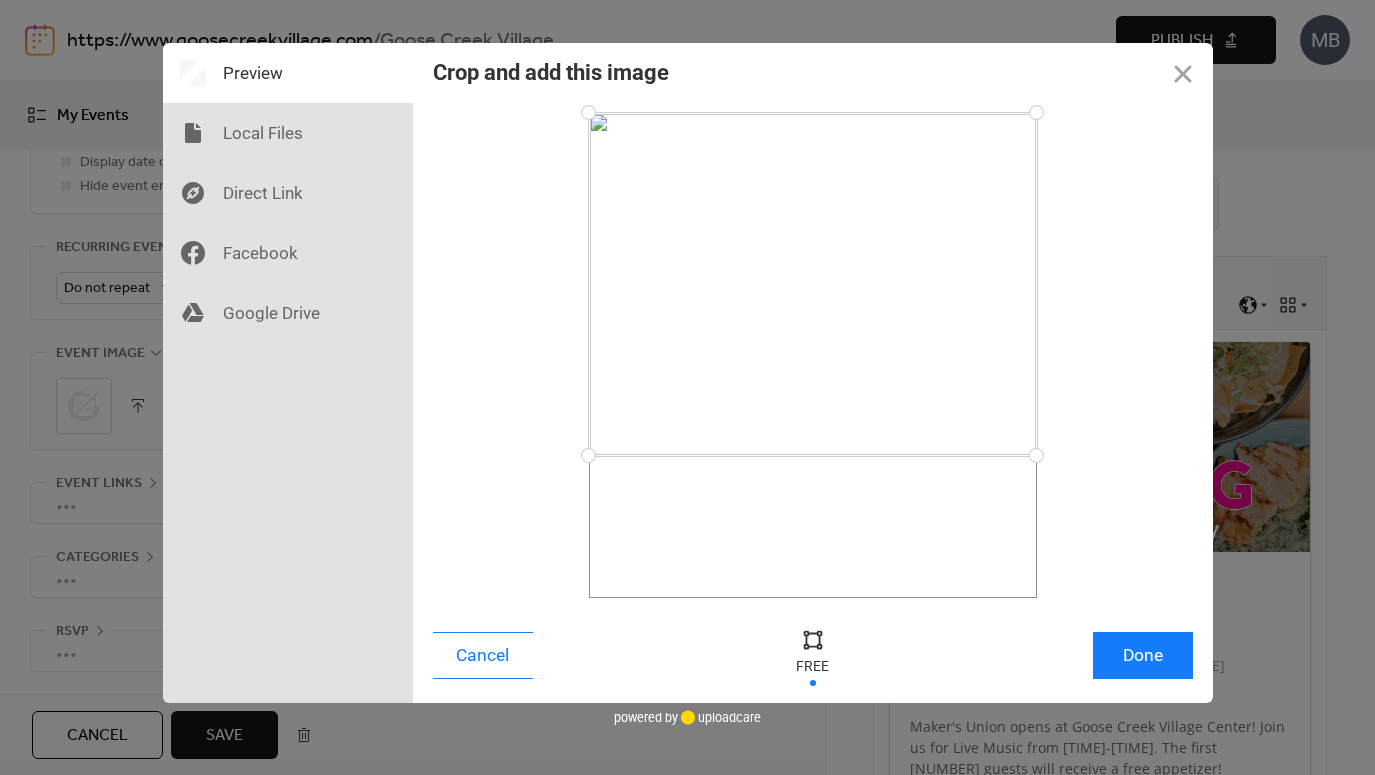 drag, startPoint x: 1035, startPoint y: 598, endPoint x: 1128, endPoint y: 455, distance: 170.58136 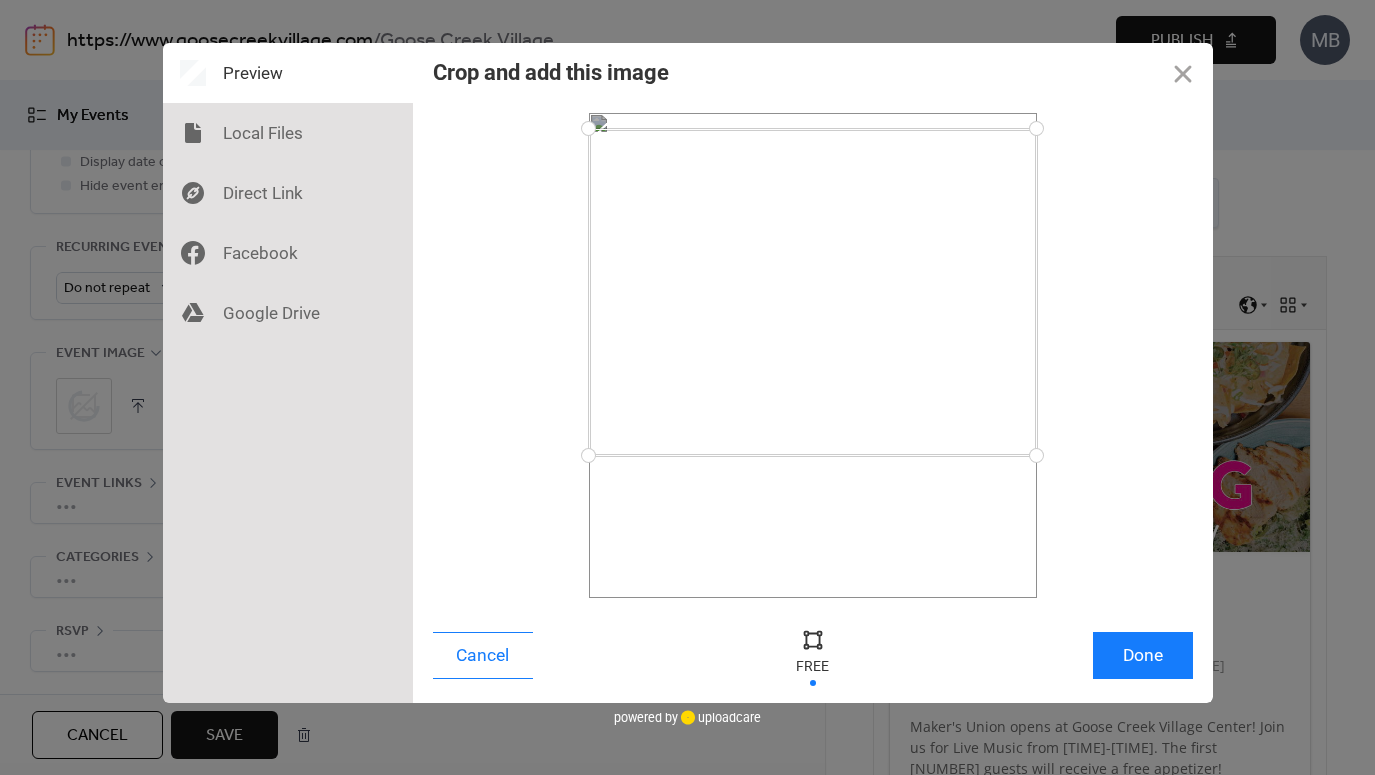 drag, startPoint x: 1036, startPoint y: 114, endPoint x: 1039, endPoint y: 129, distance: 15.297058 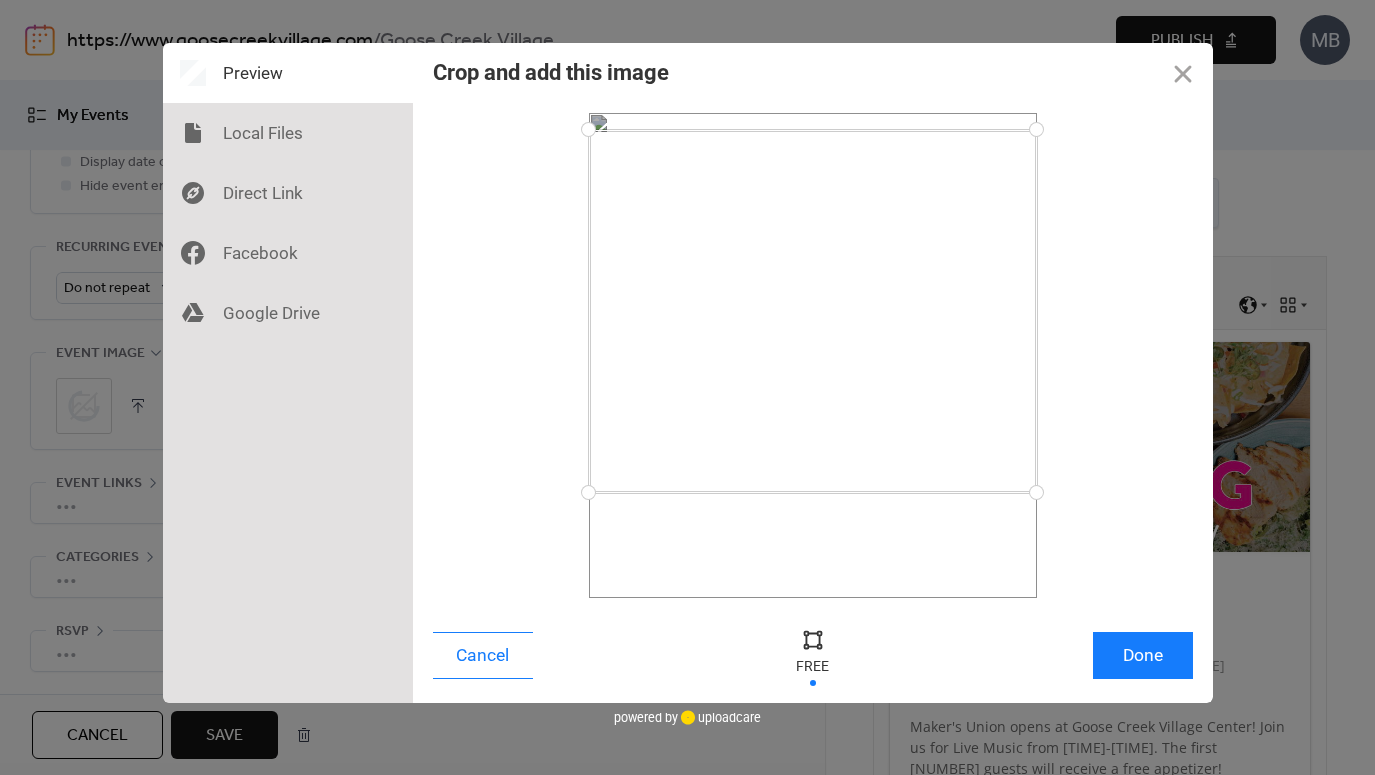 drag, startPoint x: 1034, startPoint y: 456, endPoint x: 1049, endPoint y: 492, distance: 39 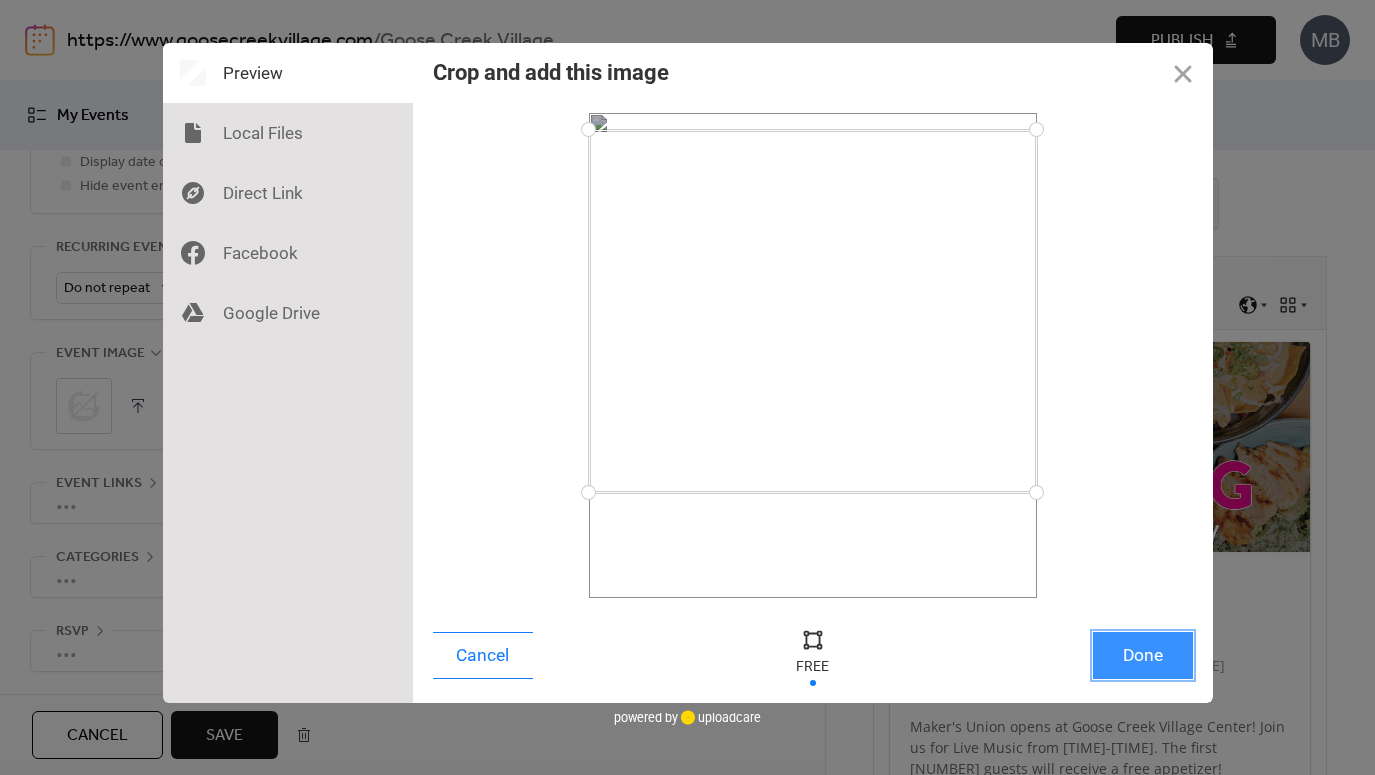 click on "Done" at bounding box center (1143, 655) 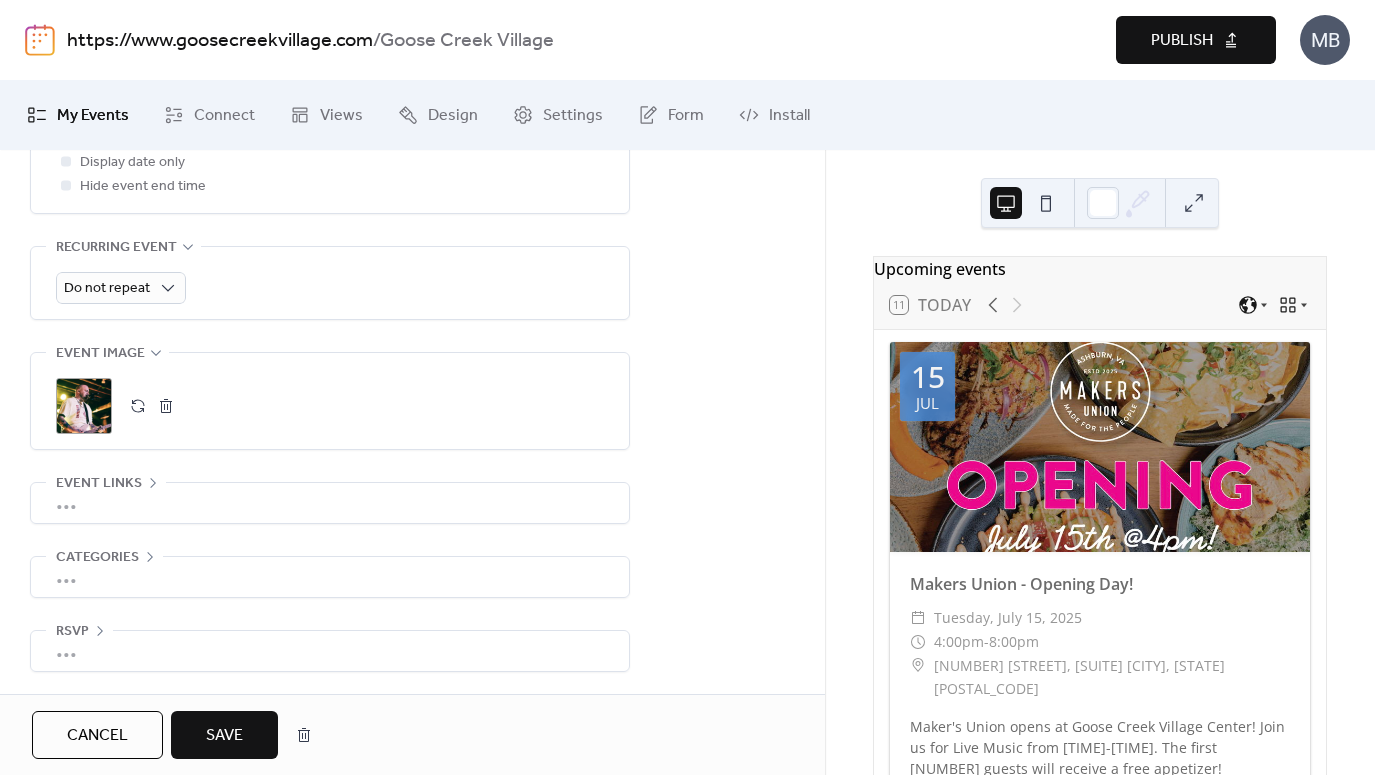 click on "Save" at bounding box center [224, 736] 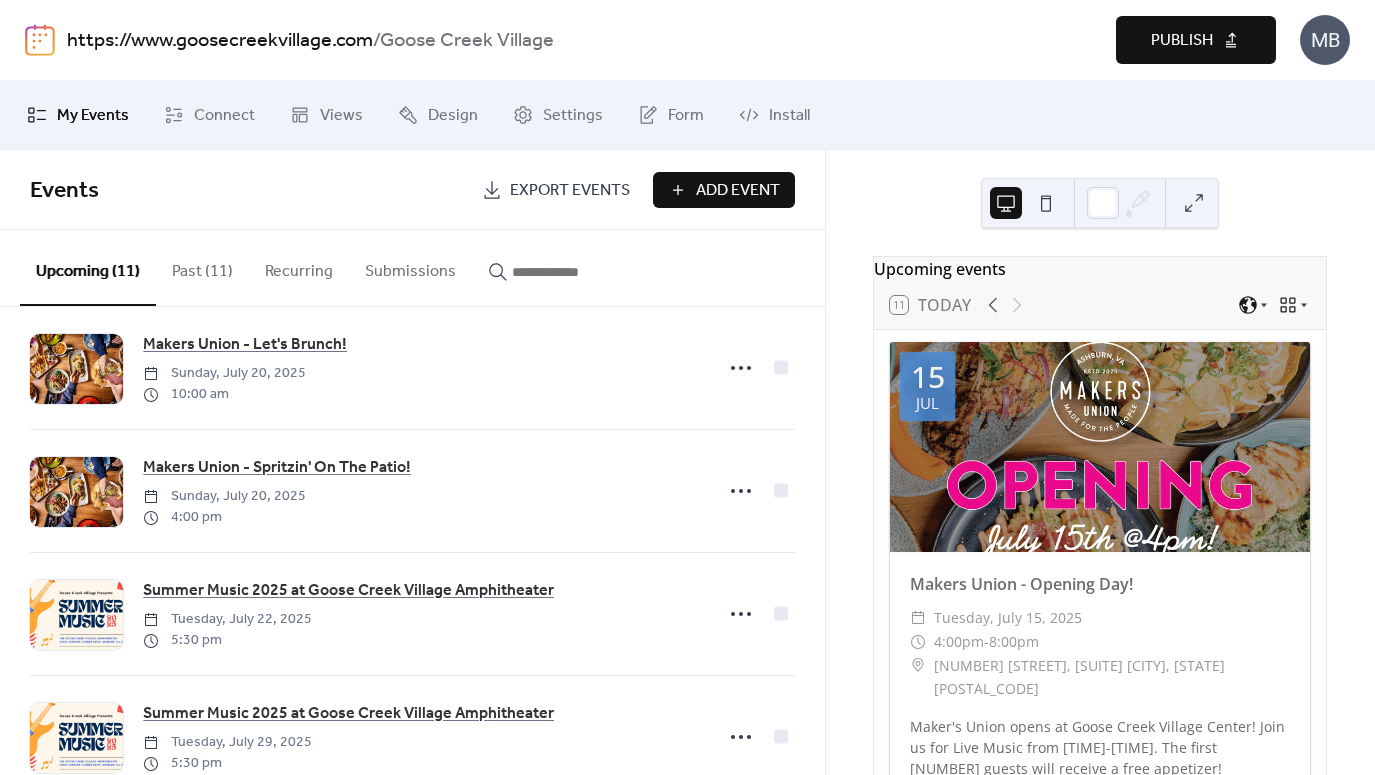 scroll, scrollTop: 800, scrollLeft: 0, axis: vertical 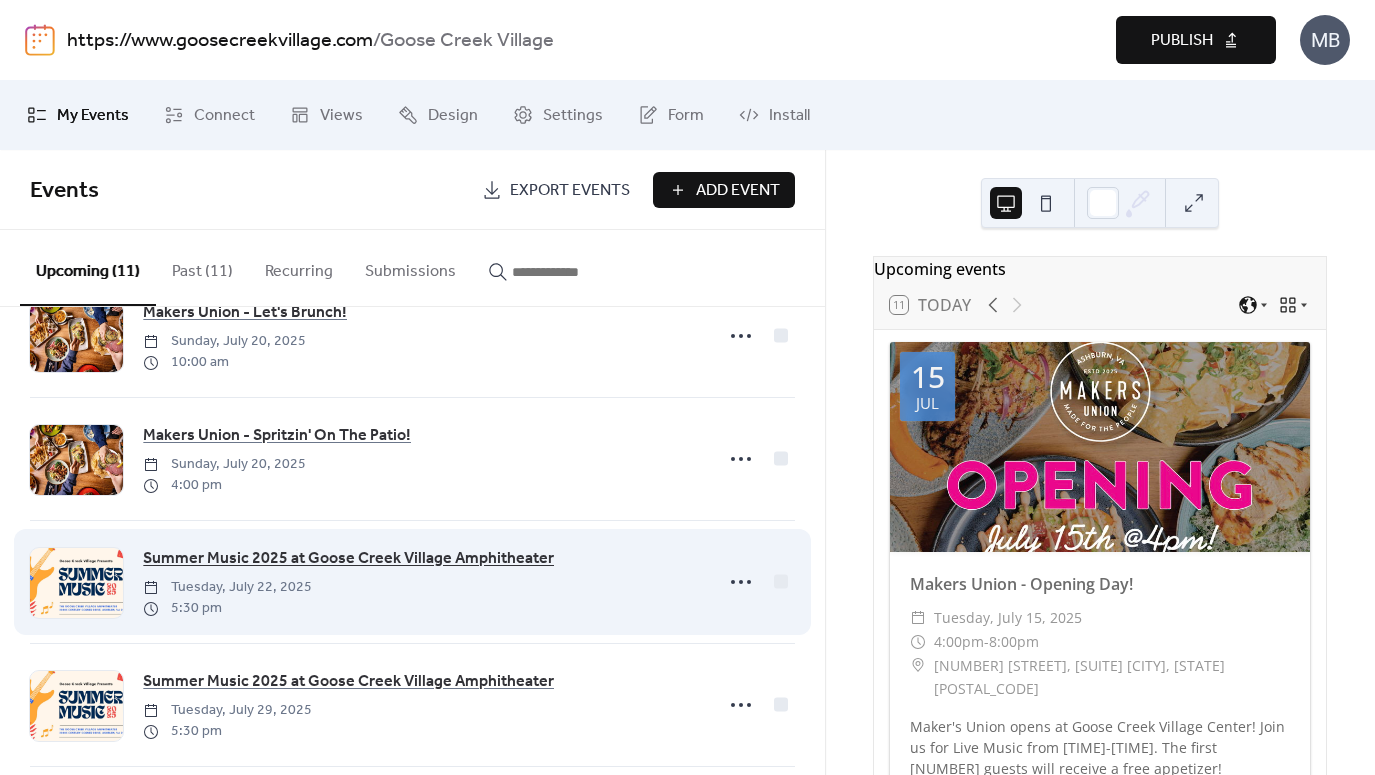 click on "Summer Music 2025 at Goose Creek Village Amphitheater" at bounding box center [348, 559] 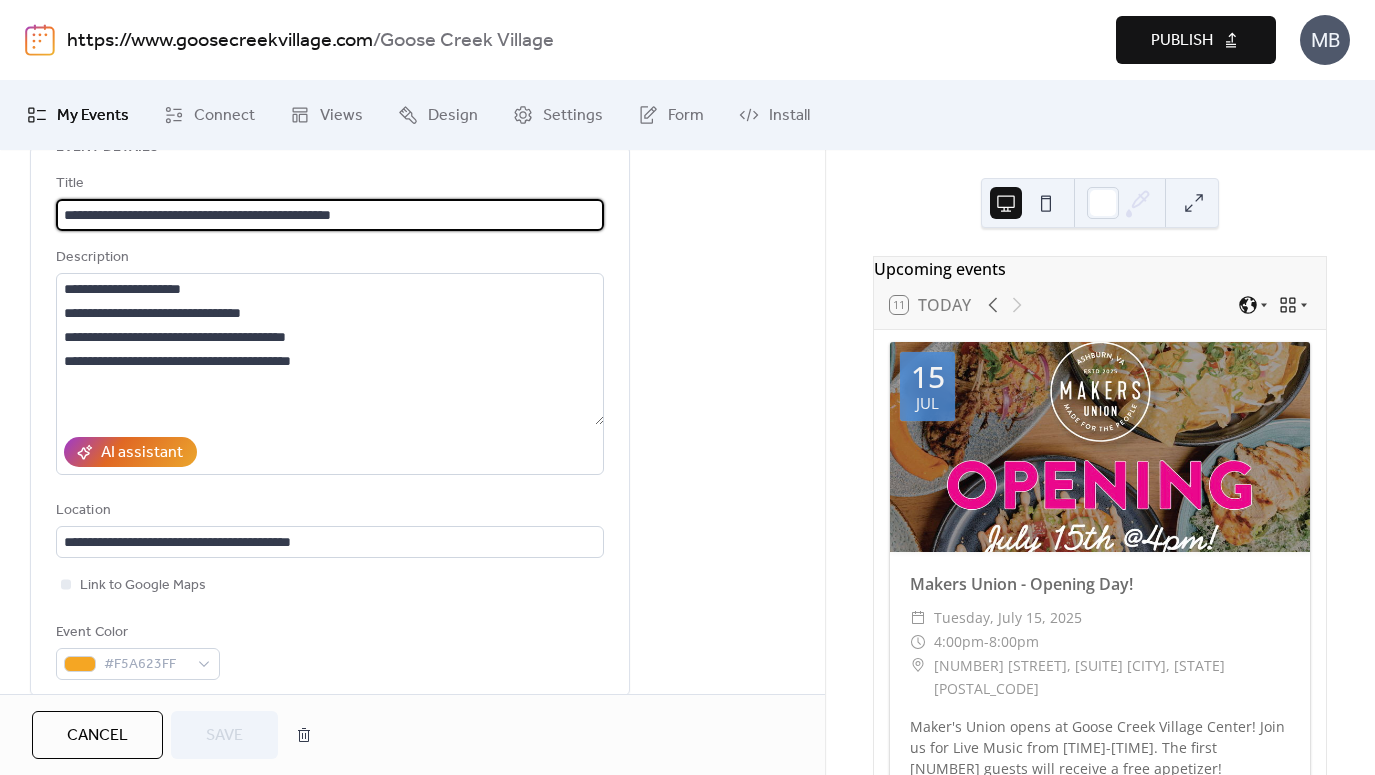 scroll, scrollTop: 118, scrollLeft: 0, axis: vertical 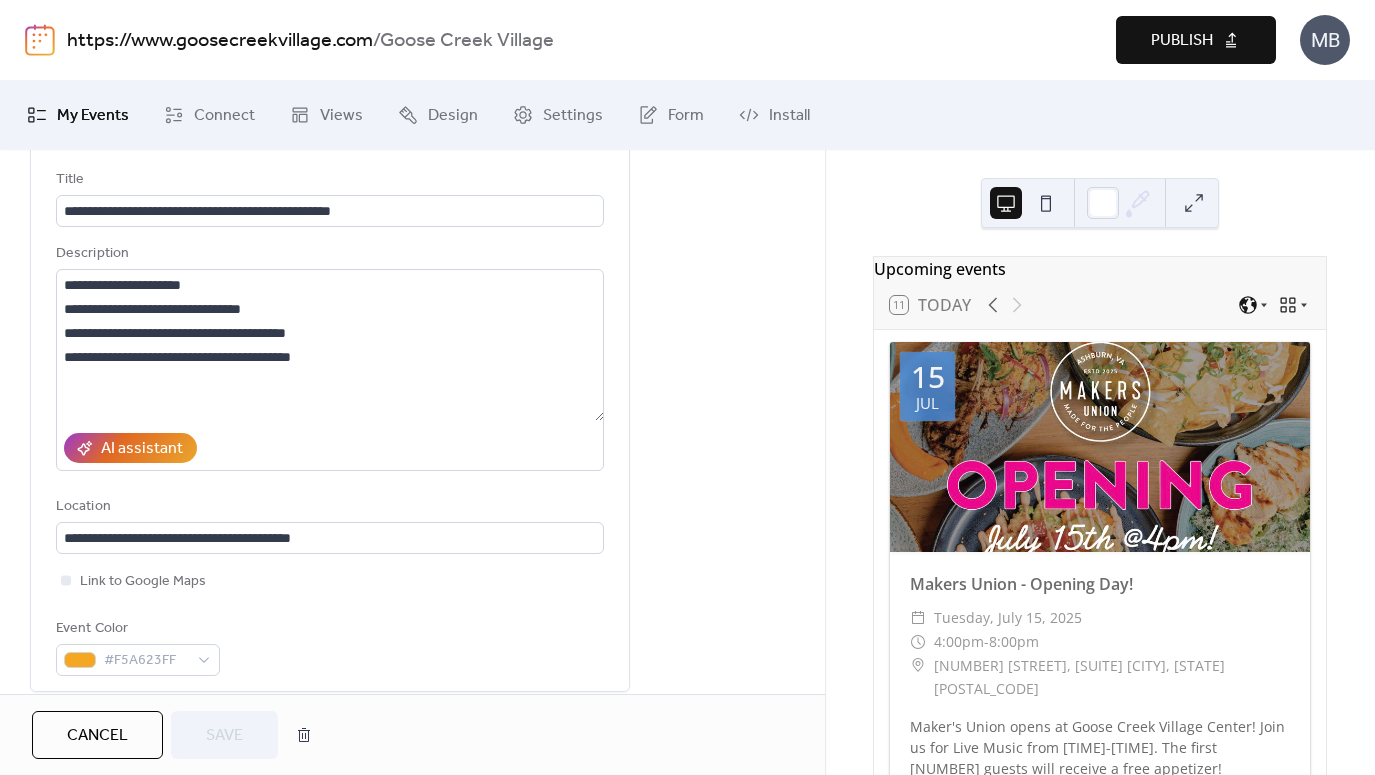 click on "Cancel" at bounding box center (97, 735) 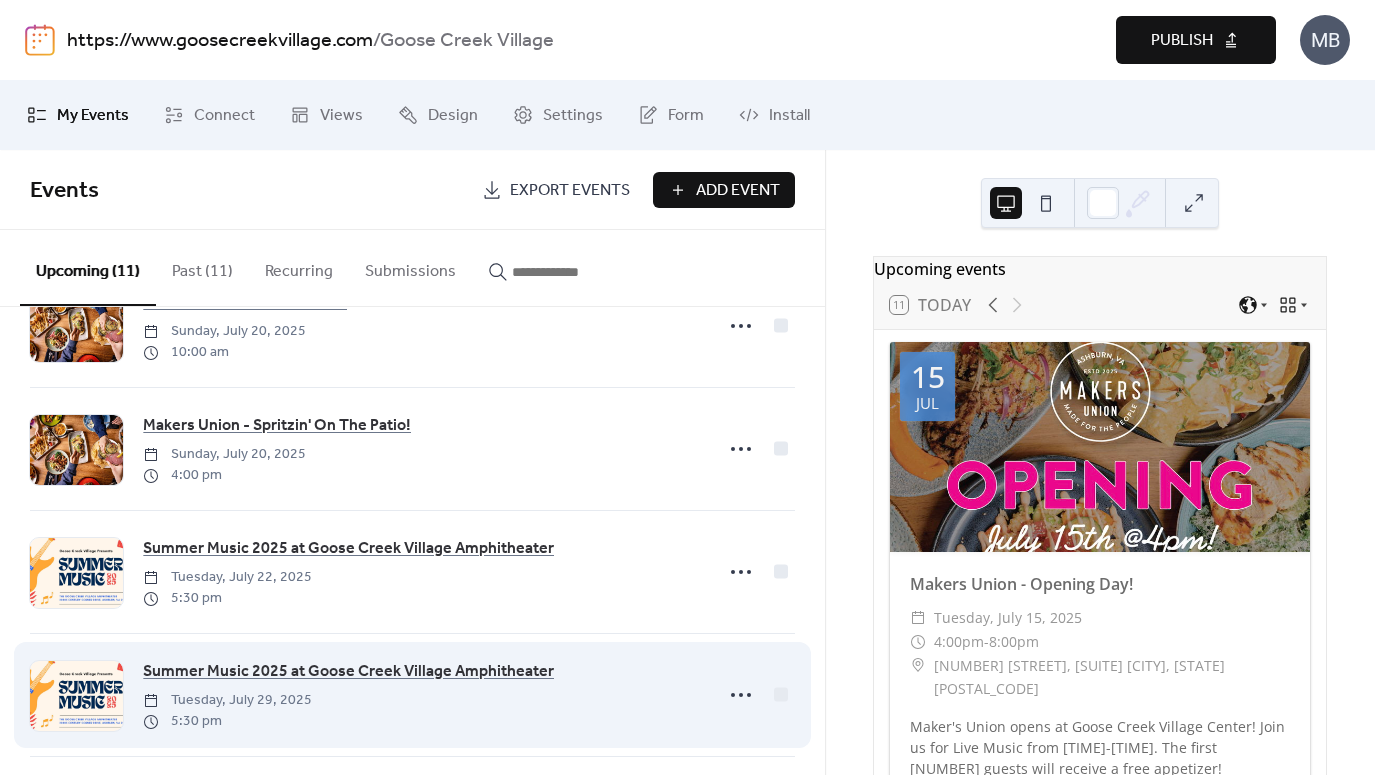 scroll, scrollTop: 837, scrollLeft: 0, axis: vertical 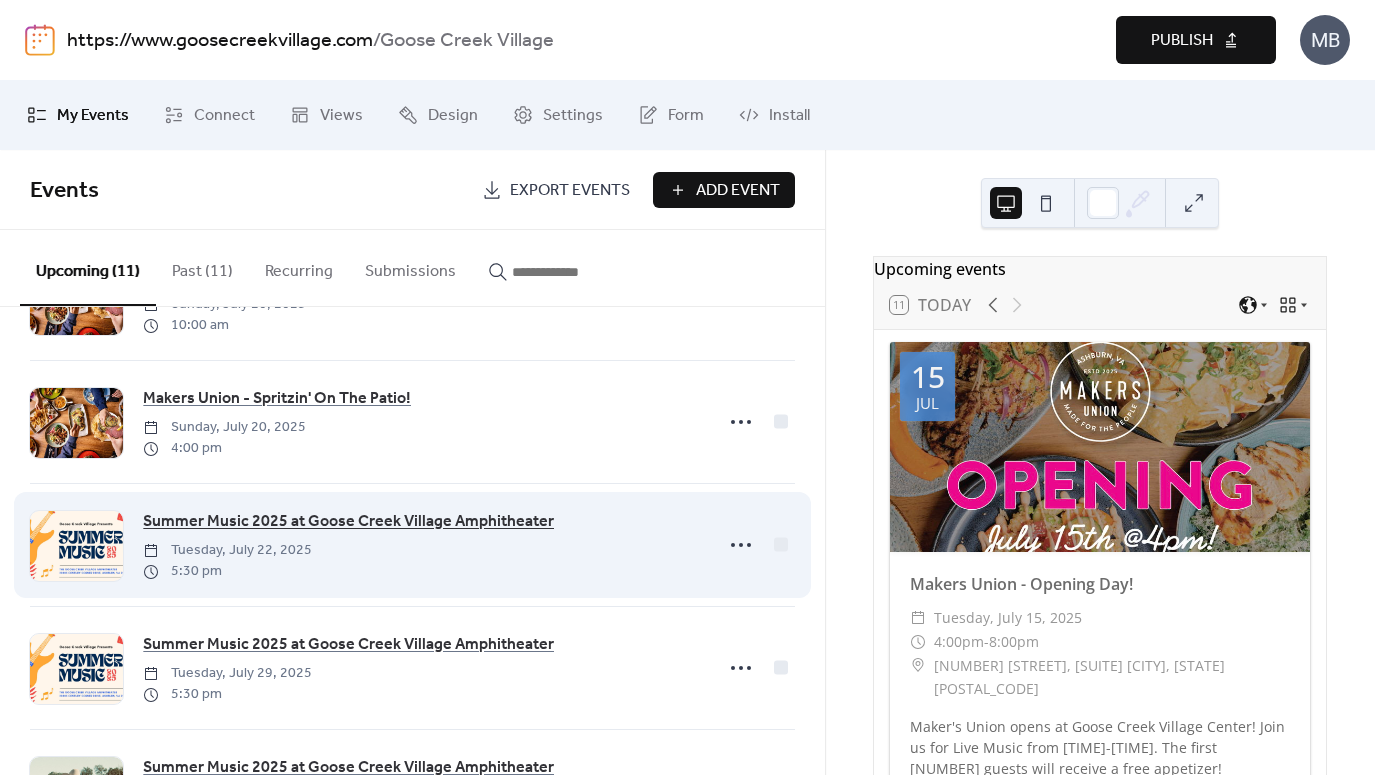 click on "Summer Music 2025 at Goose Creek Village Amphitheater" at bounding box center [348, 522] 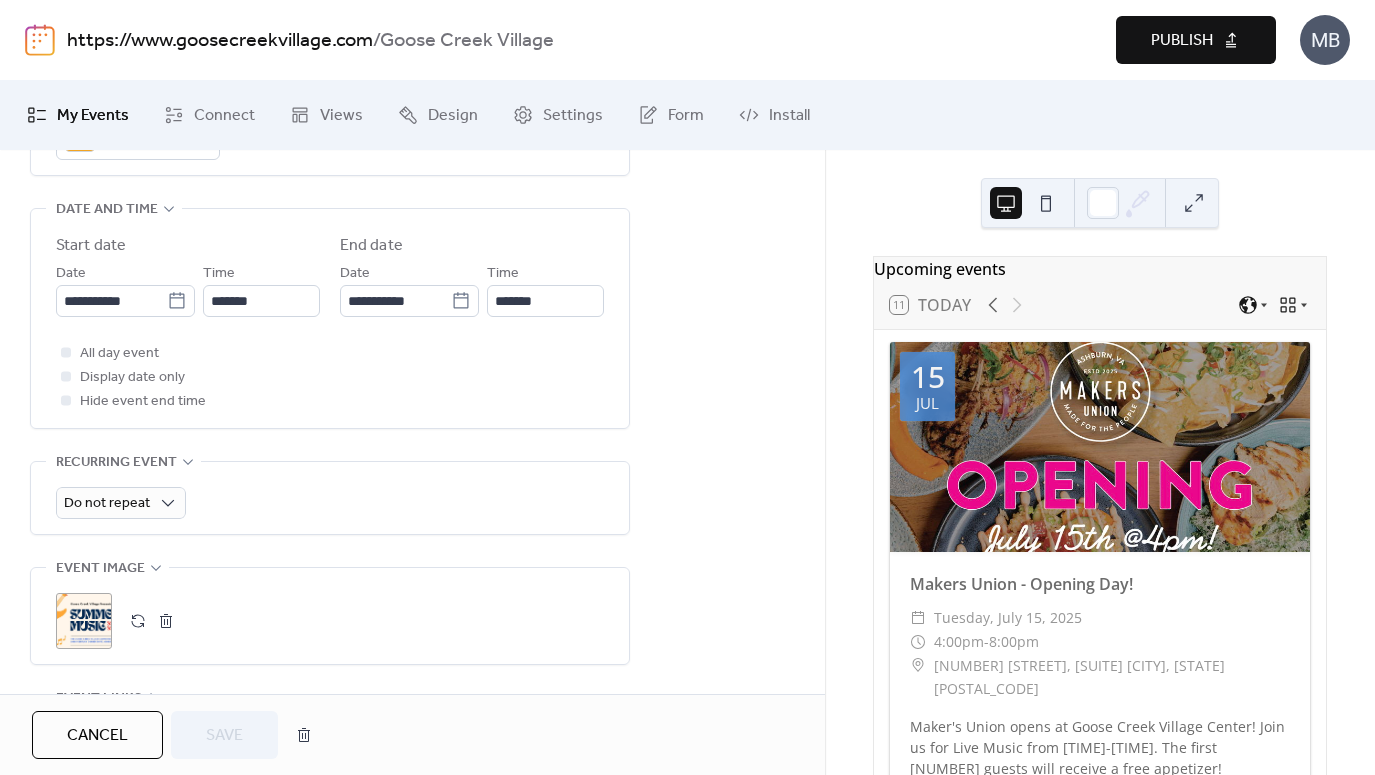 scroll, scrollTop: 644, scrollLeft: 0, axis: vertical 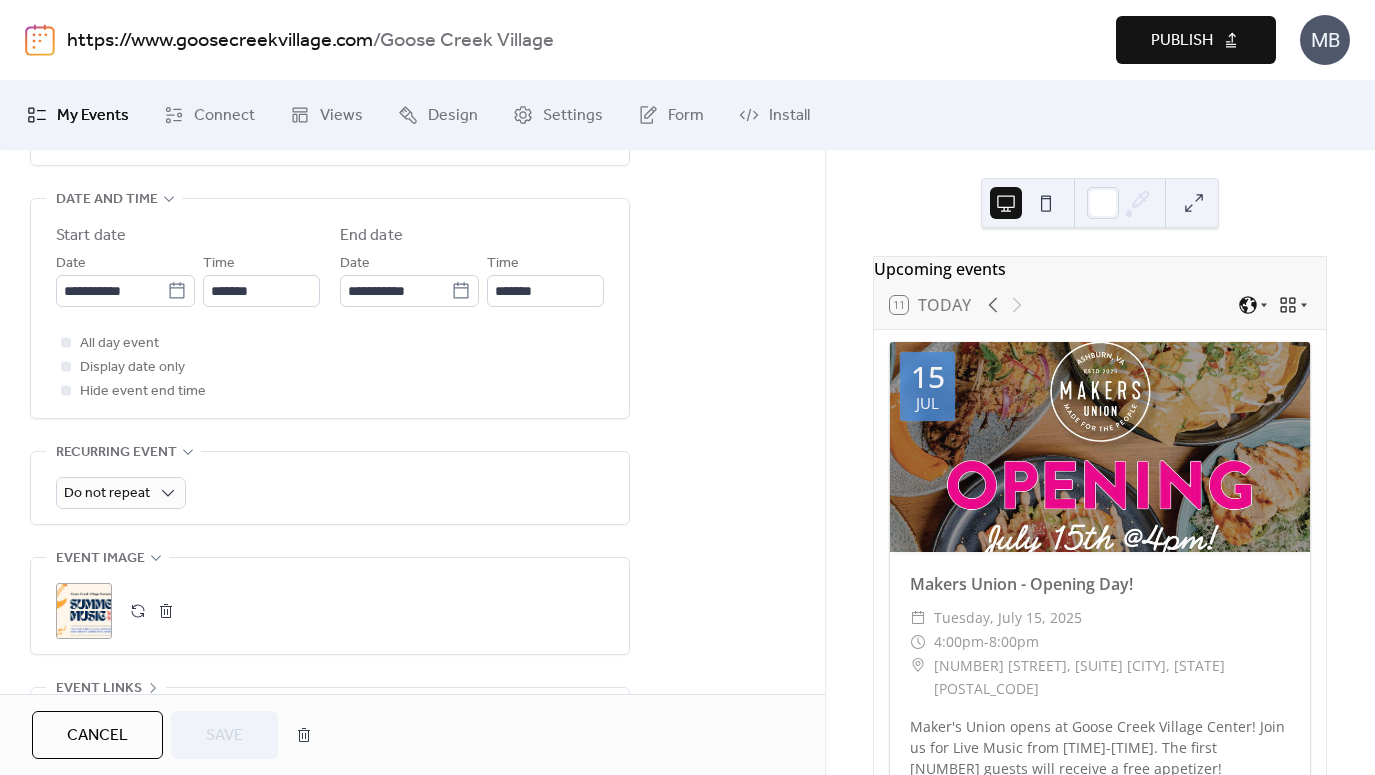 click at bounding box center [166, 611] 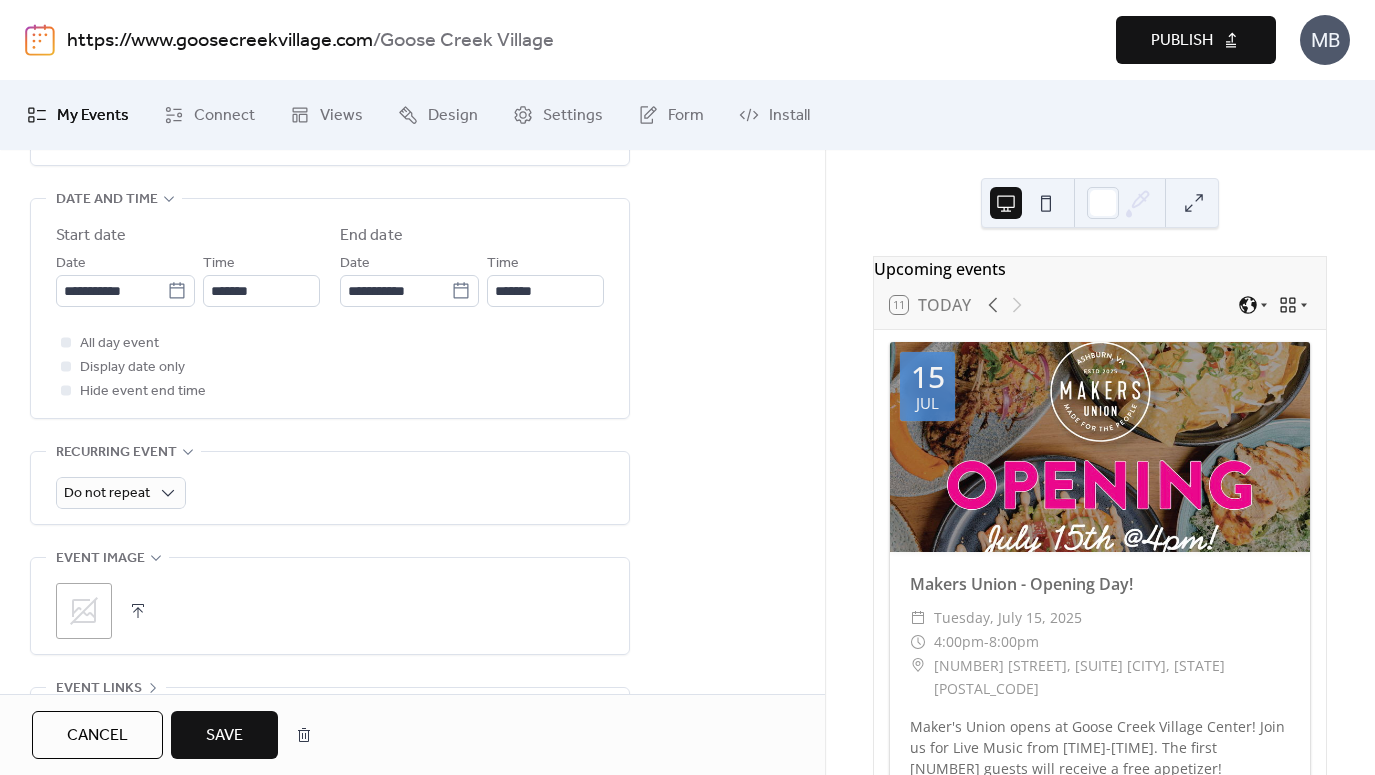 click at bounding box center (138, 611) 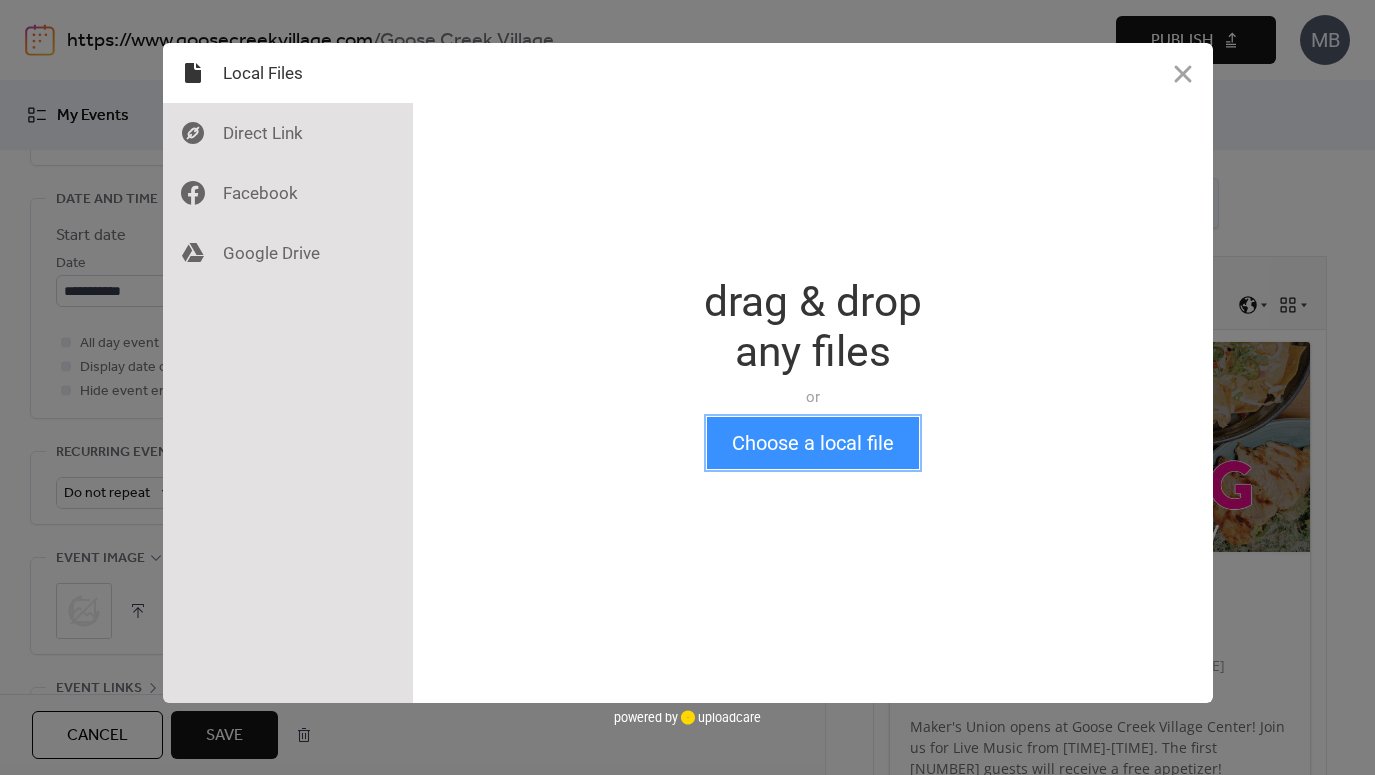 click on "Choose a local file" at bounding box center [813, 443] 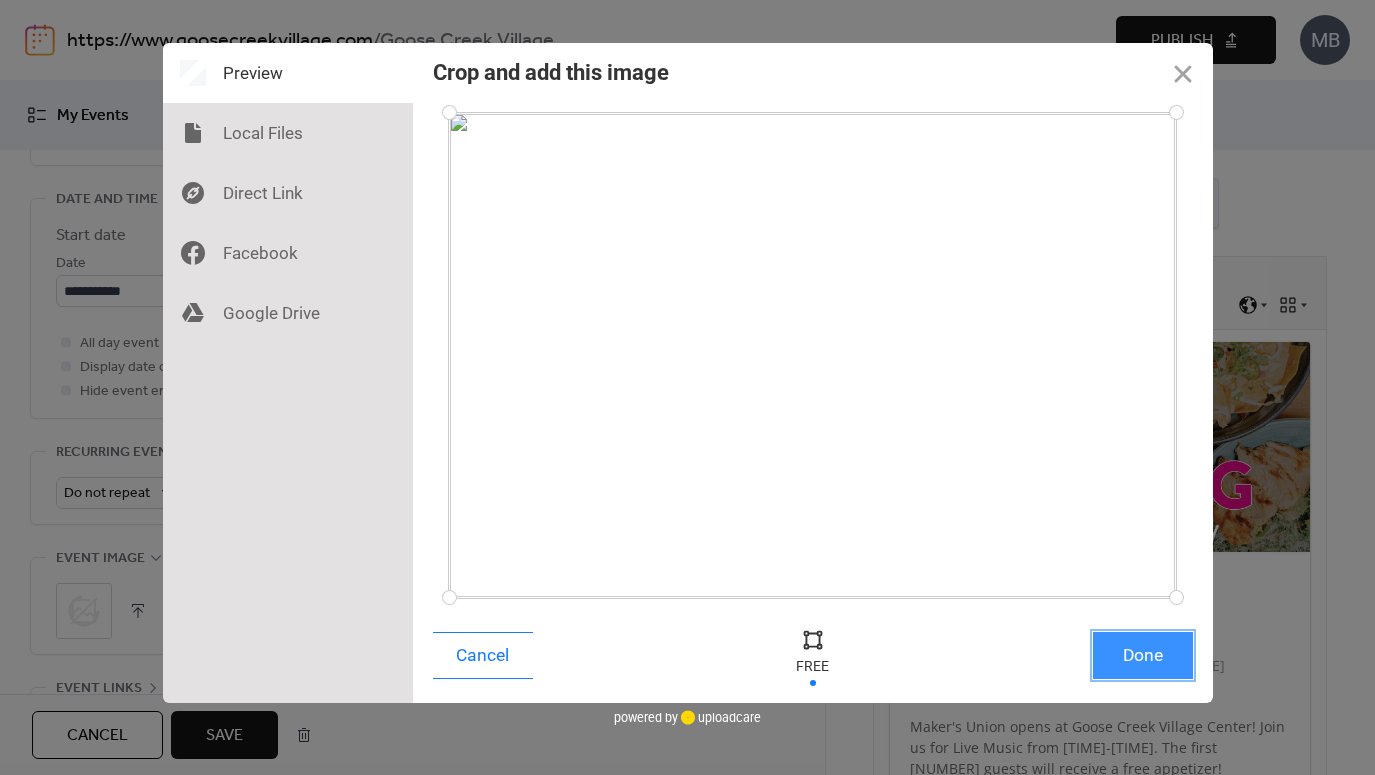 click on "Done" at bounding box center [1143, 655] 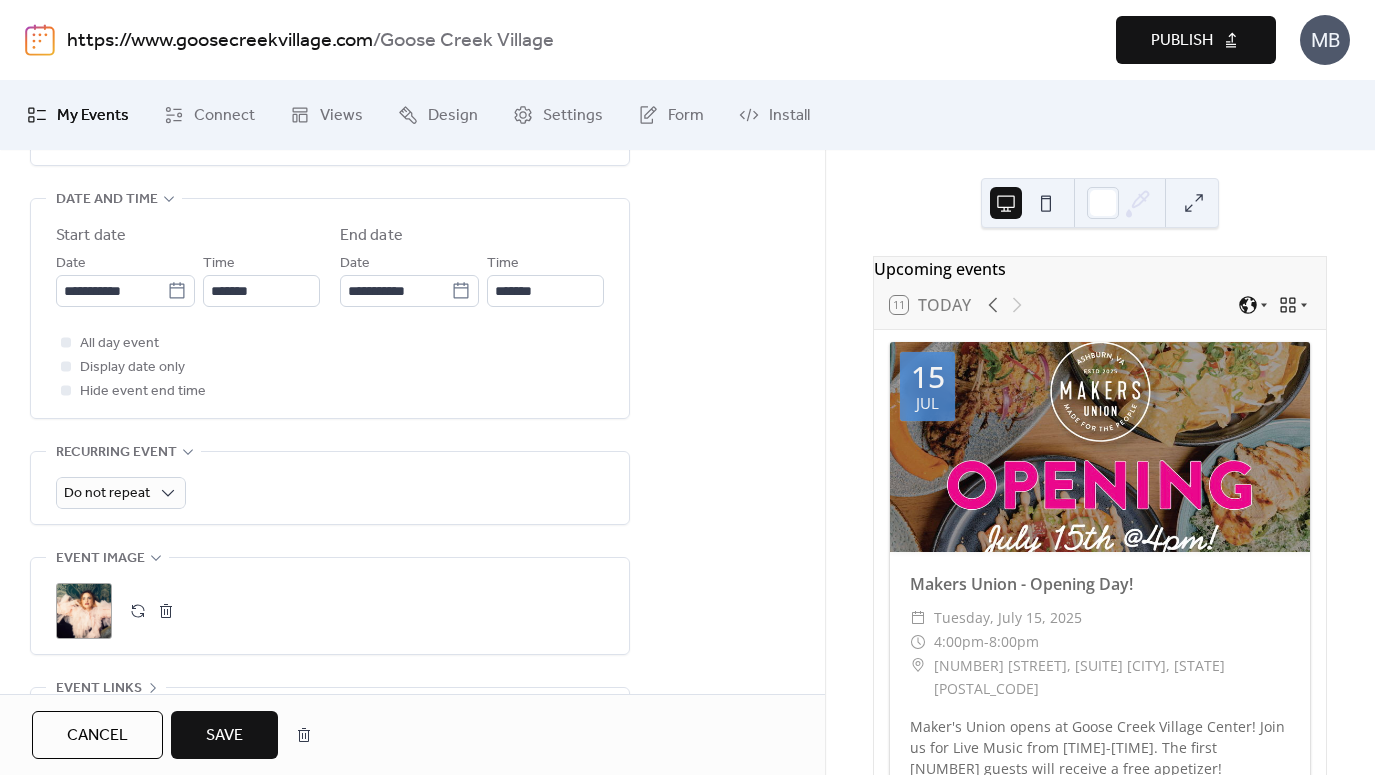 click on "Save" at bounding box center [224, 736] 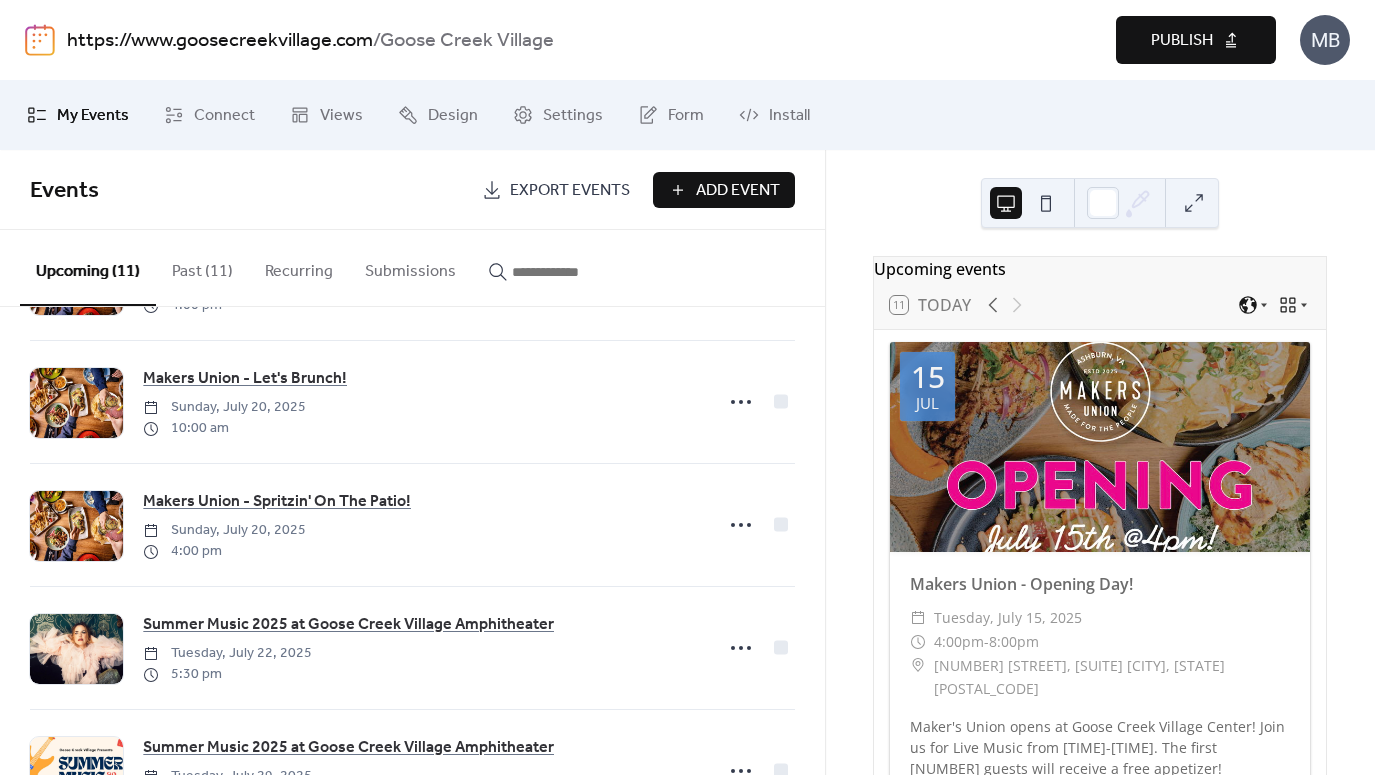 scroll, scrollTop: 949, scrollLeft: 0, axis: vertical 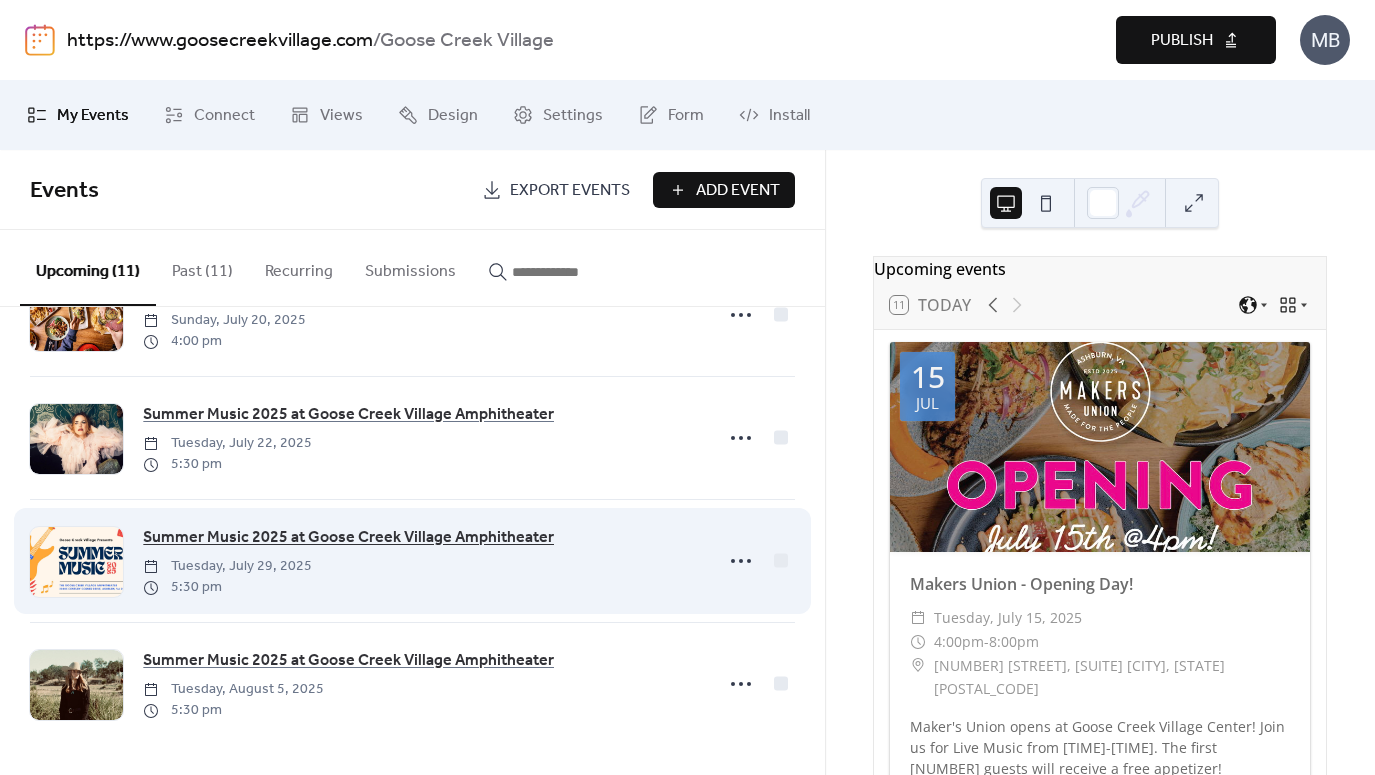 click on "Summer Music 2025 at Goose Creek Village Amphitheater" at bounding box center [348, 538] 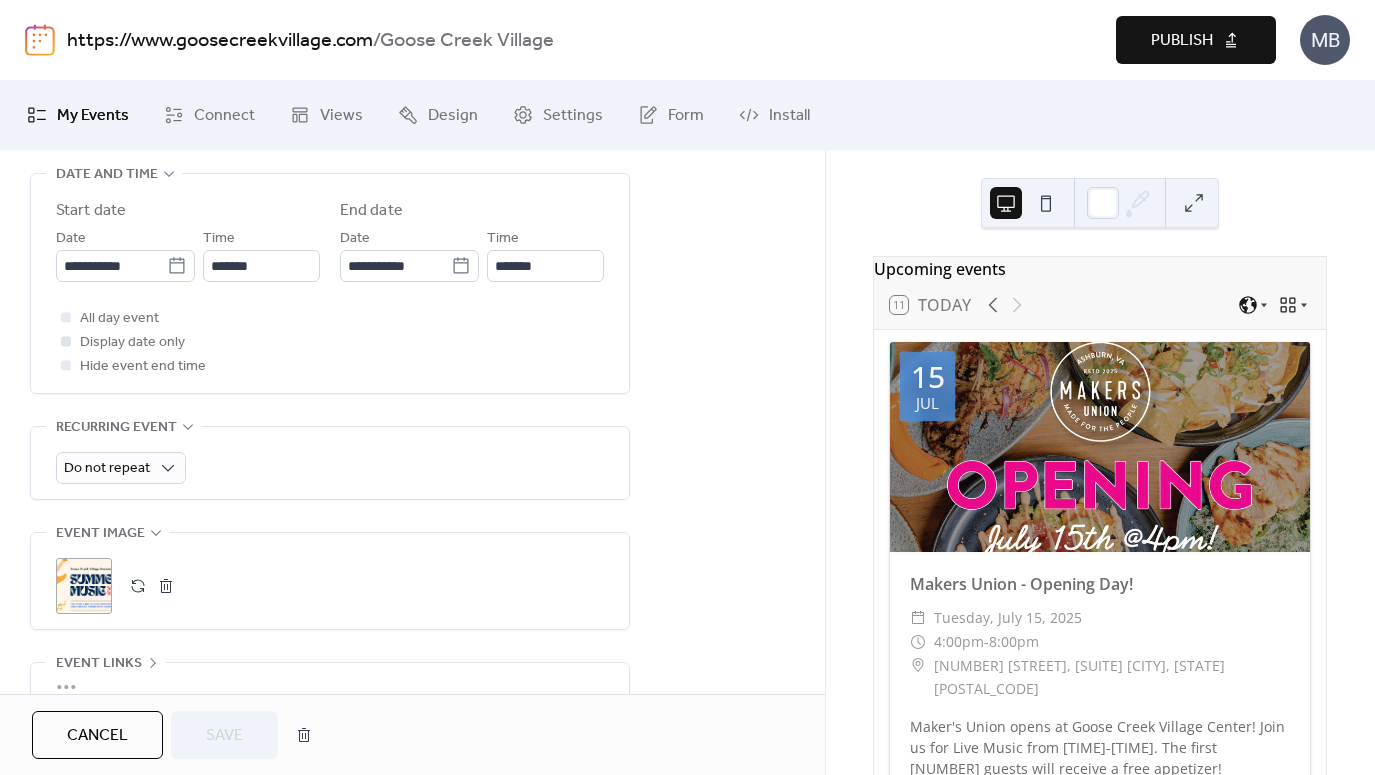 scroll, scrollTop: 703, scrollLeft: 0, axis: vertical 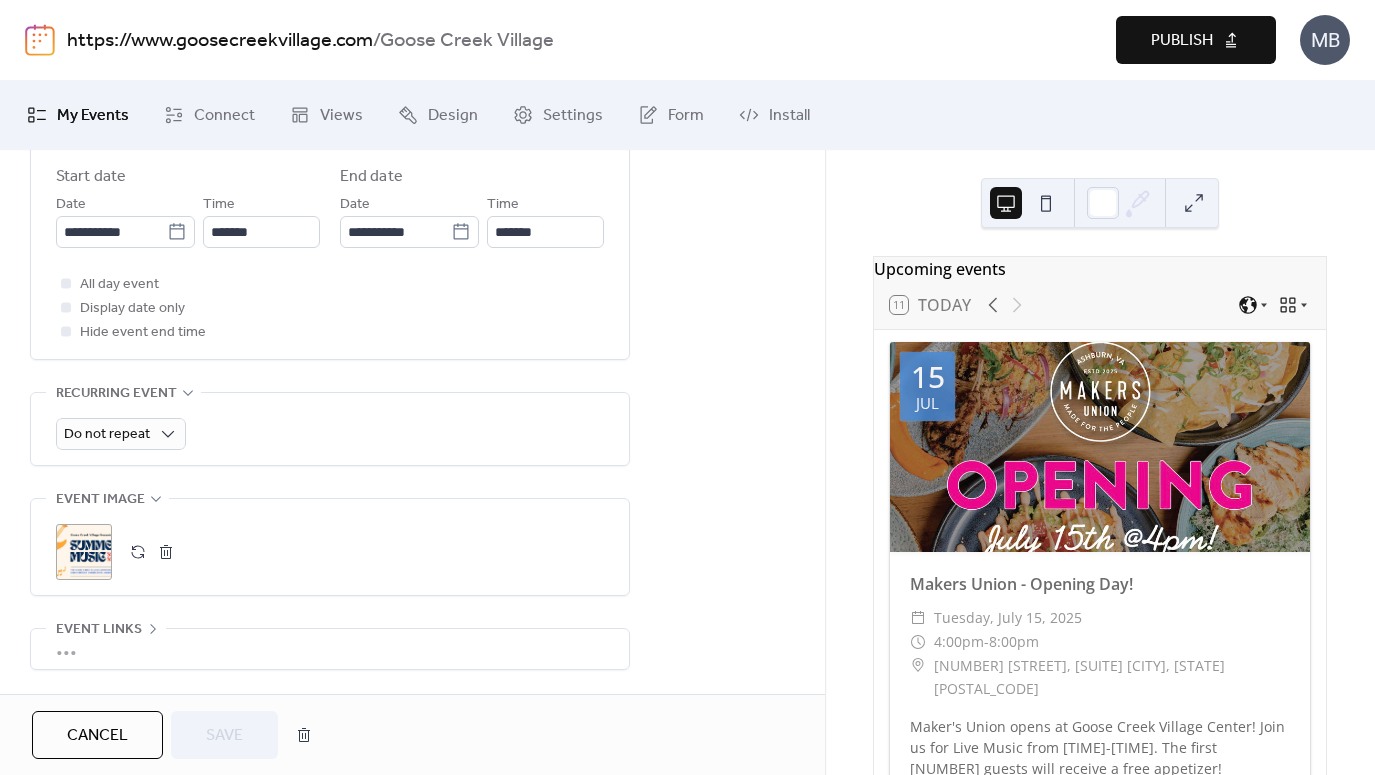 click at bounding box center [166, 552] 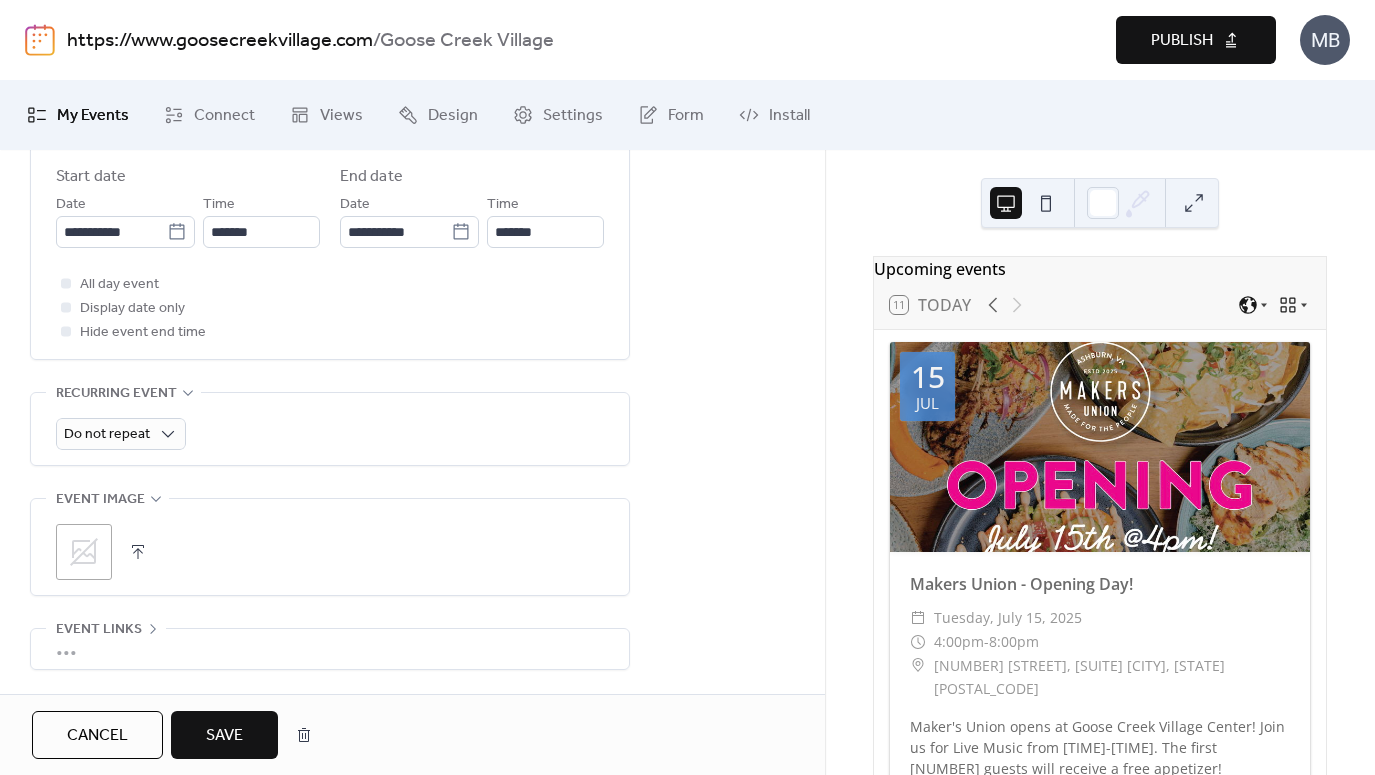 click at bounding box center [138, 552] 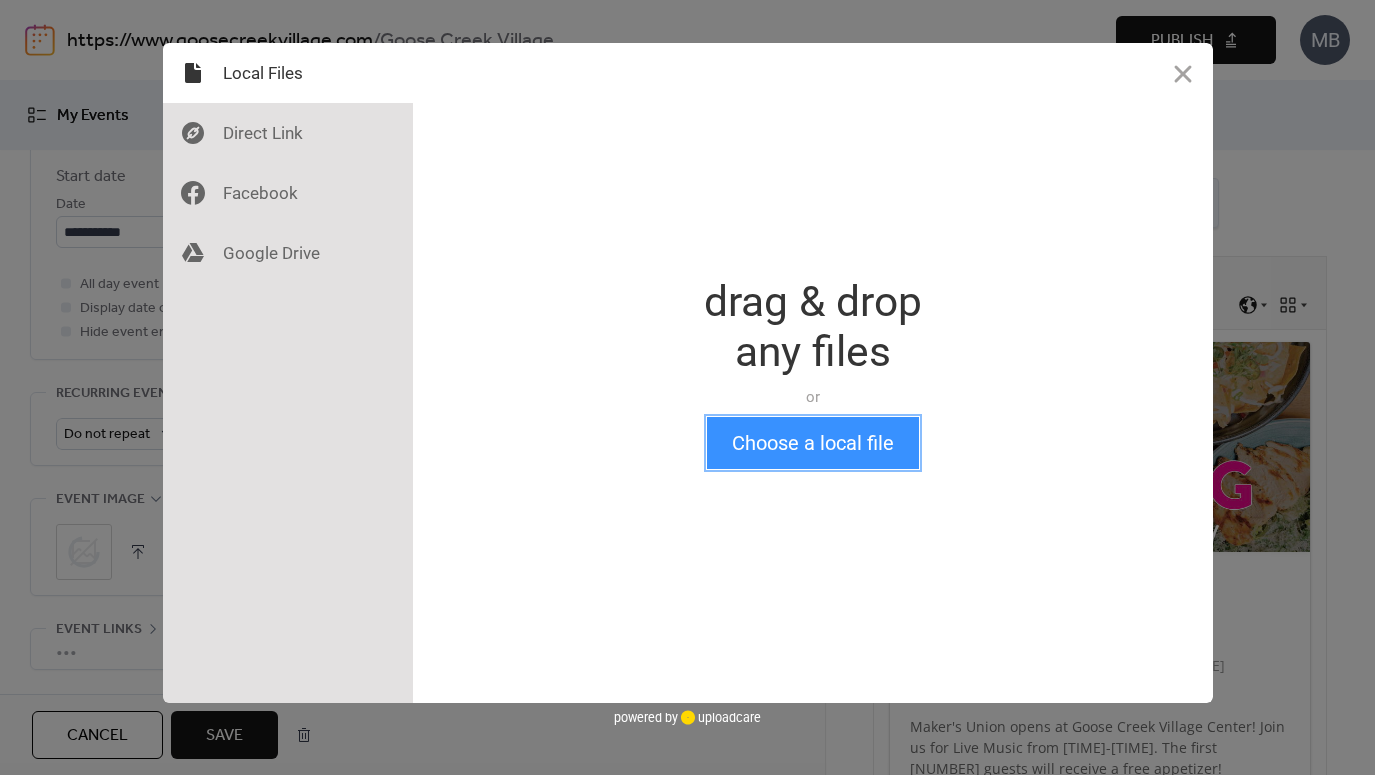 click on "Choose a local file" at bounding box center (813, 443) 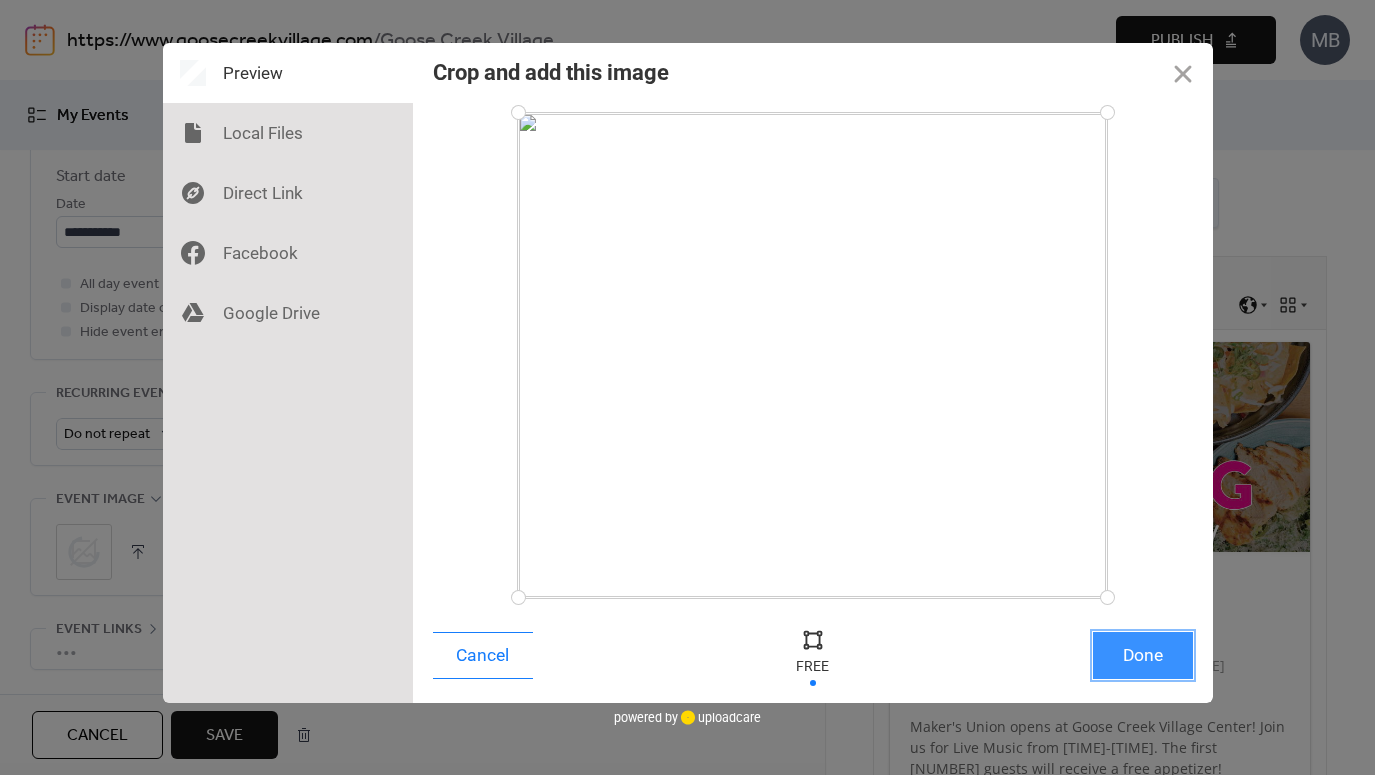 click on "Done" at bounding box center [1143, 655] 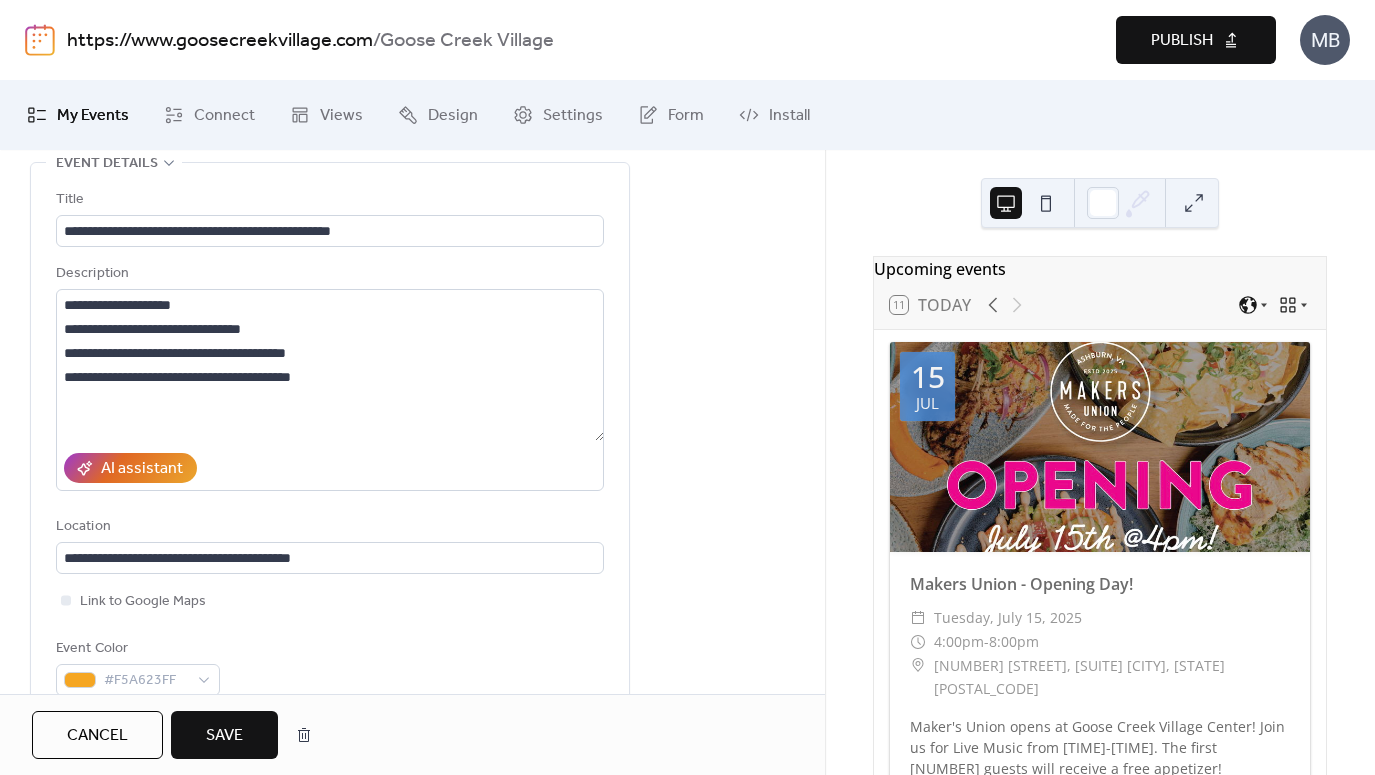 scroll, scrollTop: 851, scrollLeft: 0, axis: vertical 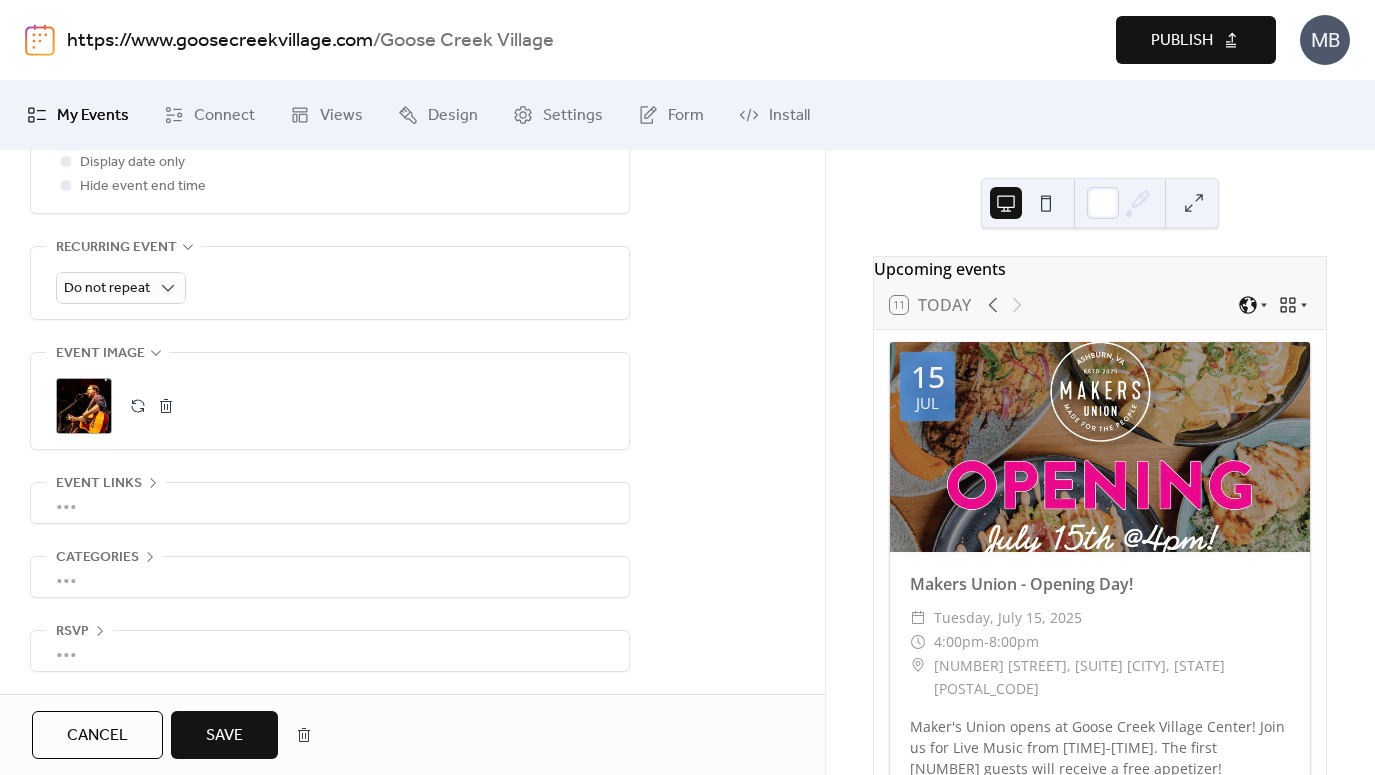click on "Save" at bounding box center [224, 736] 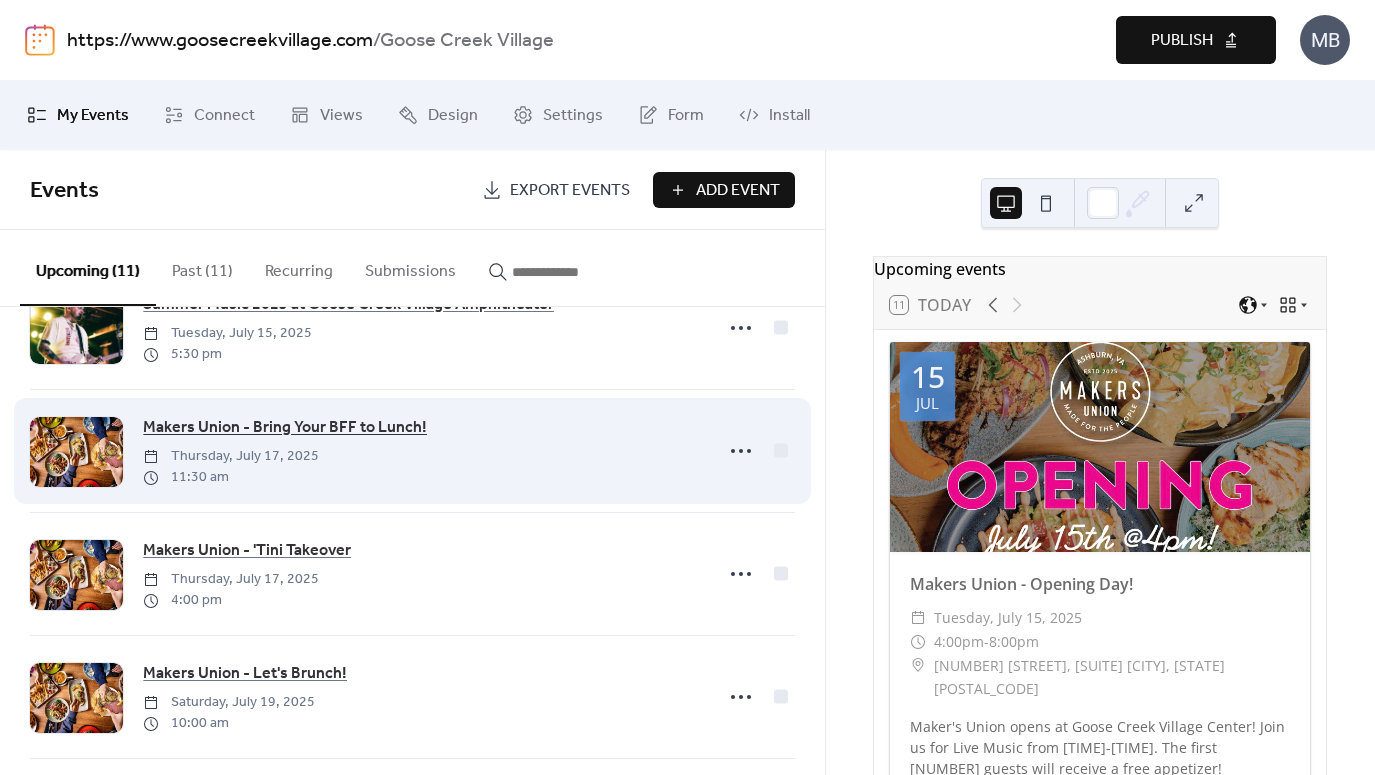 scroll, scrollTop: 949, scrollLeft: 0, axis: vertical 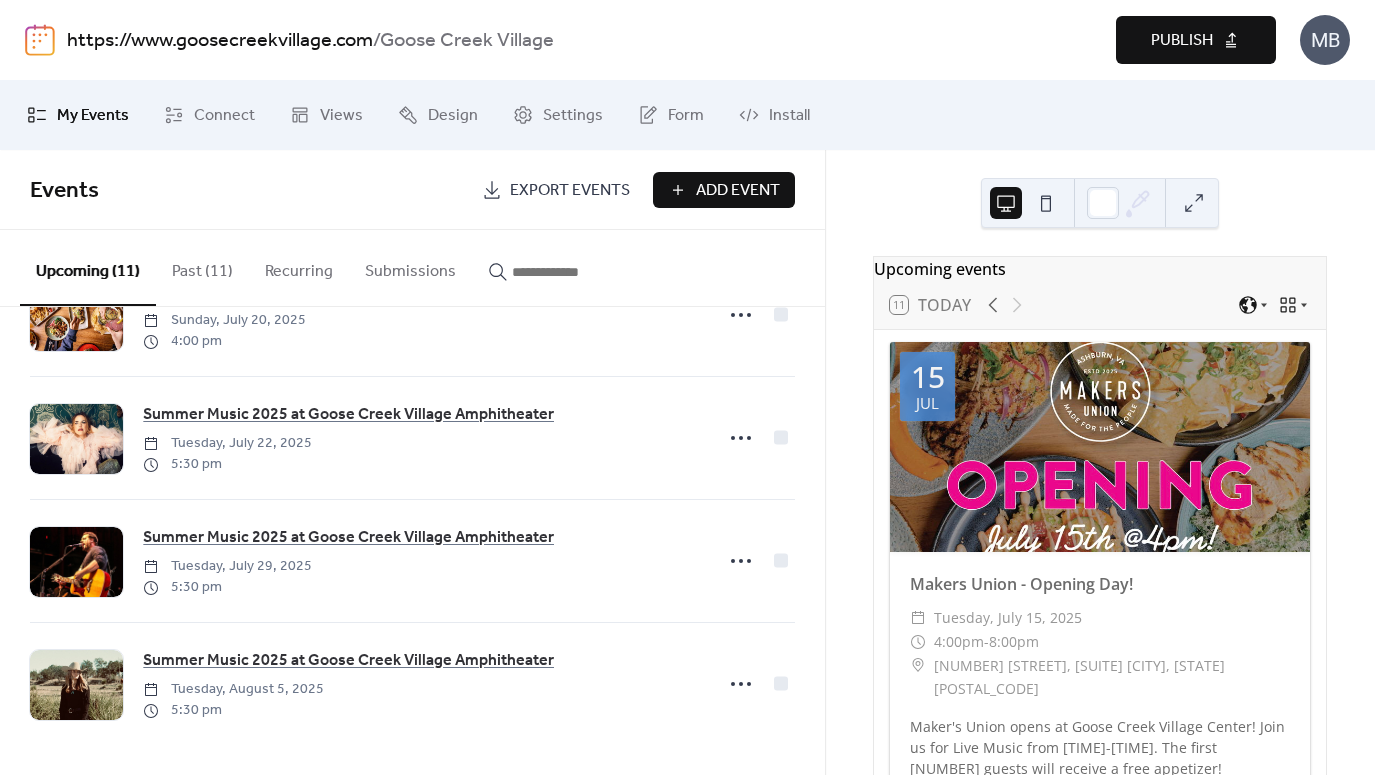 click on "Publish" at bounding box center (1182, 41) 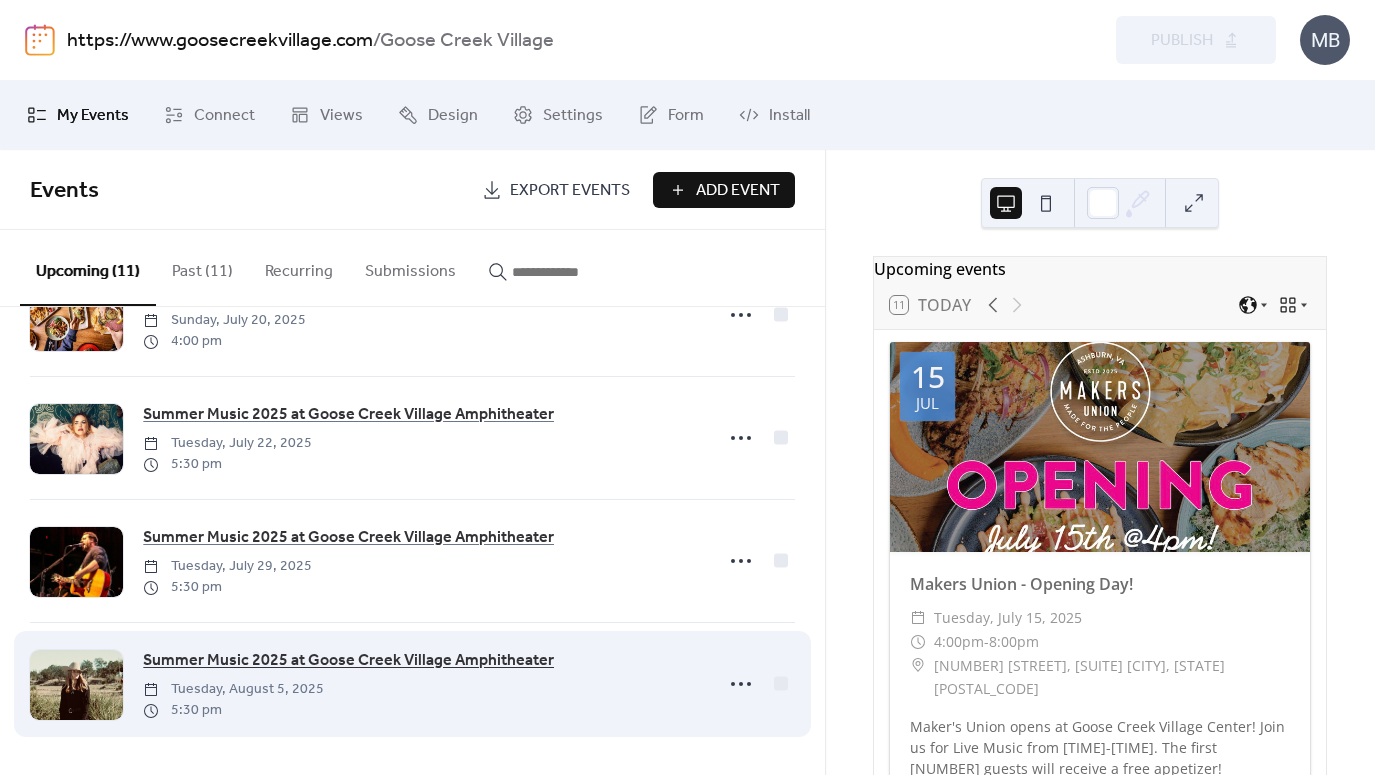 click on "Summer Music 2025 at Goose Creek Village Amphitheater" at bounding box center (348, 661) 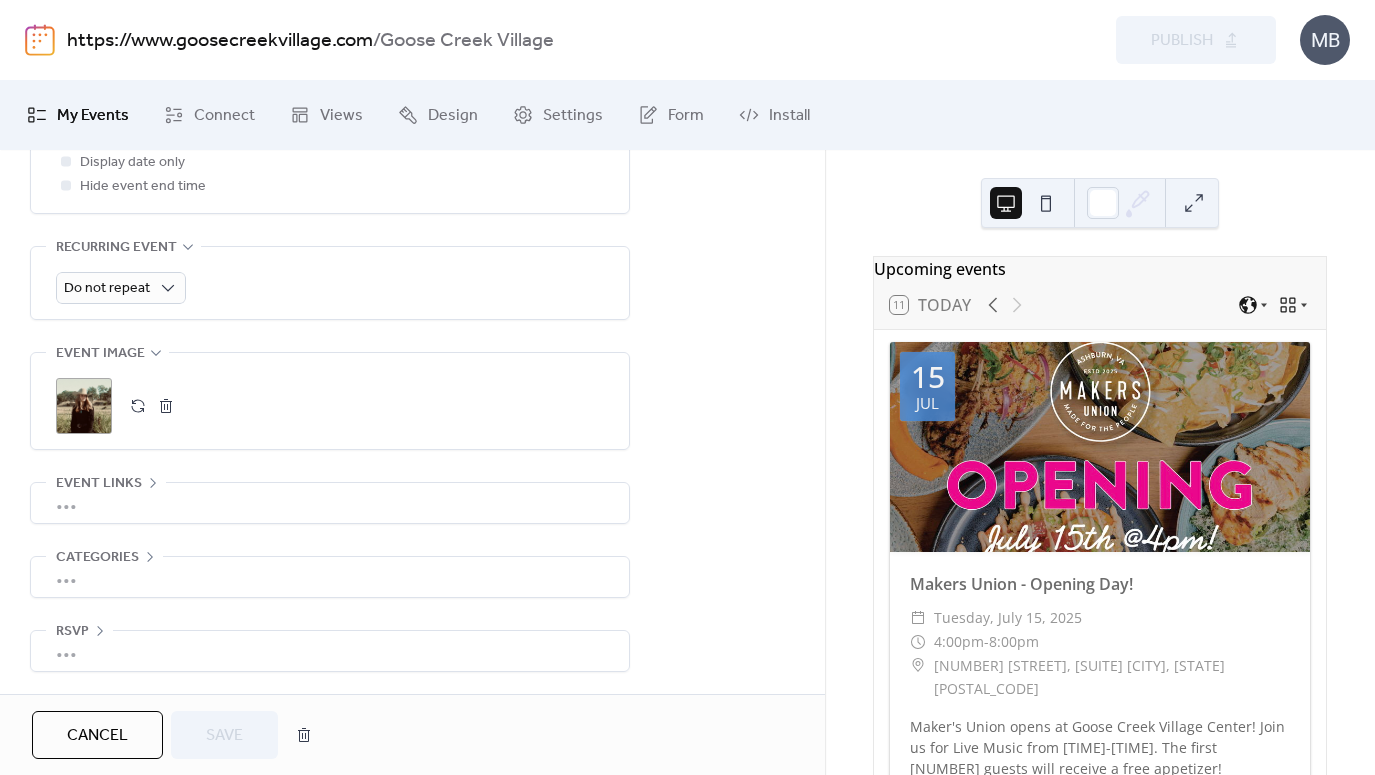 scroll, scrollTop: 0, scrollLeft: 0, axis: both 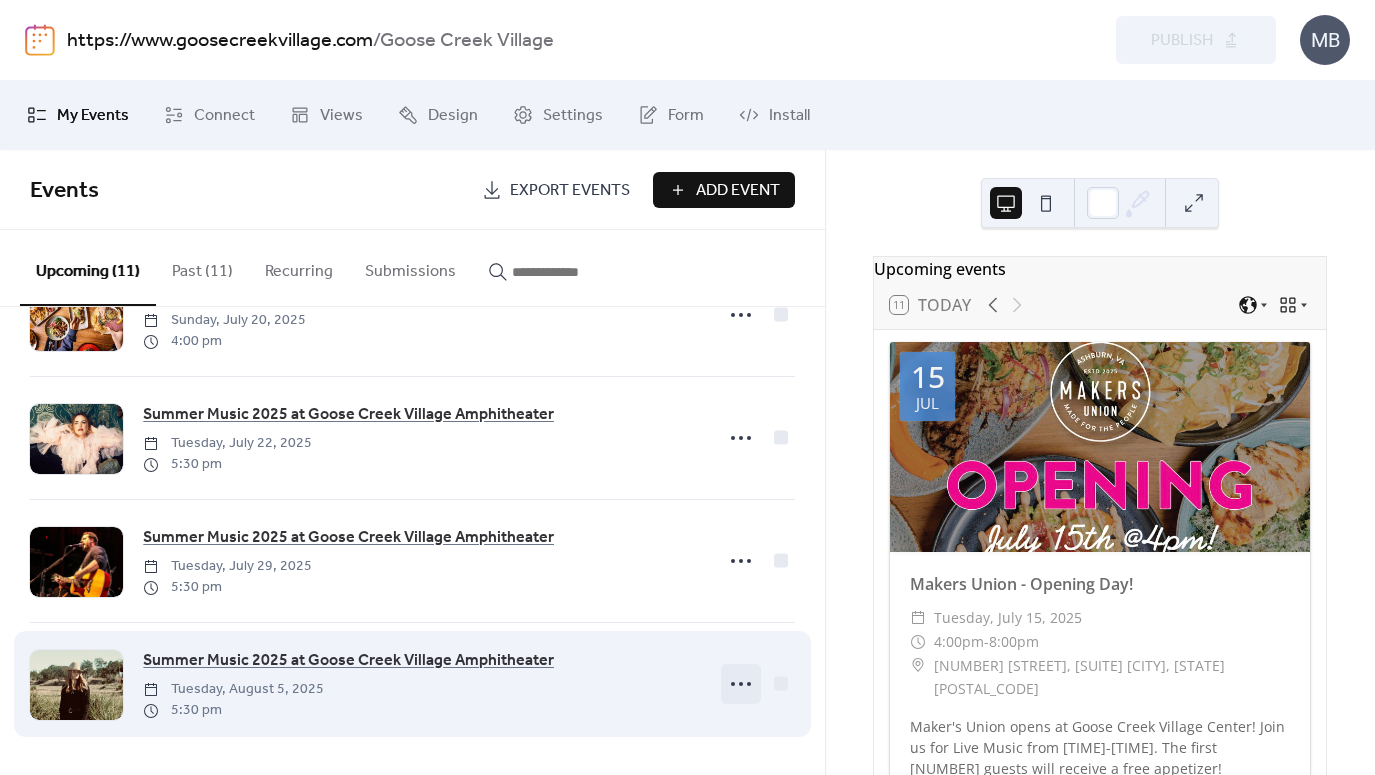 click 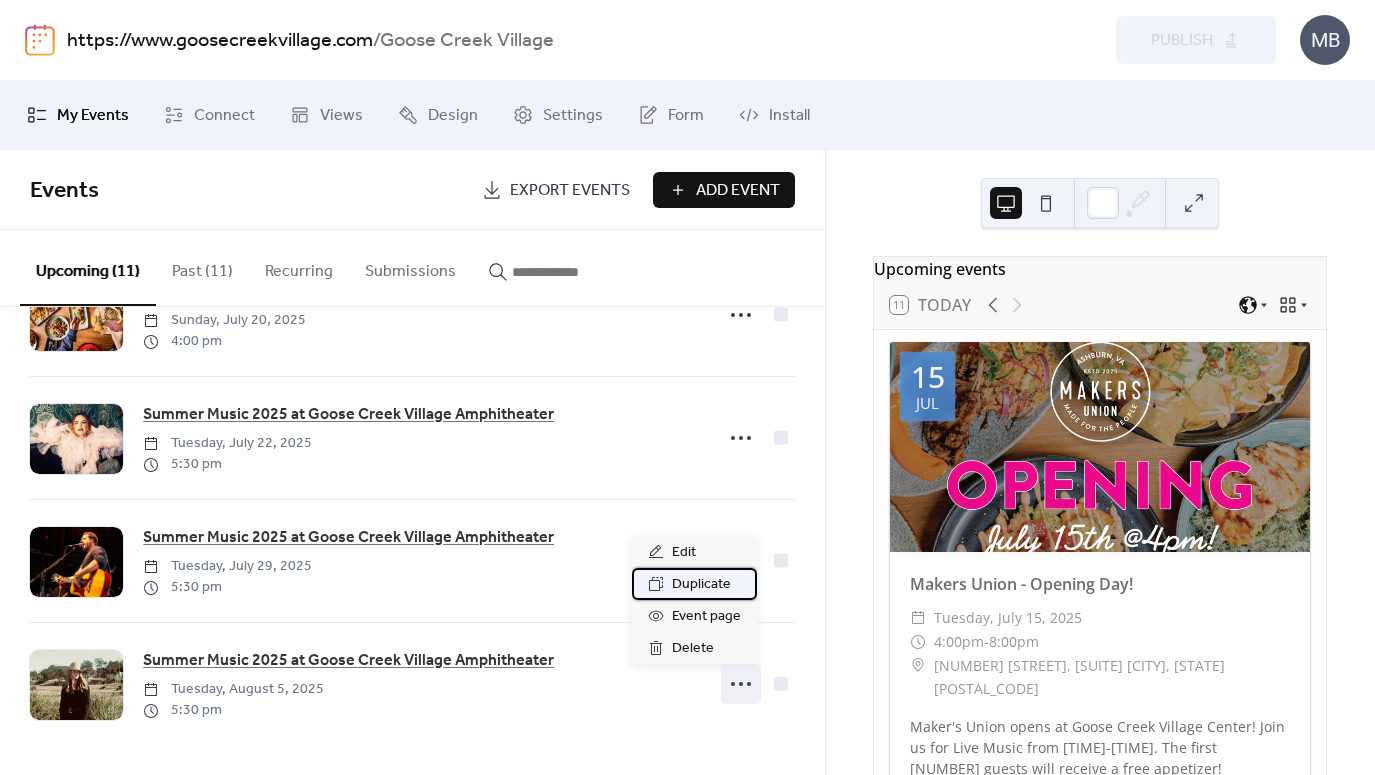 click on "Duplicate" at bounding box center [701, 585] 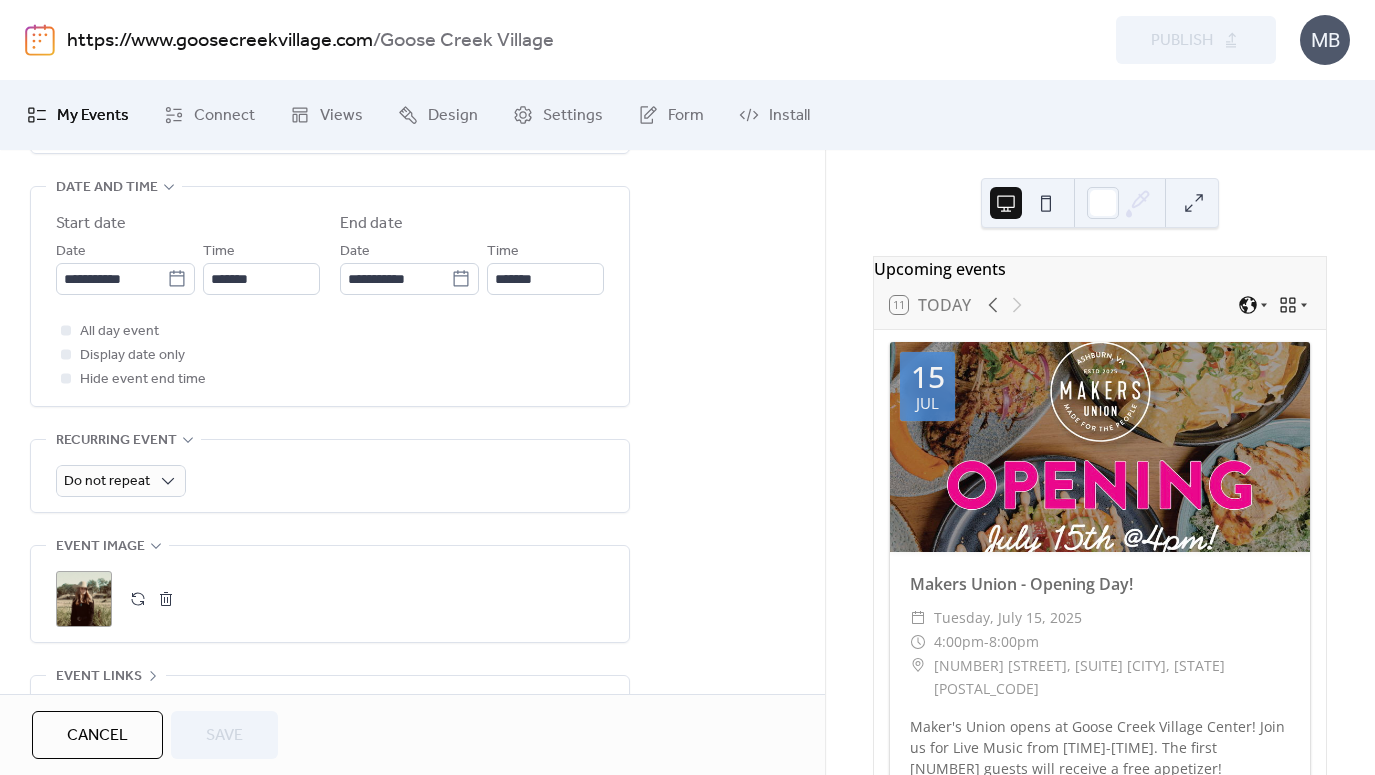 scroll, scrollTop: 654, scrollLeft: 0, axis: vertical 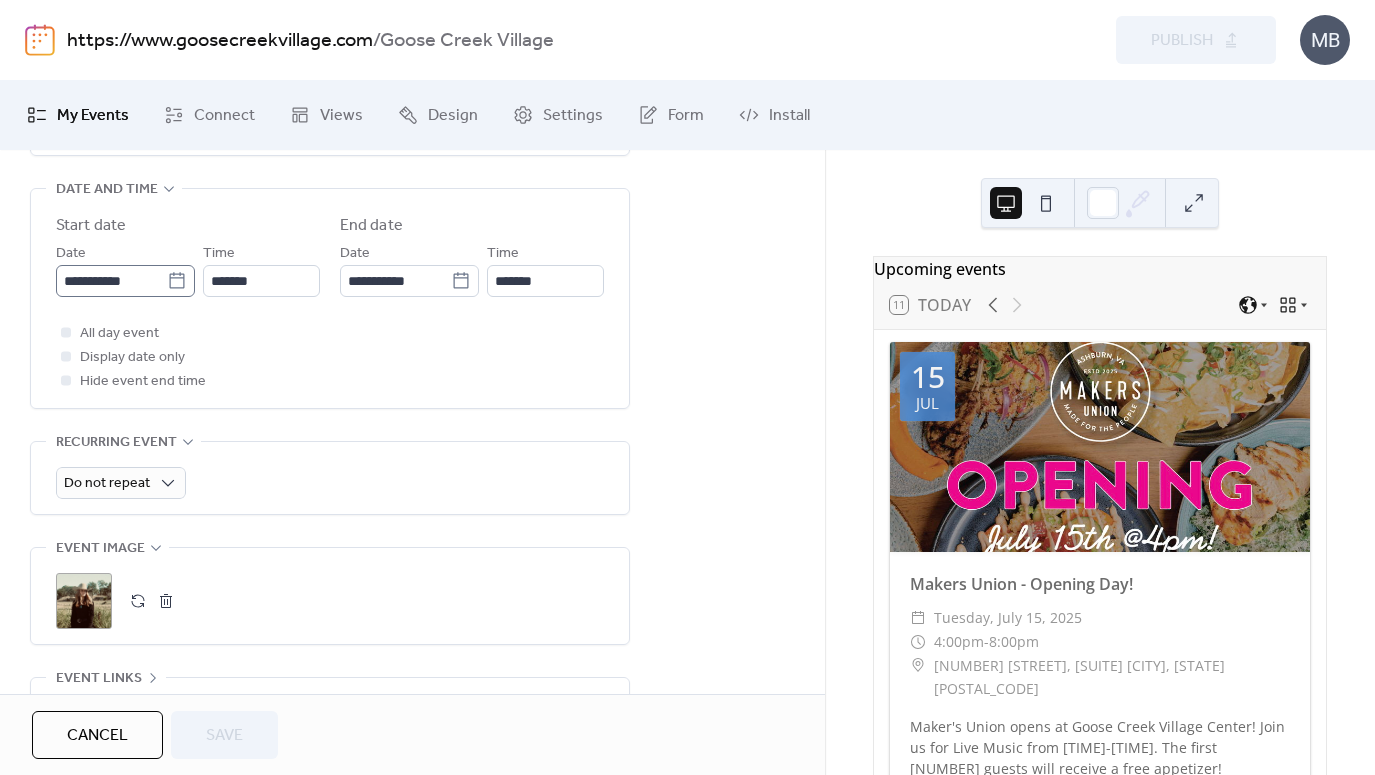click 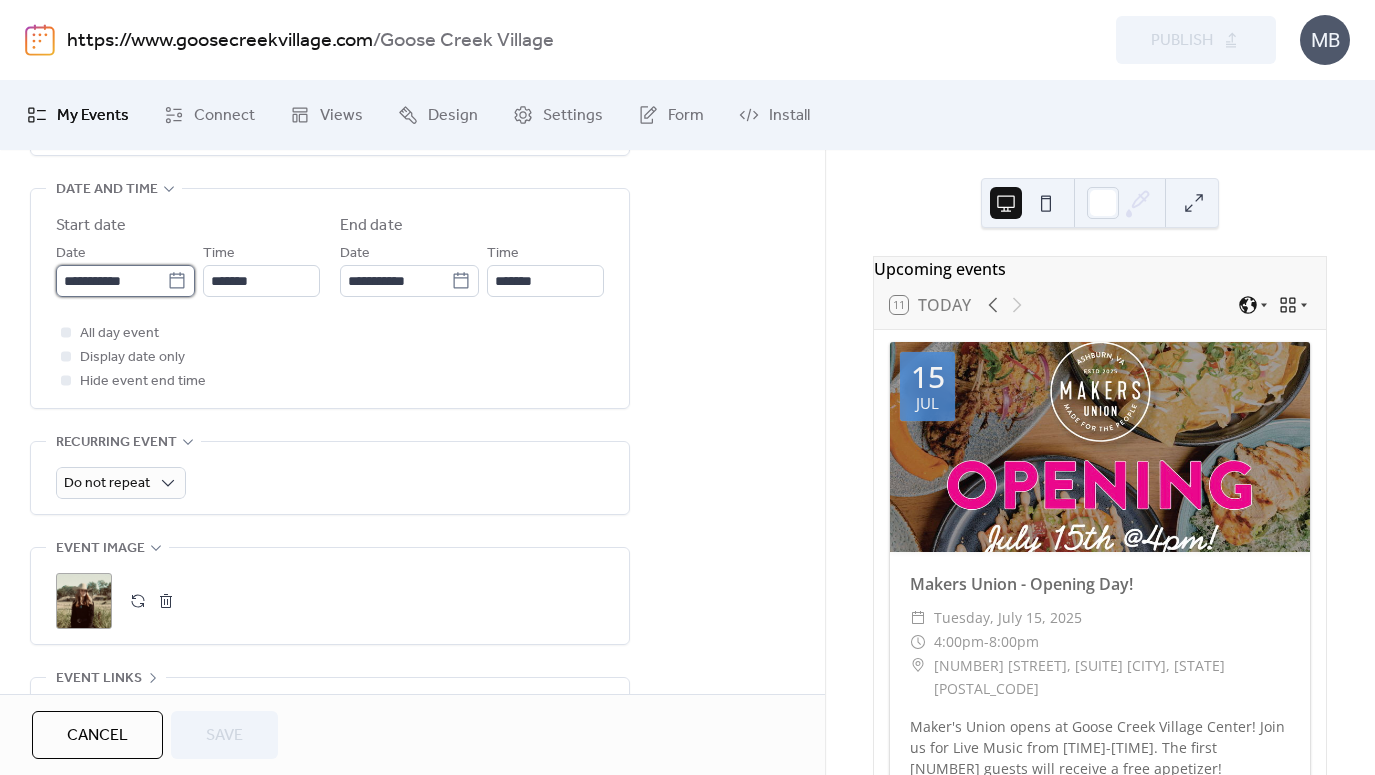 click on "**********" at bounding box center (111, 281) 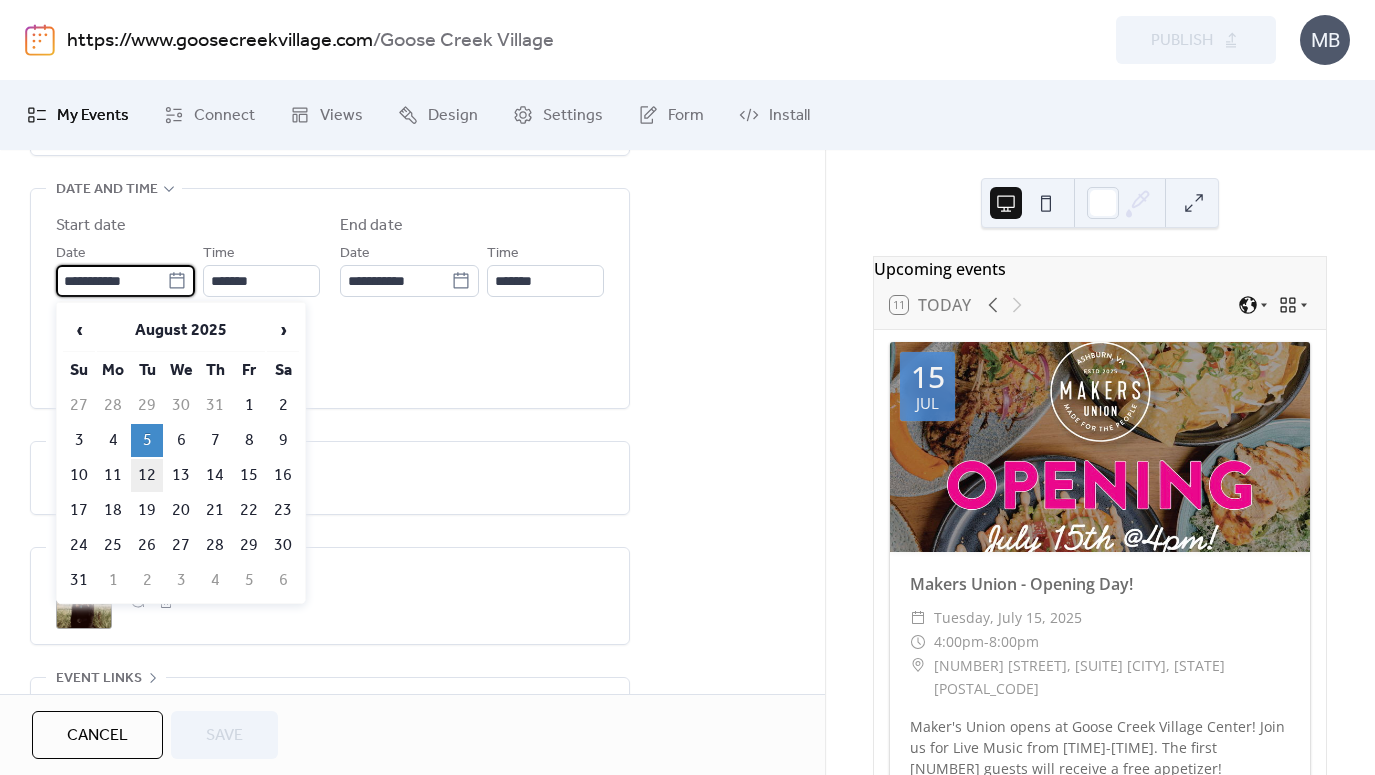 click on "12" at bounding box center (147, 475) 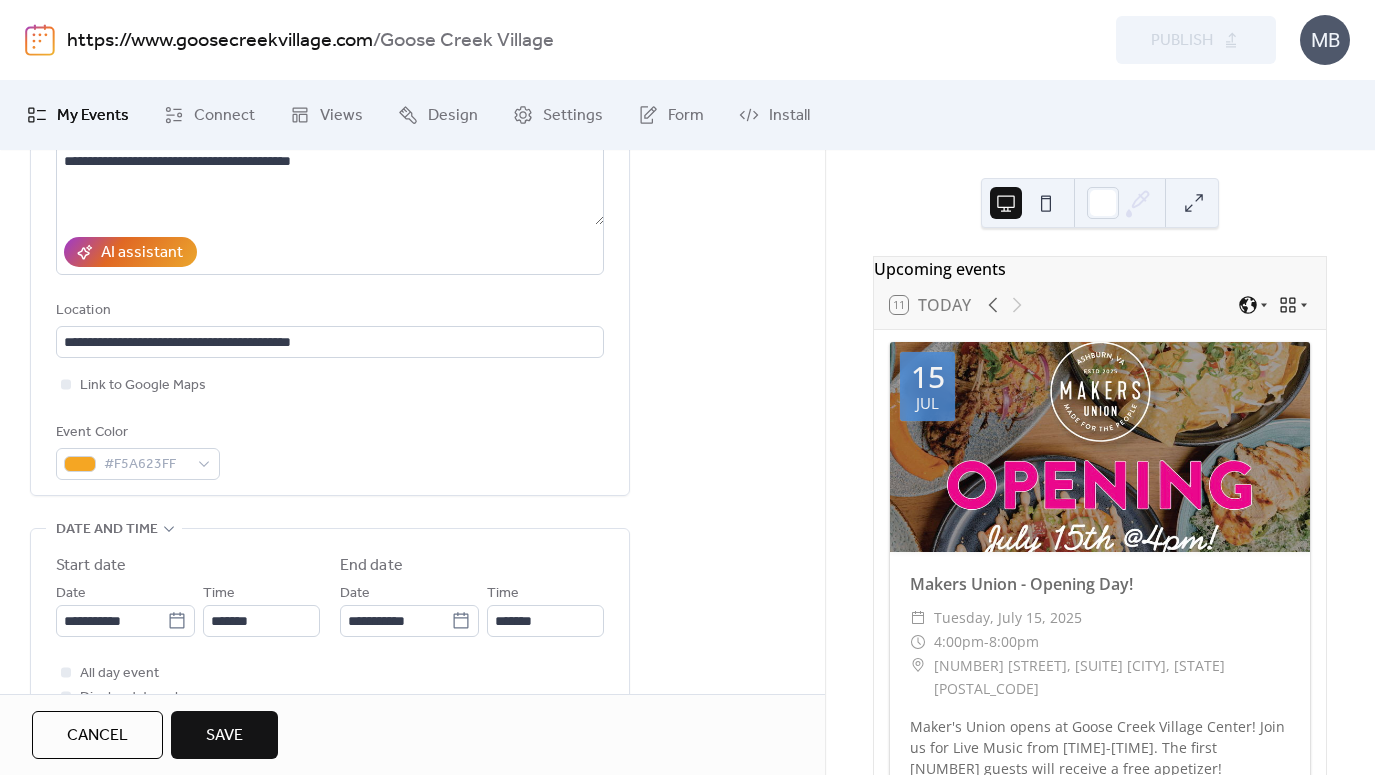 scroll, scrollTop: 0, scrollLeft: 0, axis: both 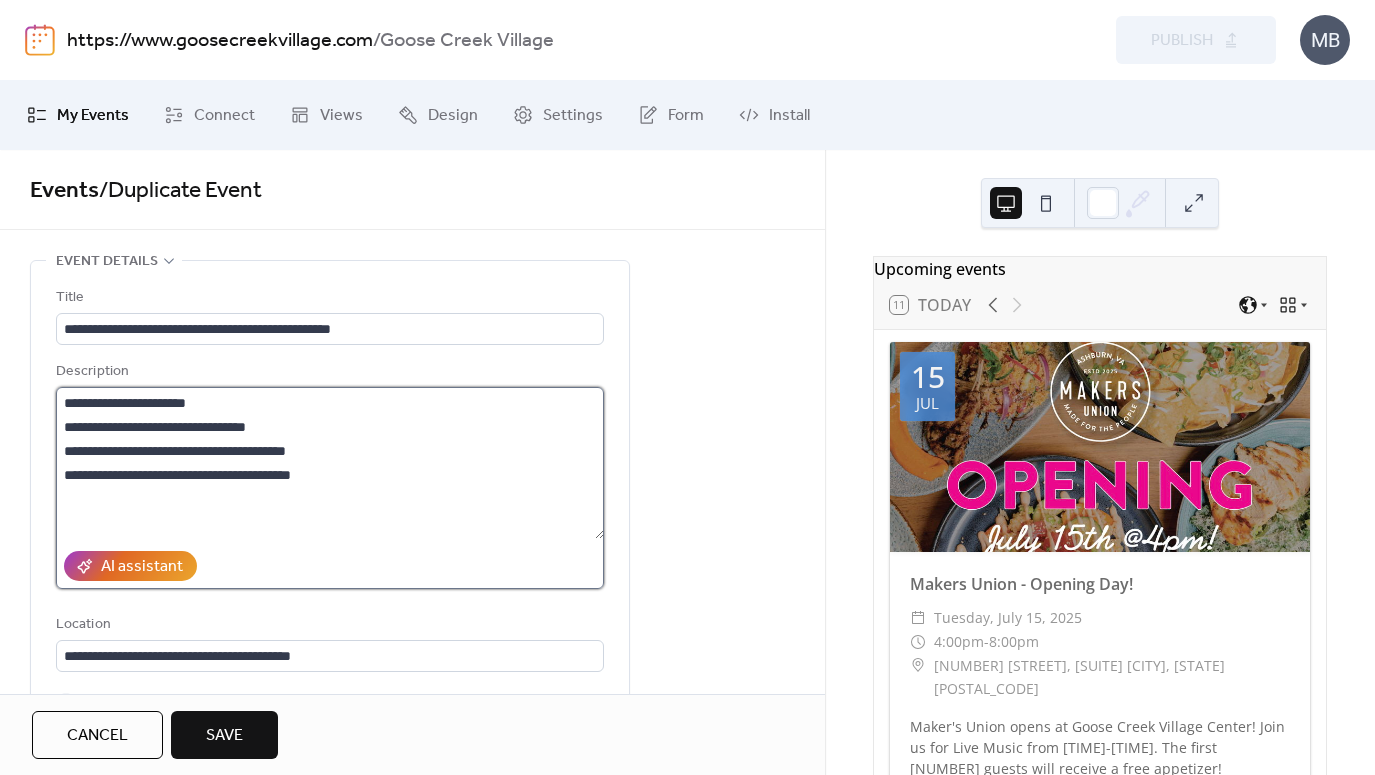 click on "**********" at bounding box center [330, 463] 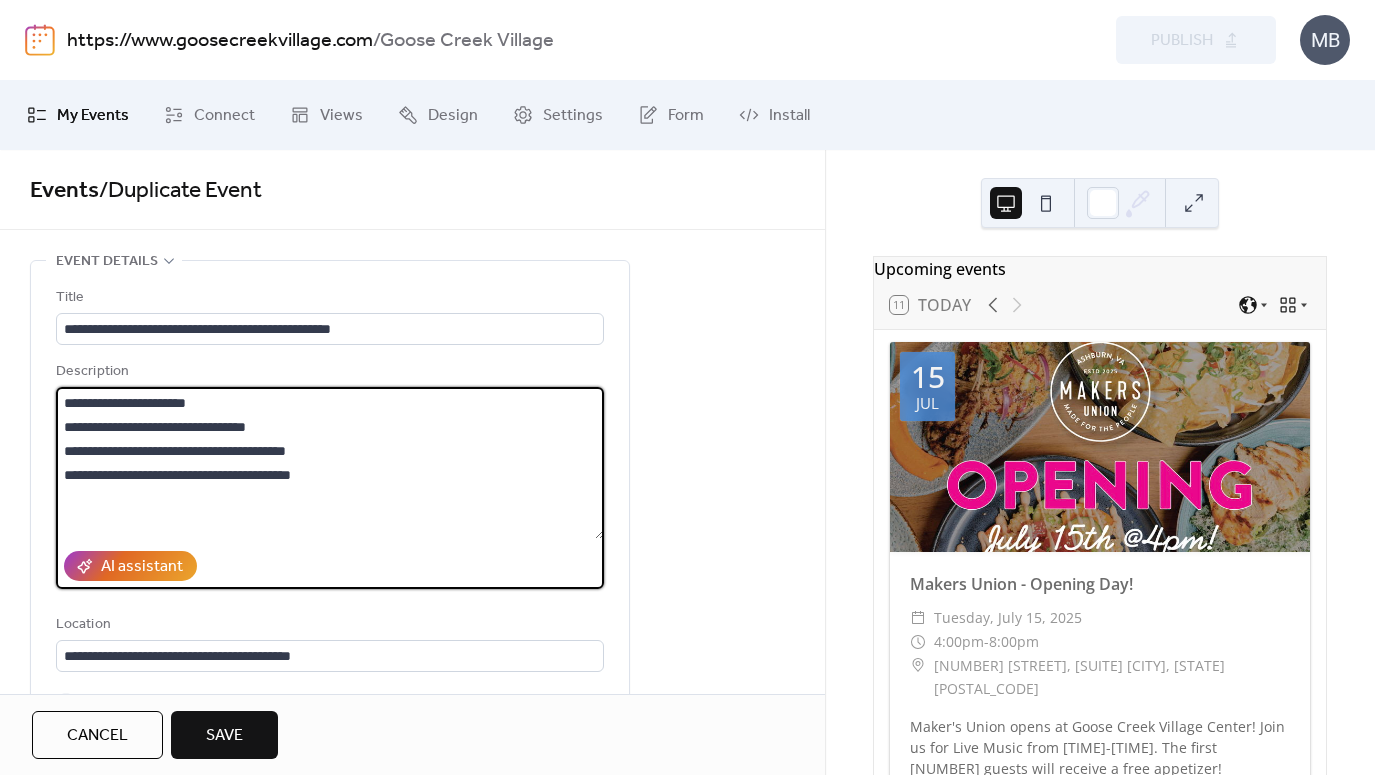 drag, startPoint x: 234, startPoint y: 405, endPoint x: 140, endPoint y: 405, distance: 94 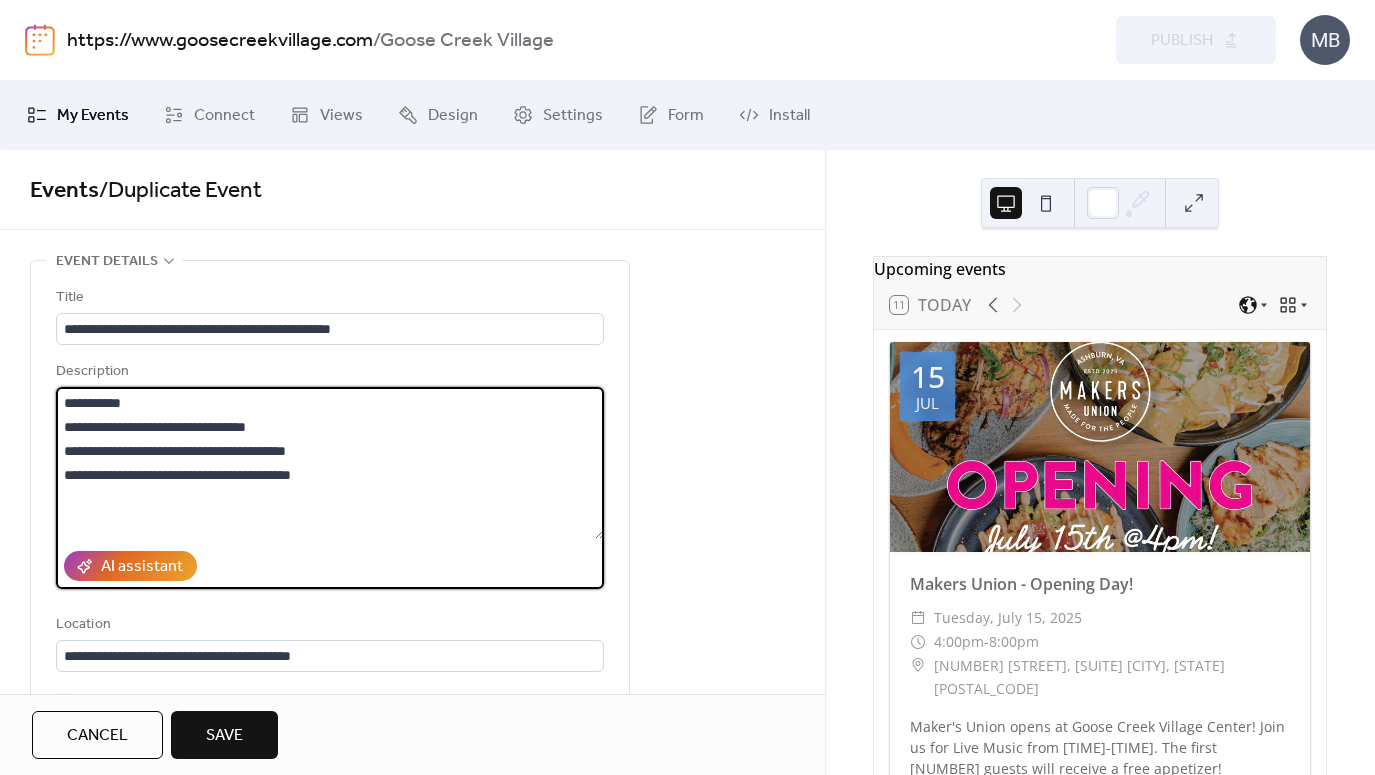 paste on "**********" 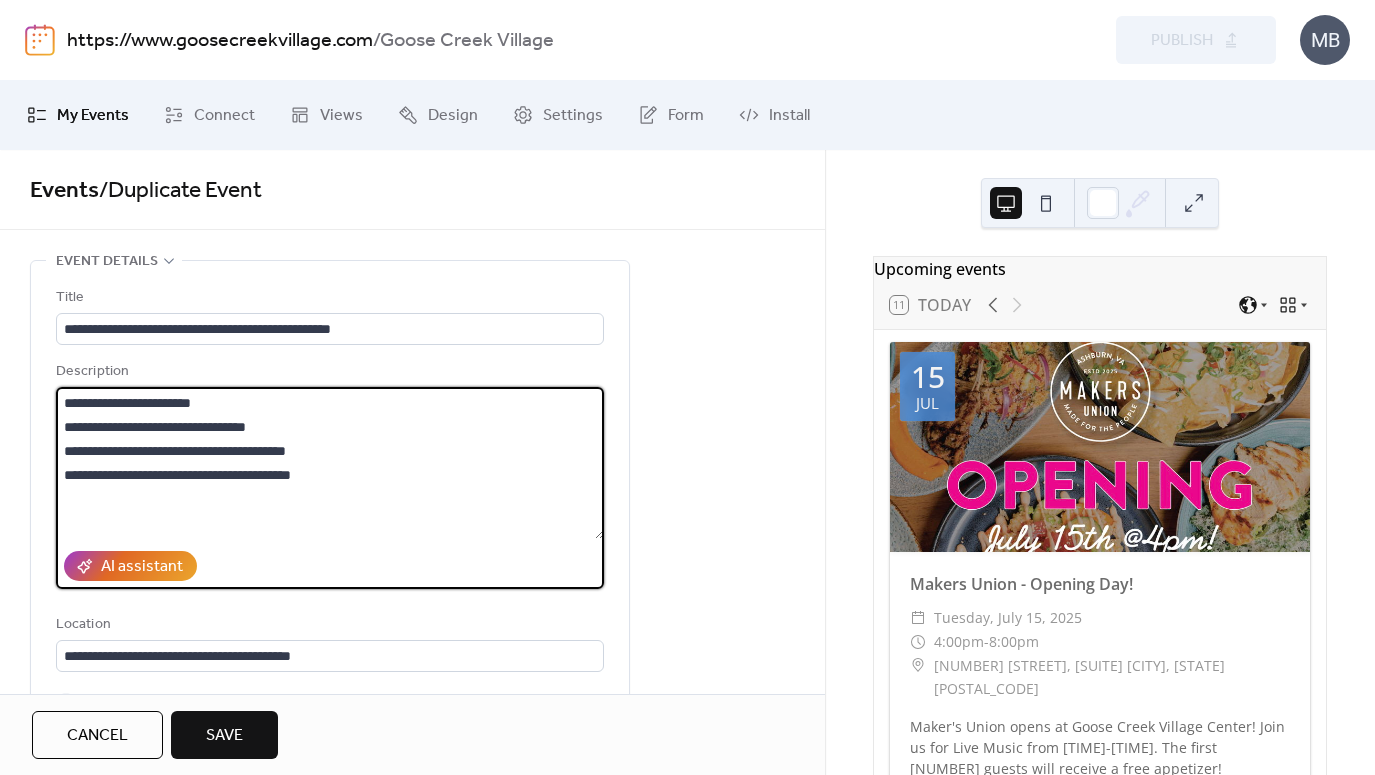 click on "**********" at bounding box center [330, 463] 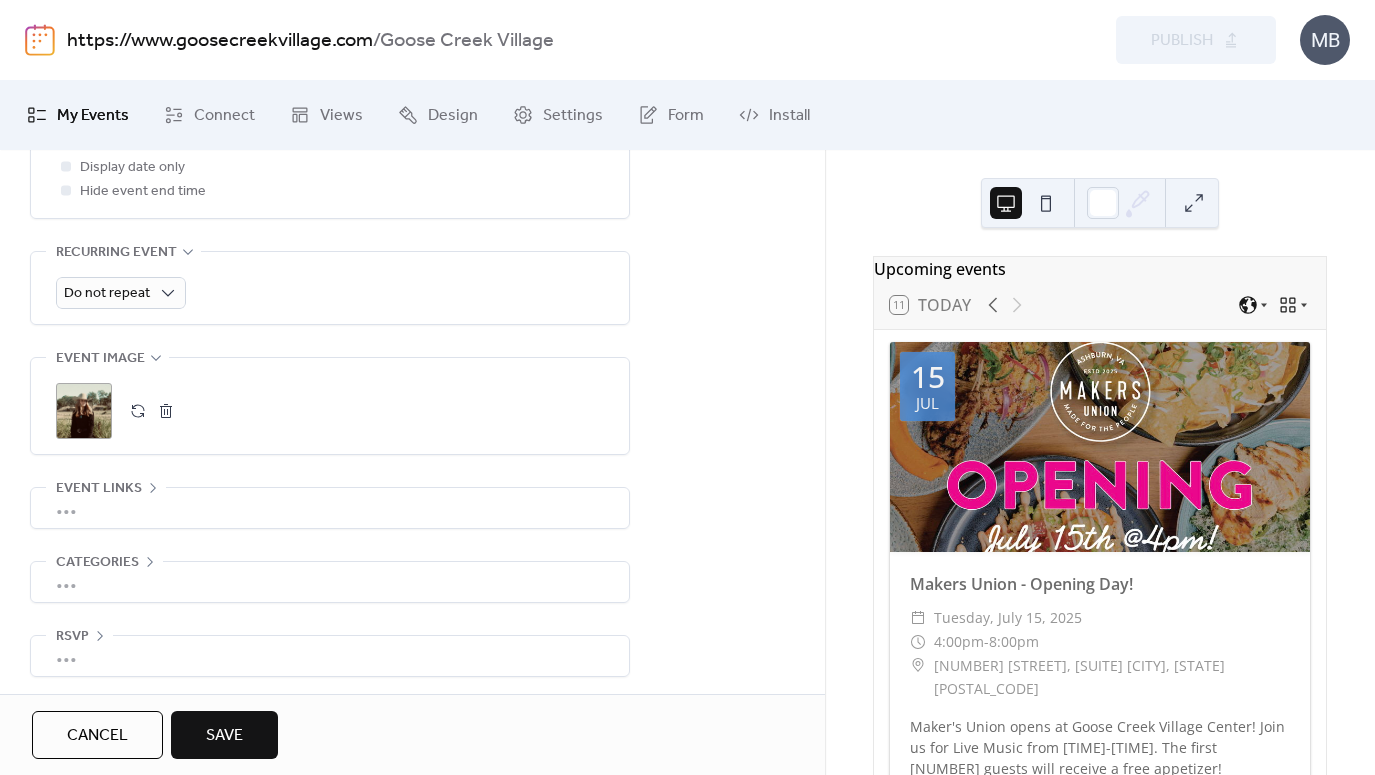 scroll, scrollTop: 851, scrollLeft: 0, axis: vertical 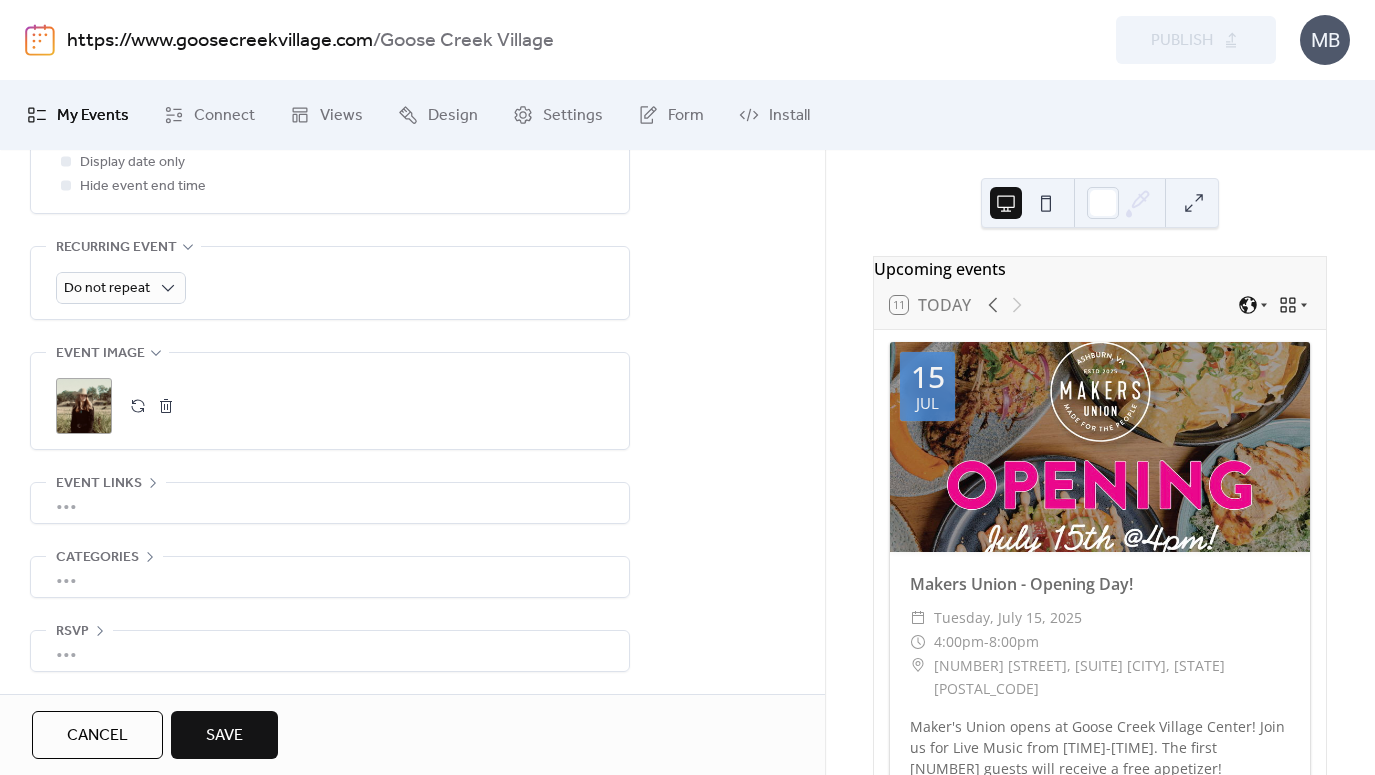 click at bounding box center (166, 406) 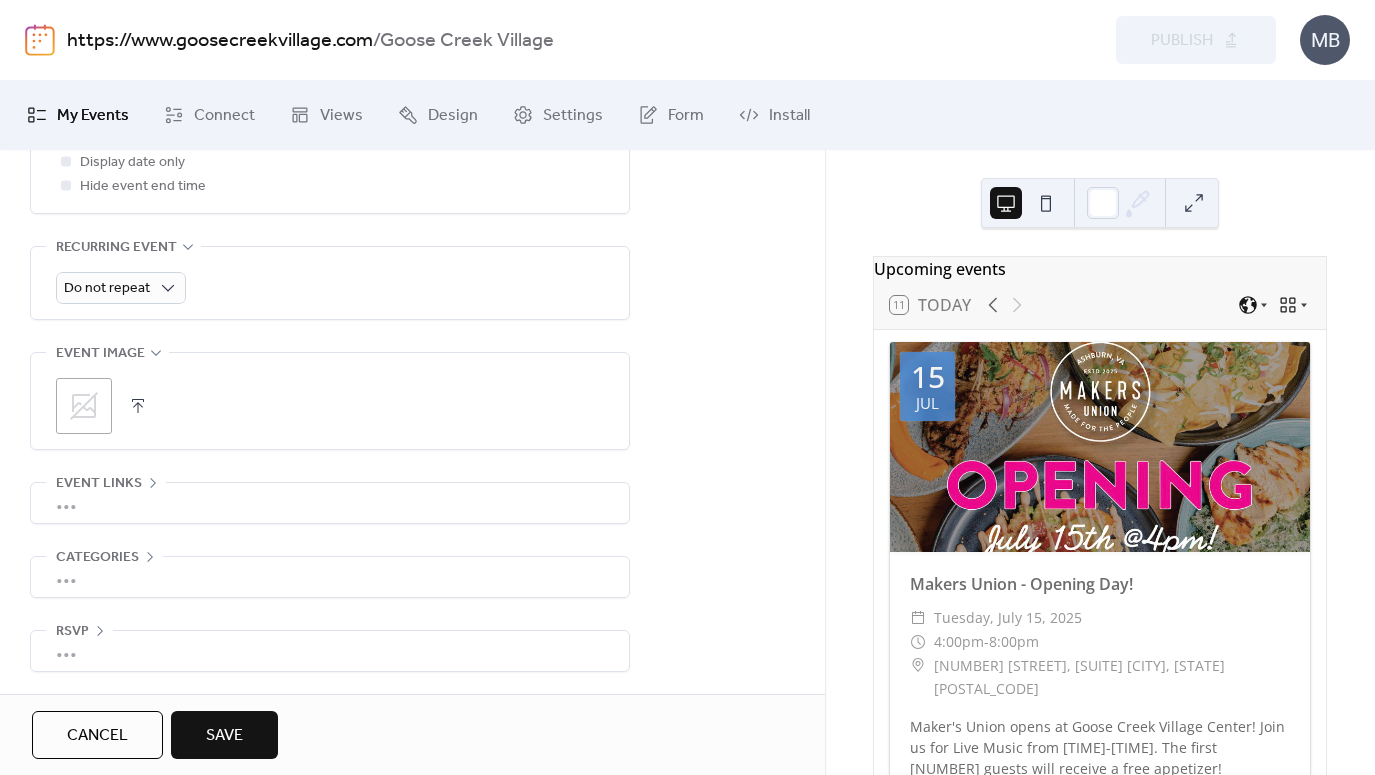 click 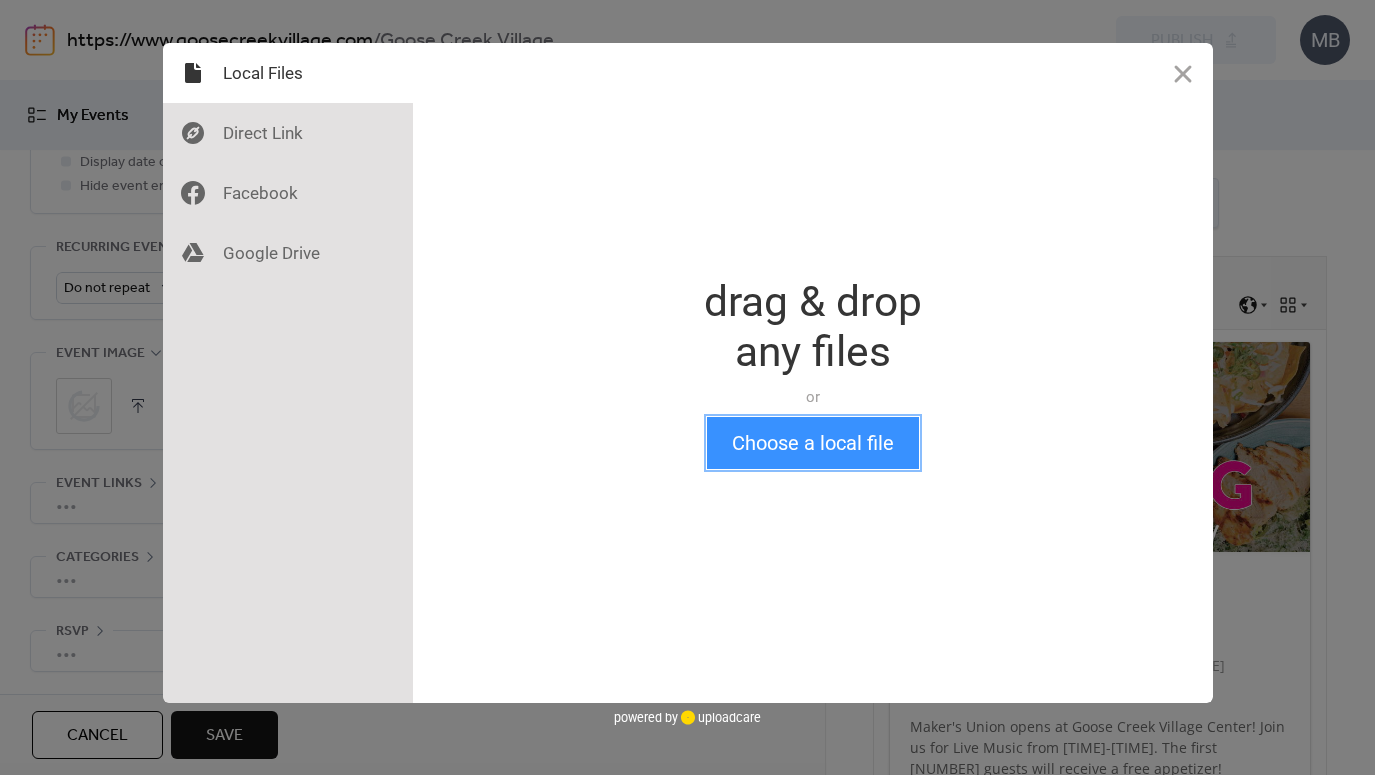 click on "Choose a local file" at bounding box center (813, 443) 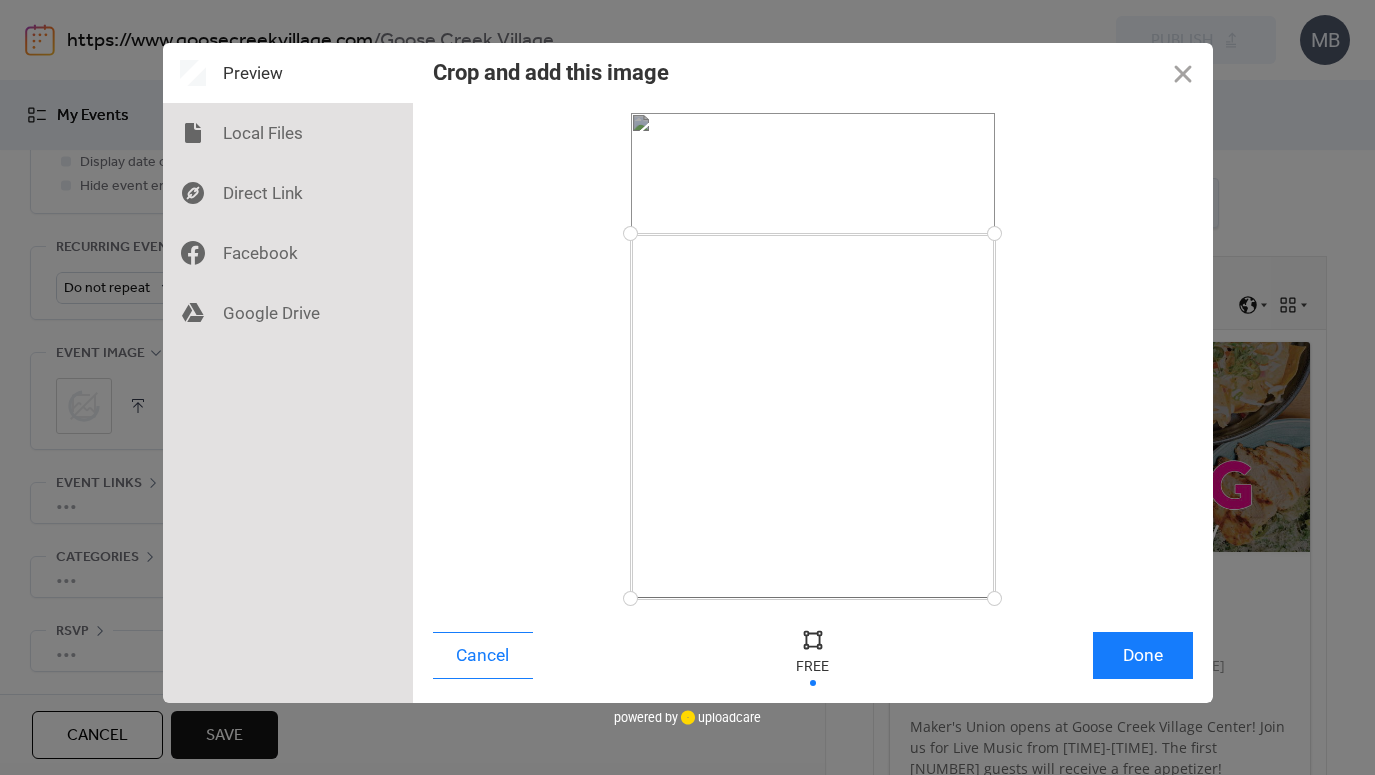 drag, startPoint x: 992, startPoint y: 108, endPoint x: 1042, endPoint y: 233, distance: 134.62912 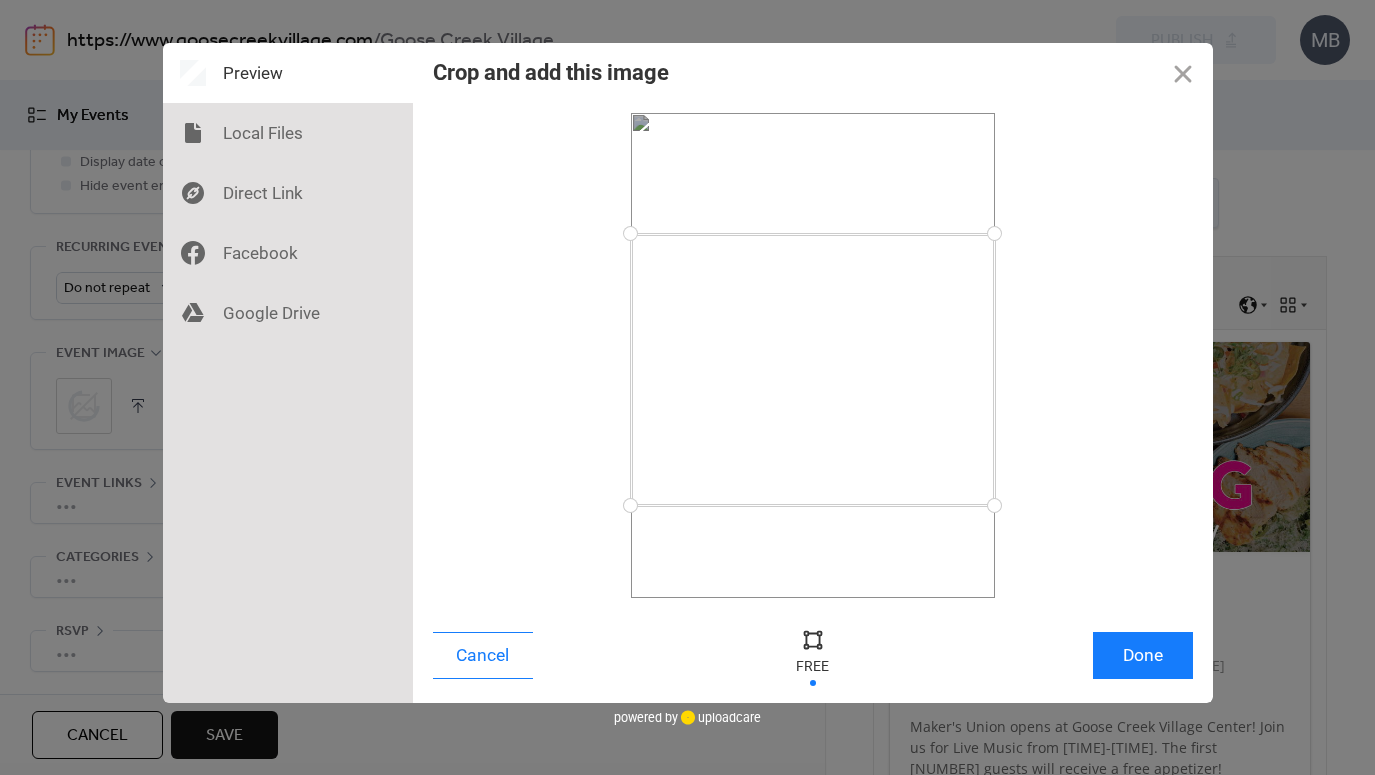 drag, startPoint x: 996, startPoint y: 596, endPoint x: 1049, endPoint y: 494, distance: 114.947815 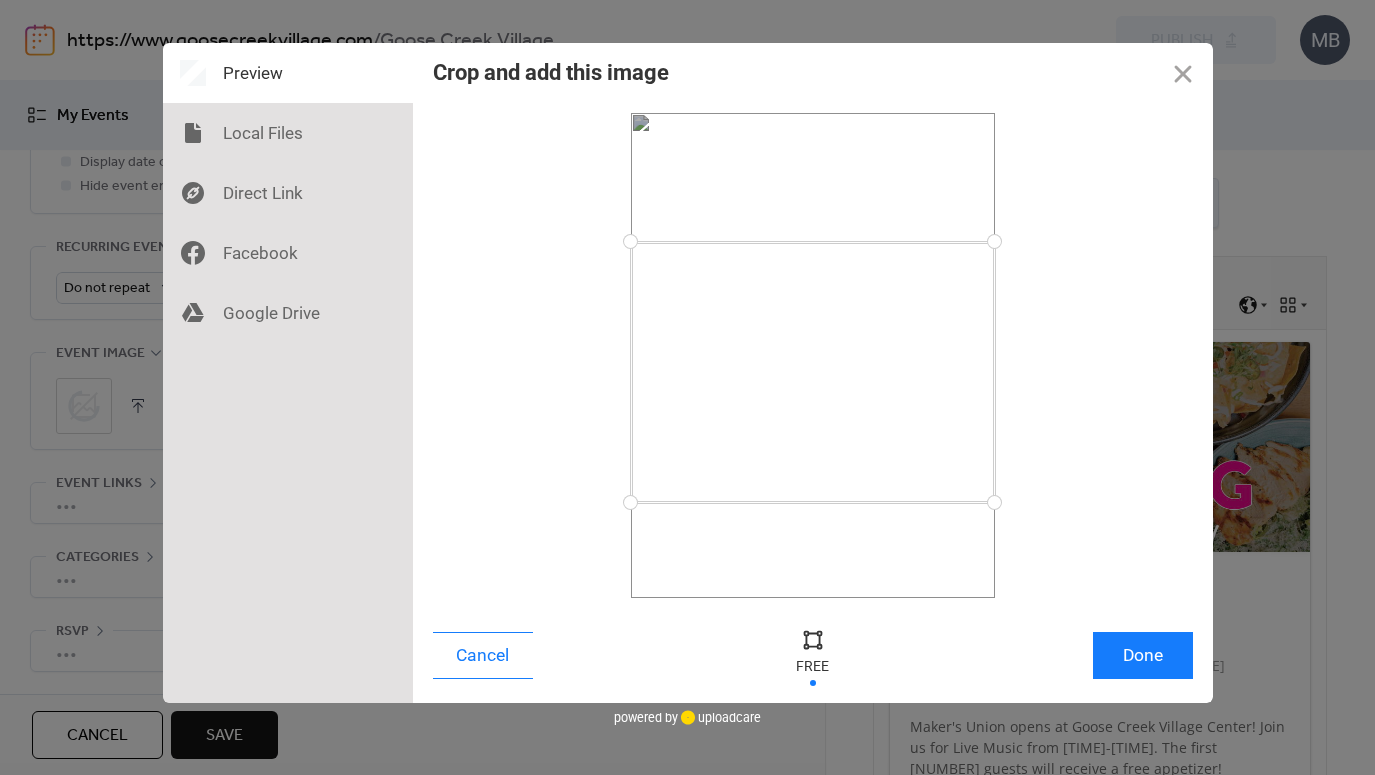 drag, startPoint x: 928, startPoint y: 390, endPoint x: 937, endPoint y: 397, distance: 11.401754 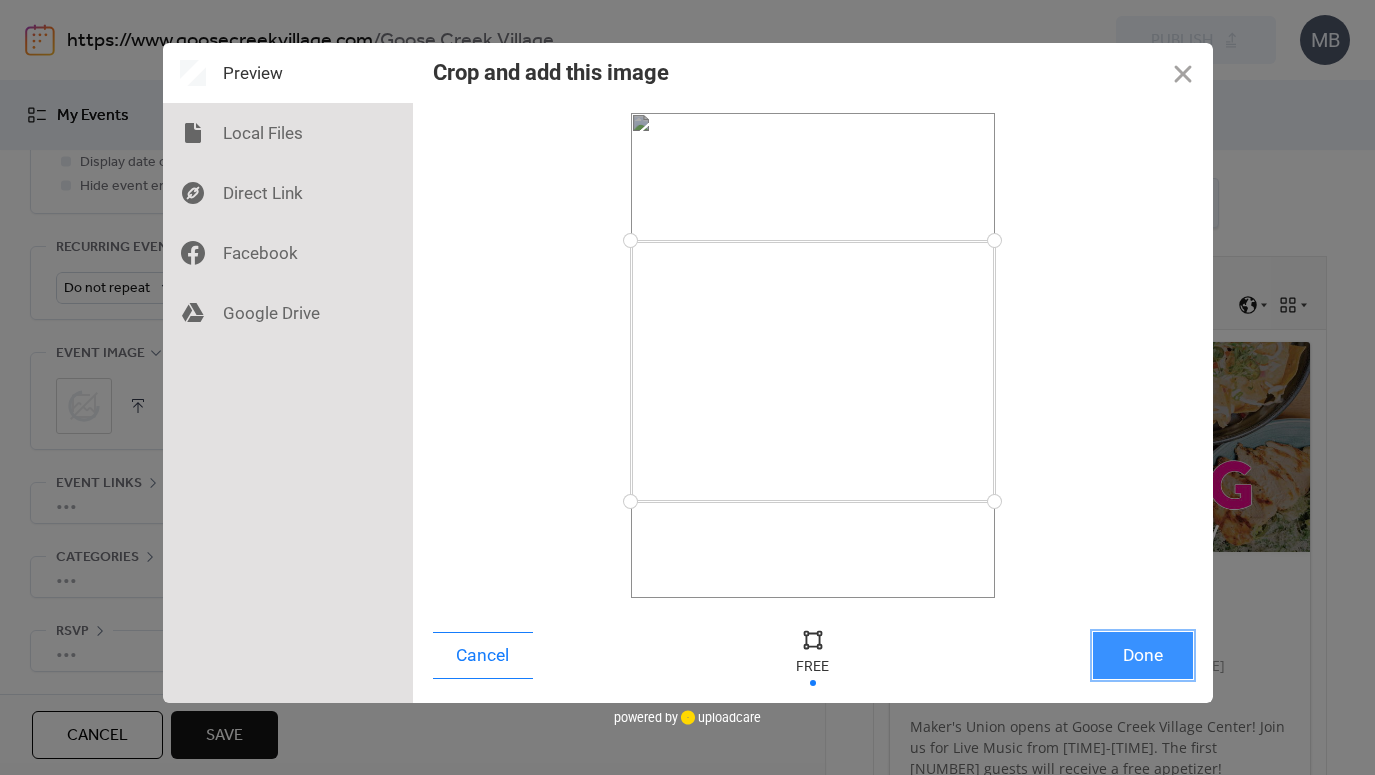 click on "Done" at bounding box center [1143, 655] 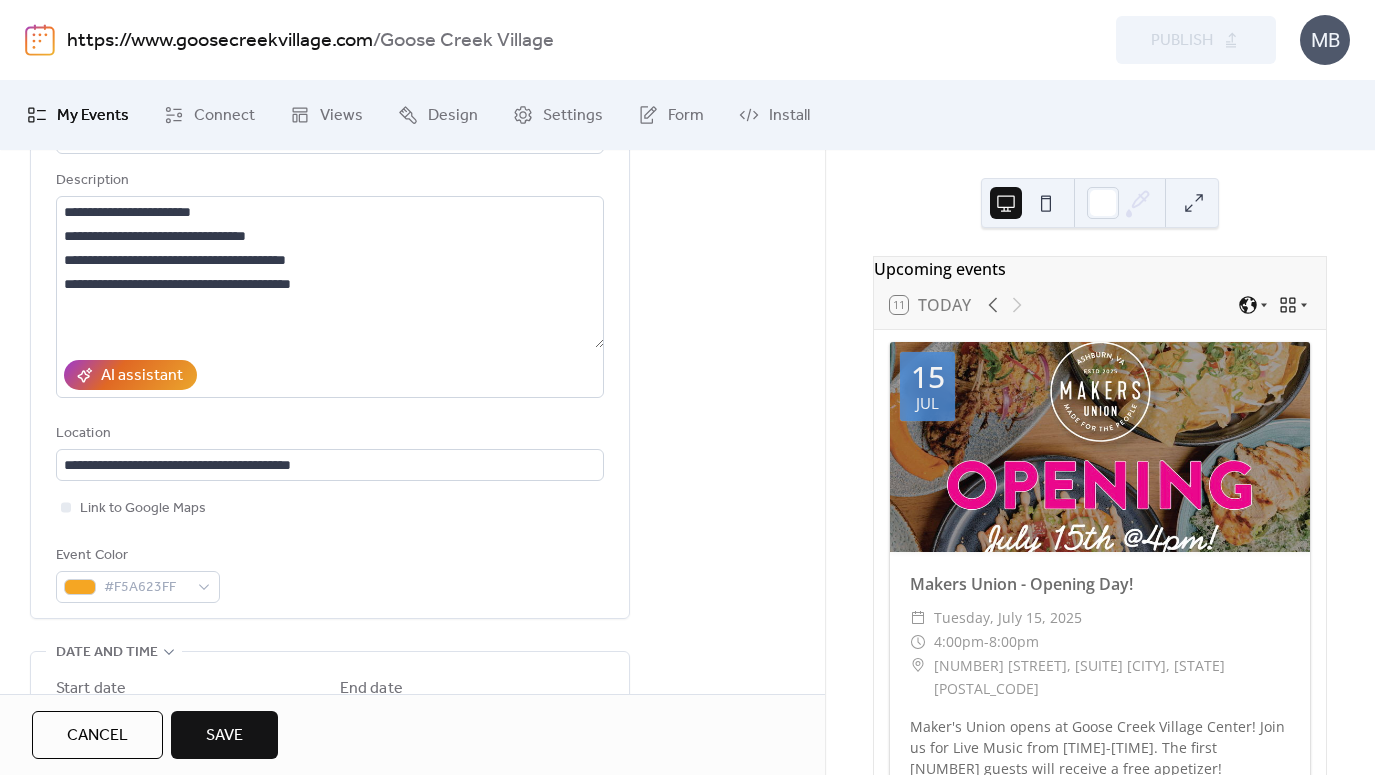 scroll, scrollTop: 10, scrollLeft: 0, axis: vertical 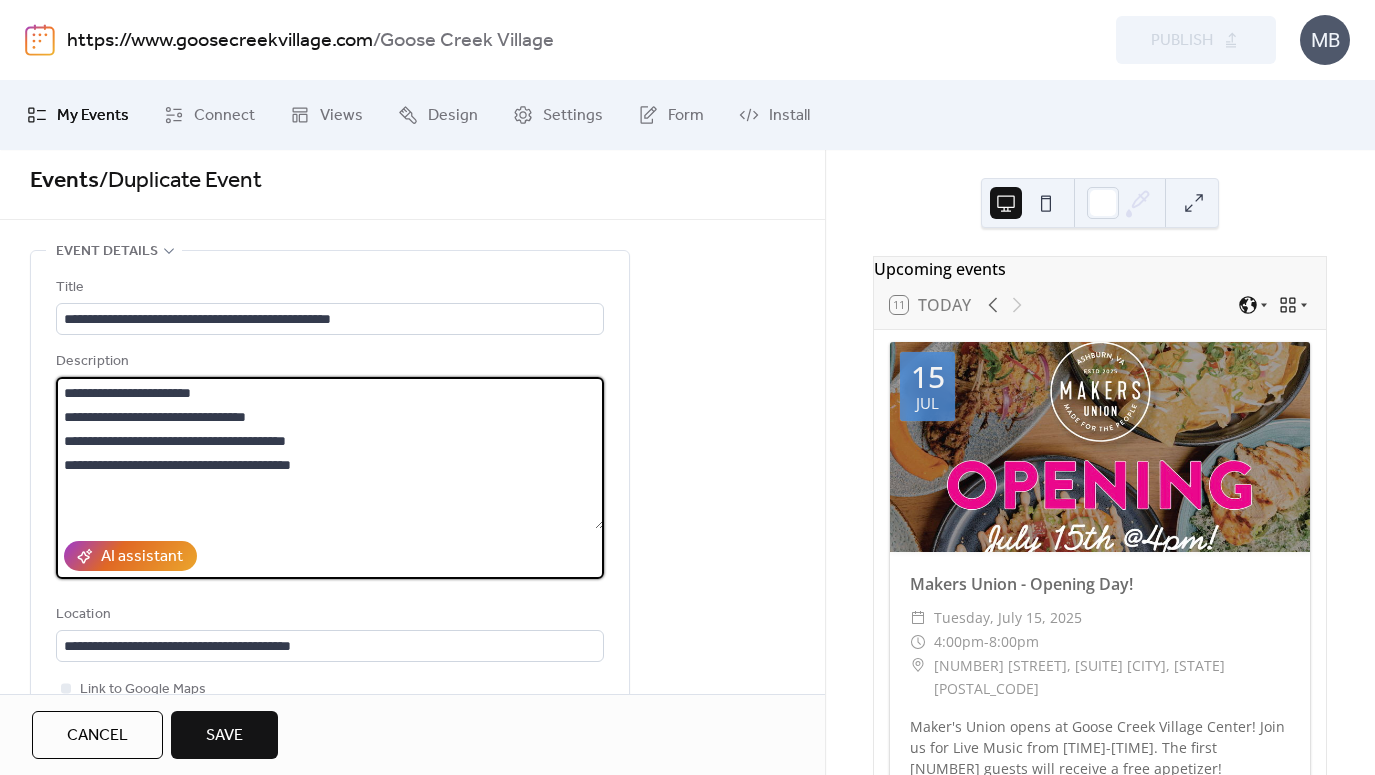 click on "**********" at bounding box center [330, 453] 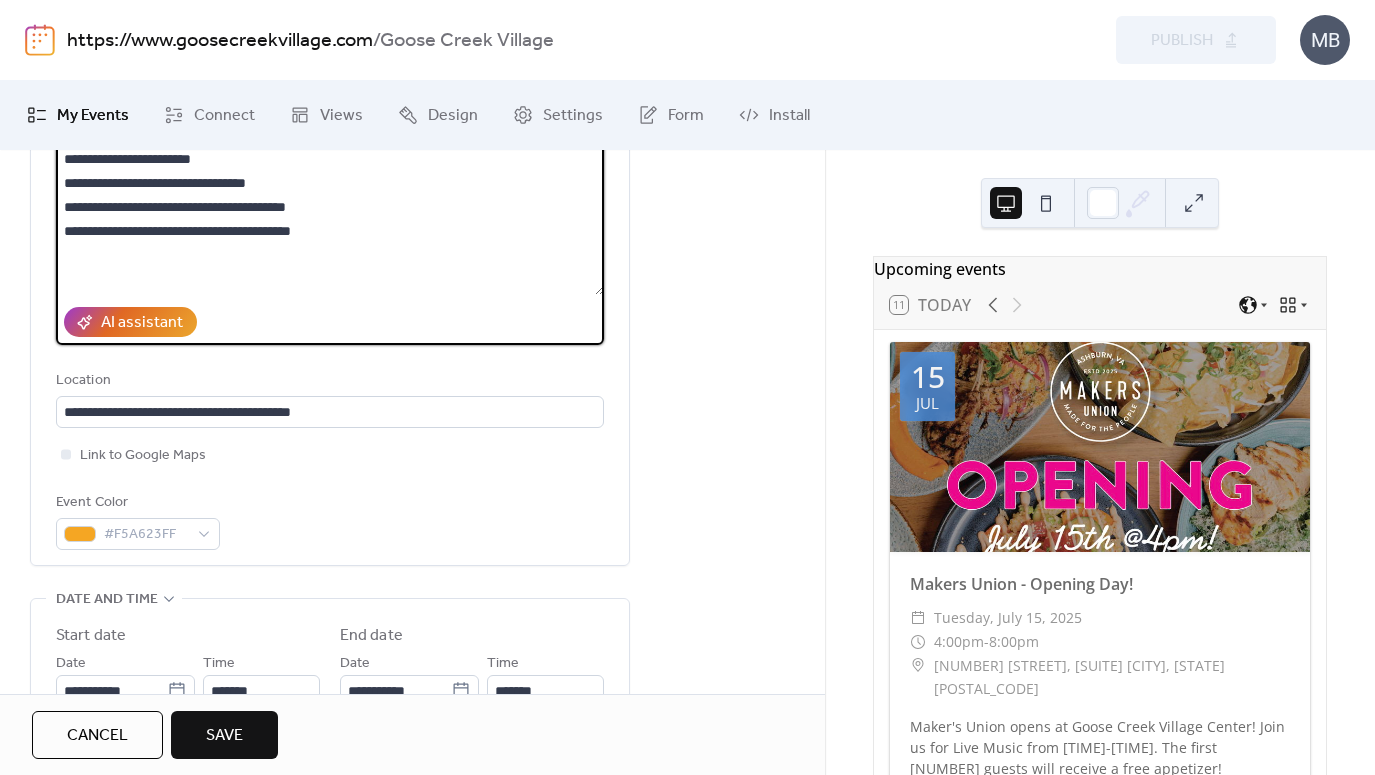 scroll, scrollTop: 246, scrollLeft: 0, axis: vertical 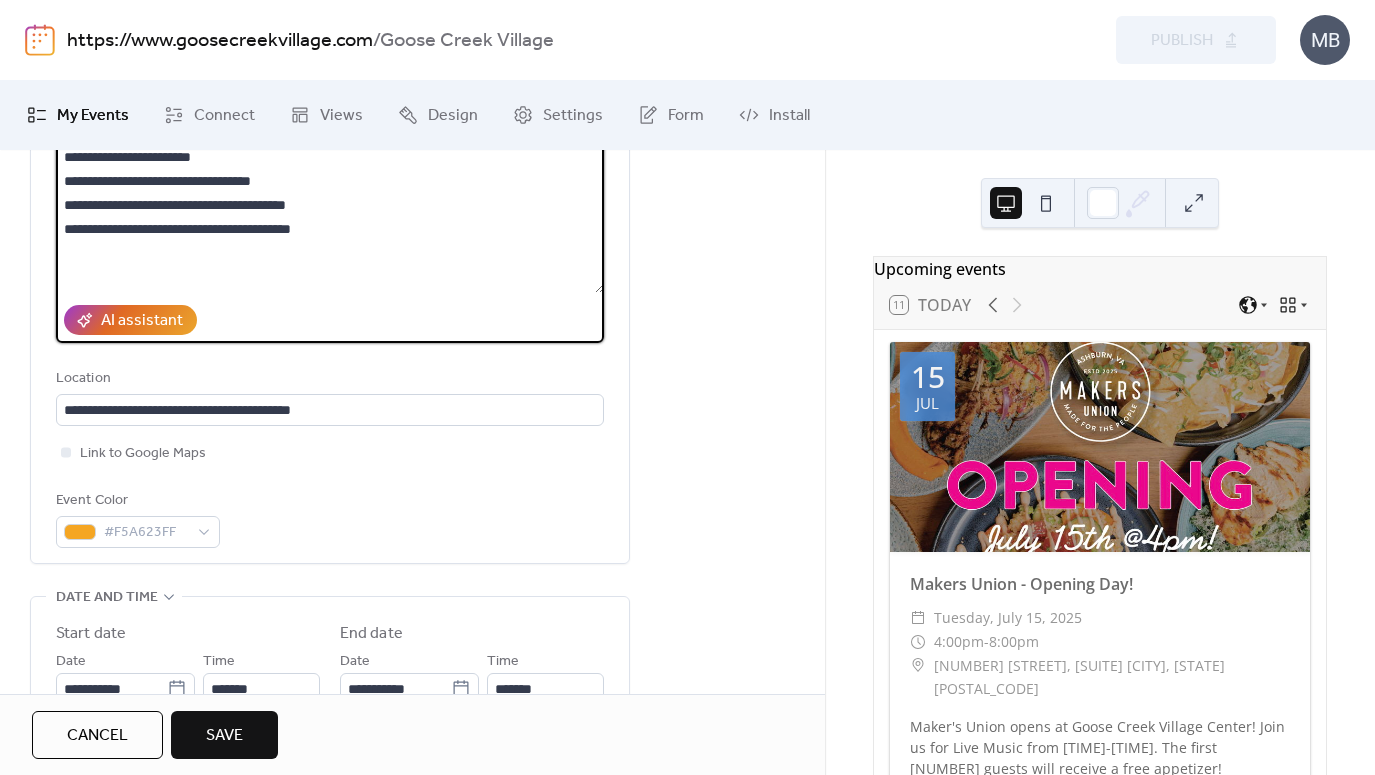 type on "**********" 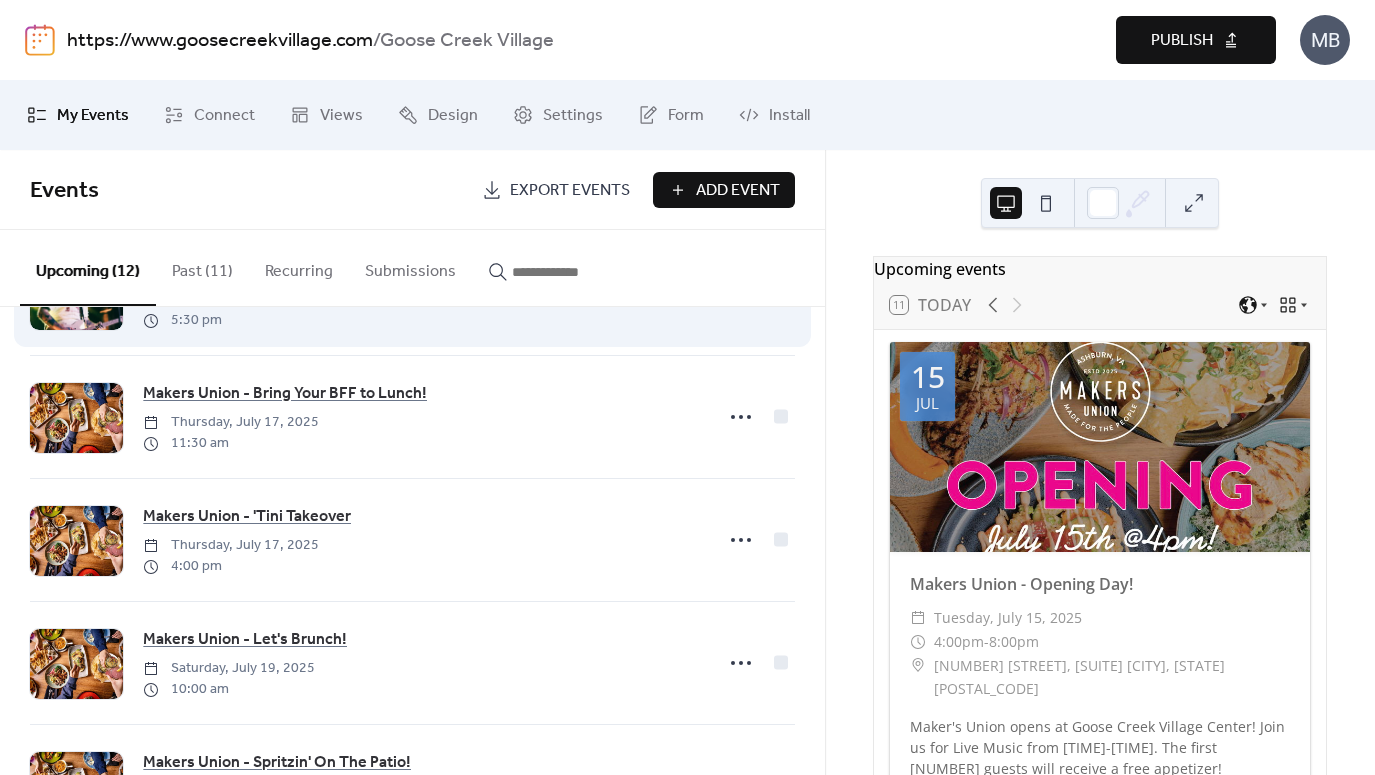 scroll, scrollTop: 0, scrollLeft: 0, axis: both 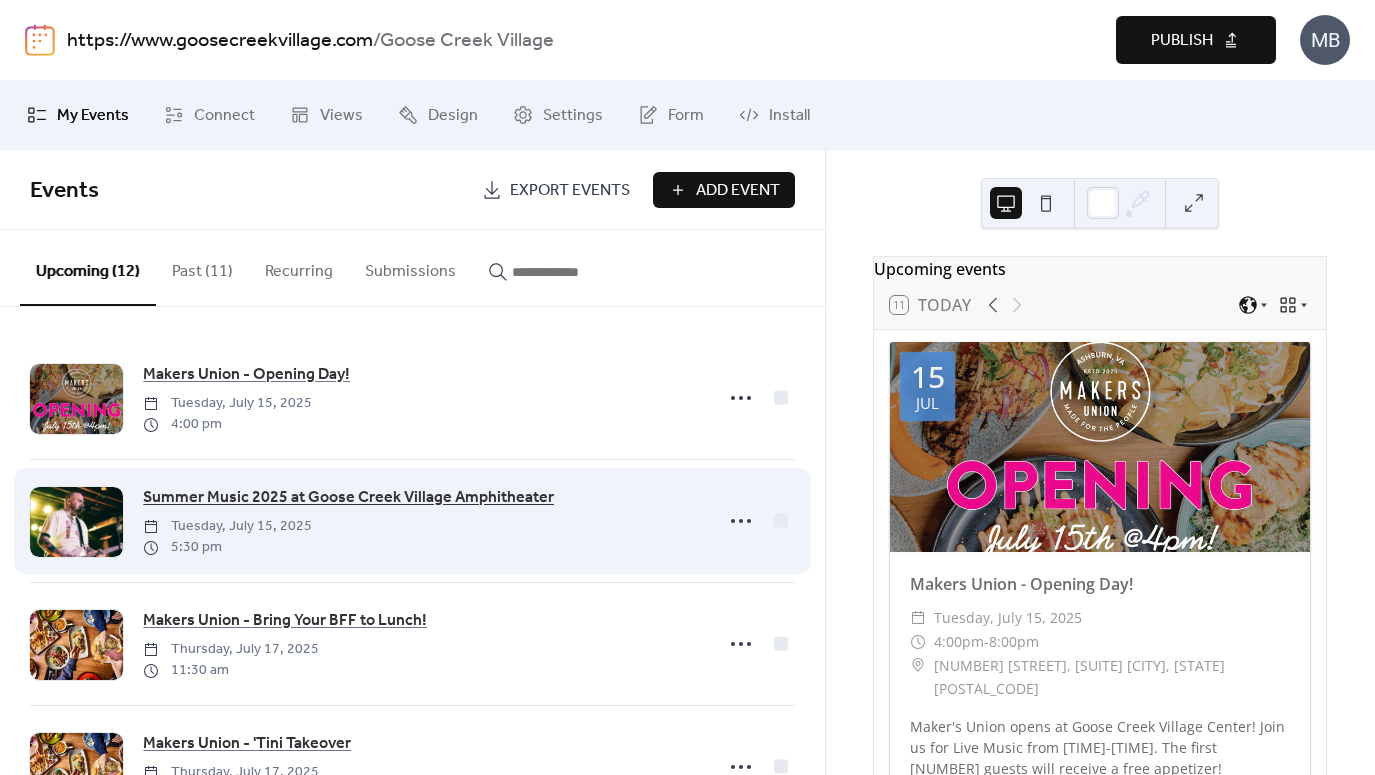click on "Summer Music 2025 at Goose Creek Village Amphitheater" at bounding box center (348, 498) 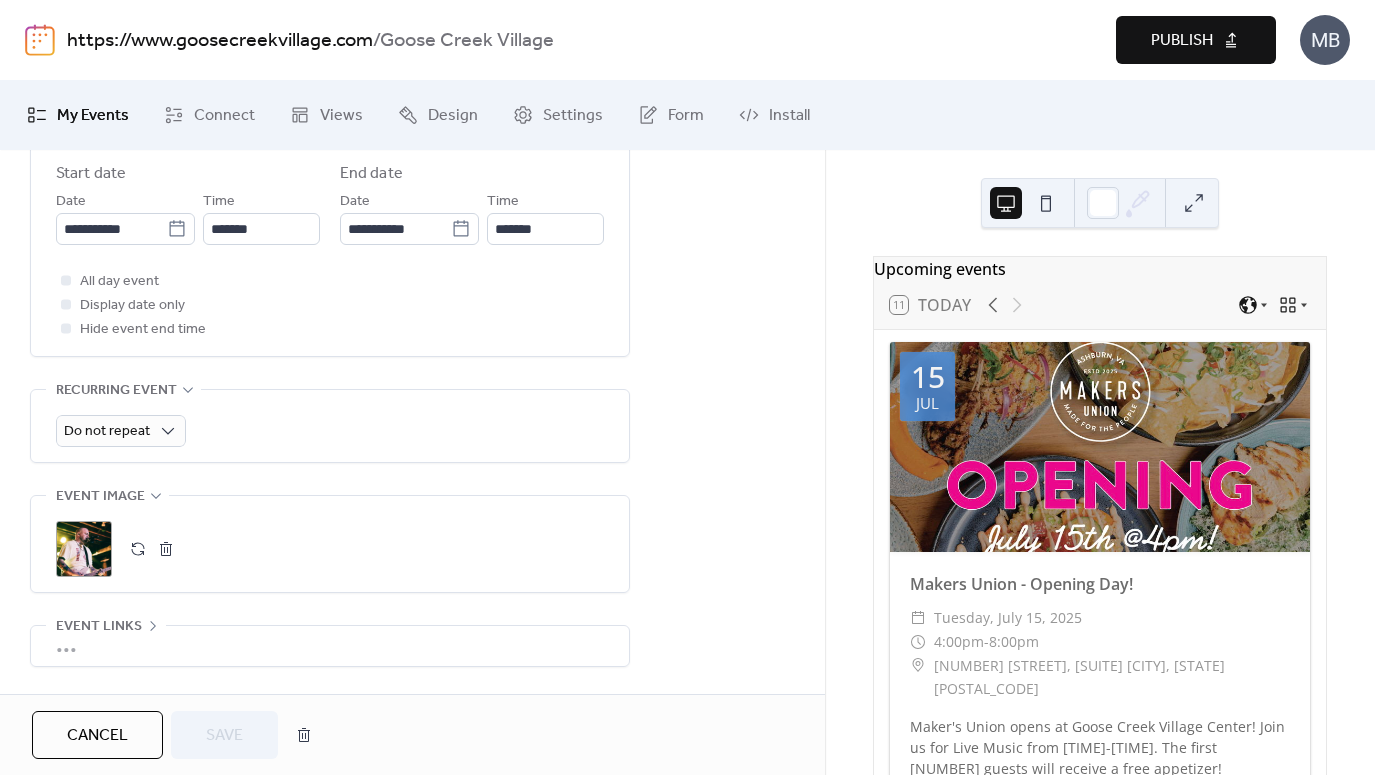 scroll, scrollTop: 0, scrollLeft: 0, axis: both 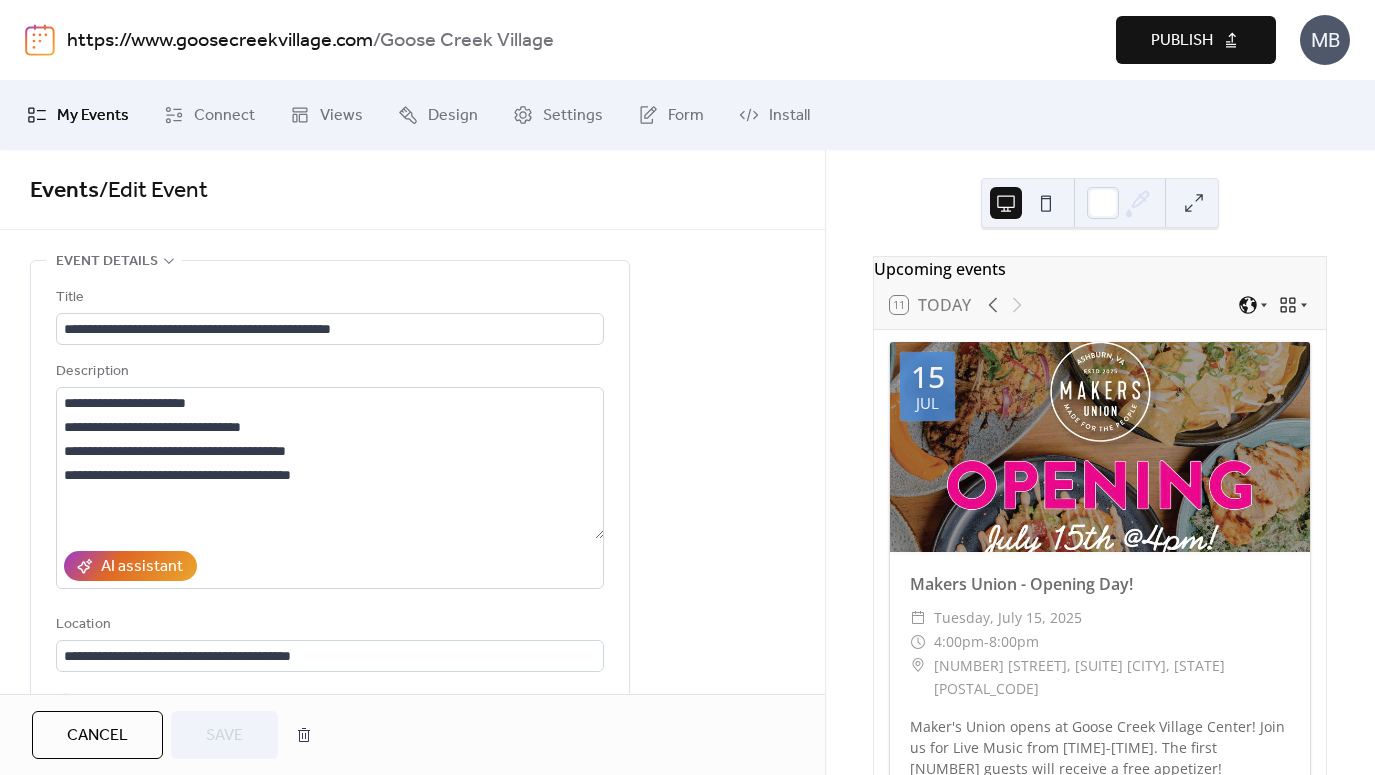 click on "Cancel" at bounding box center [97, 736] 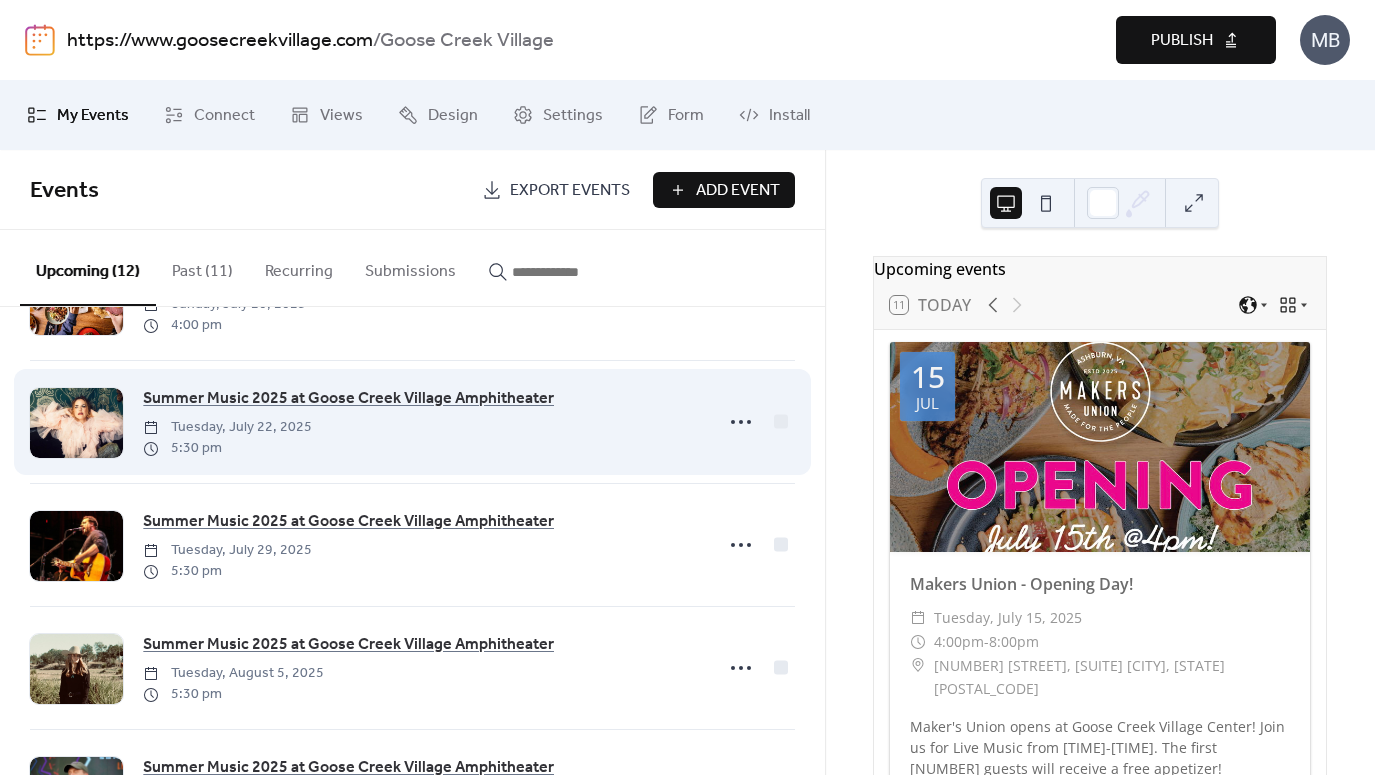 scroll, scrollTop: 924, scrollLeft: 0, axis: vertical 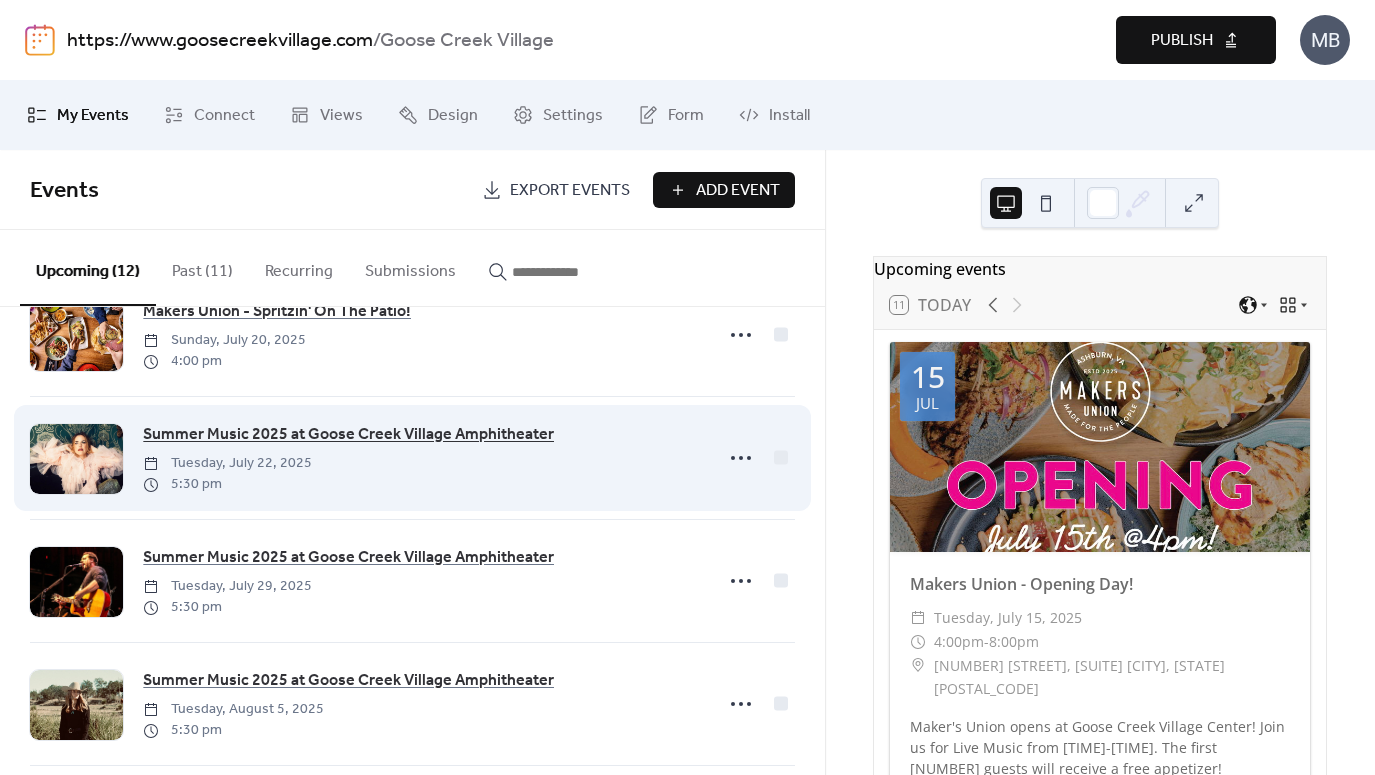 click on "Summer Music 2025 at Goose Creek Village Amphitheater" at bounding box center [348, 435] 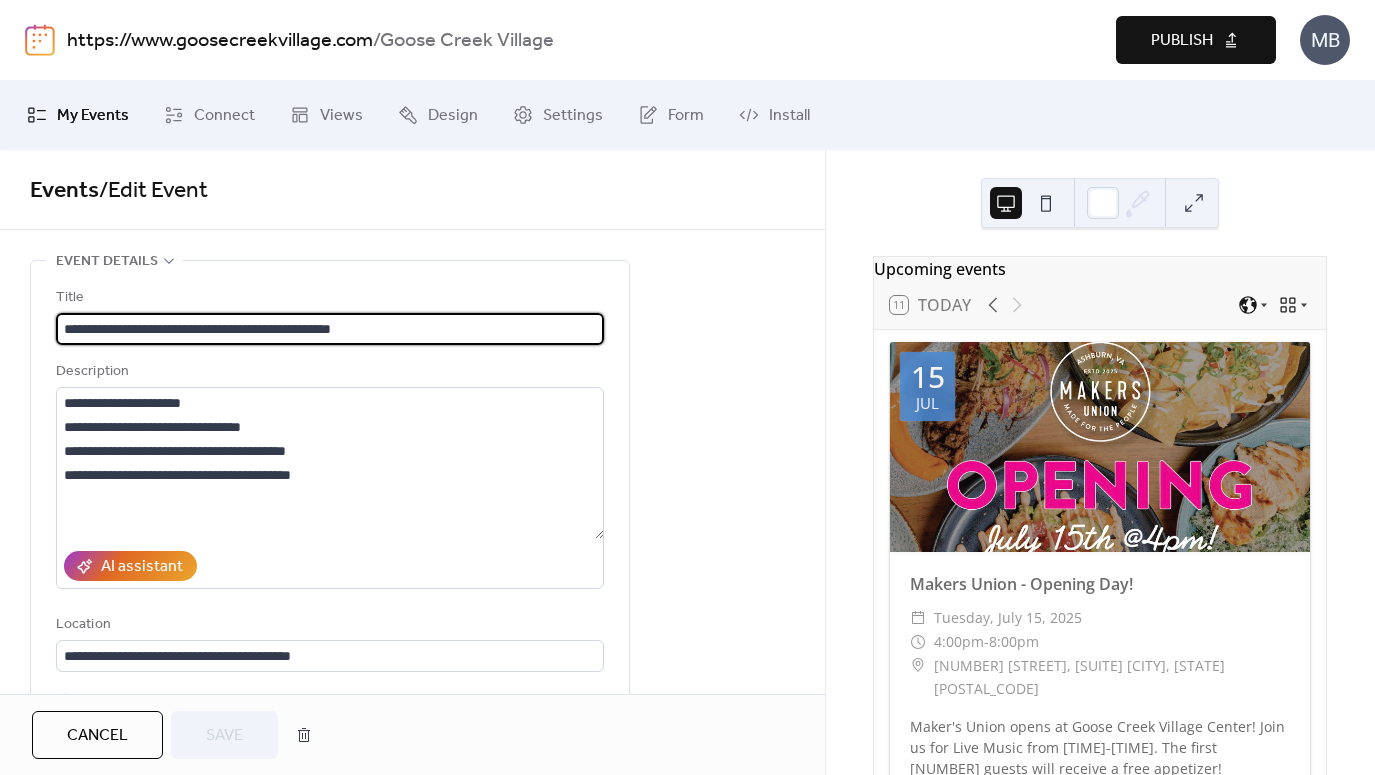 scroll, scrollTop: 3, scrollLeft: 0, axis: vertical 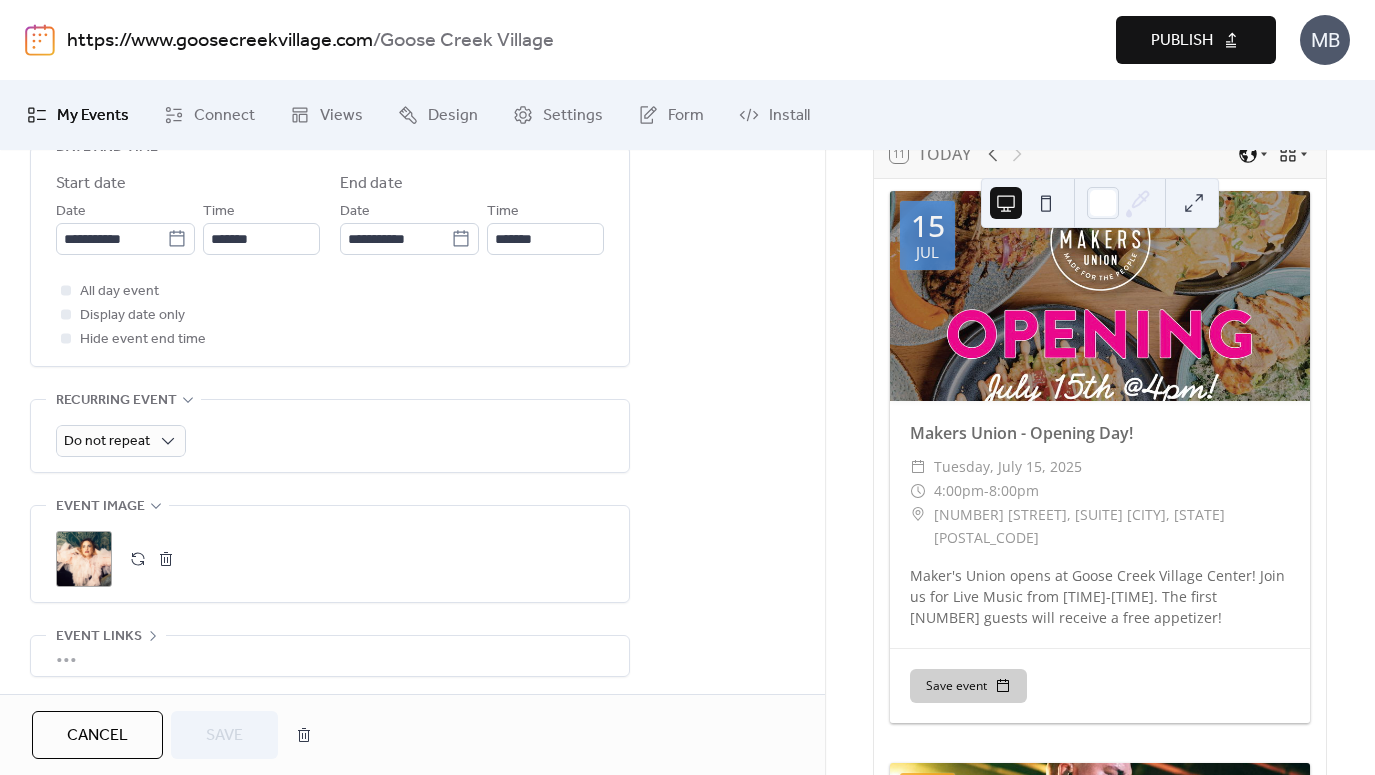 click on "Cancel" at bounding box center [97, 736] 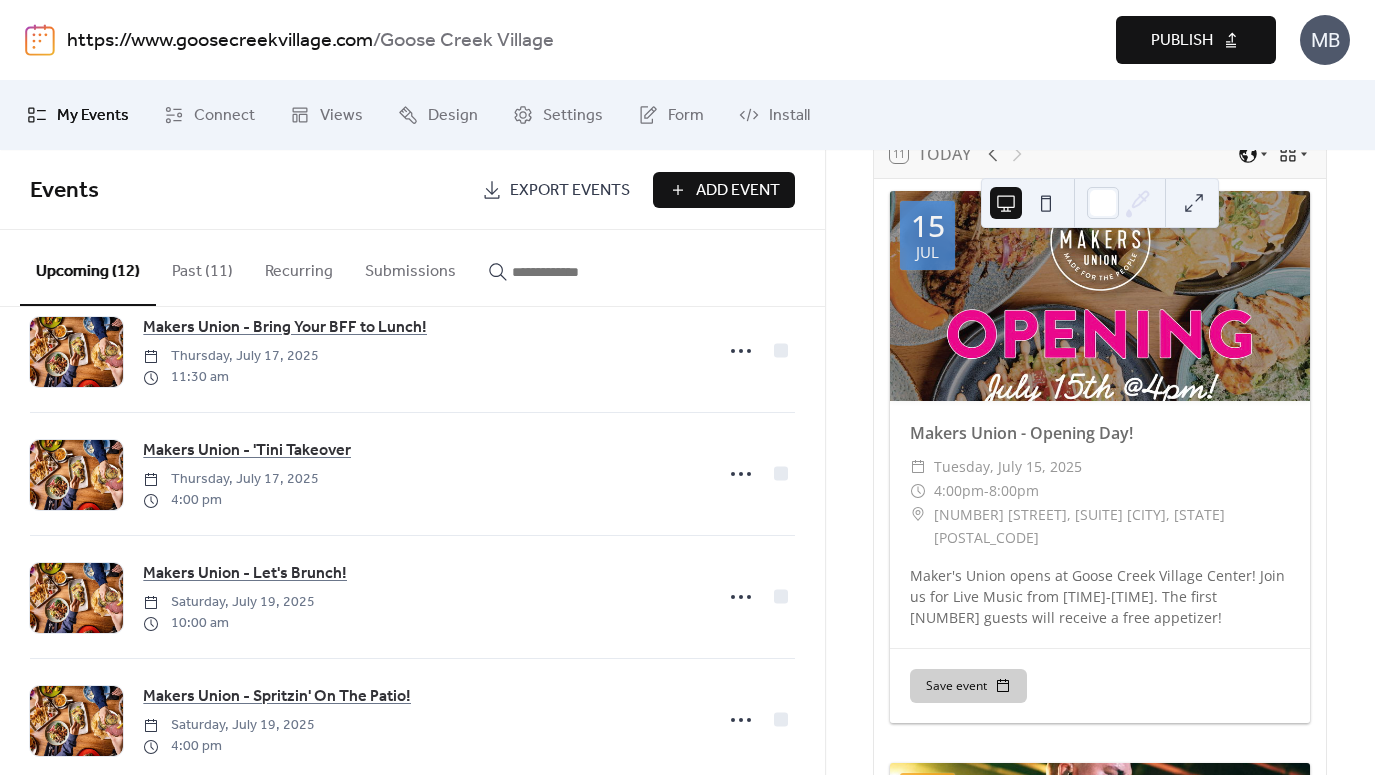 scroll, scrollTop: 1073, scrollLeft: 0, axis: vertical 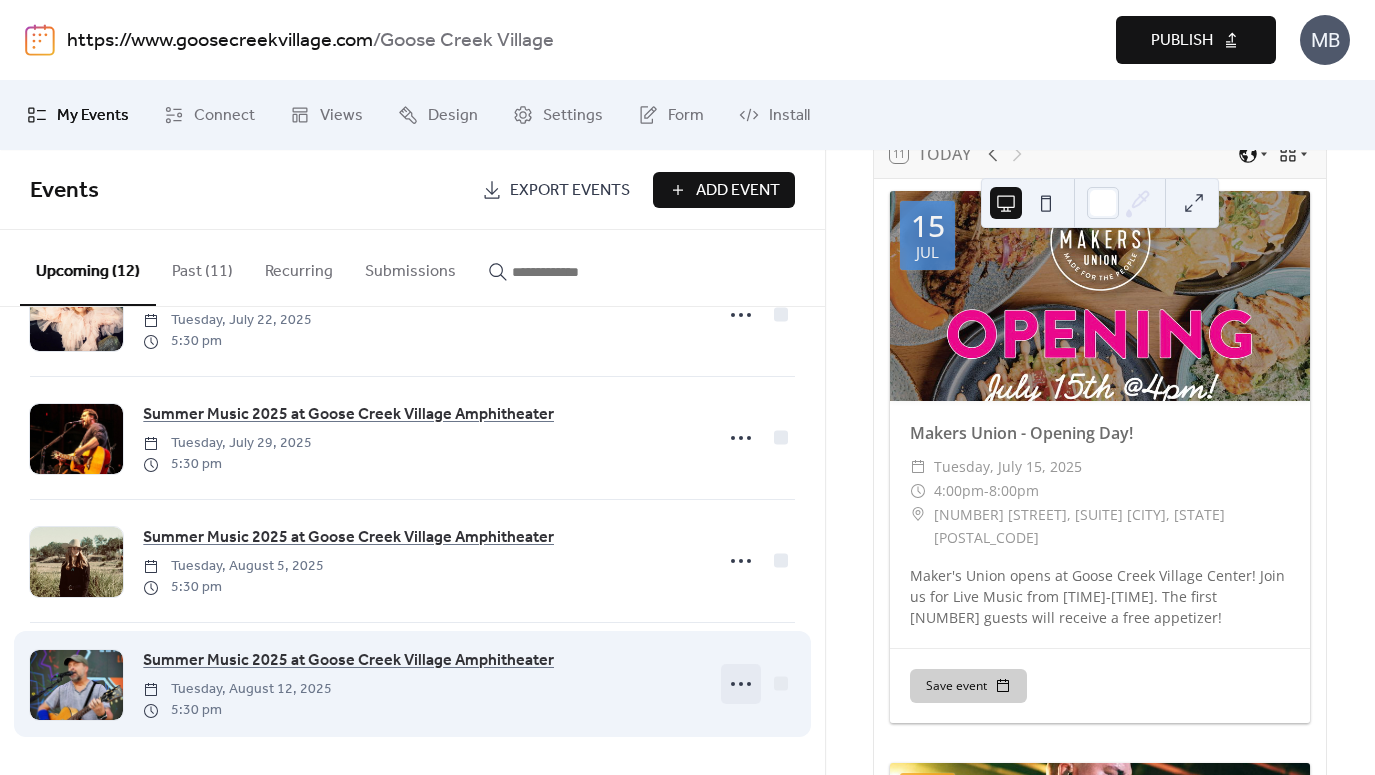 click 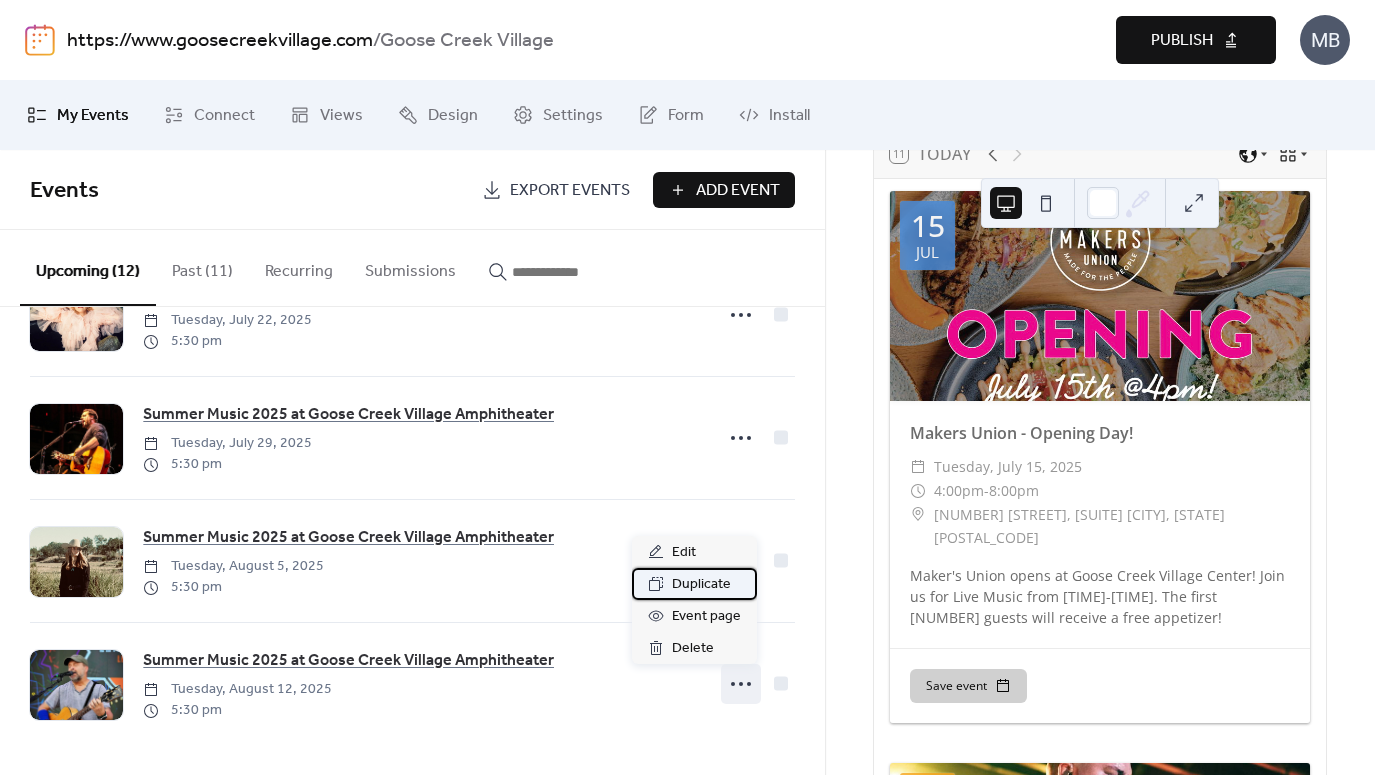 click on "Duplicate" at bounding box center (701, 585) 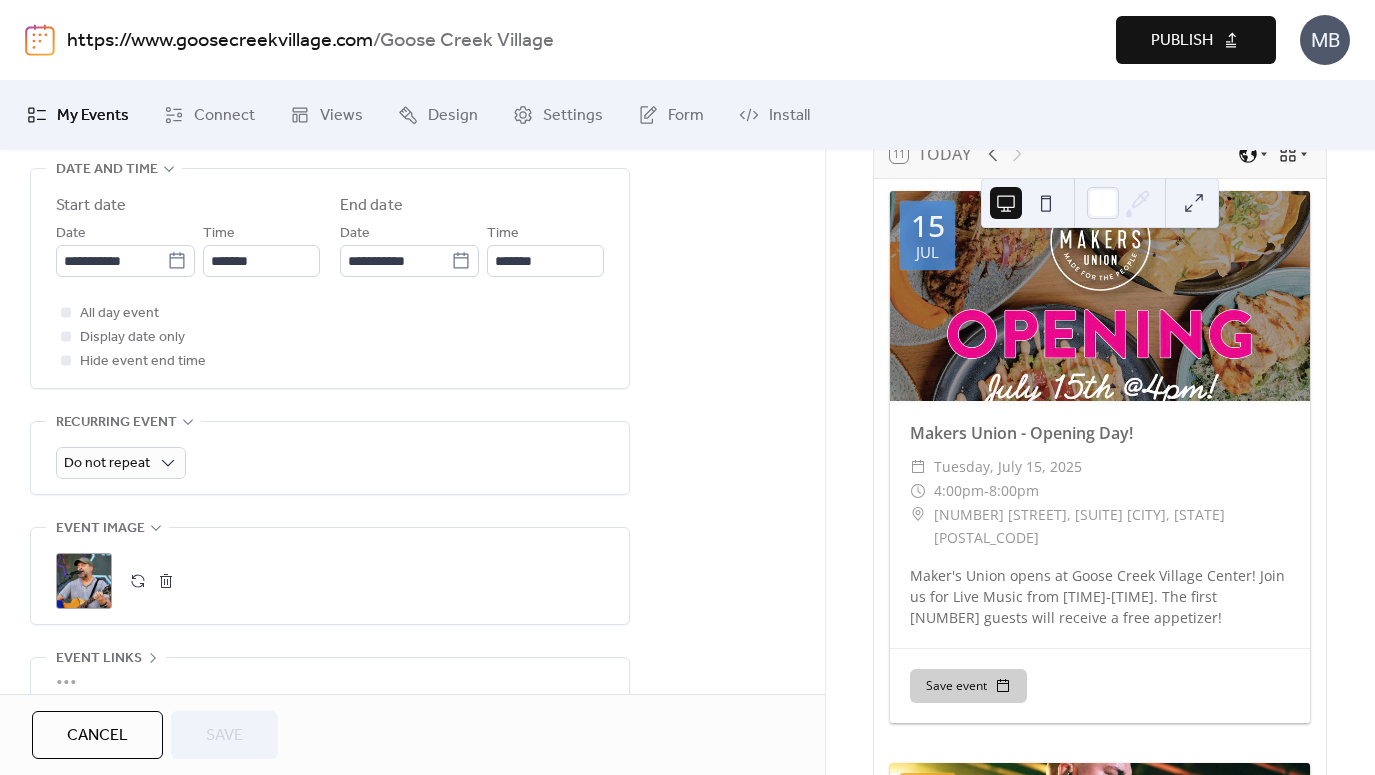 scroll, scrollTop: 673, scrollLeft: 0, axis: vertical 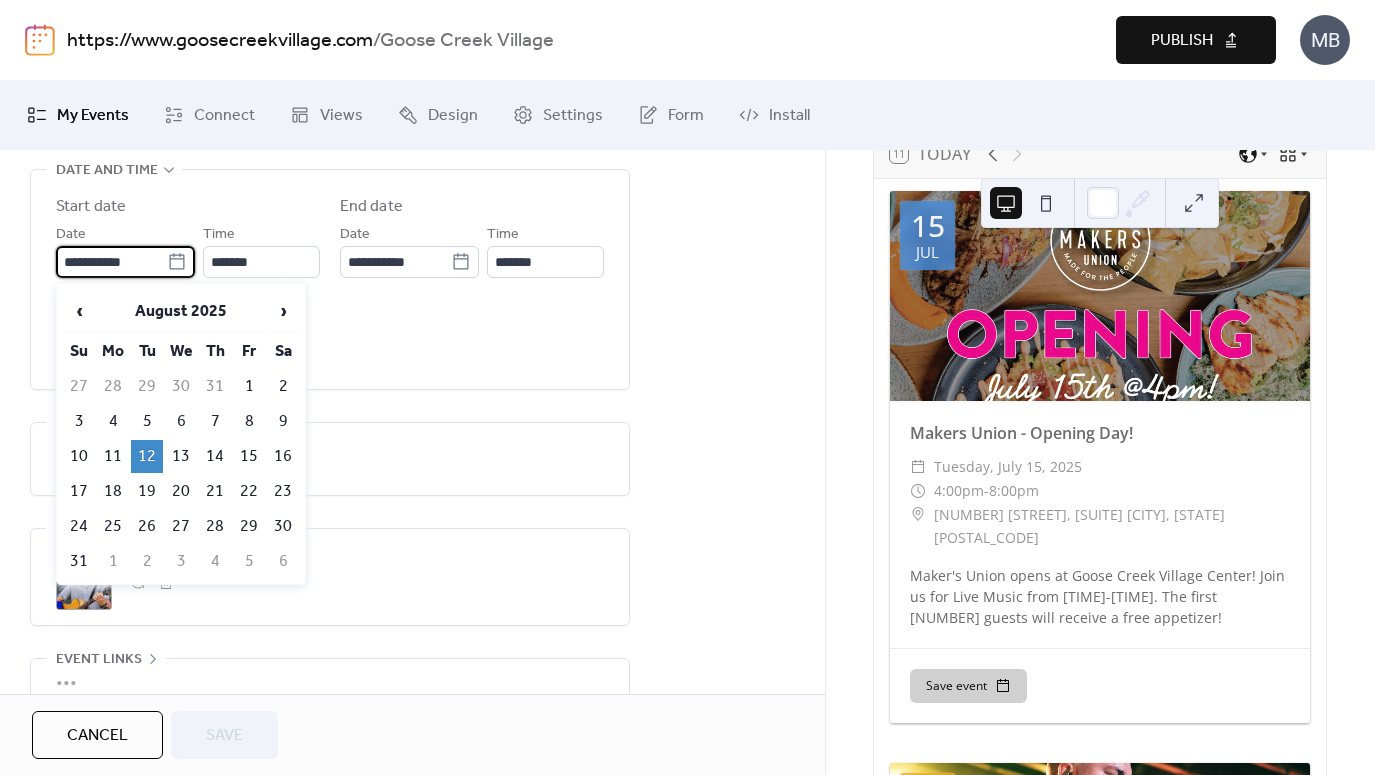 click on "**********" at bounding box center [111, 262] 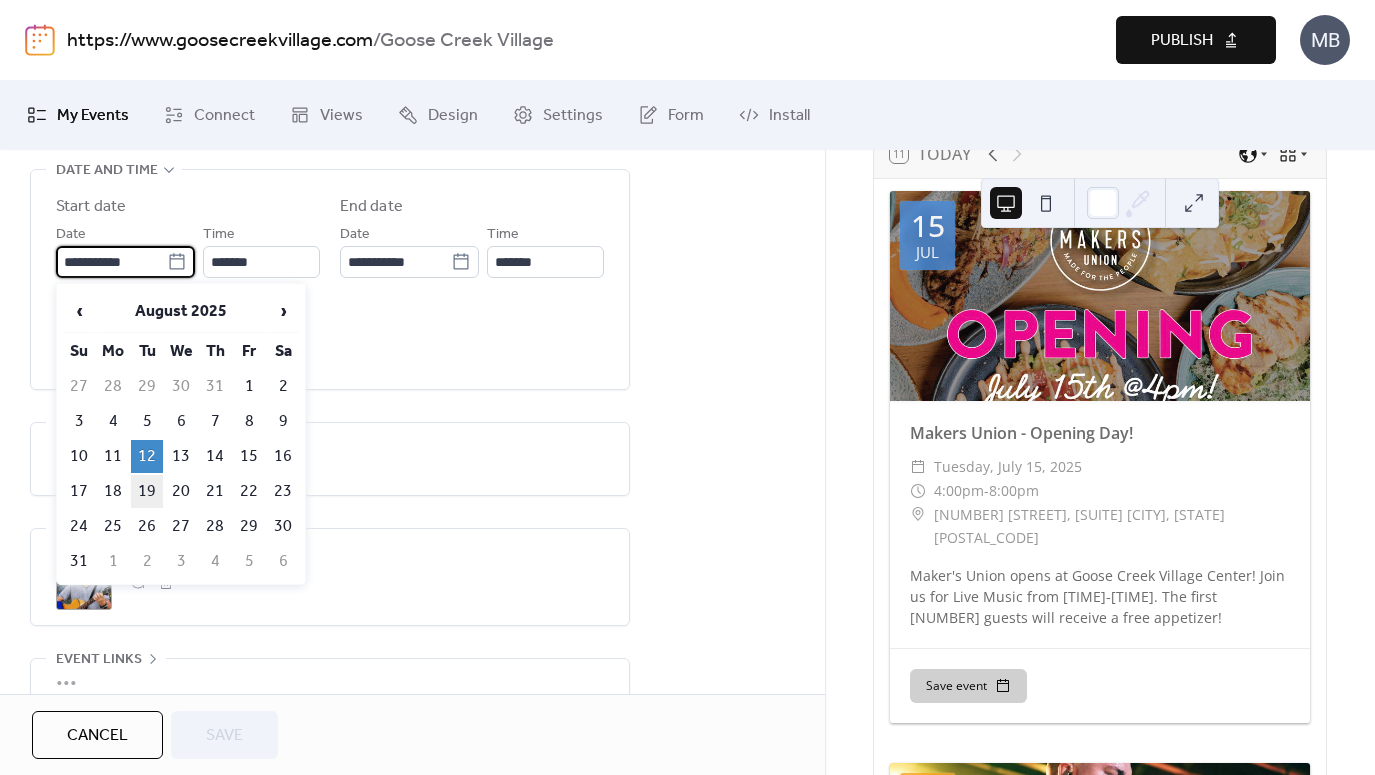 click on "19" at bounding box center (147, 491) 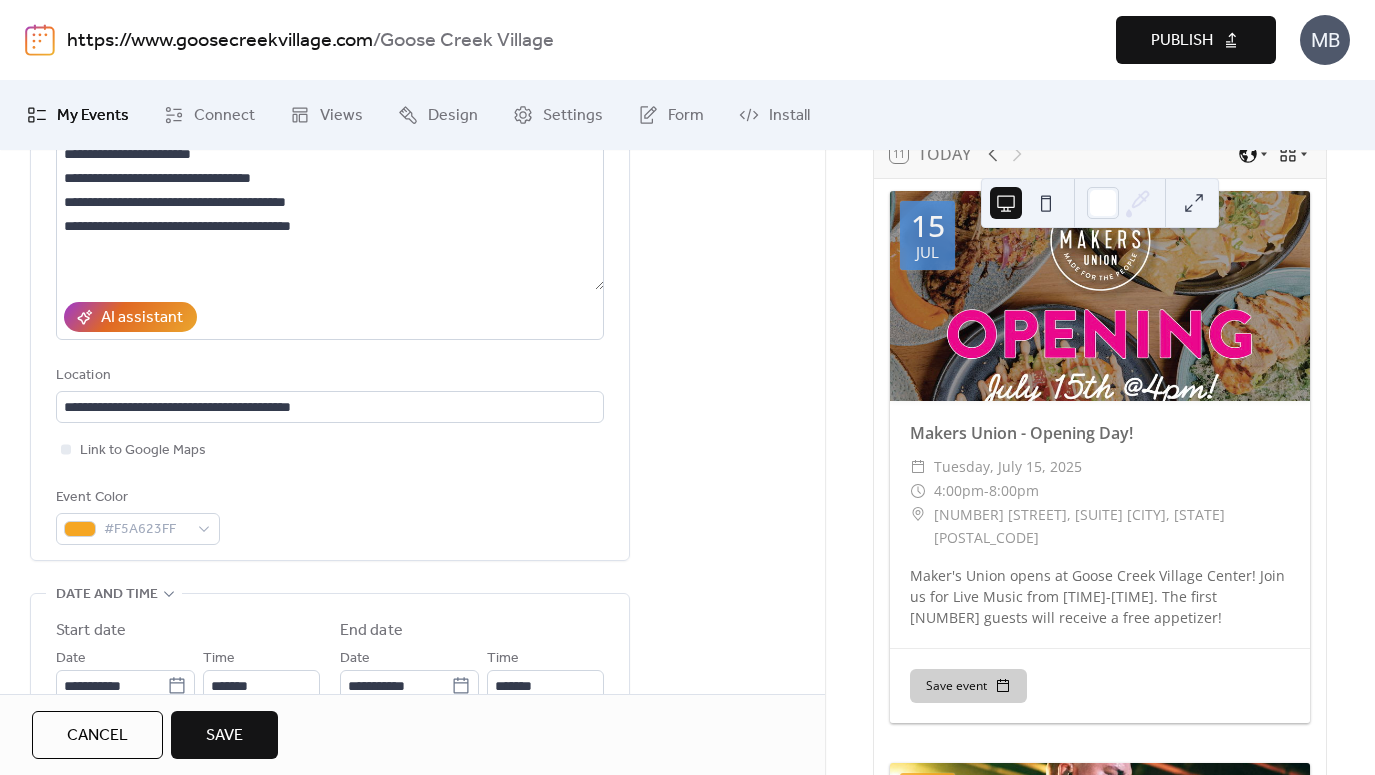 scroll, scrollTop: 0, scrollLeft: 0, axis: both 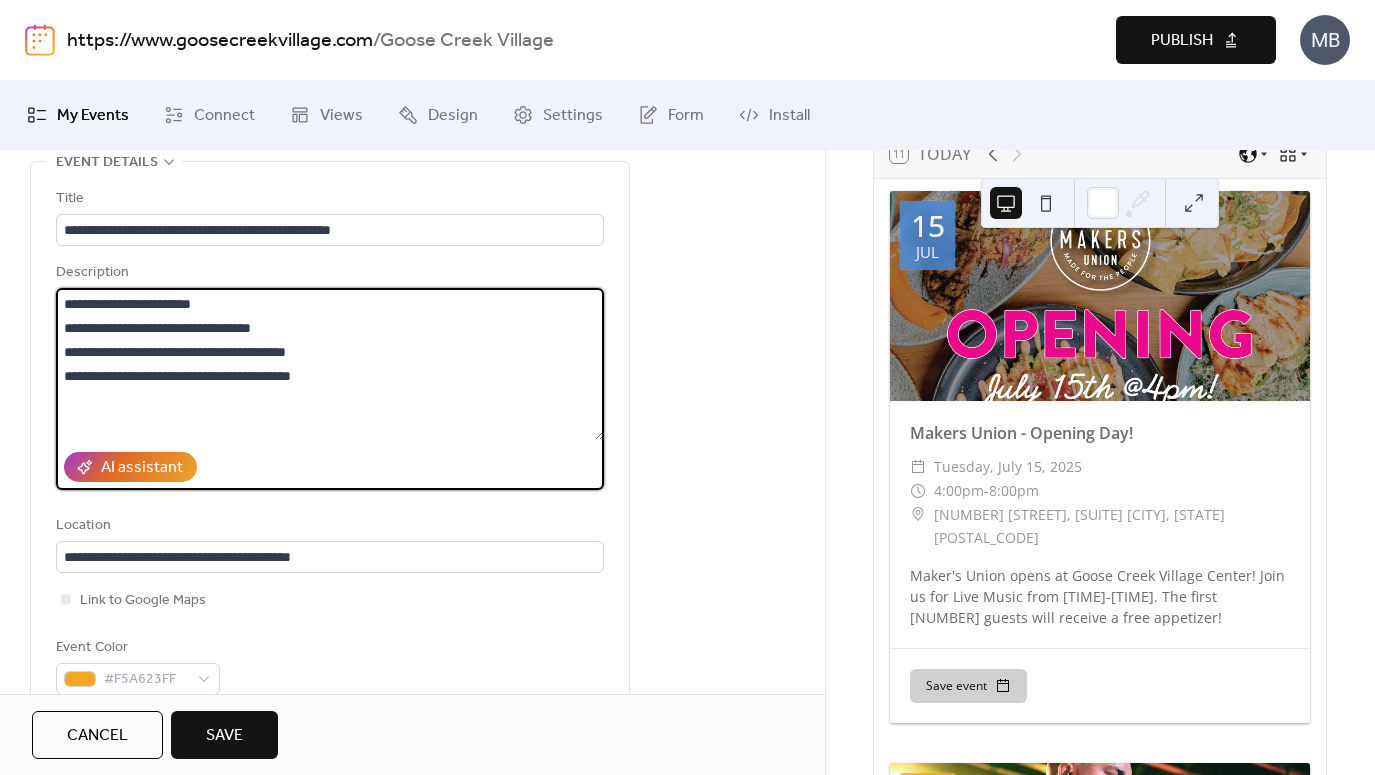 click on "**********" at bounding box center (330, 364) 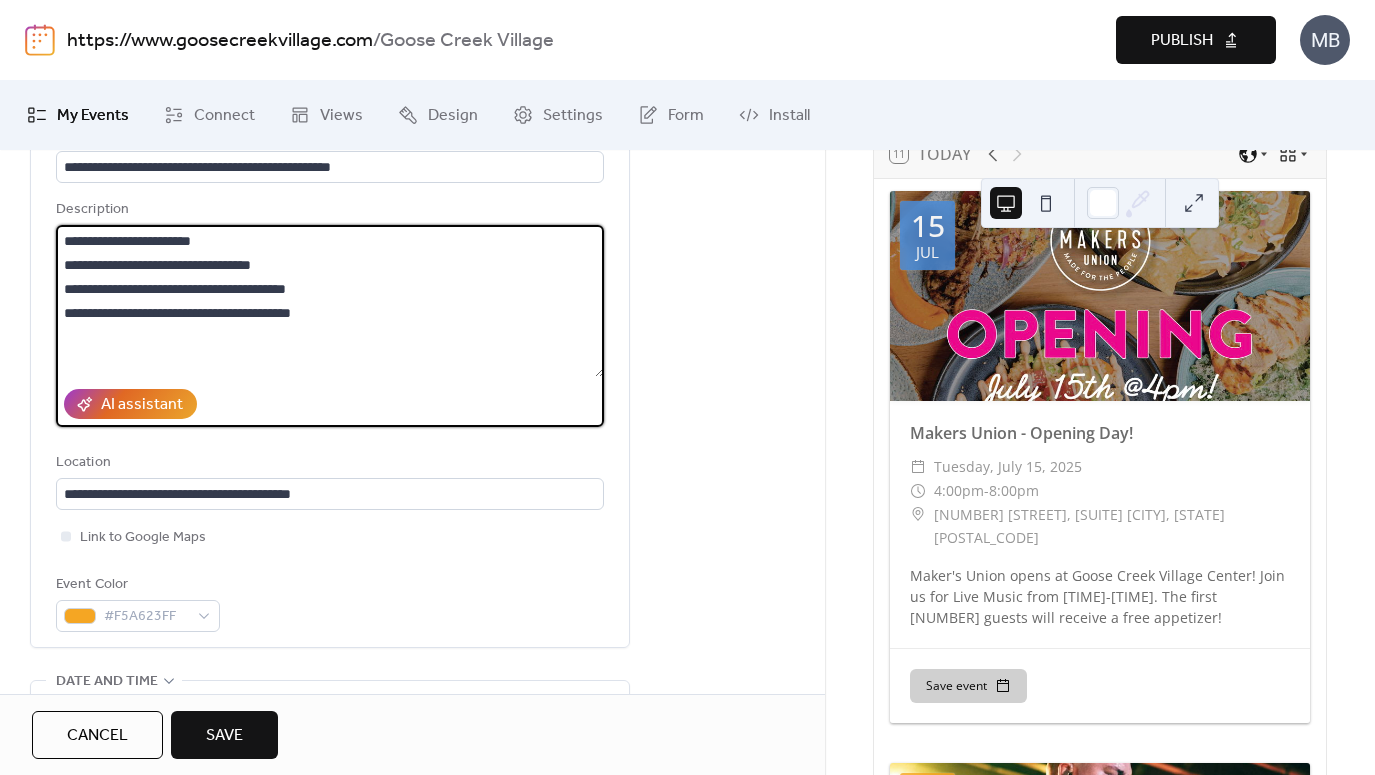 scroll, scrollTop: 132, scrollLeft: 0, axis: vertical 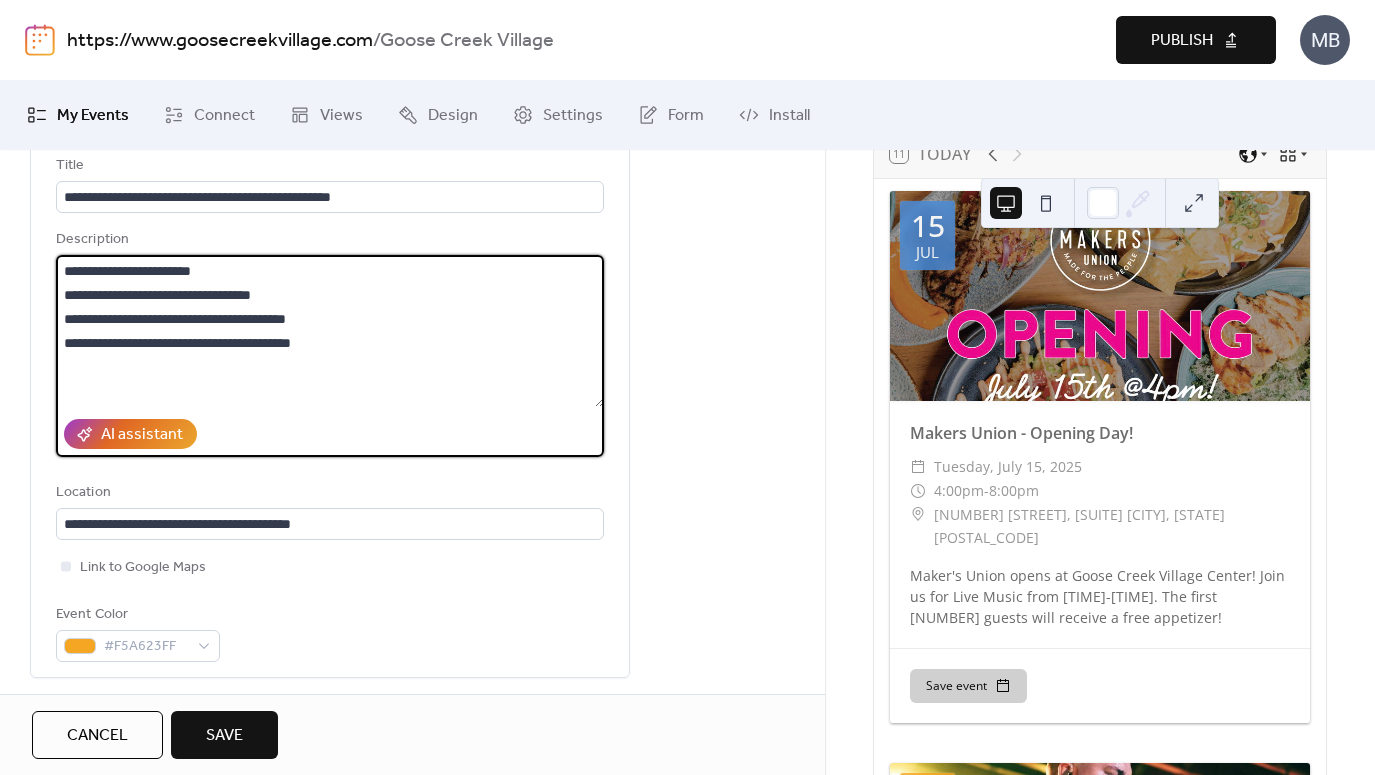 click on "**********" at bounding box center [330, 331] 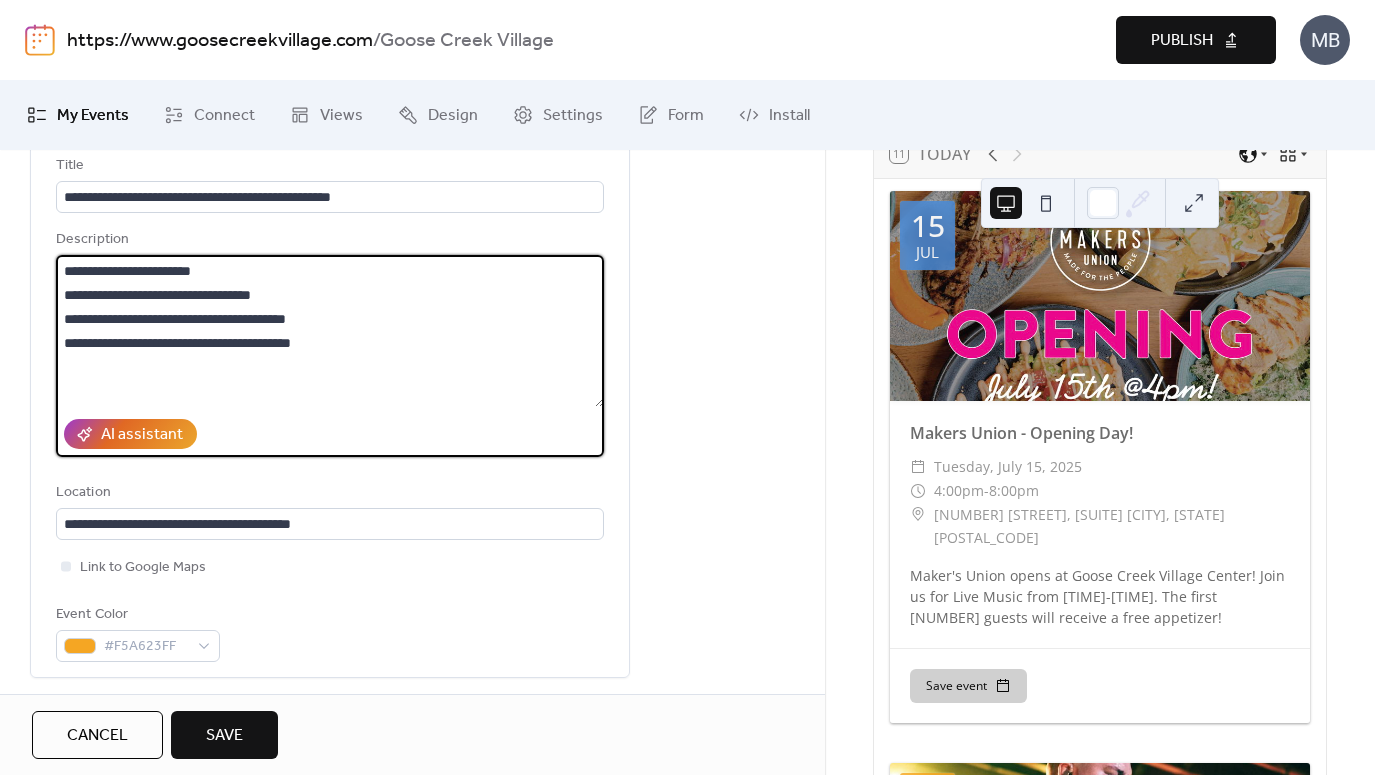 click on "**********" at bounding box center (330, 331) 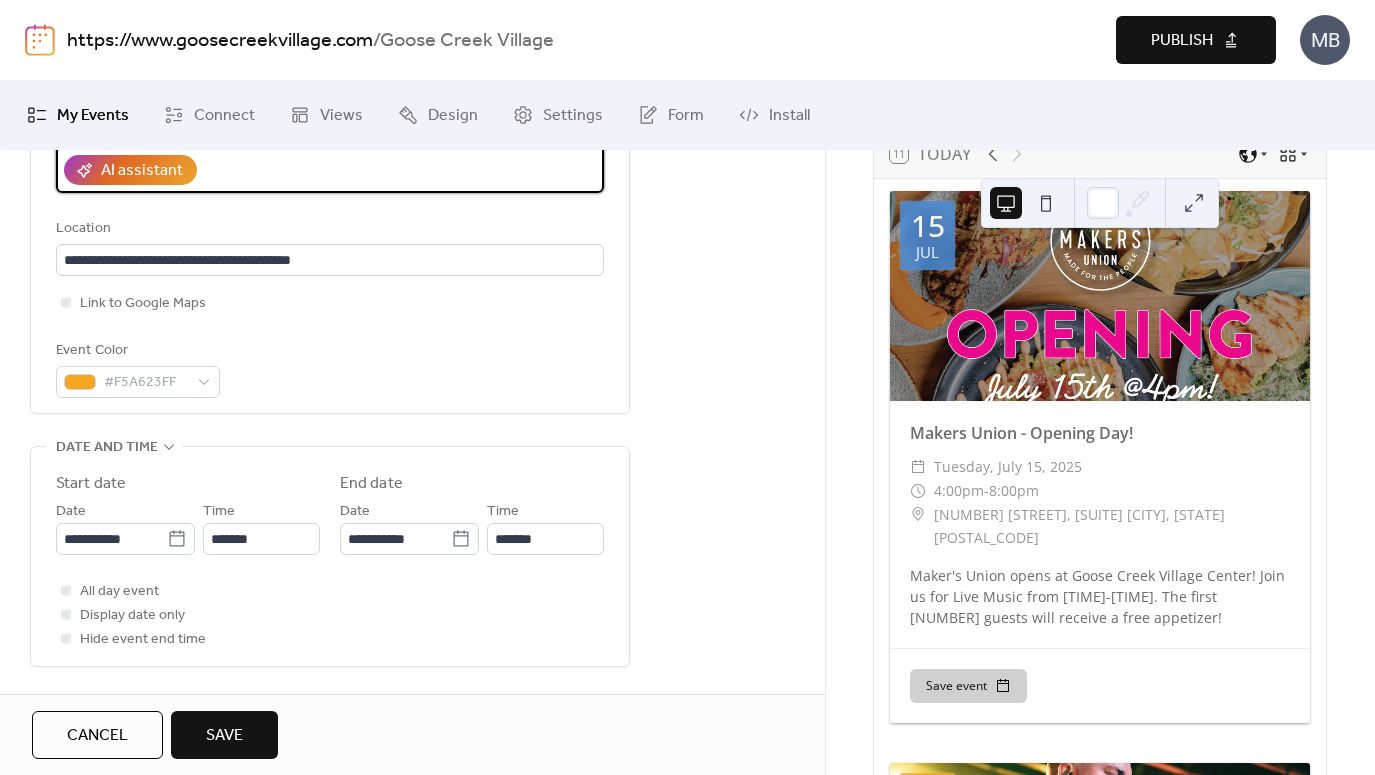 scroll, scrollTop: 851, scrollLeft: 0, axis: vertical 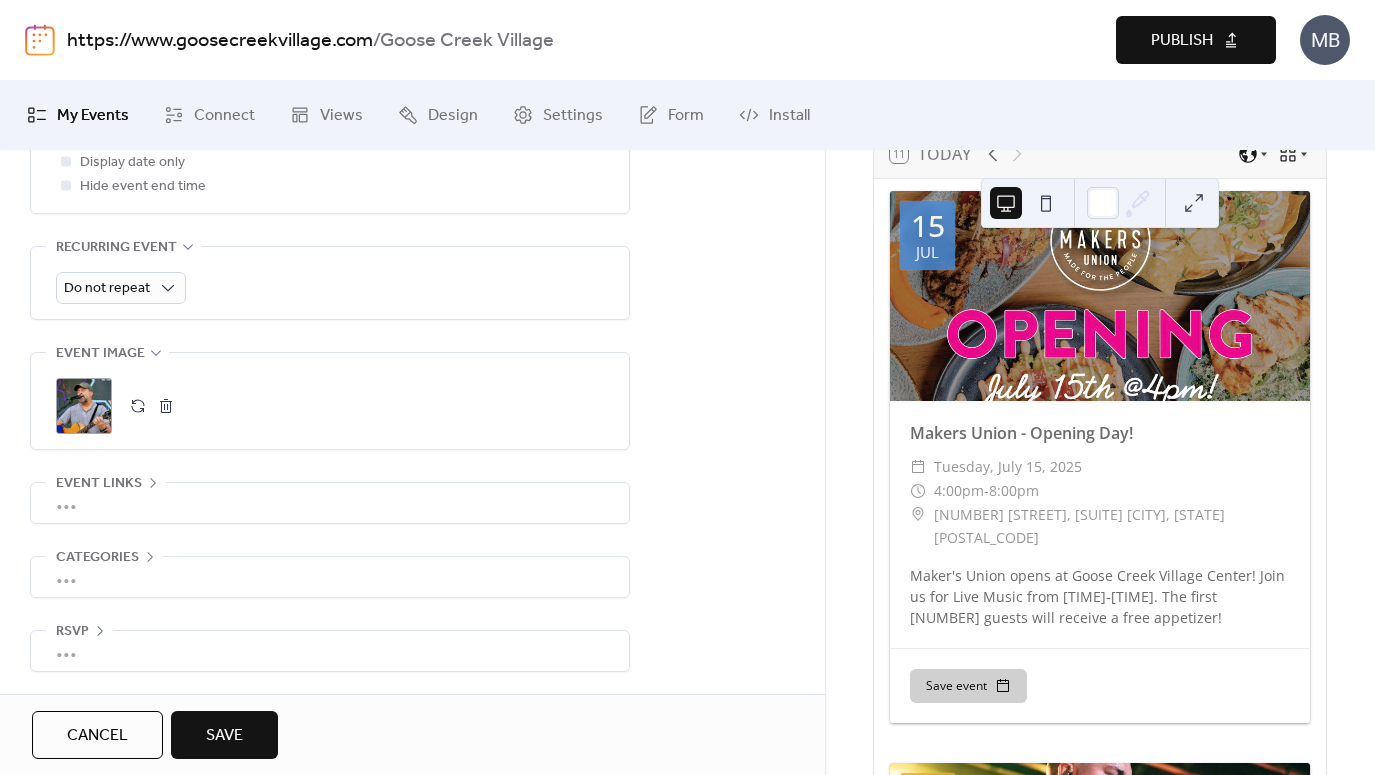 type on "**********" 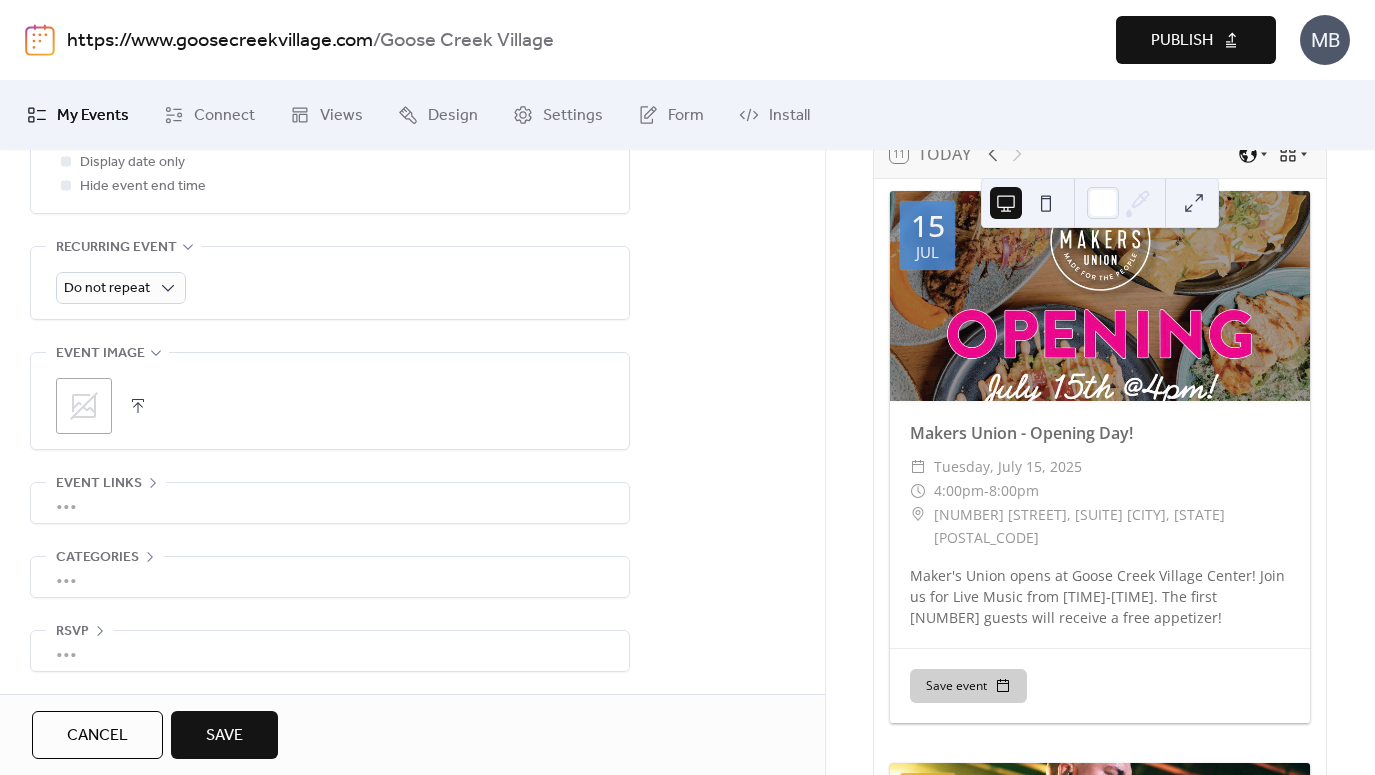 click 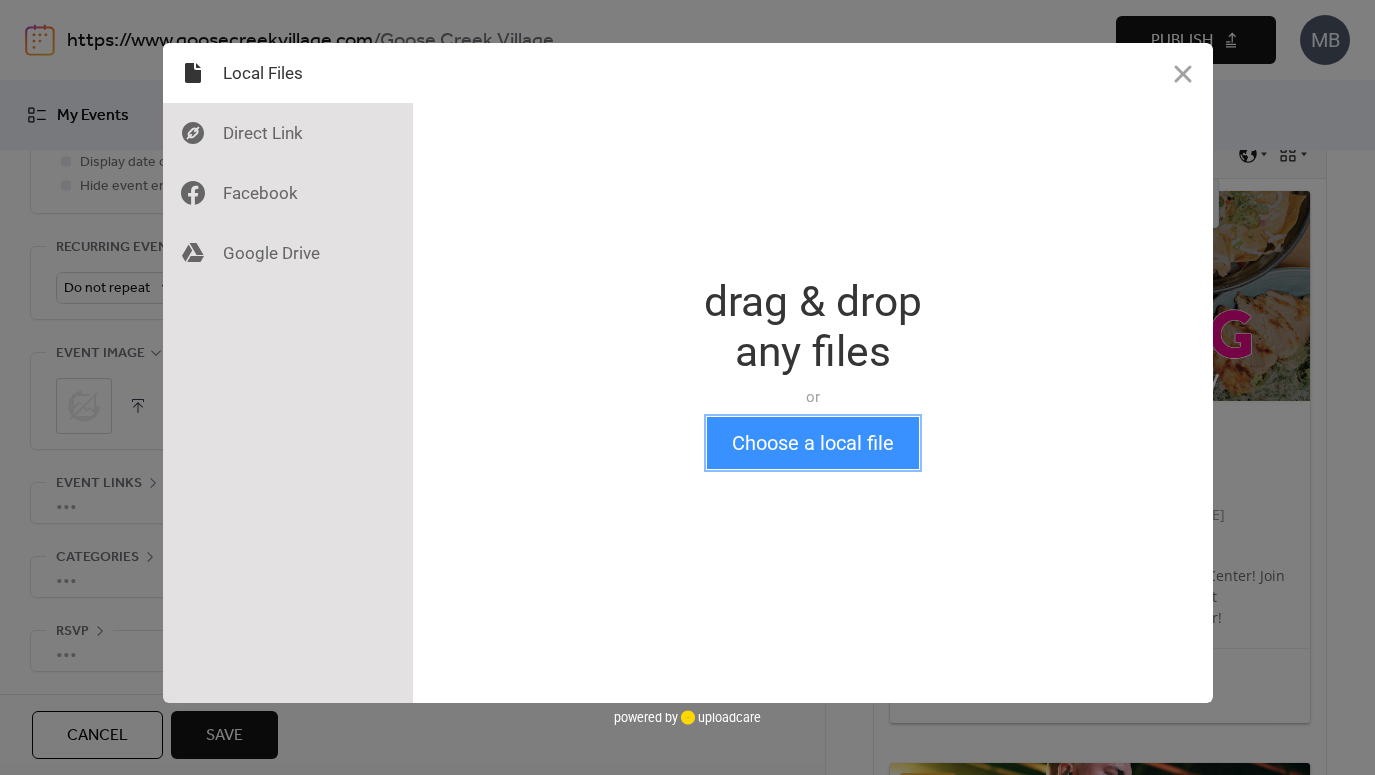 click on "Choose a local file" at bounding box center [813, 443] 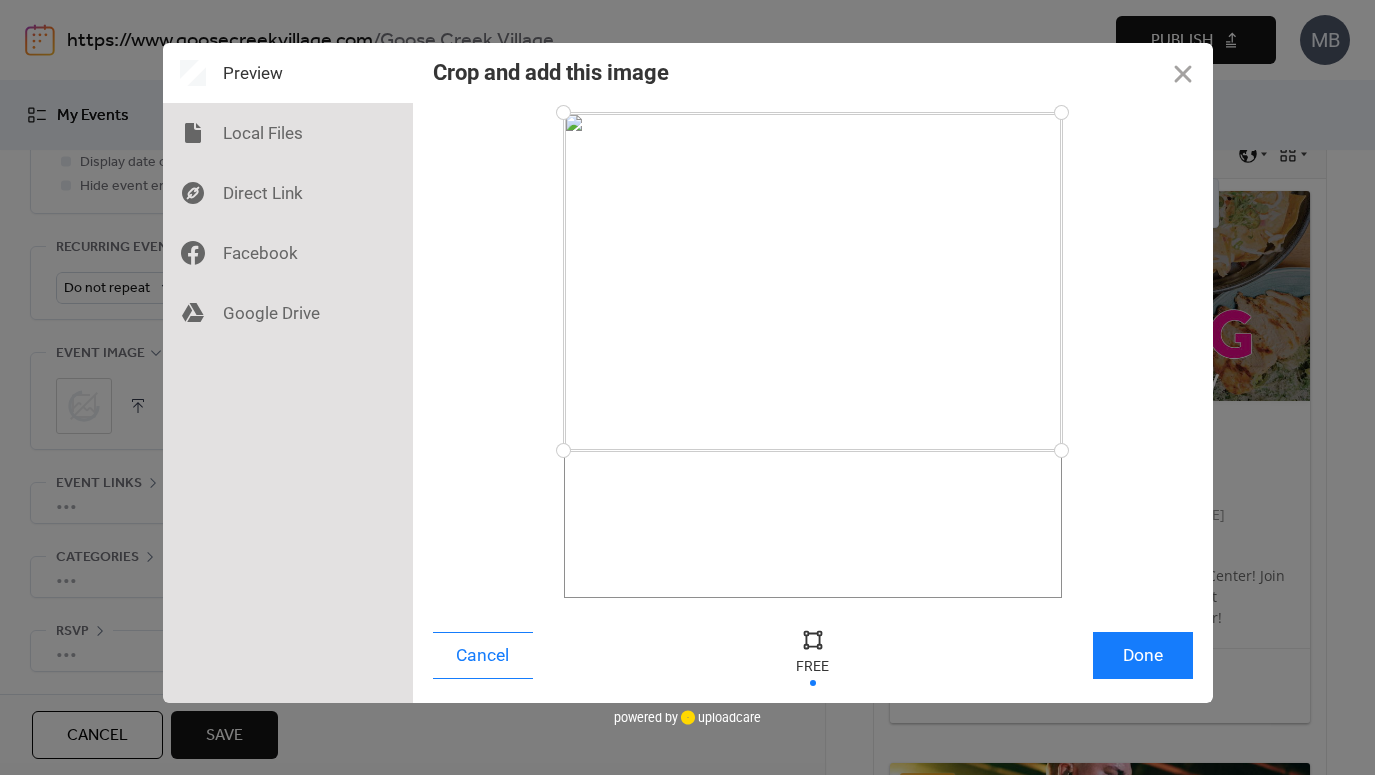 drag, startPoint x: 1056, startPoint y: 599, endPoint x: 1127, endPoint y: 433, distance: 180.54639 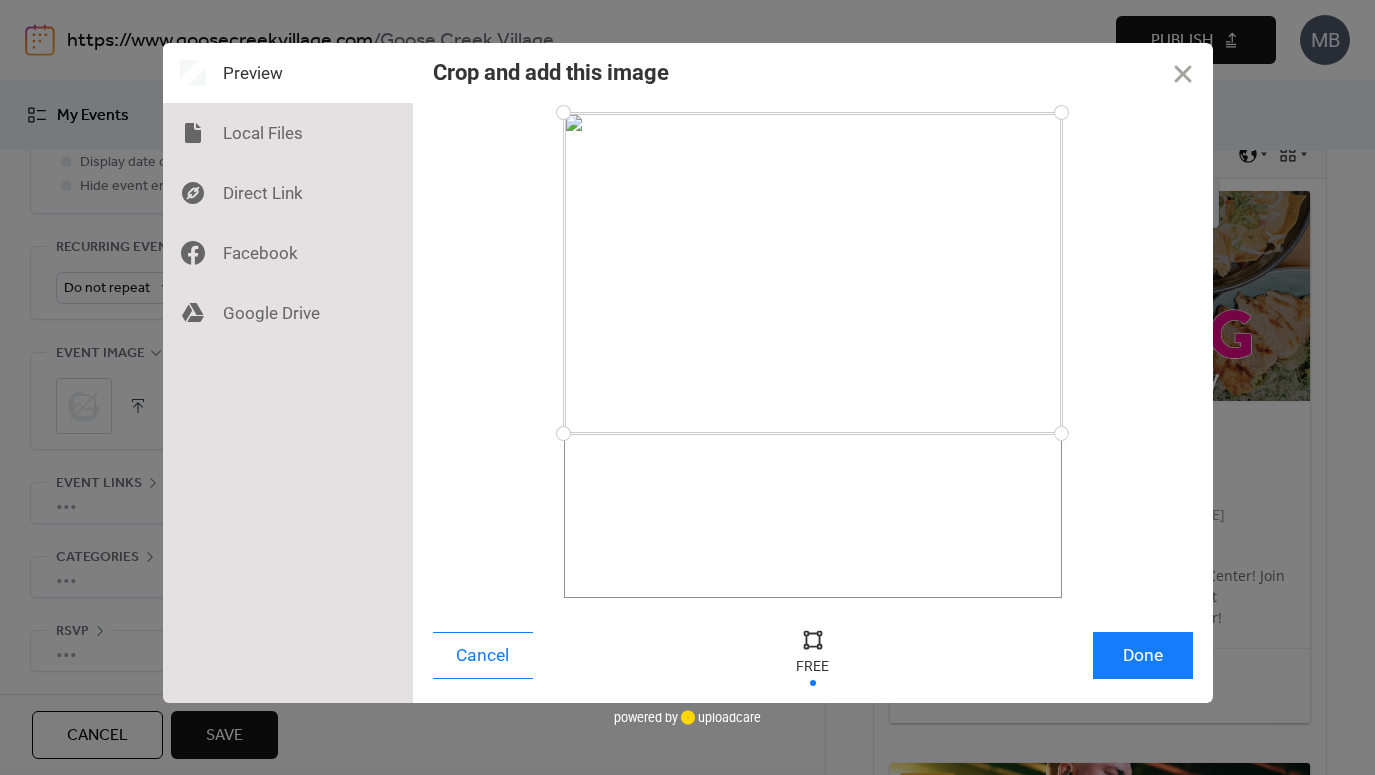 drag, startPoint x: 963, startPoint y: 253, endPoint x: 963, endPoint y: 229, distance: 24 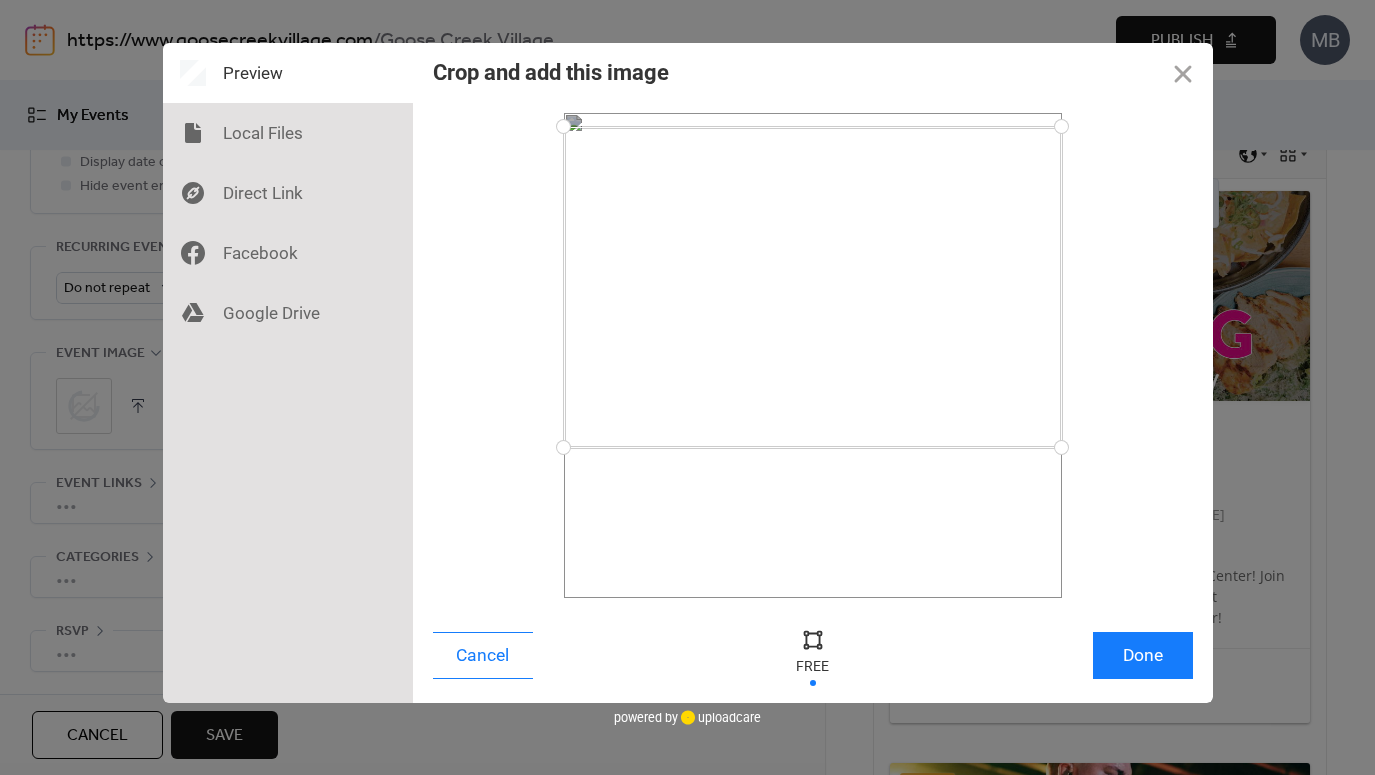 drag, startPoint x: 992, startPoint y: 252, endPoint x: 1000, endPoint y: 266, distance: 16.124516 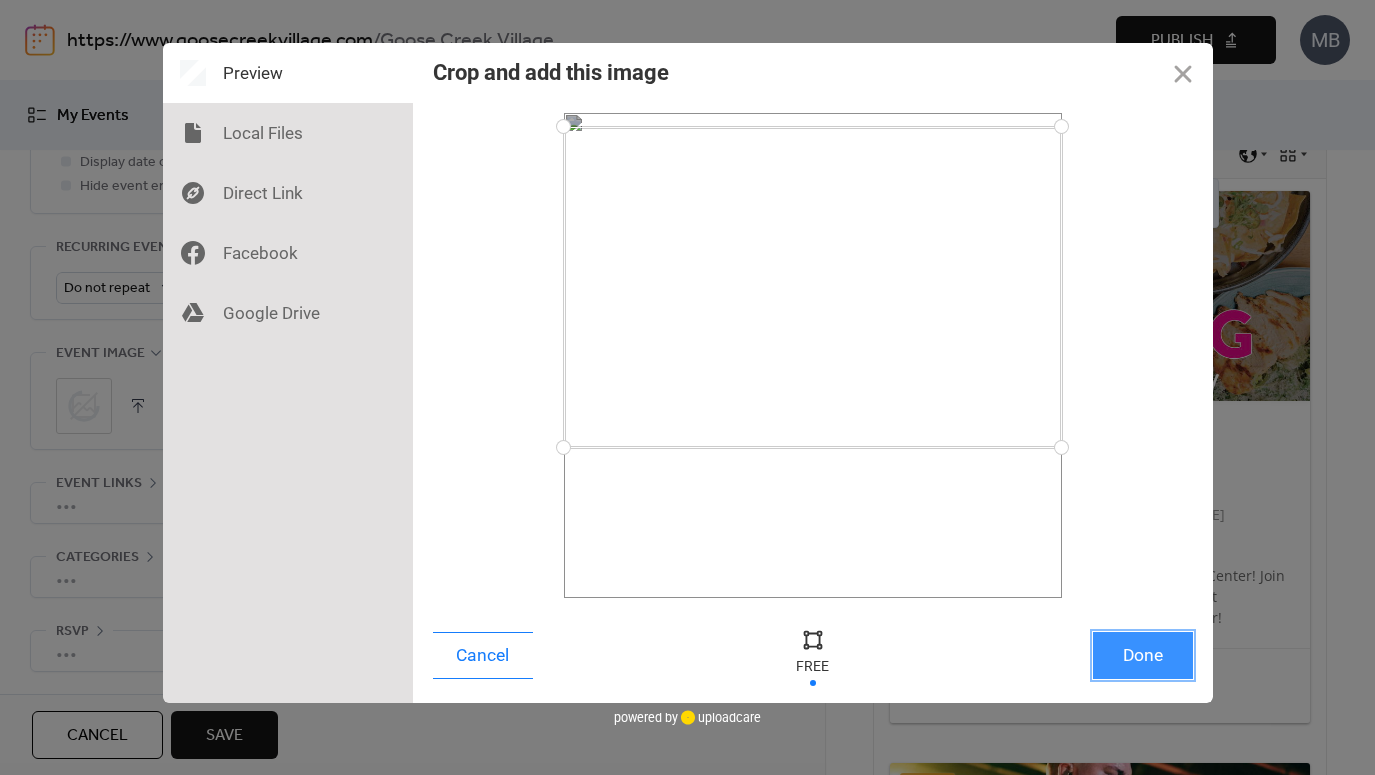 click on "Done" at bounding box center [1143, 655] 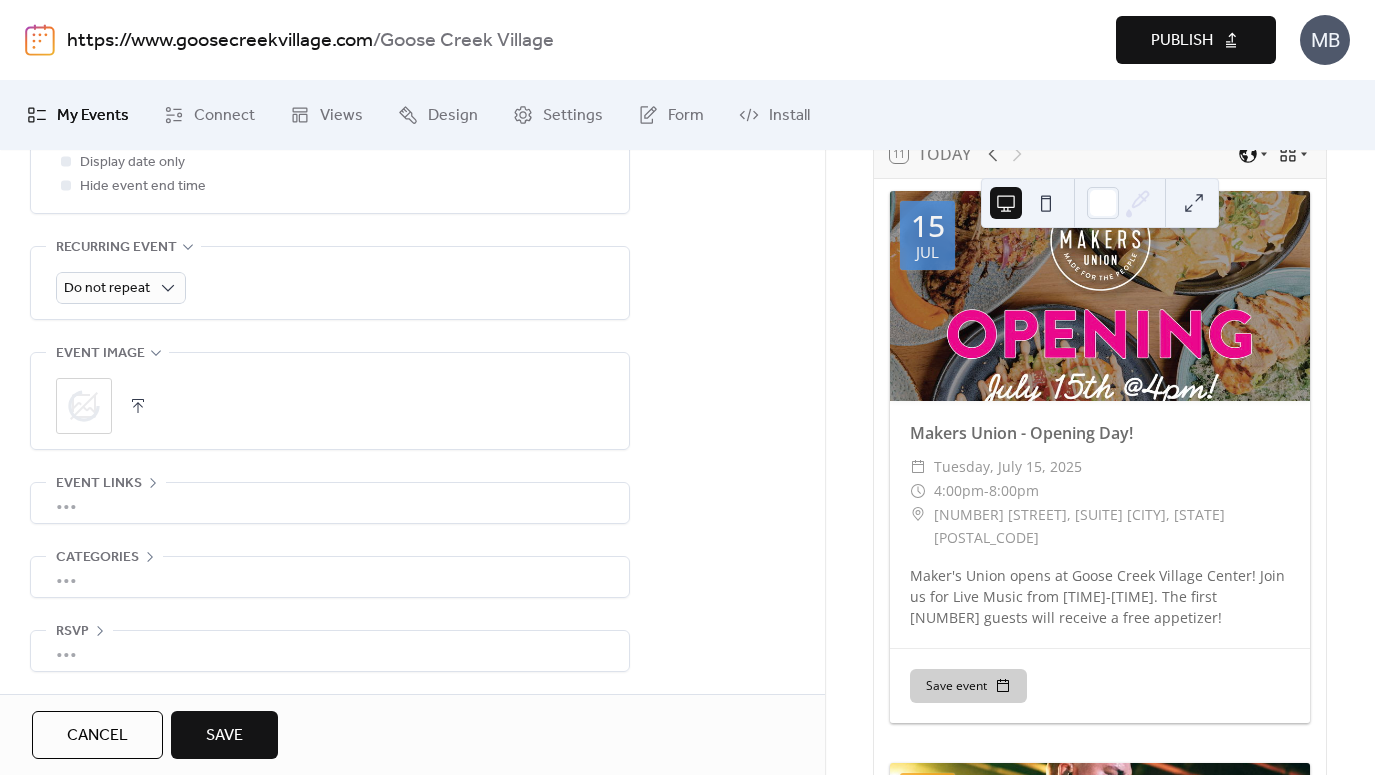 click on "Save" at bounding box center [224, 735] 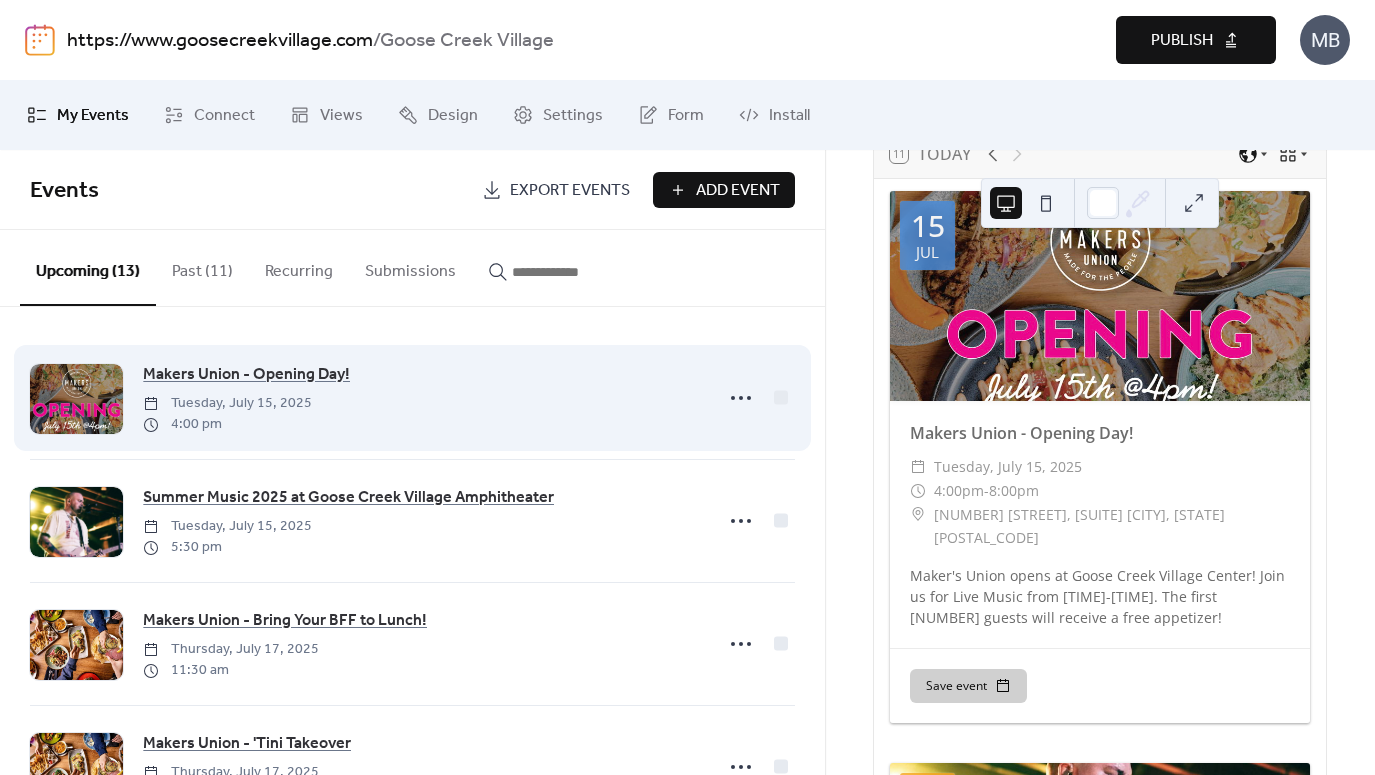 scroll, scrollTop: 1196, scrollLeft: 0, axis: vertical 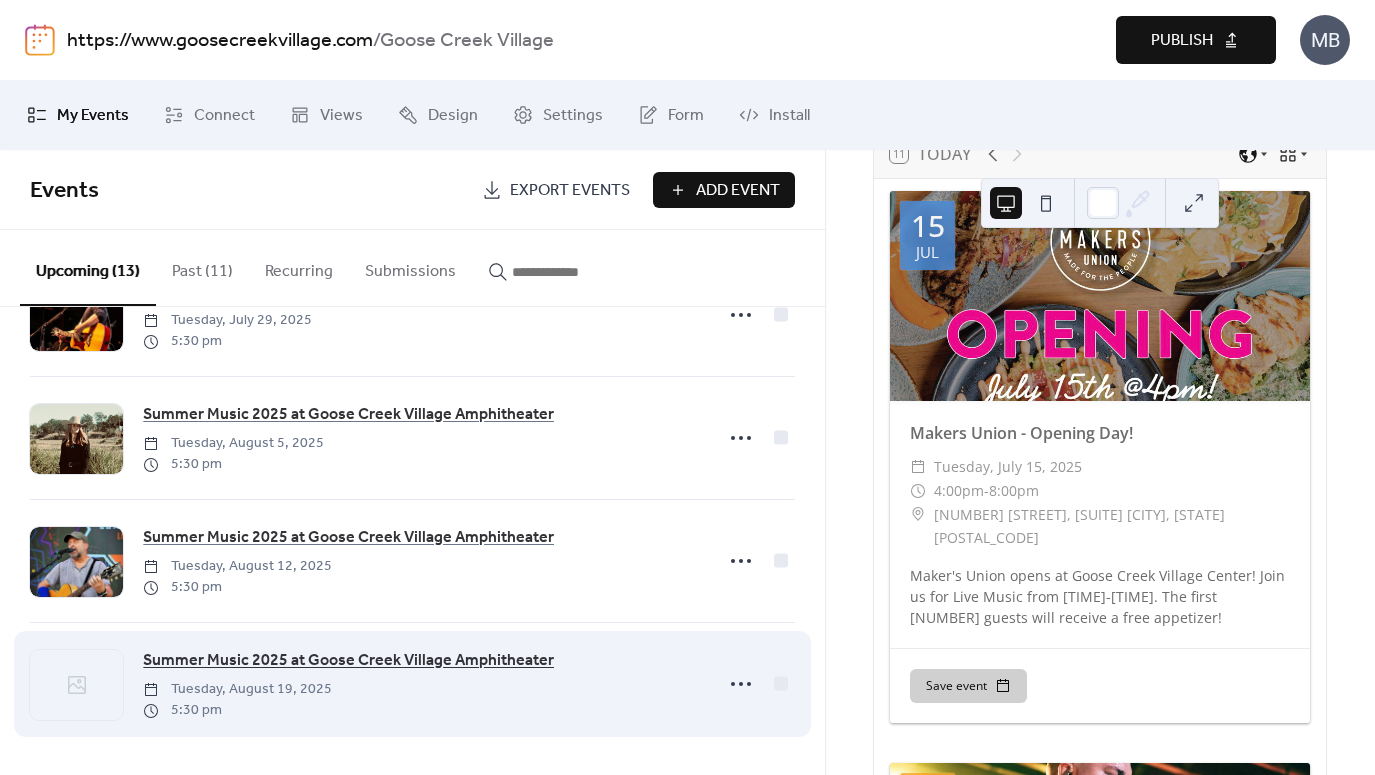 click on "Summer Music 2025 at Goose Creek Village Amphitheater" at bounding box center (348, 661) 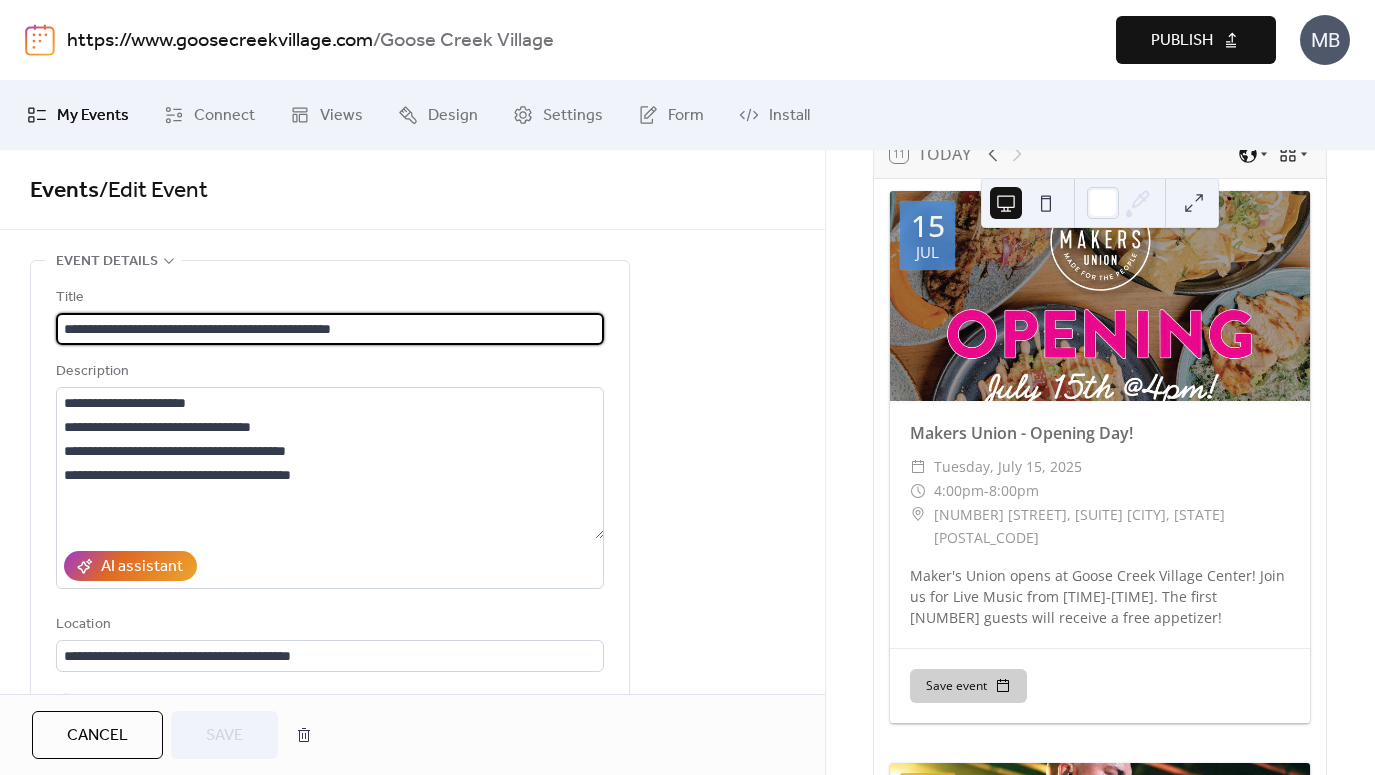 scroll, scrollTop: 1, scrollLeft: 0, axis: vertical 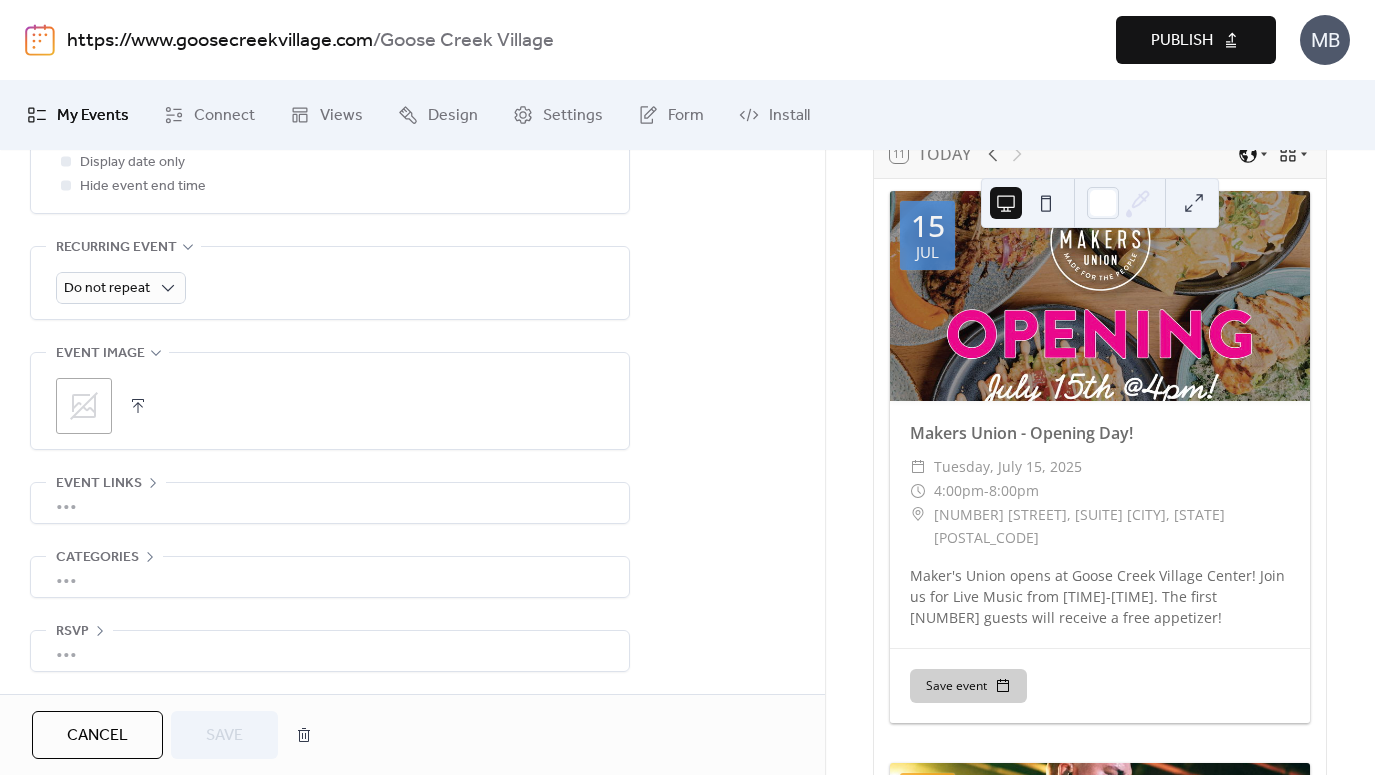 click 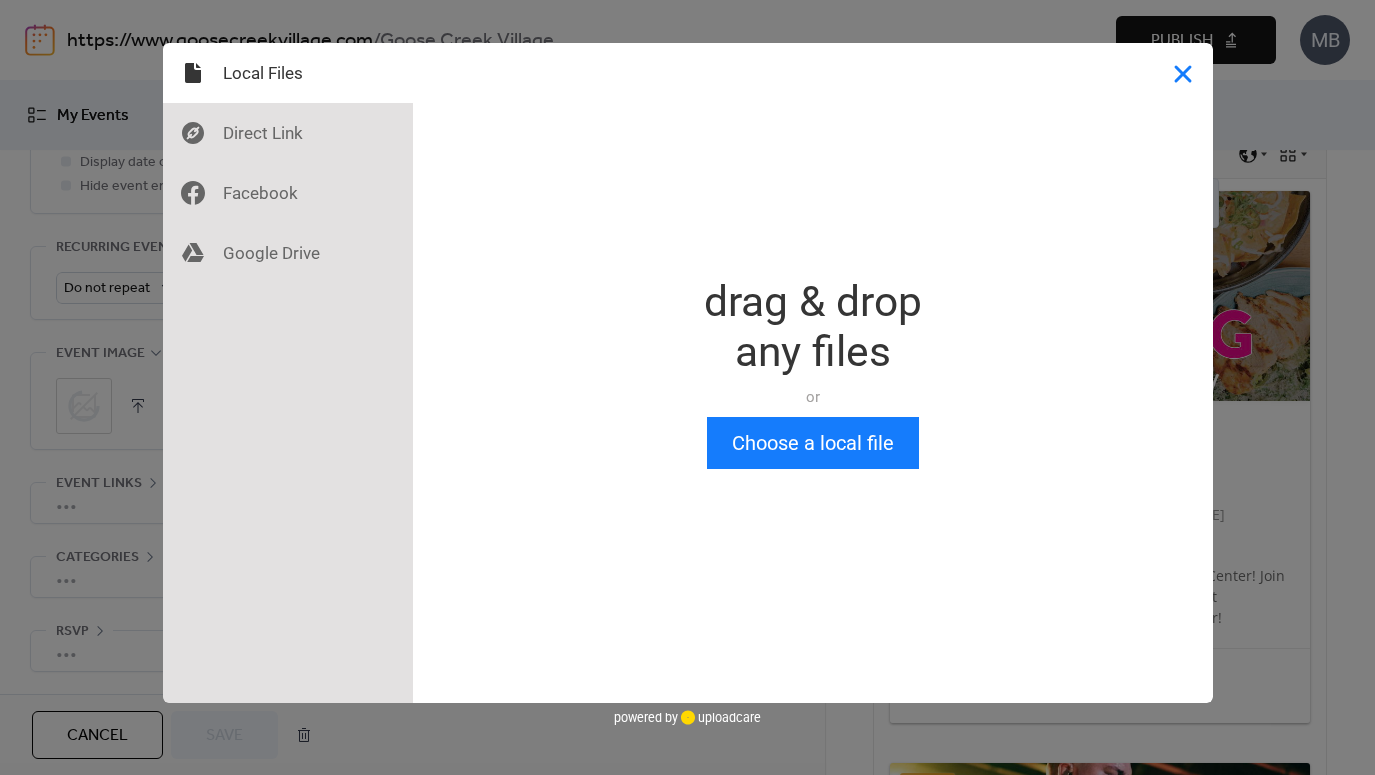 click at bounding box center [1183, 73] 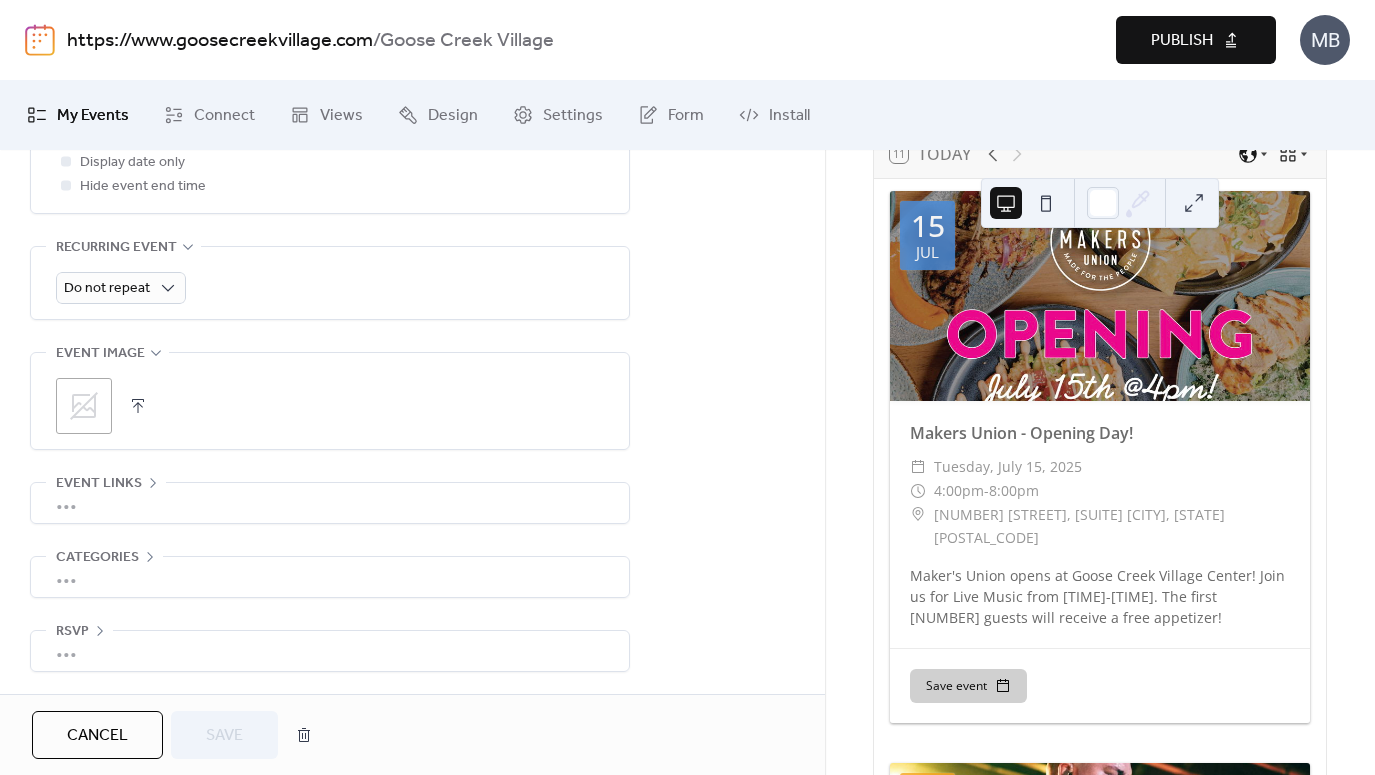 click 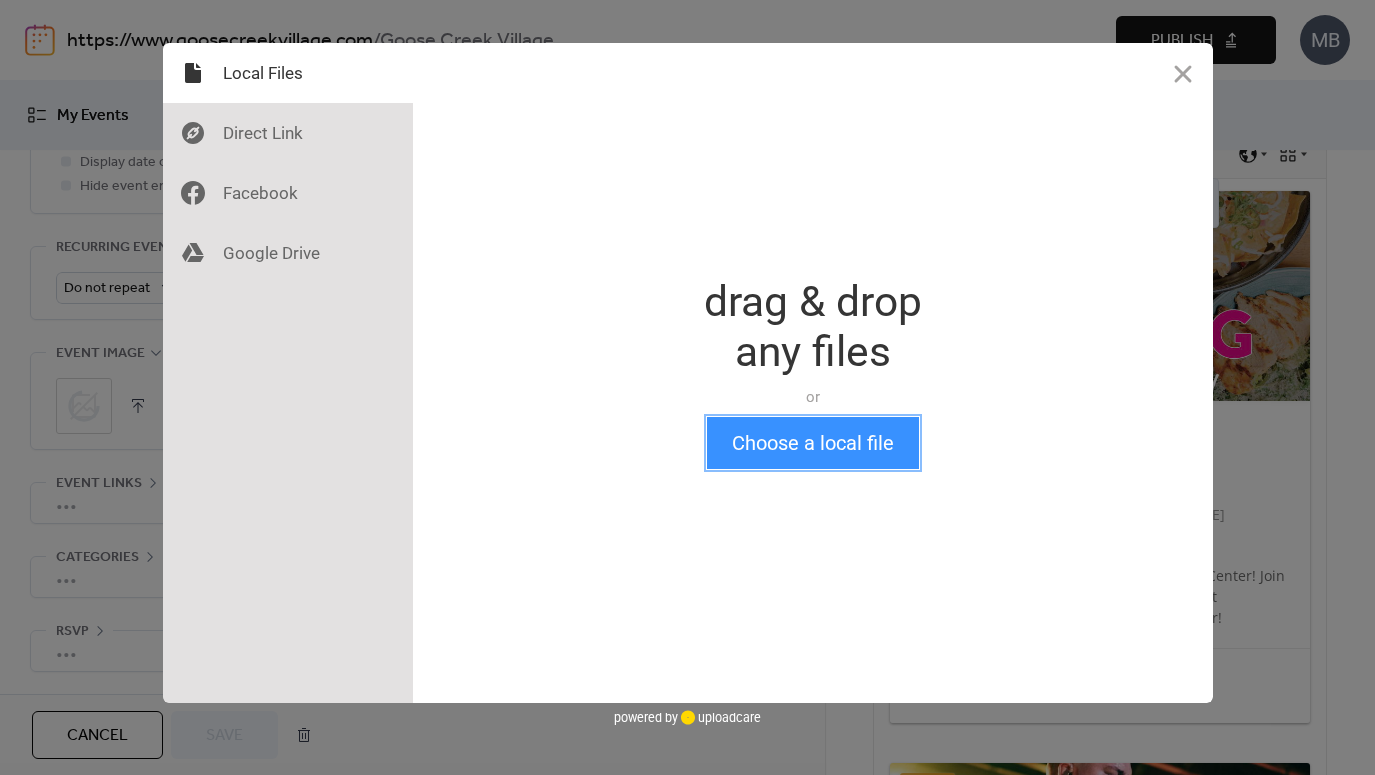 click on "Choose a local file" at bounding box center (813, 443) 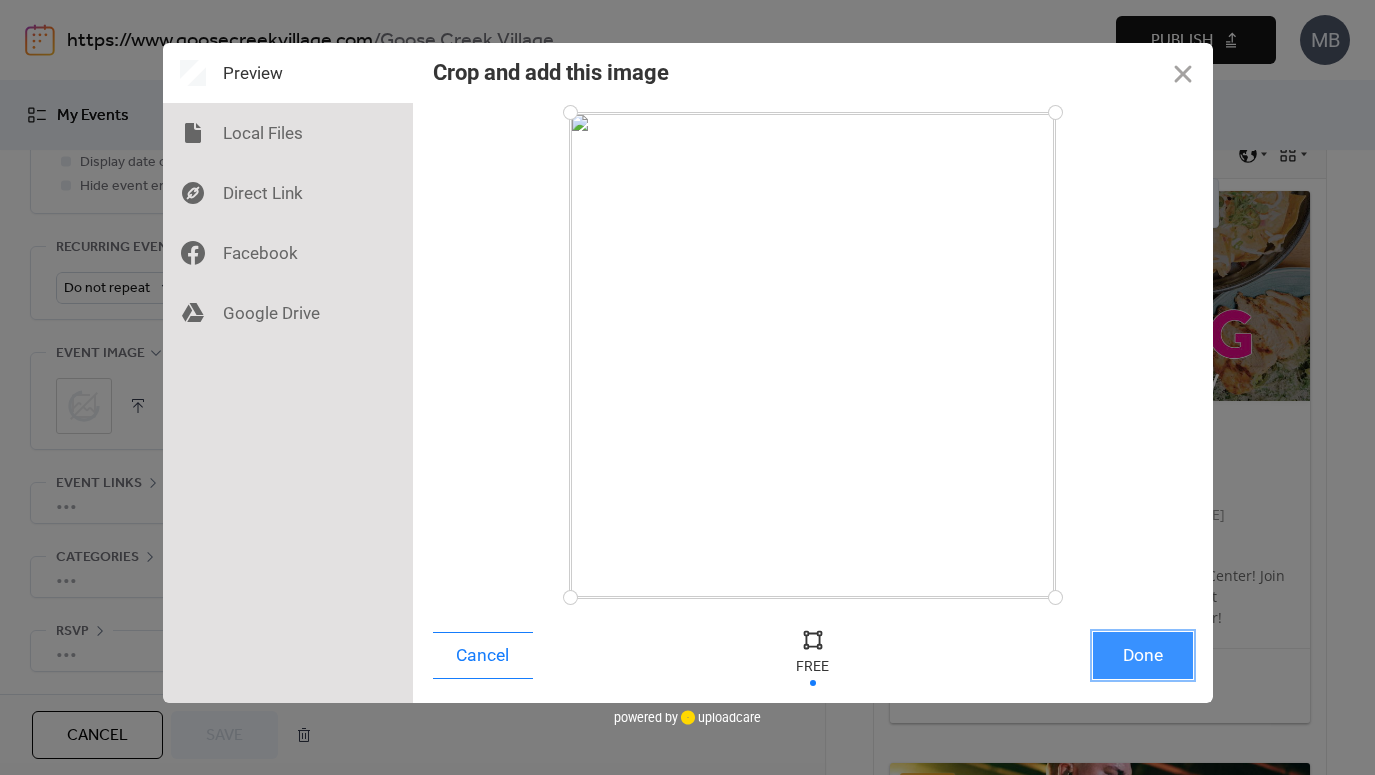 click on "Done" at bounding box center [1143, 655] 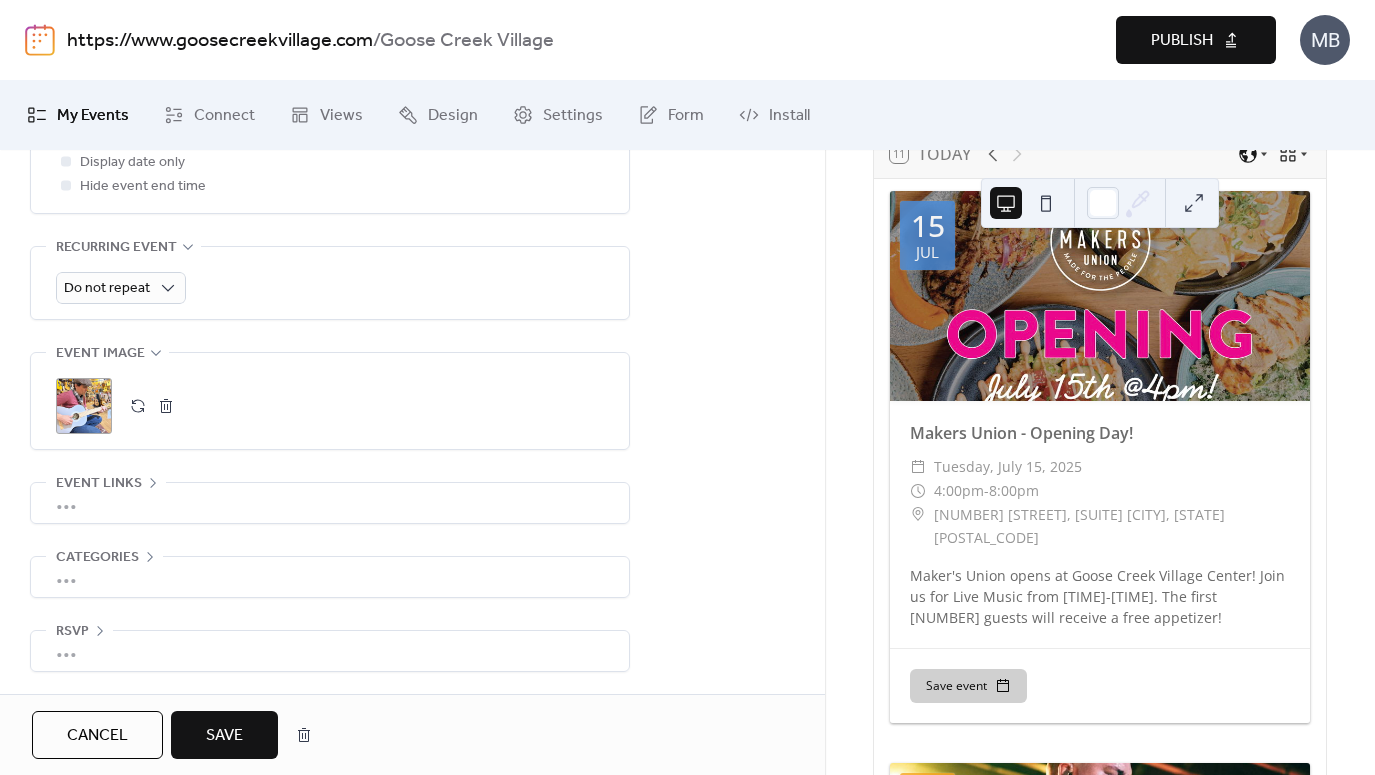 click on ";" at bounding box center (84, 406) 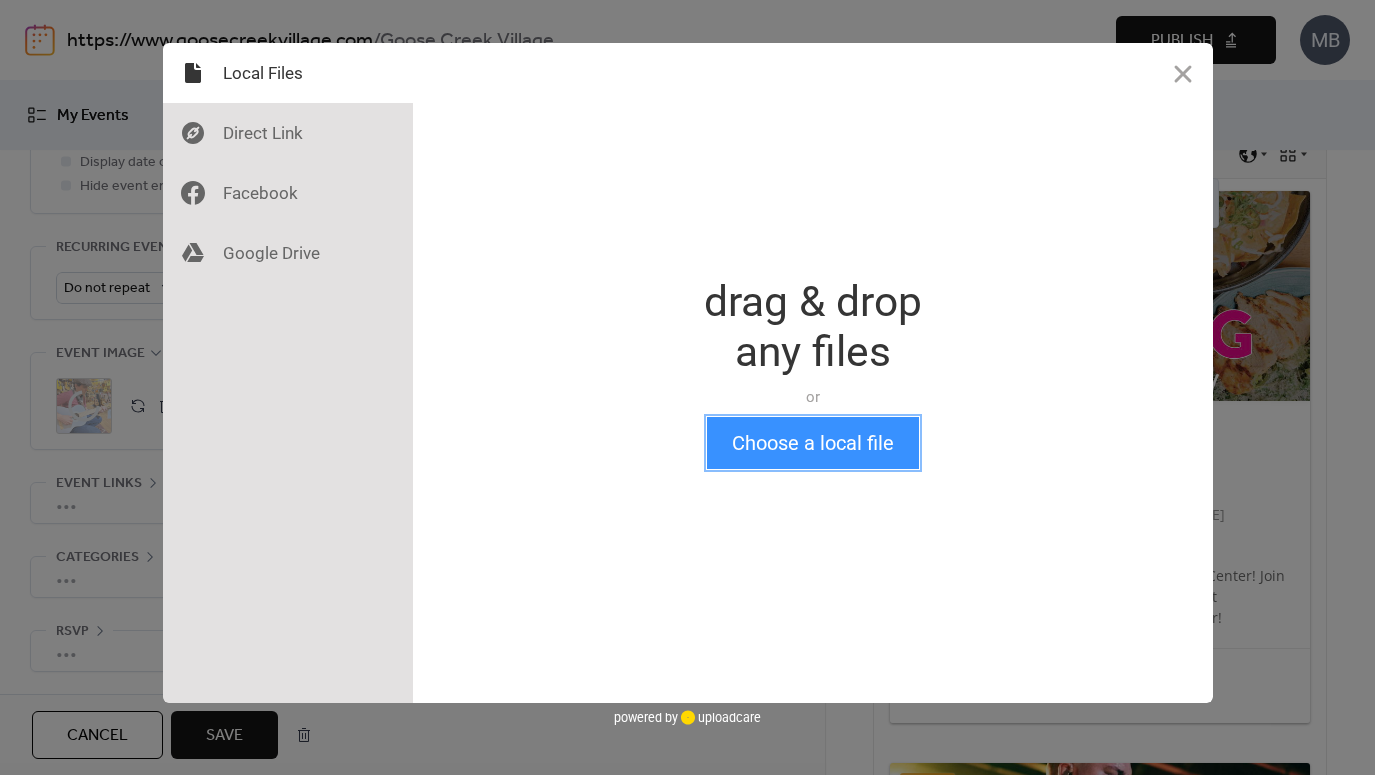 click on "Choose a local file" at bounding box center (813, 443) 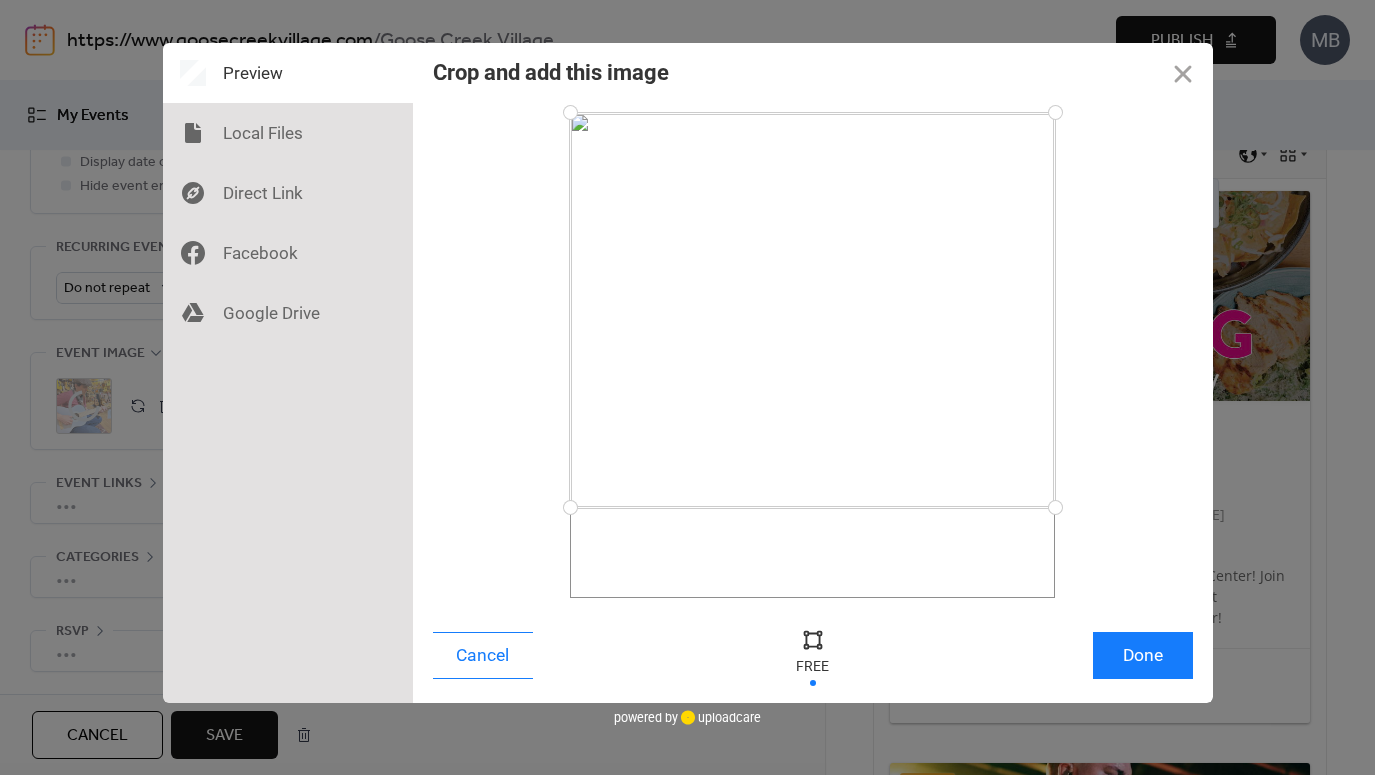 drag, startPoint x: 1057, startPoint y: 599, endPoint x: 1151, endPoint y: 507, distance: 131.52946 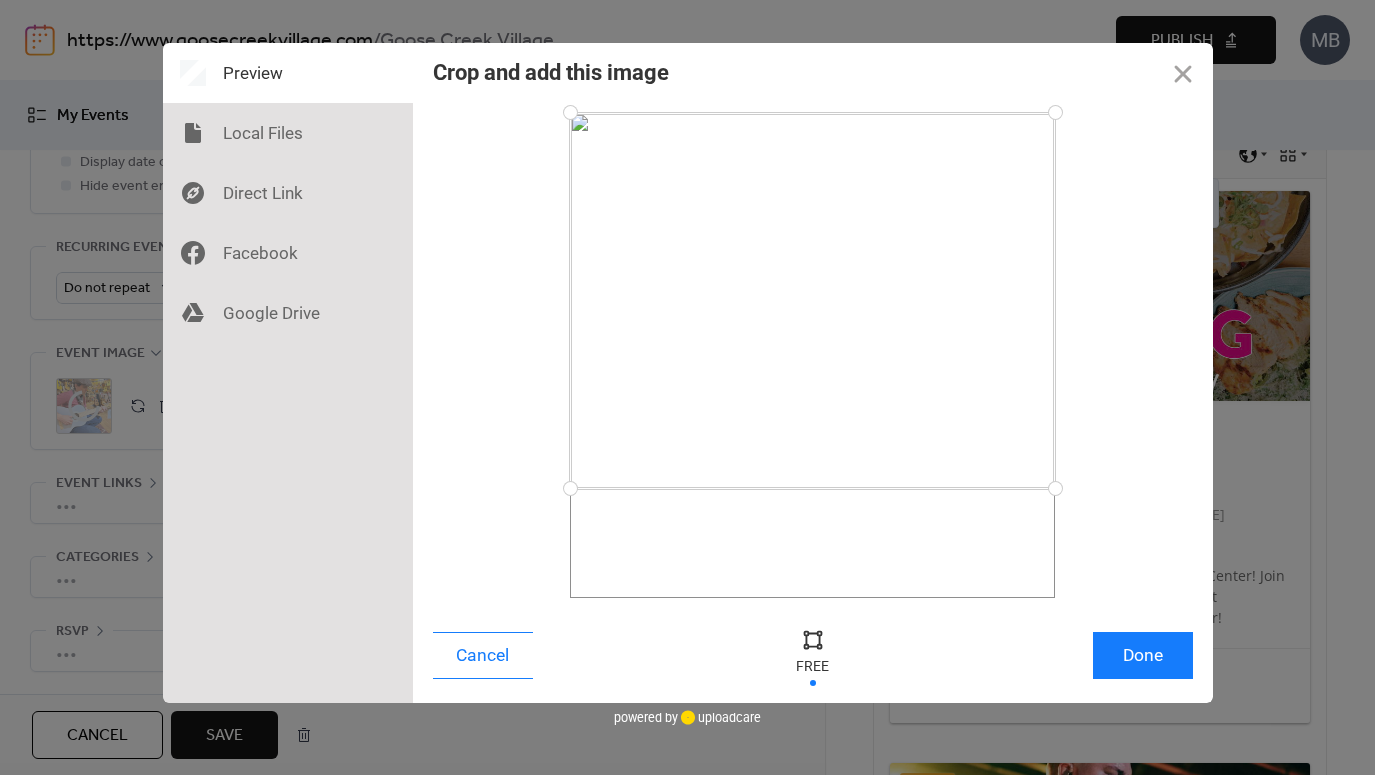 drag, startPoint x: 1058, startPoint y: 507, endPoint x: 1103, endPoint y: 482, distance: 51.47815 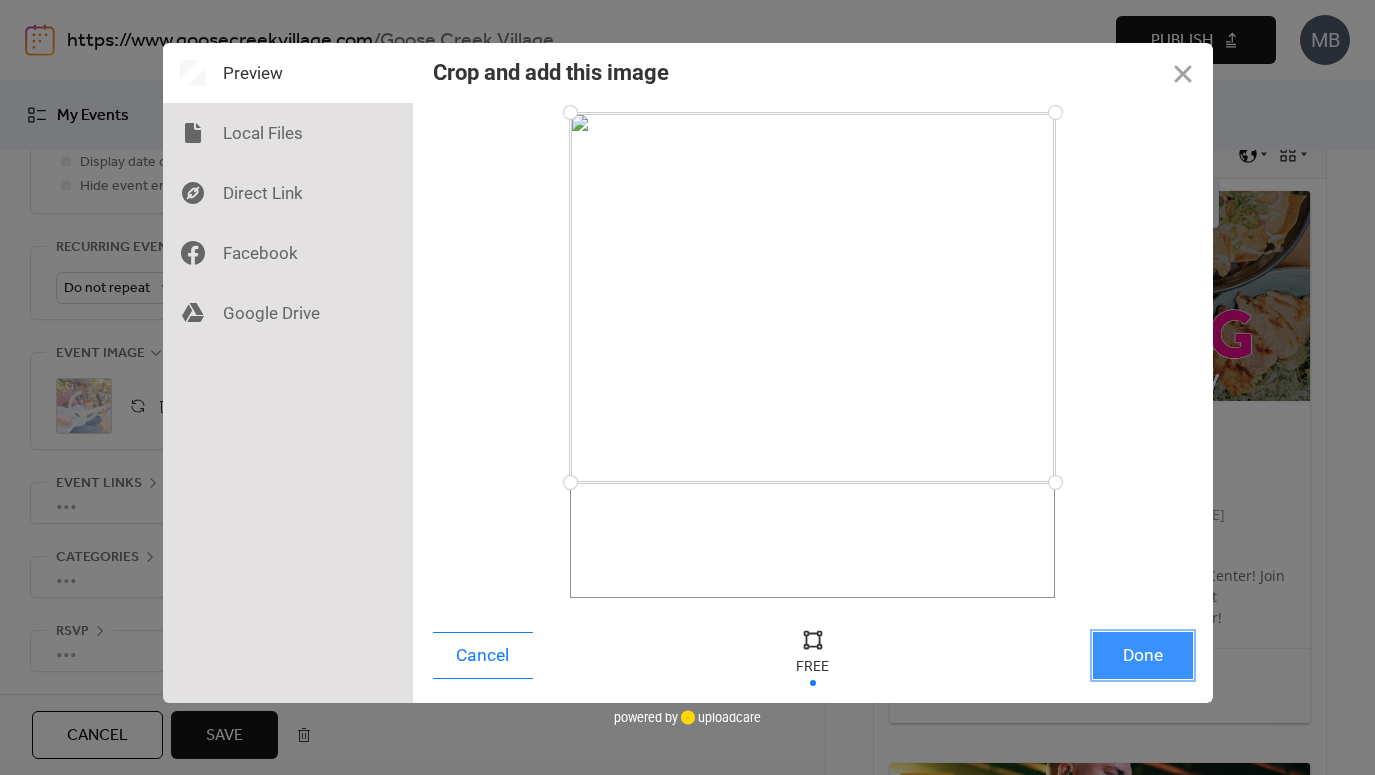 click on "Done" at bounding box center (1143, 655) 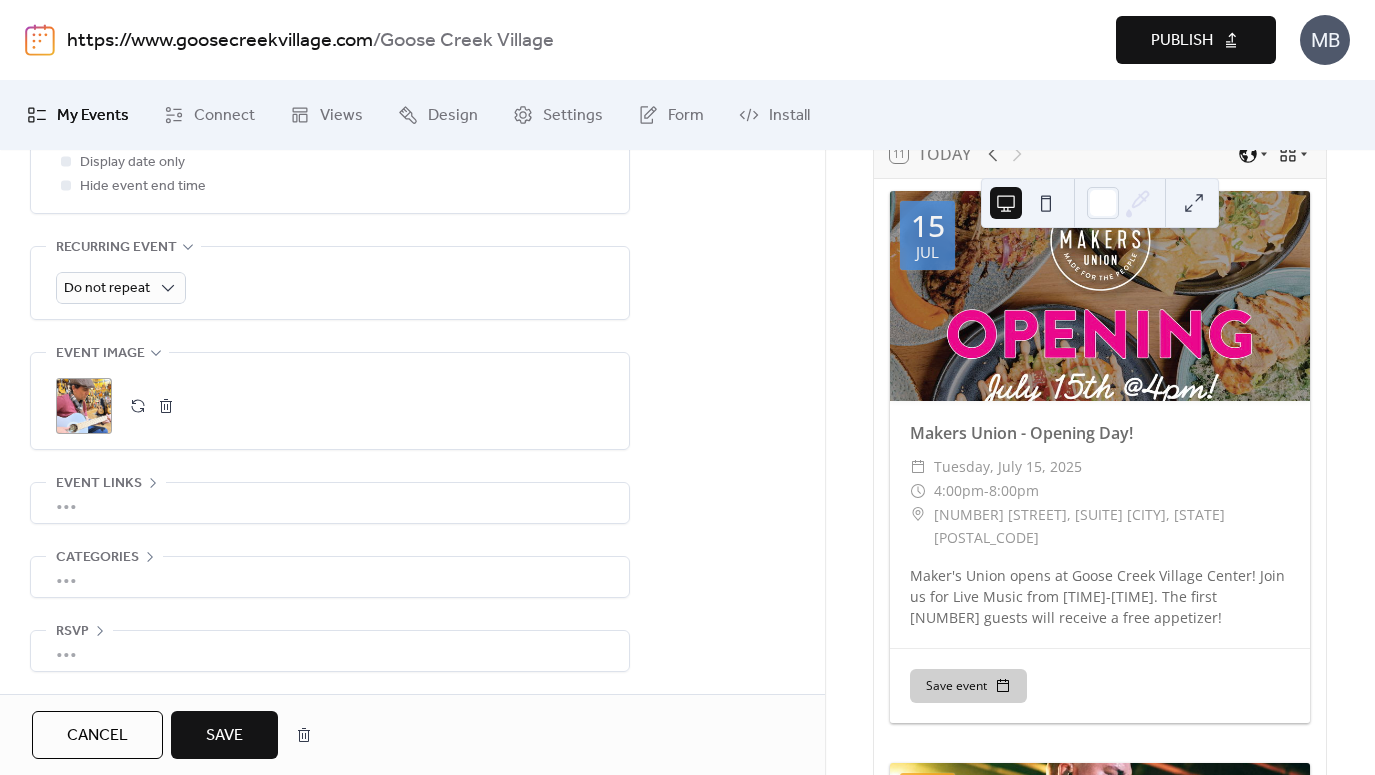 click on "Save" at bounding box center (224, 736) 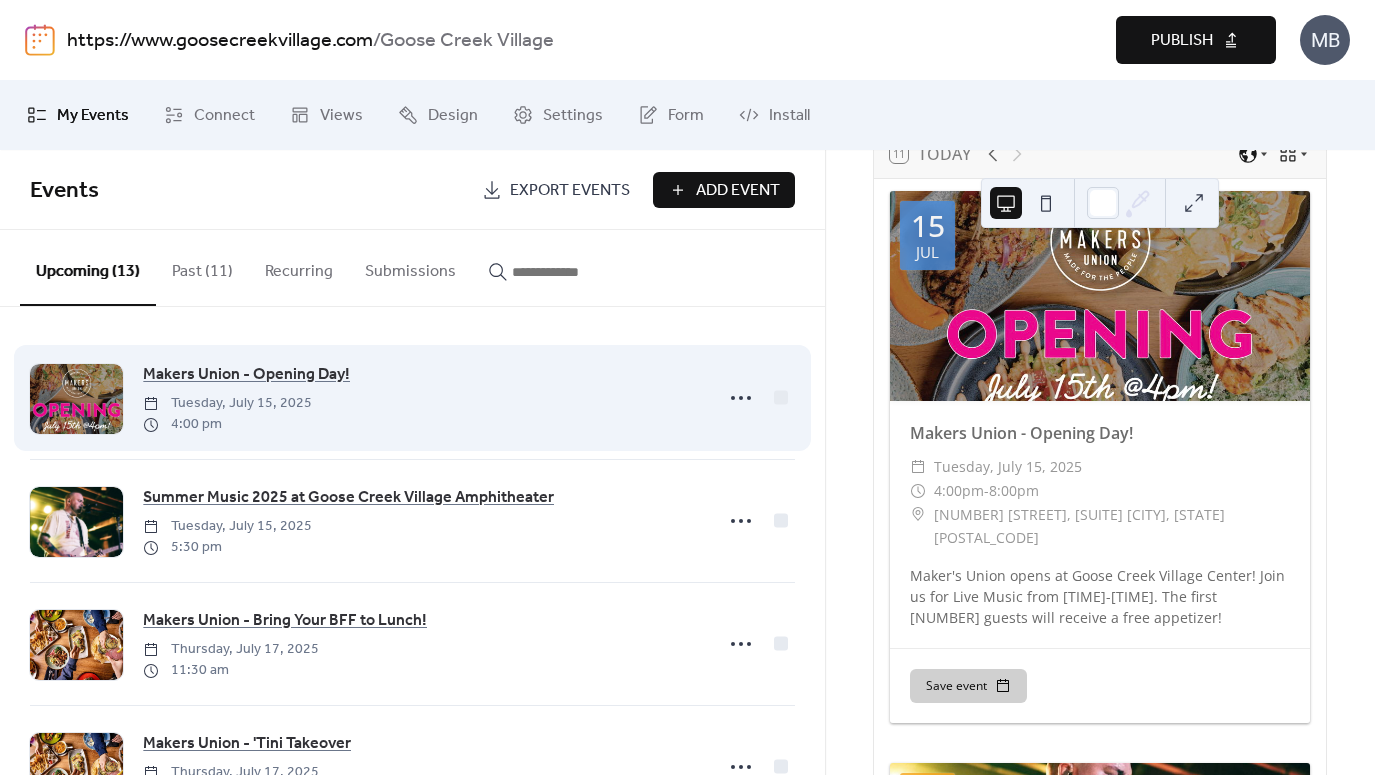 scroll, scrollTop: 1196, scrollLeft: 0, axis: vertical 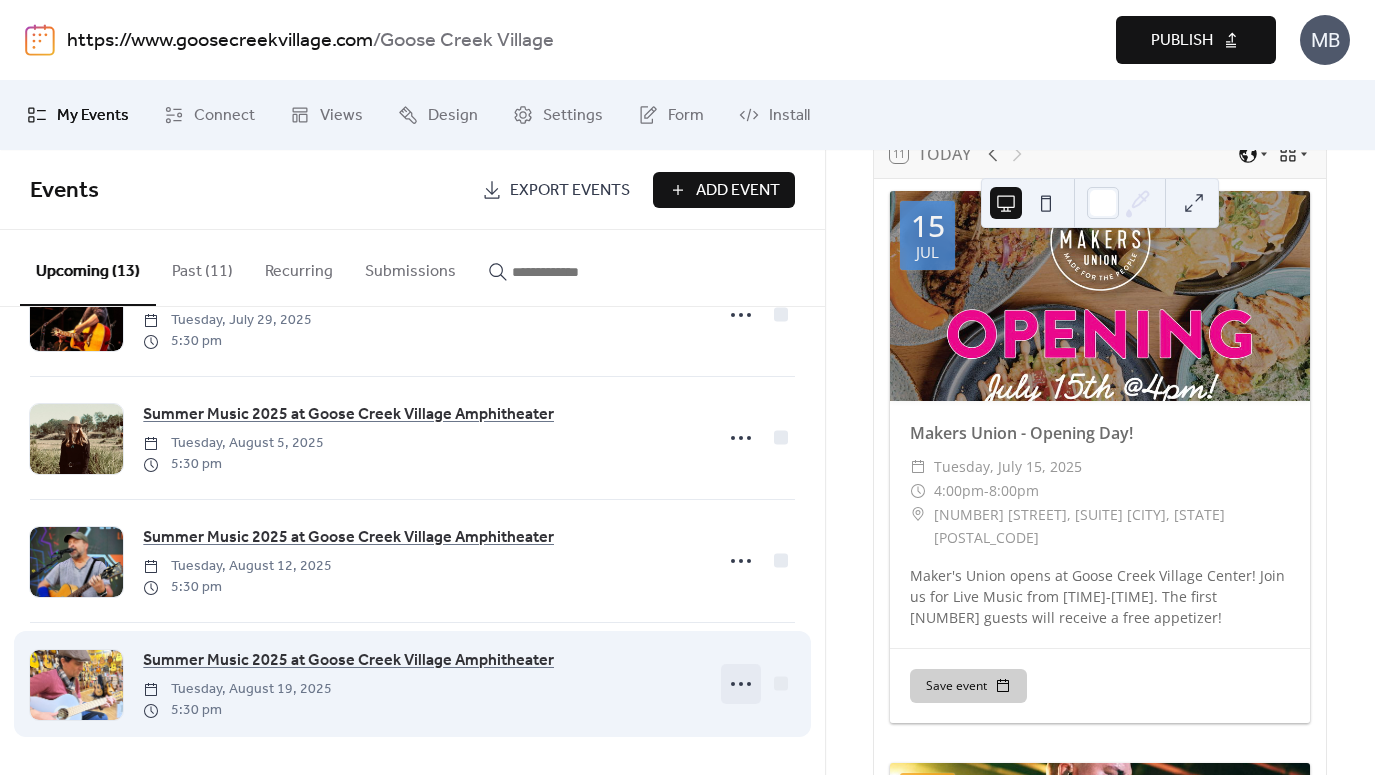 click 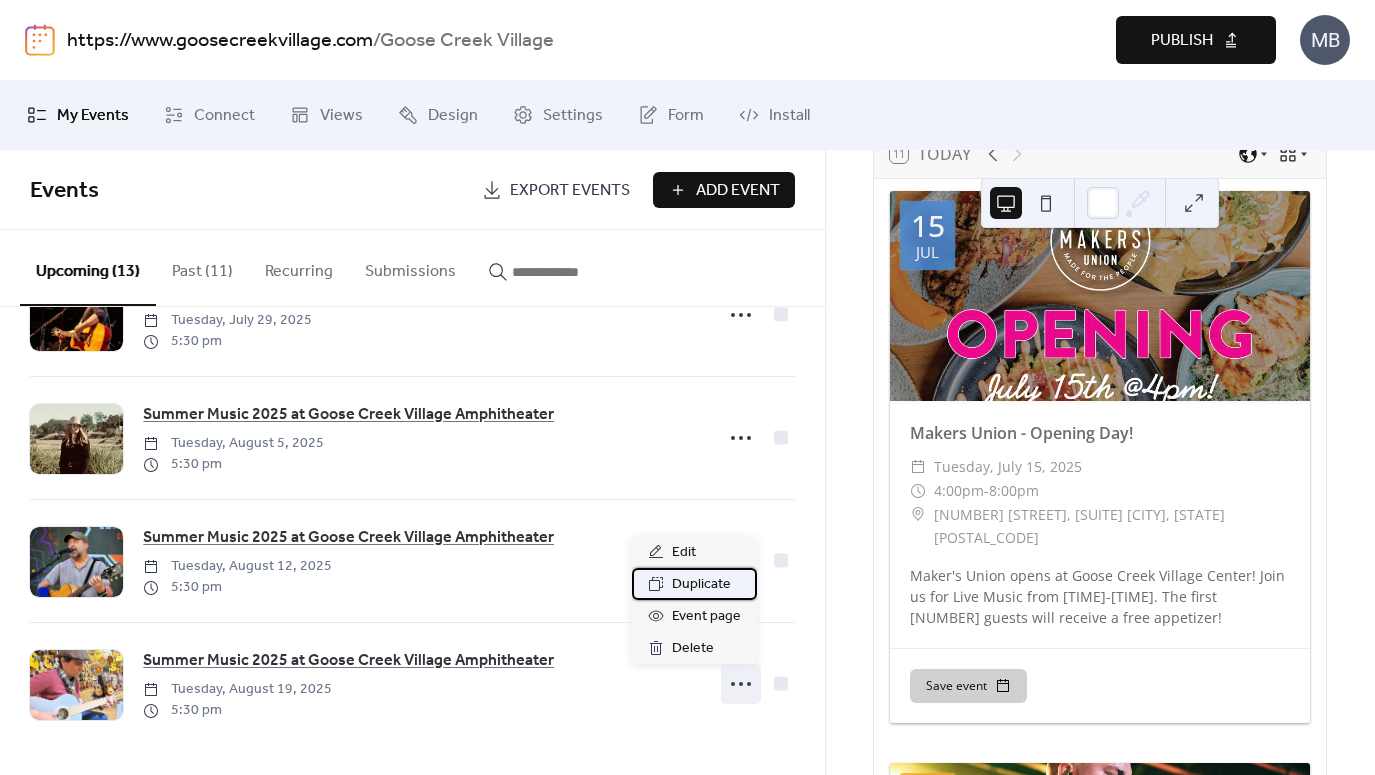 click on "Duplicate" at bounding box center (701, 585) 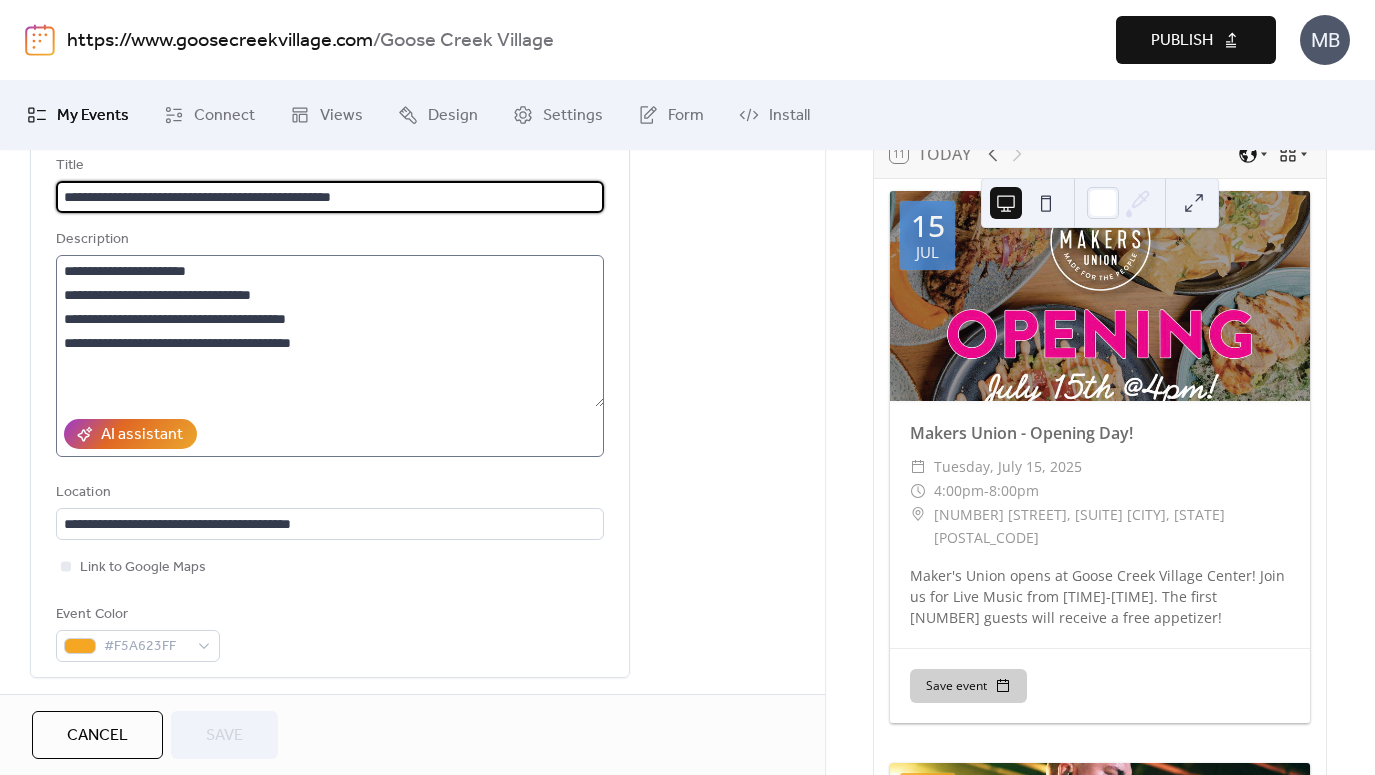 scroll, scrollTop: 133, scrollLeft: 0, axis: vertical 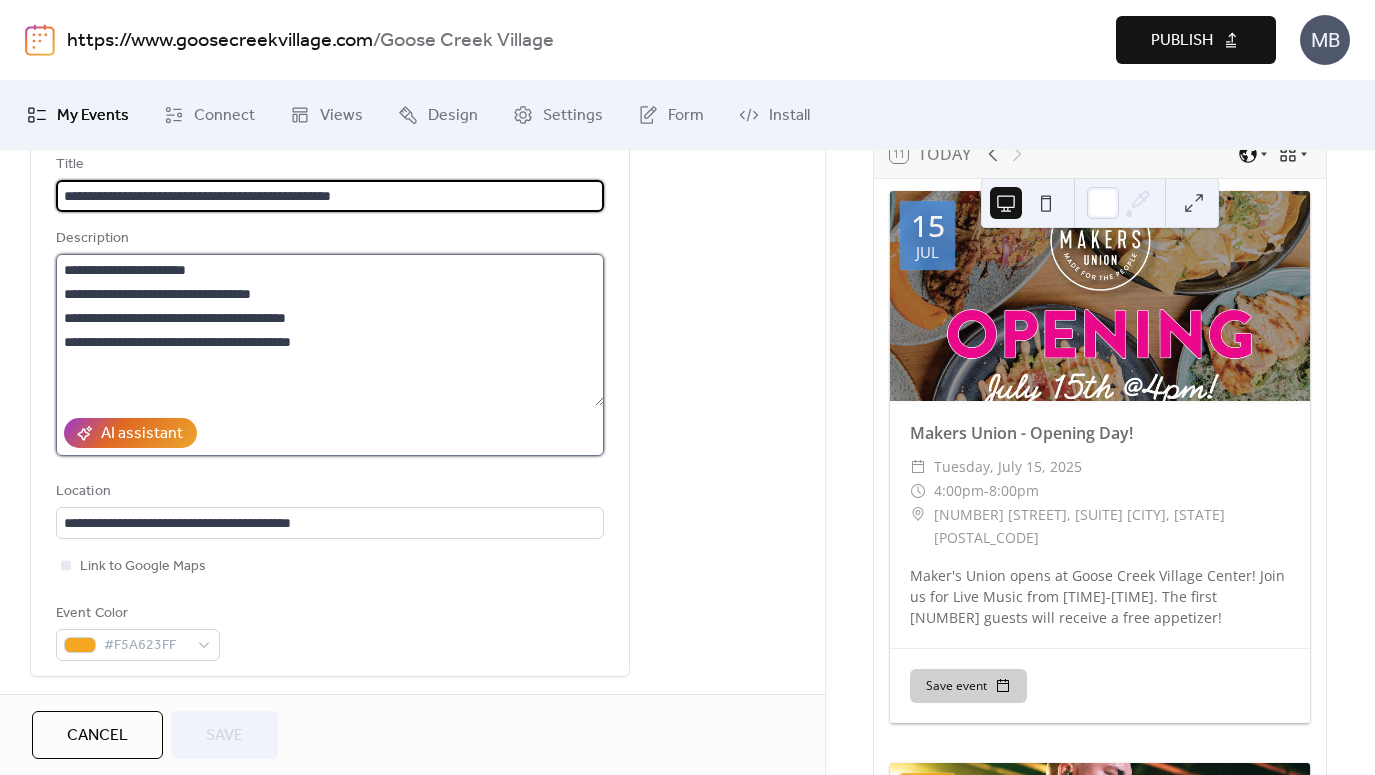 click on "**********" at bounding box center [330, 330] 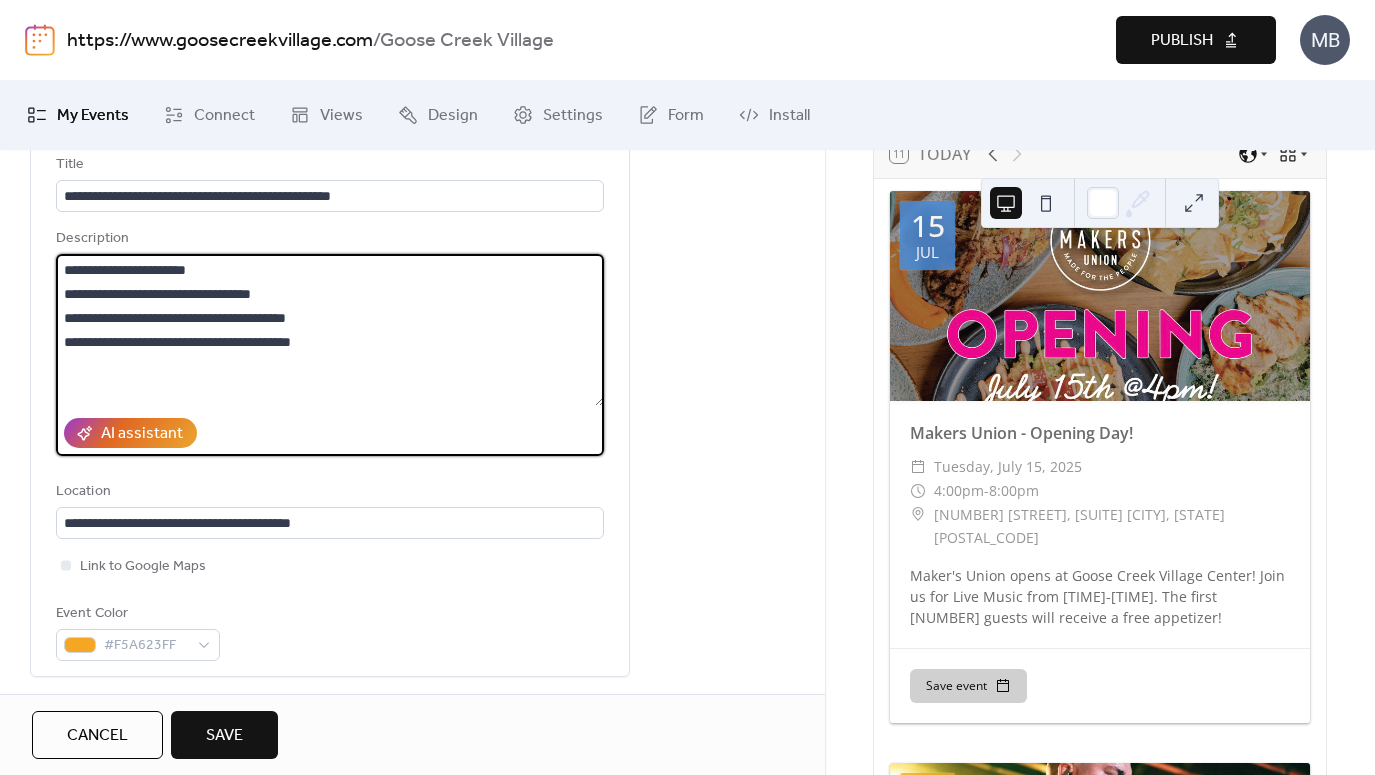 click on "**********" at bounding box center (330, 330) 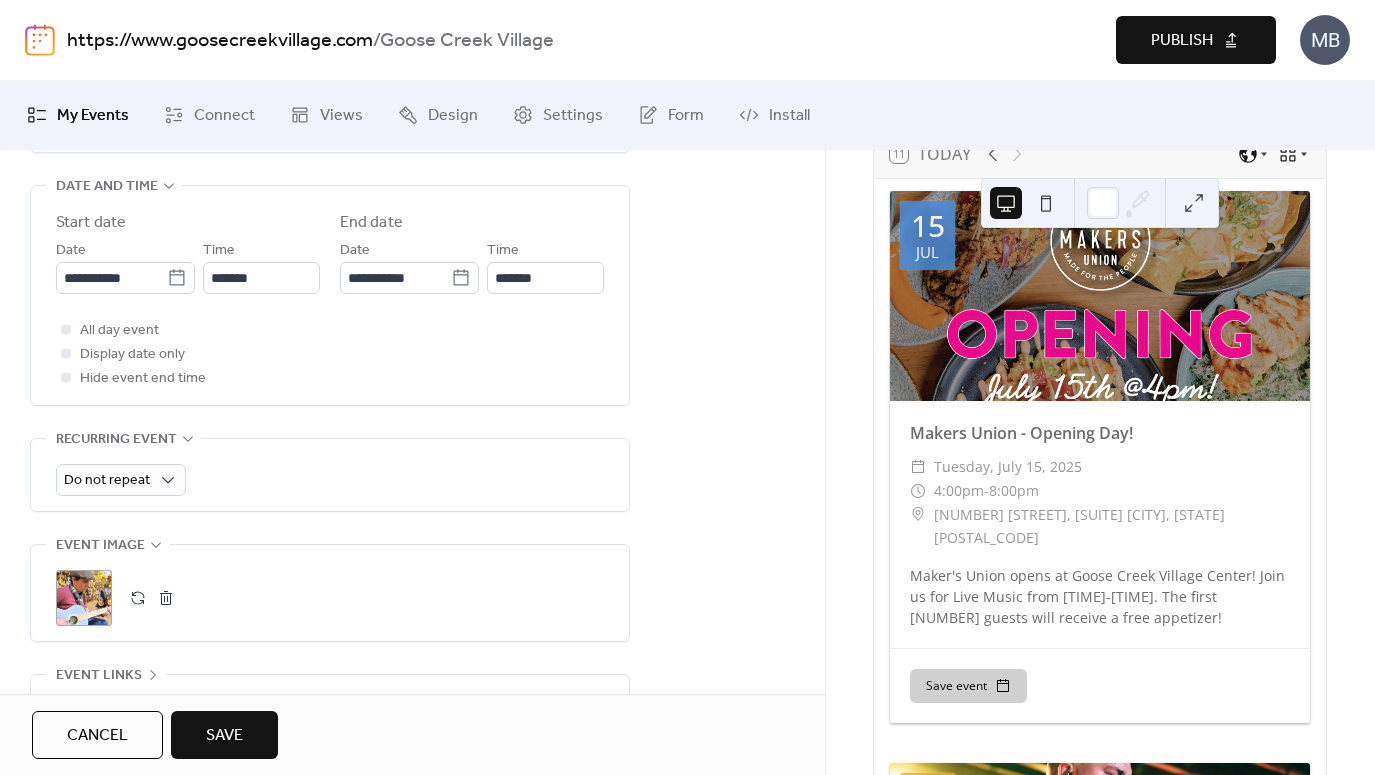 scroll, scrollTop: 650, scrollLeft: 0, axis: vertical 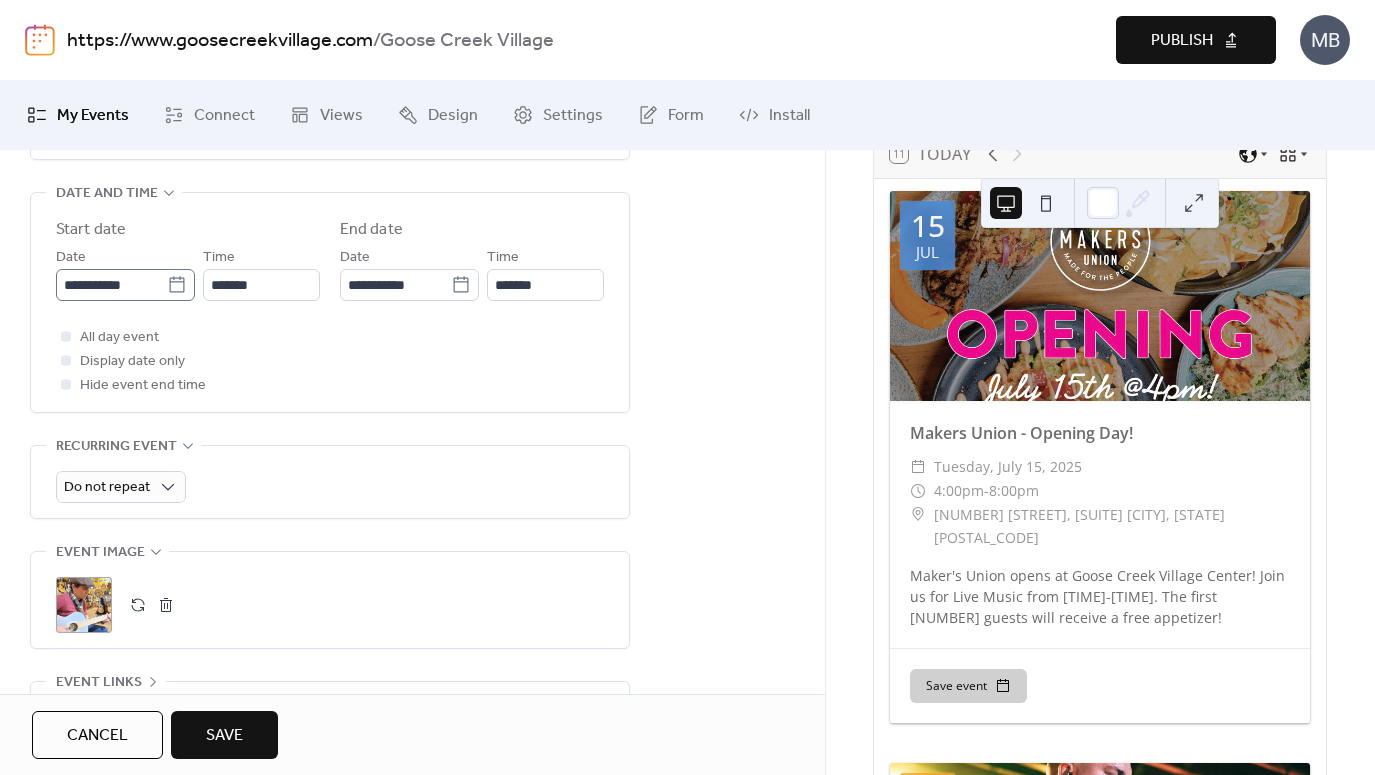 type on "**********" 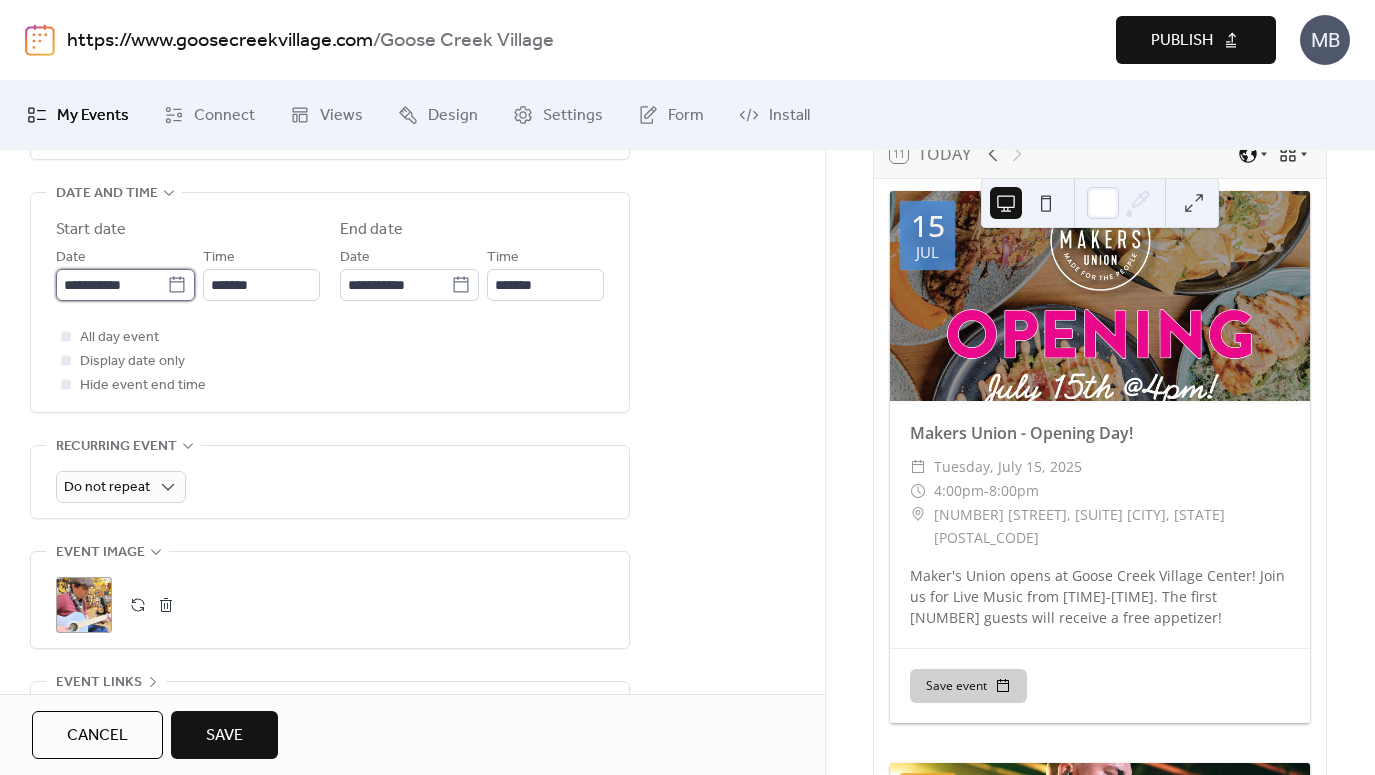 click on "**********" at bounding box center [111, 285] 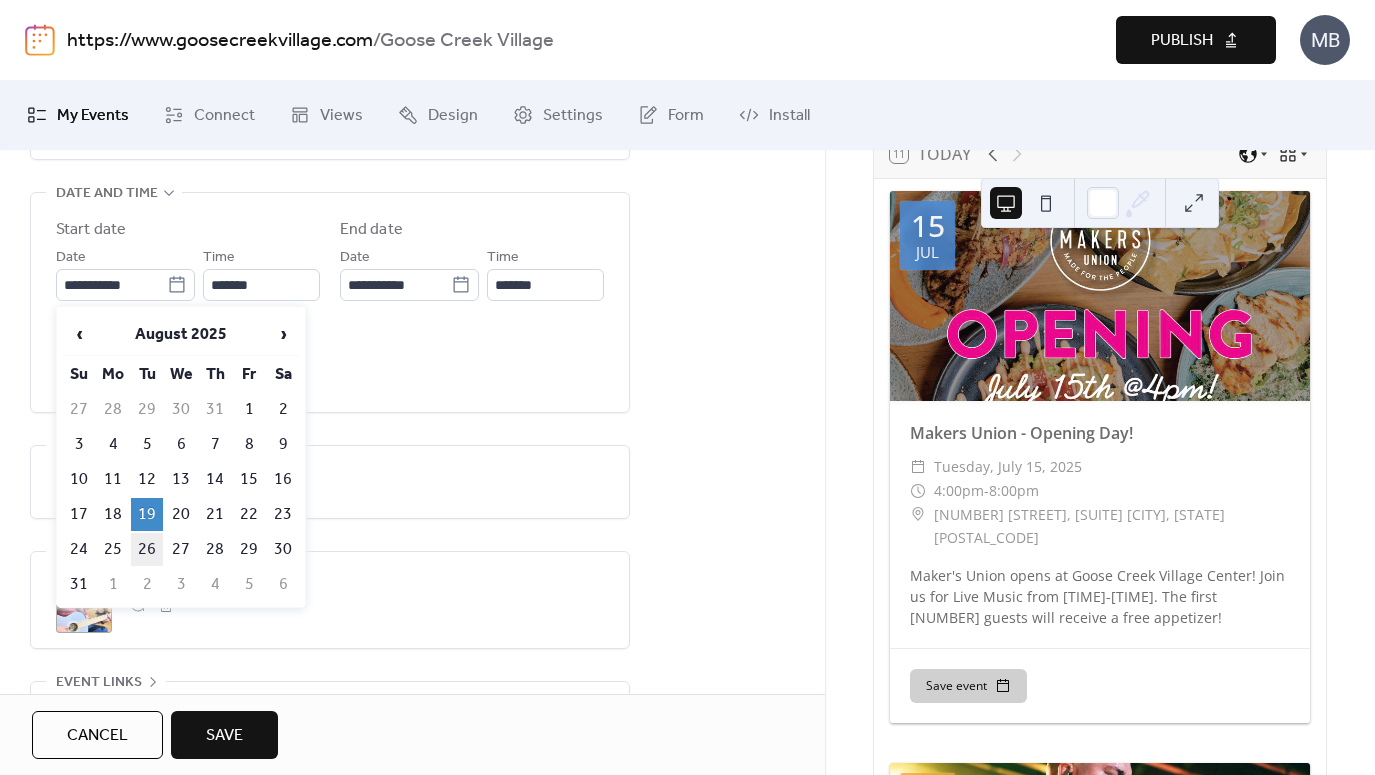 click on "26" at bounding box center (147, 549) 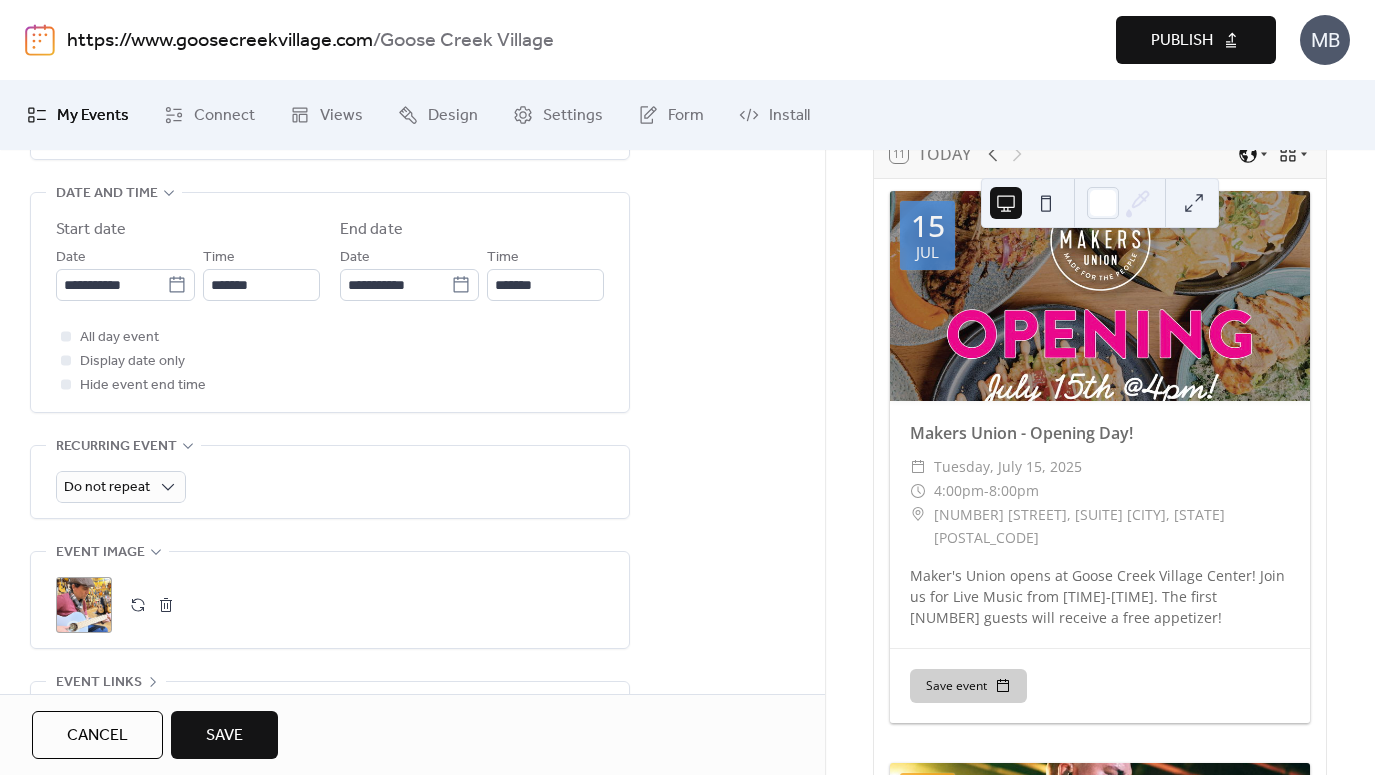 click on "All day event Display date only Hide event end time" at bounding box center (330, 361) 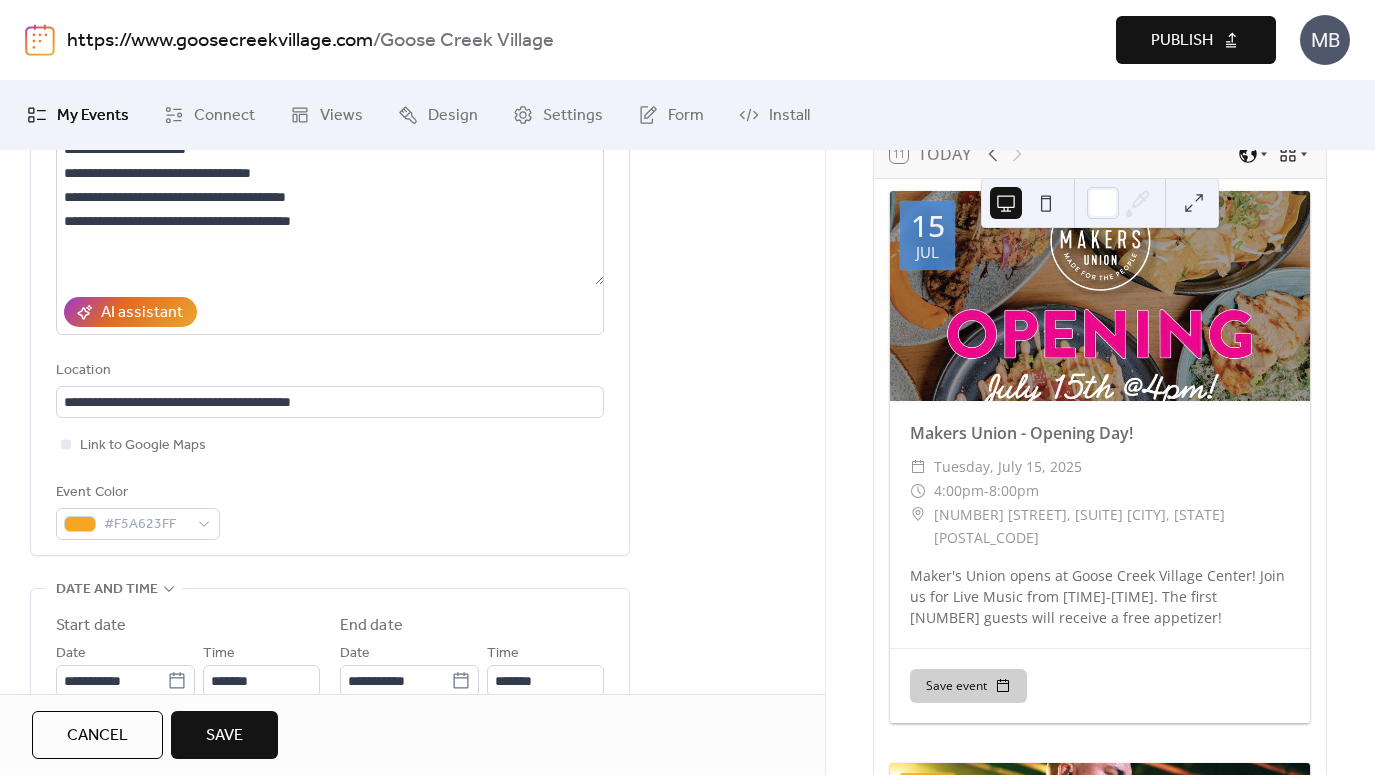 scroll, scrollTop: 98, scrollLeft: 0, axis: vertical 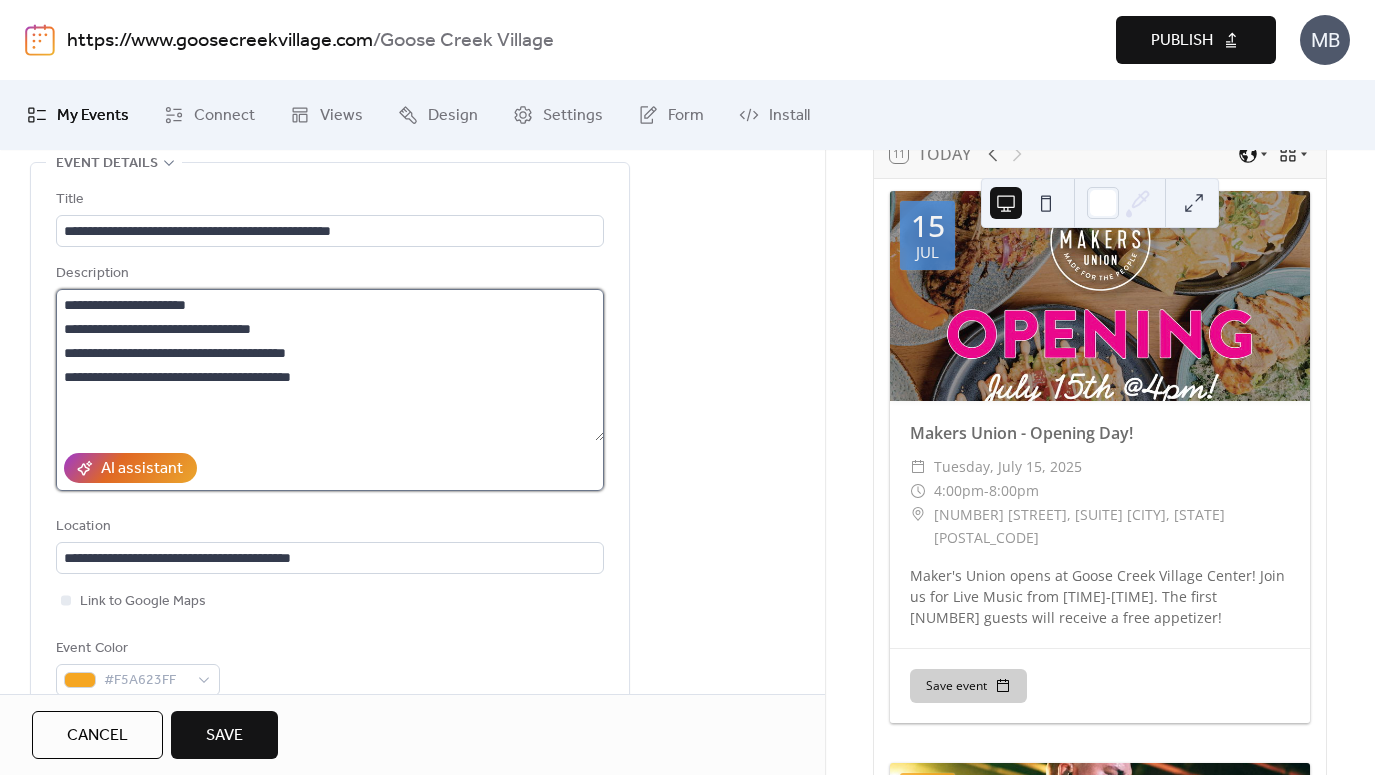 click on "**********" at bounding box center [330, 365] 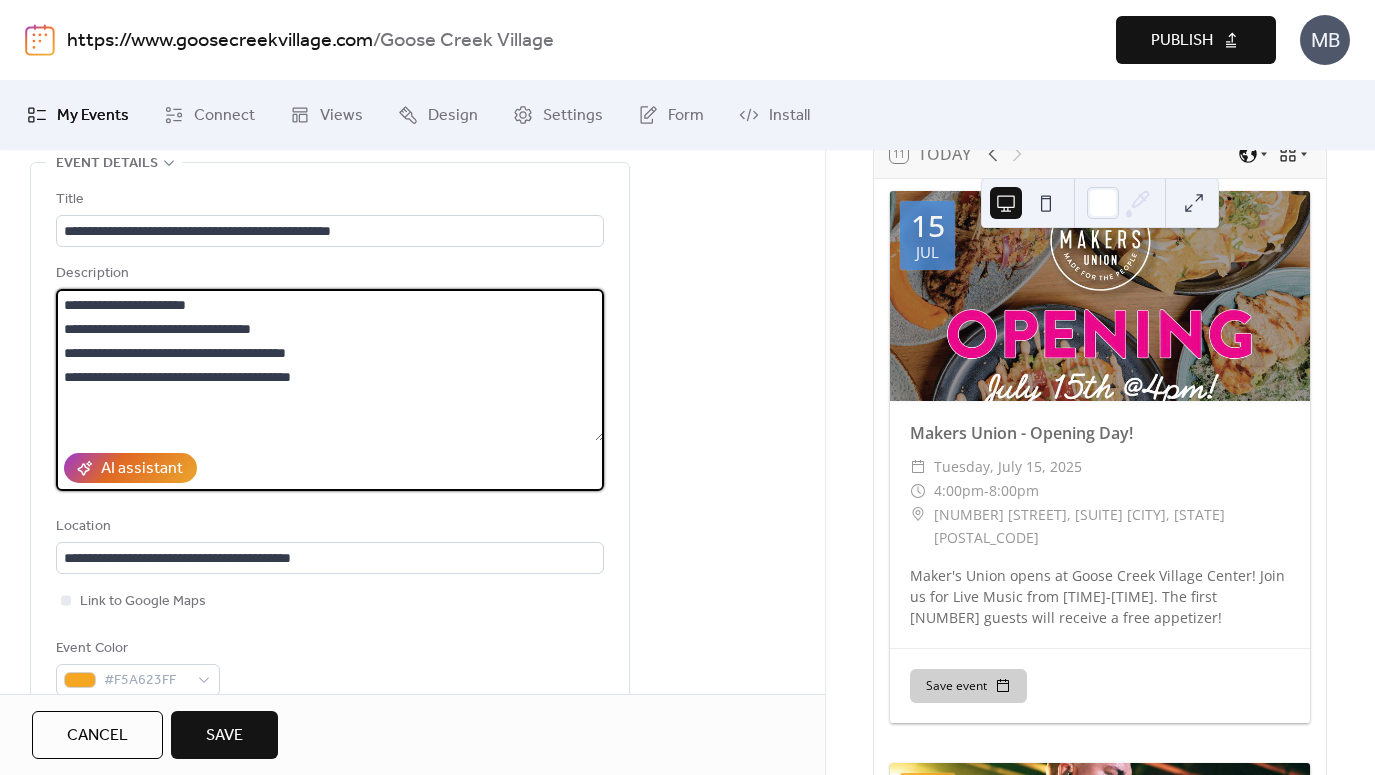 drag, startPoint x: 242, startPoint y: 306, endPoint x: 136, endPoint y: 304, distance: 106.01887 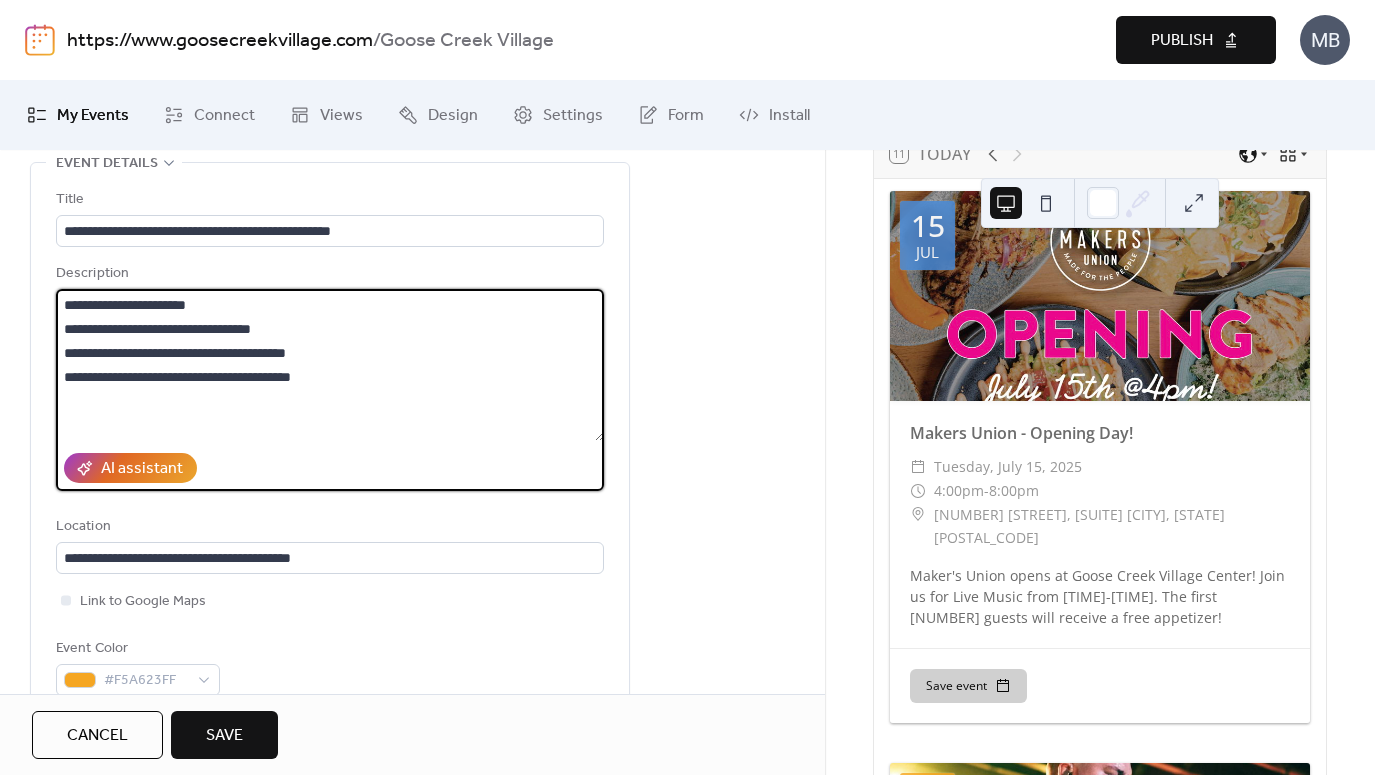 type on "**********" 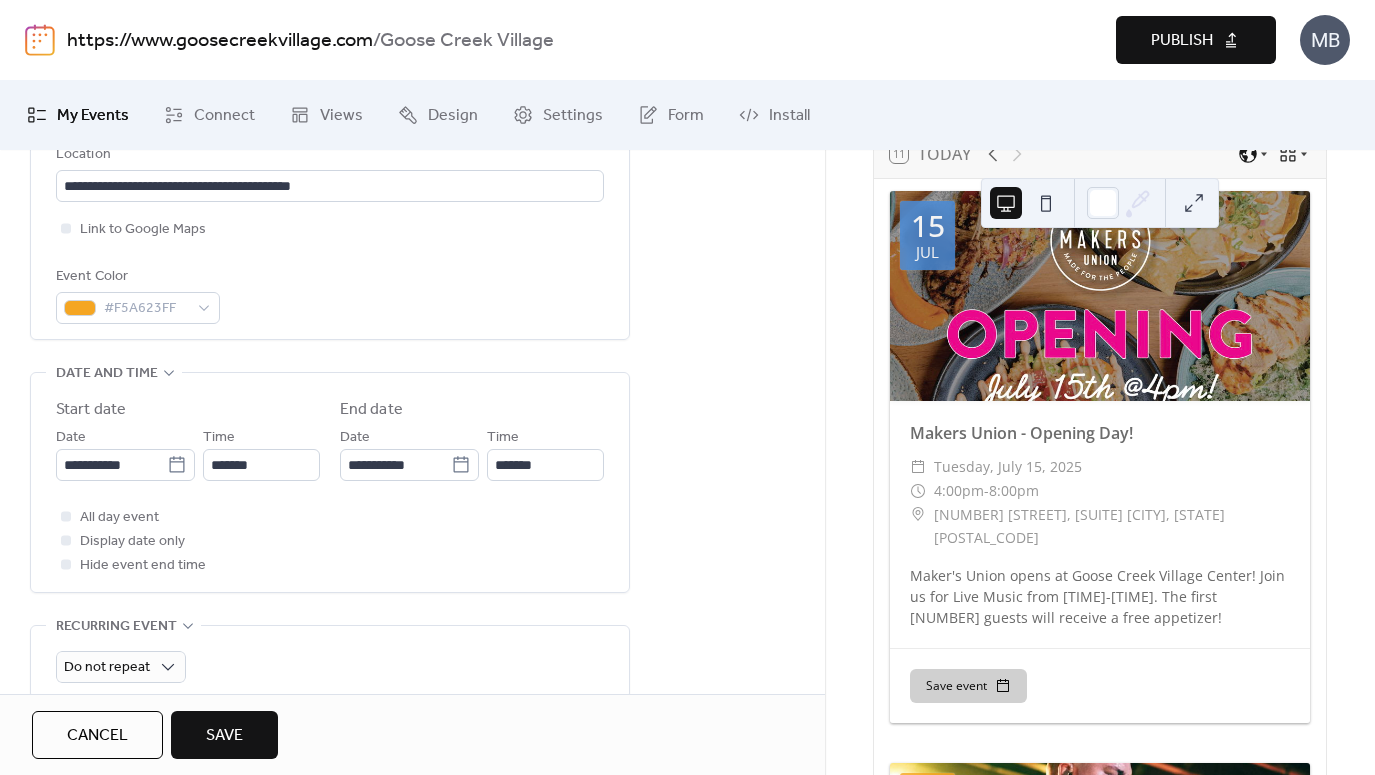 scroll, scrollTop: 843, scrollLeft: 0, axis: vertical 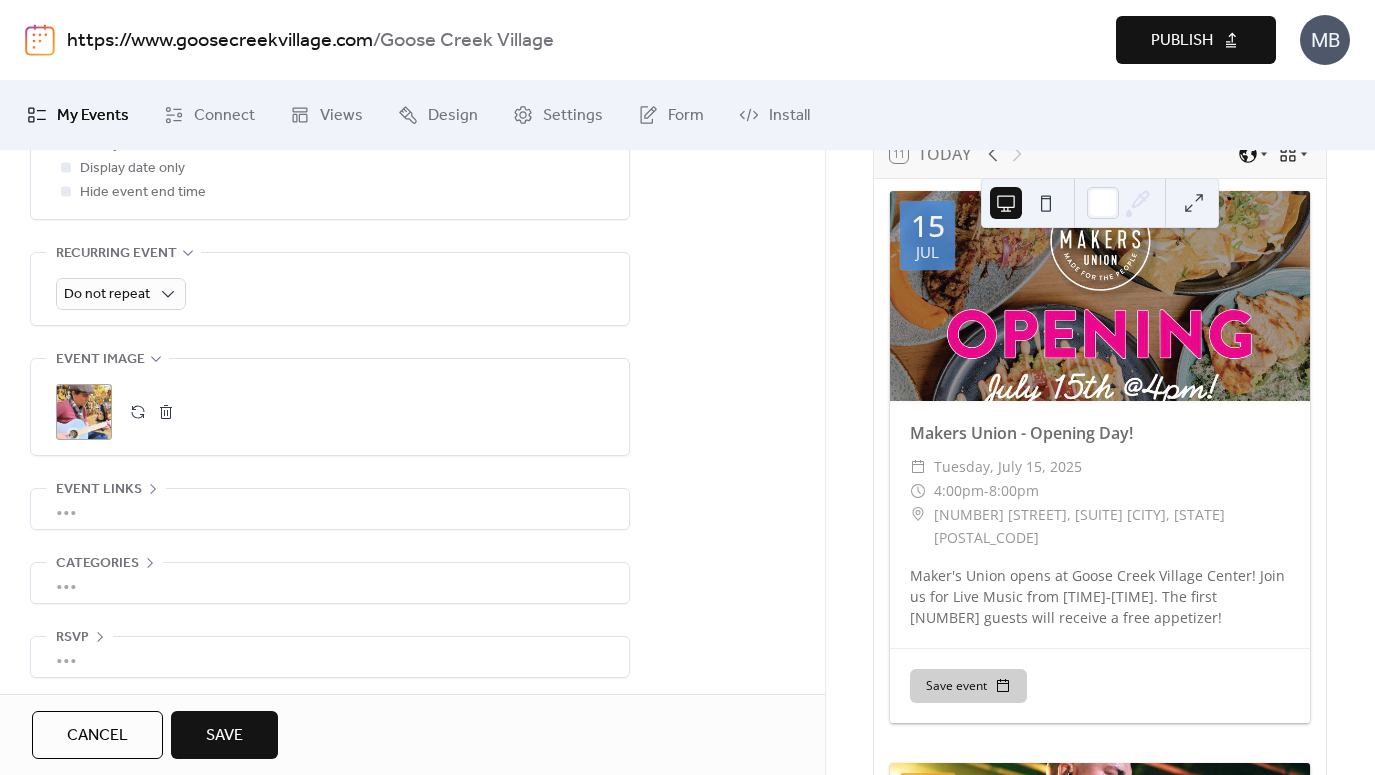 click at bounding box center [166, 412] 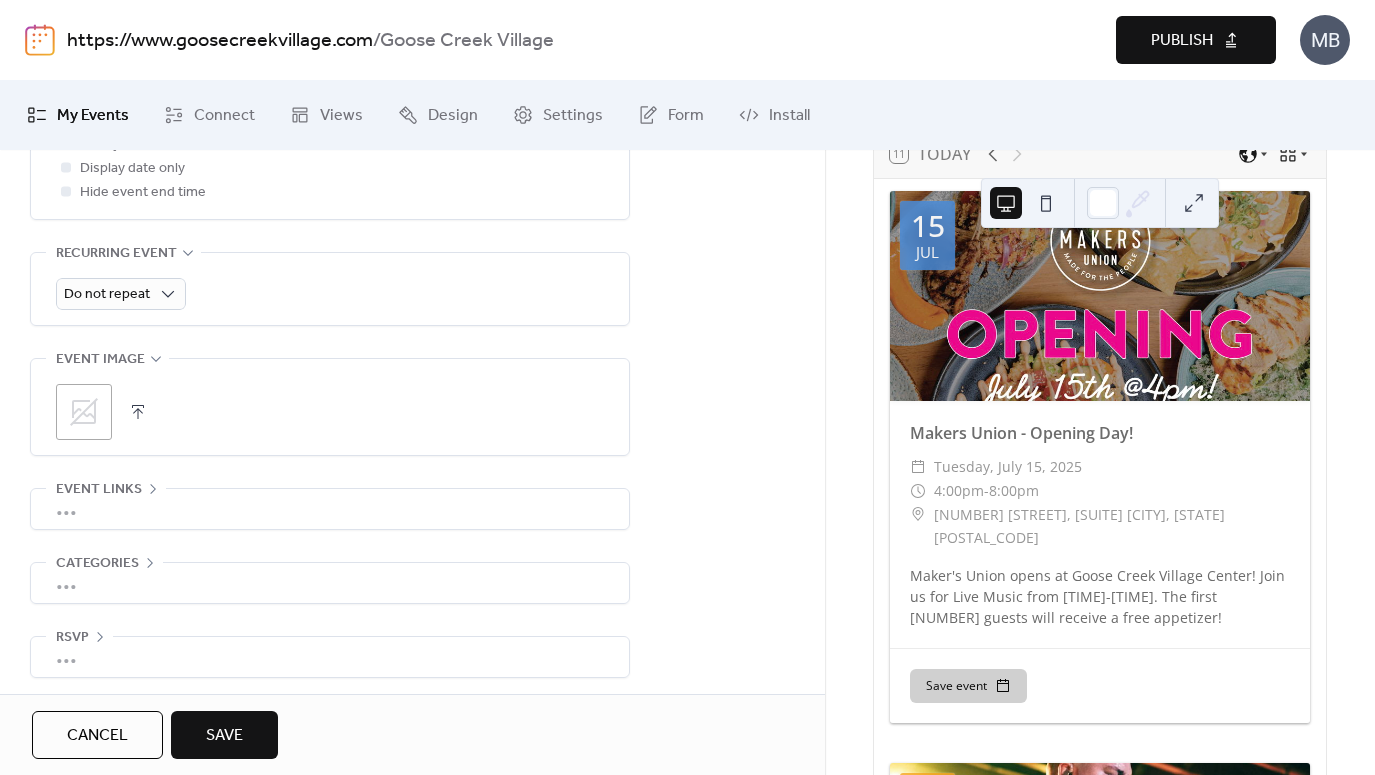 click 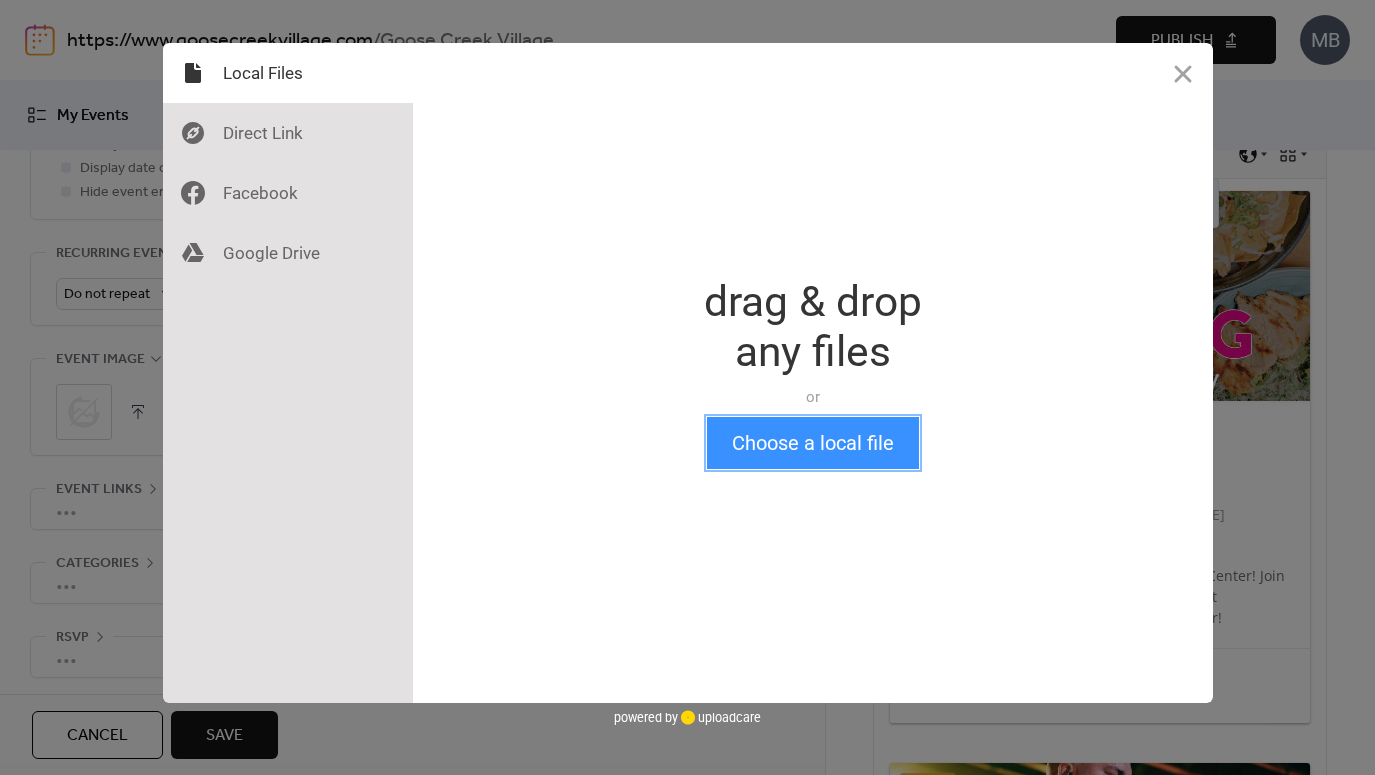 click on "Choose a local file" at bounding box center [813, 443] 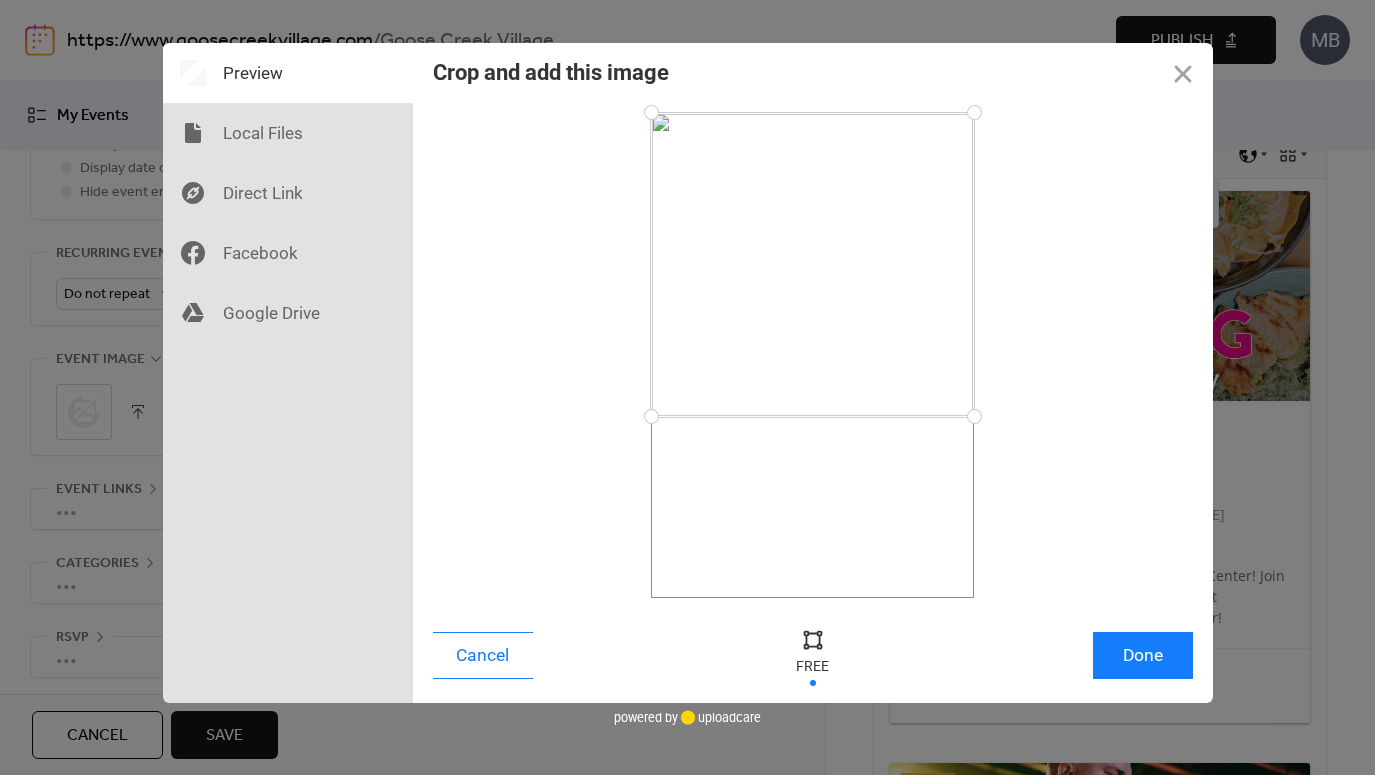 drag, startPoint x: 969, startPoint y: 596, endPoint x: 1063, endPoint y: 416, distance: 203.0665 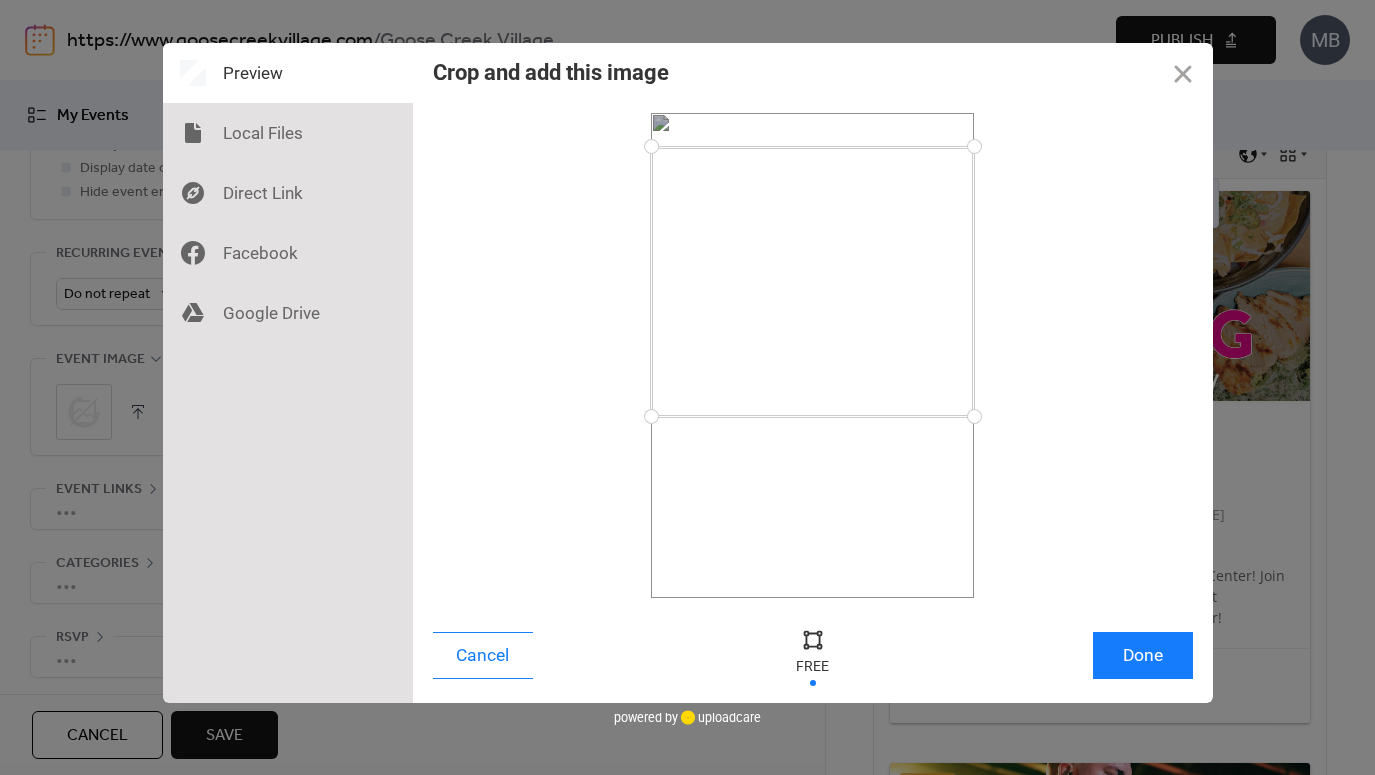 drag, startPoint x: 972, startPoint y: 109, endPoint x: 1000, endPoint y: 146, distance: 46.400433 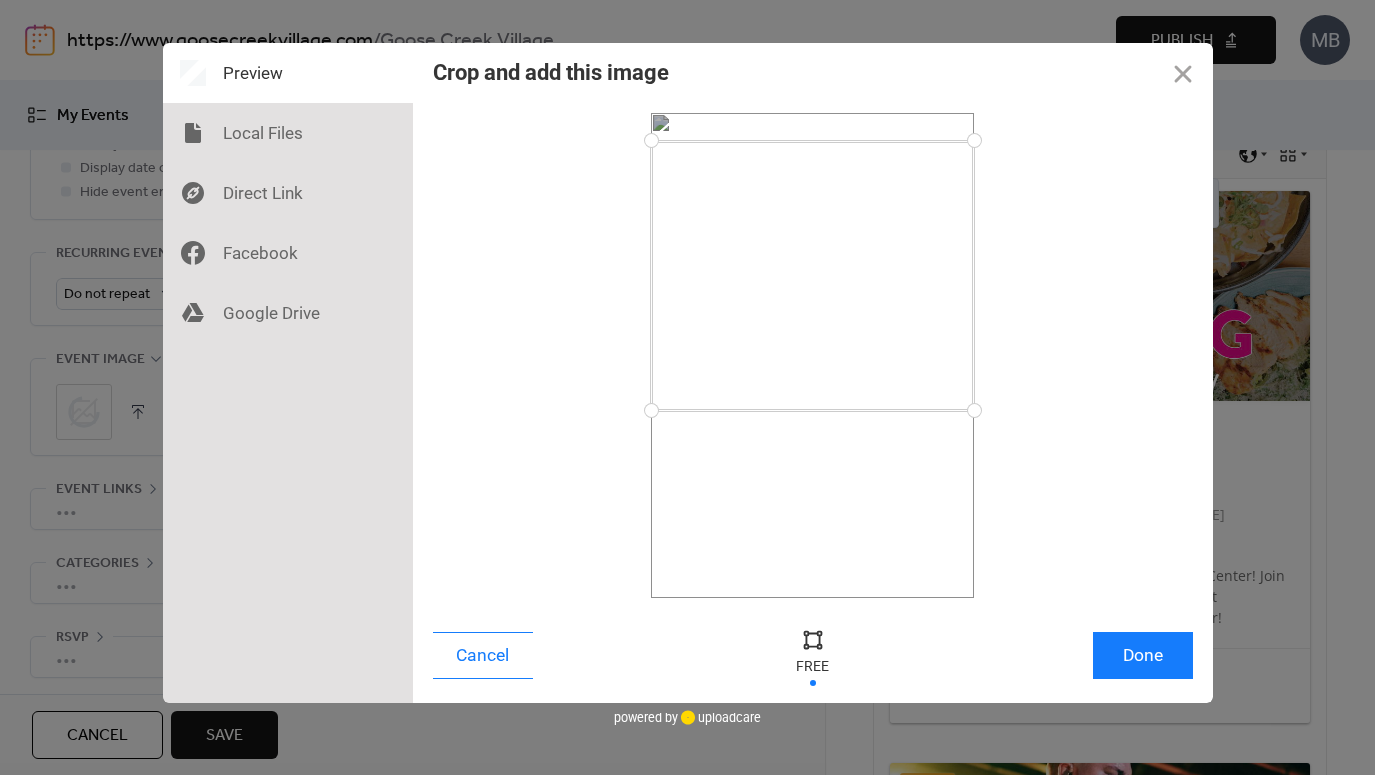 click at bounding box center (812, 276) 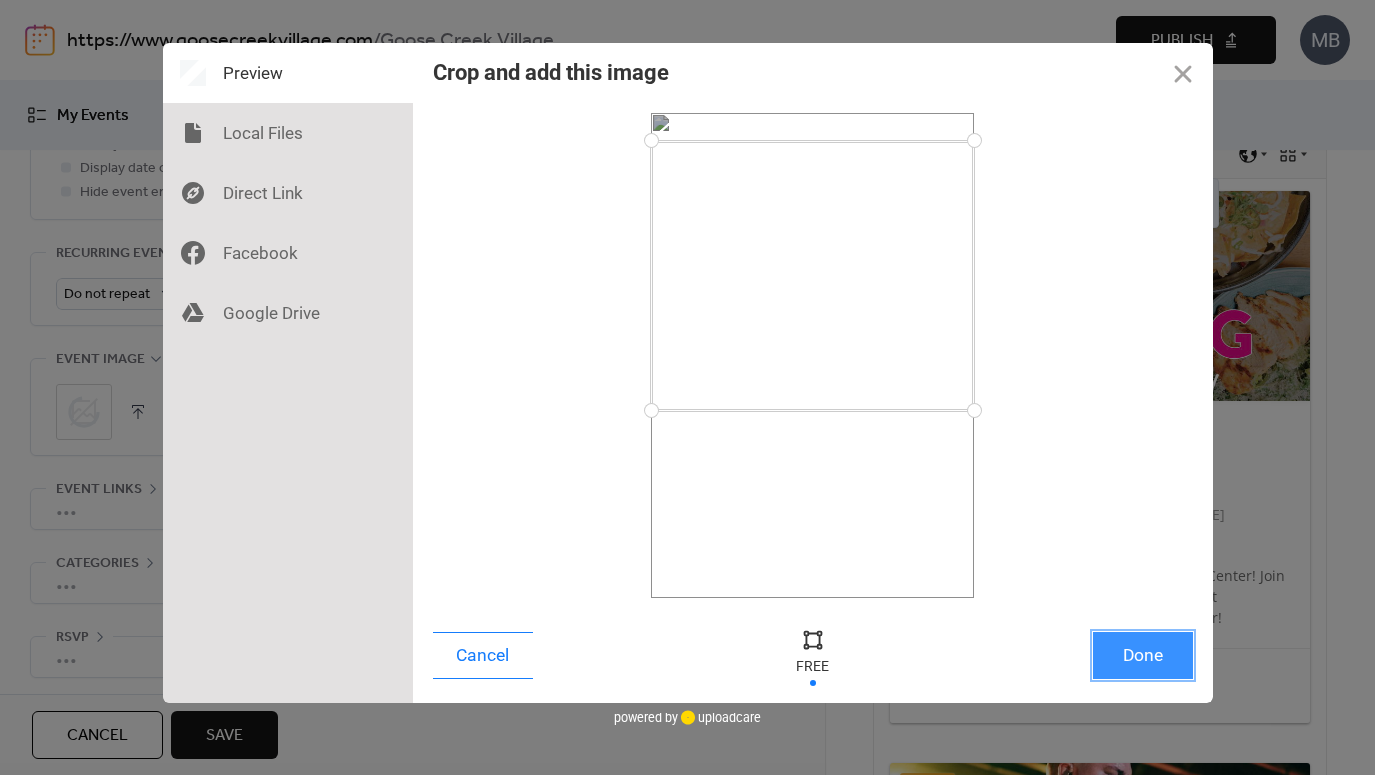 click on "Done" at bounding box center (1143, 655) 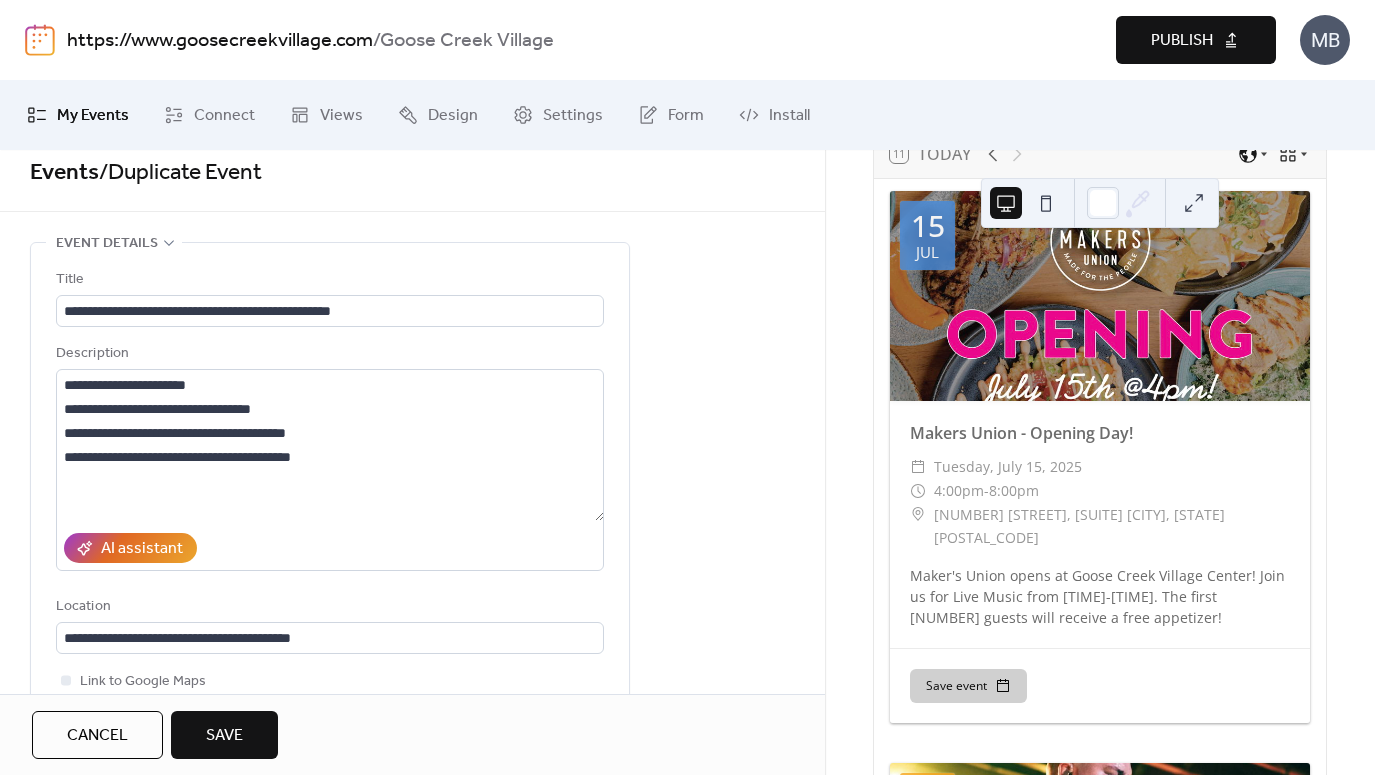 scroll, scrollTop: 0, scrollLeft: 0, axis: both 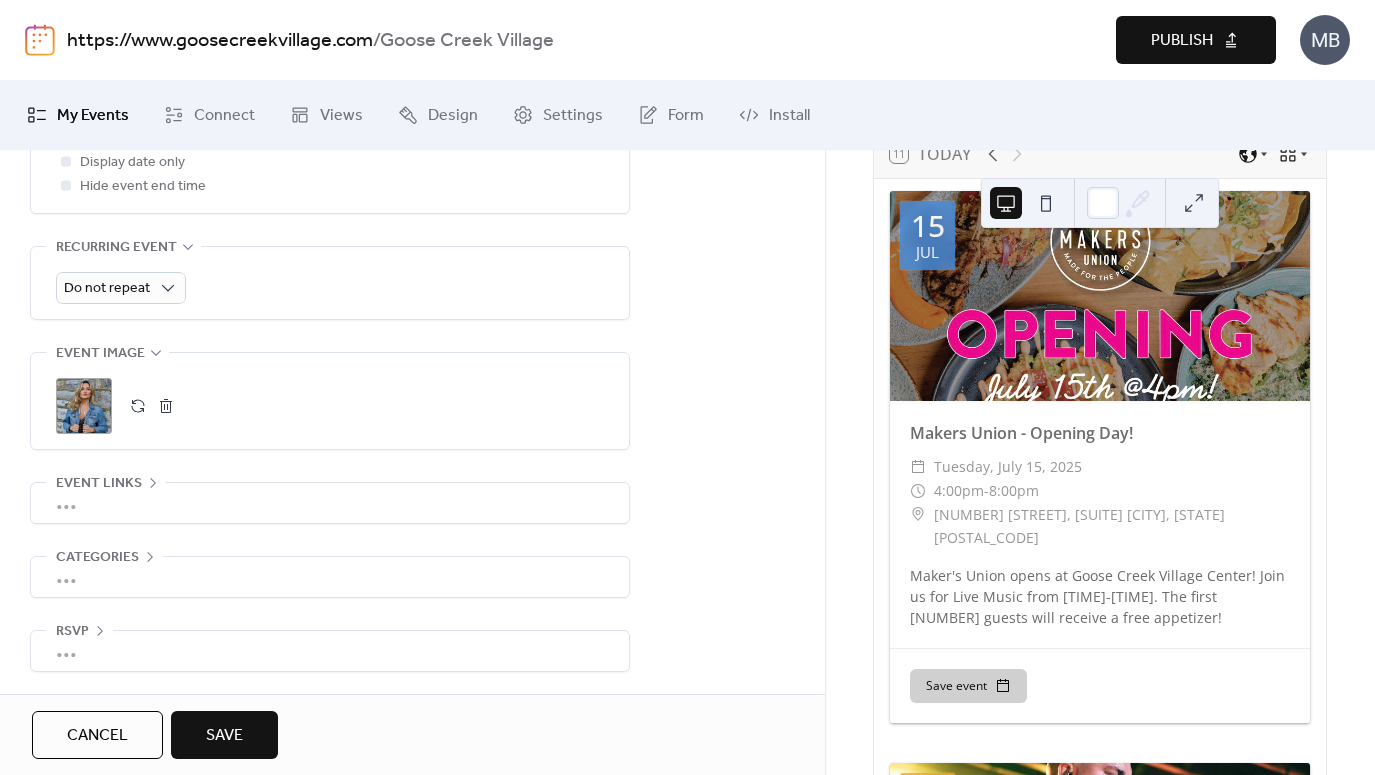 click on "Save" at bounding box center [224, 736] 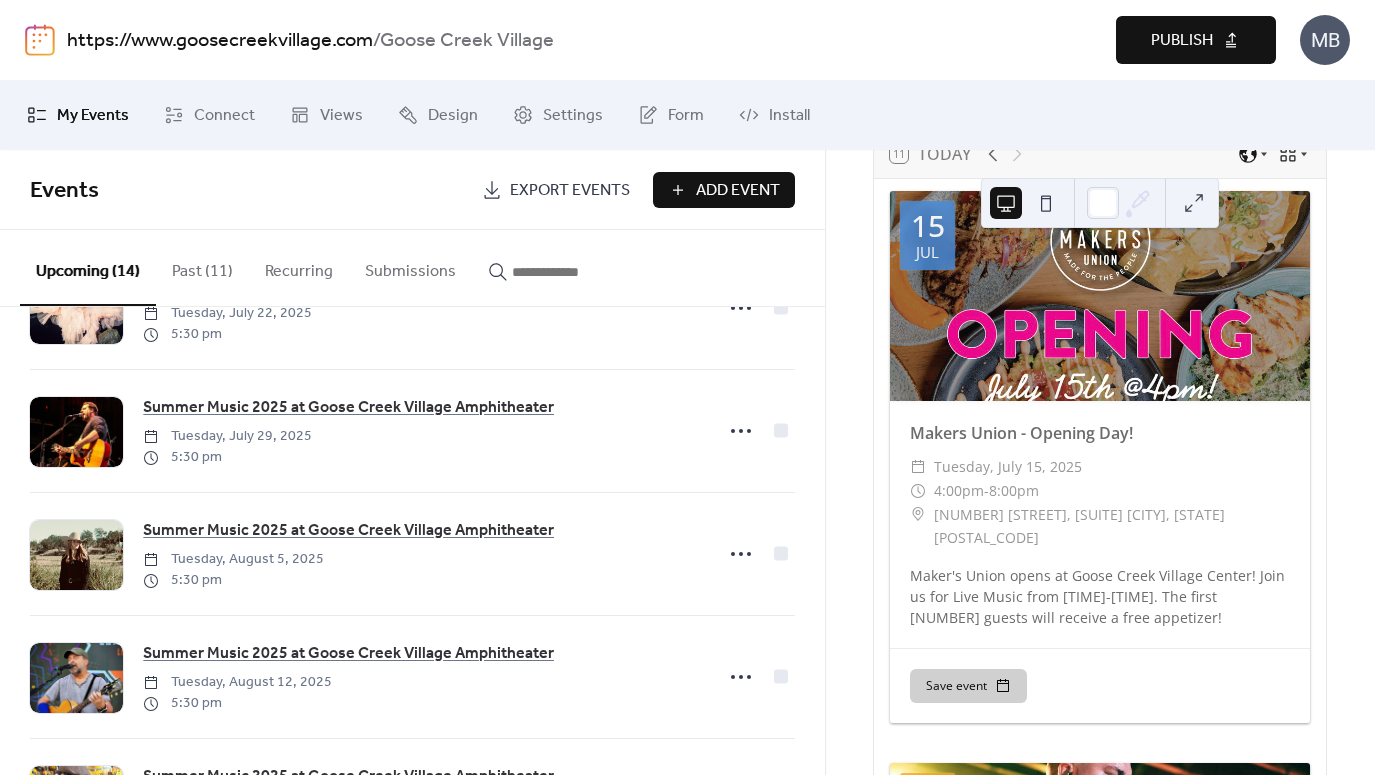 scroll, scrollTop: 1320, scrollLeft: 0, axis: vertical 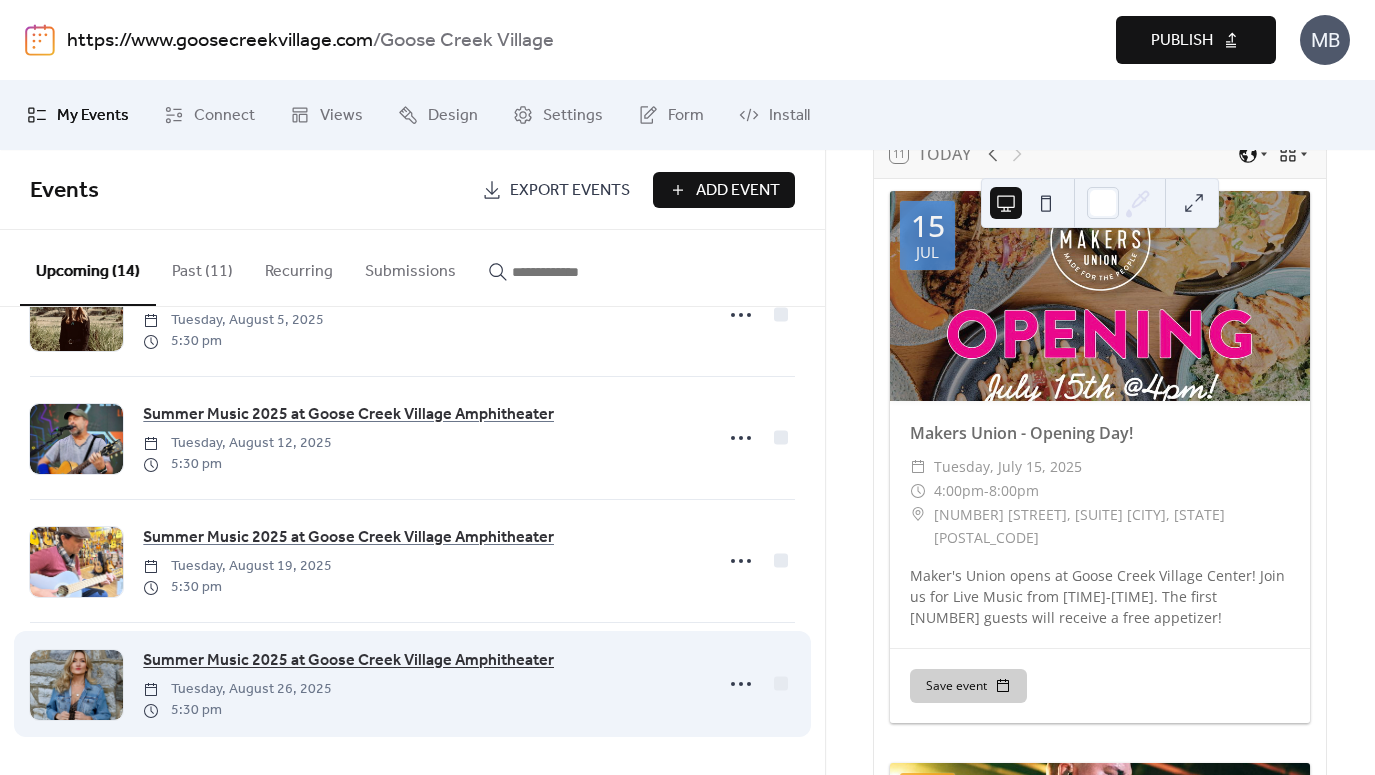 click on "Summer Music 2025 at Goose Creek Village Amphitheater" at bounding box center (348, 661) 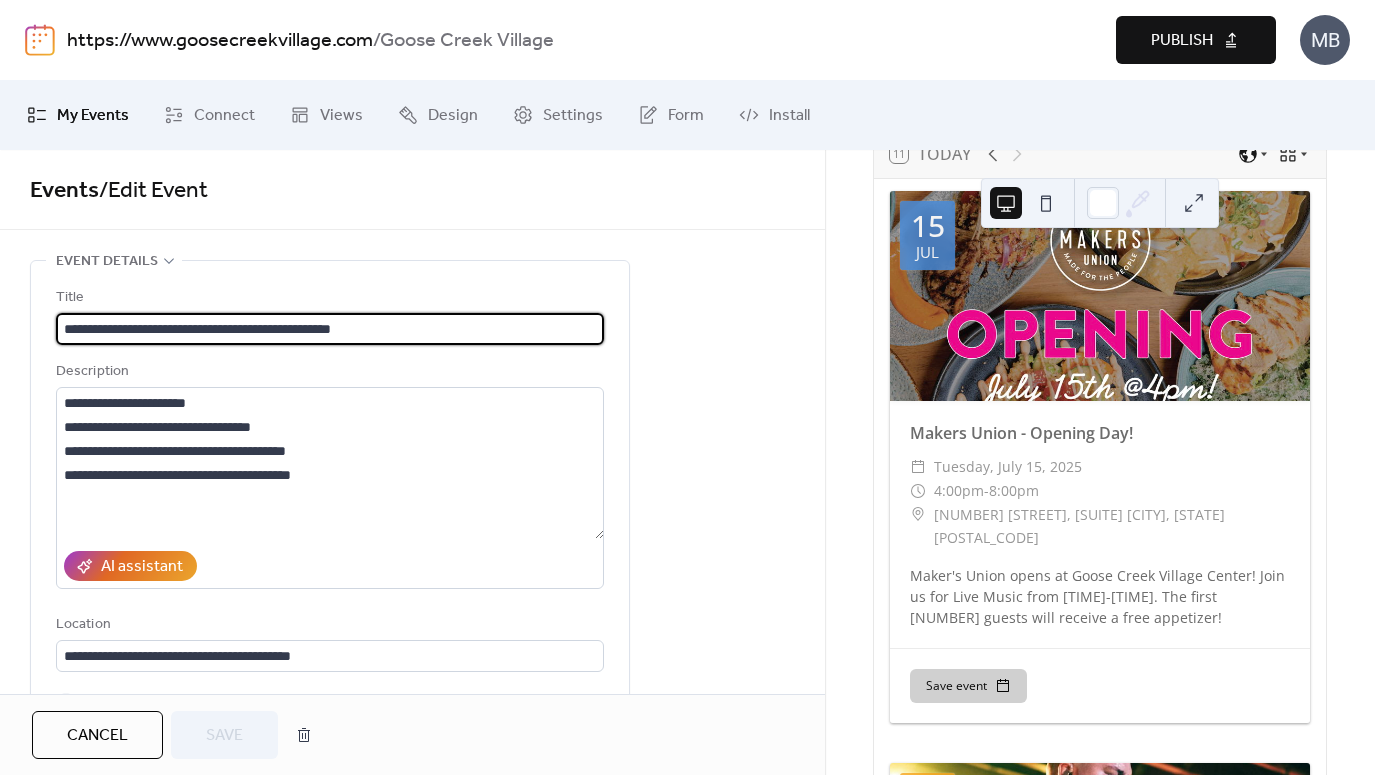 scroll, scrollTop: 1, scrollLeft: 0, axis: vertical 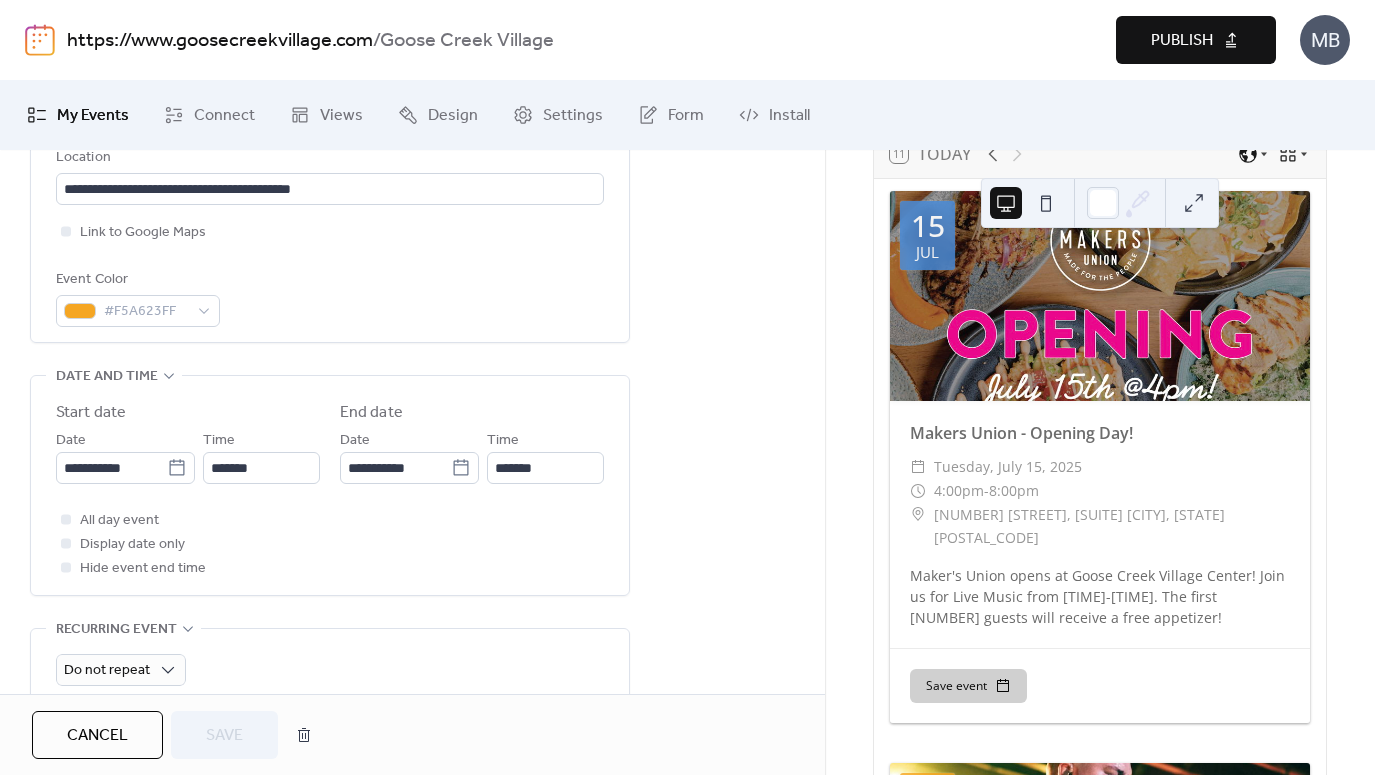 click on "Cancel" at bounding box center [97, 736] 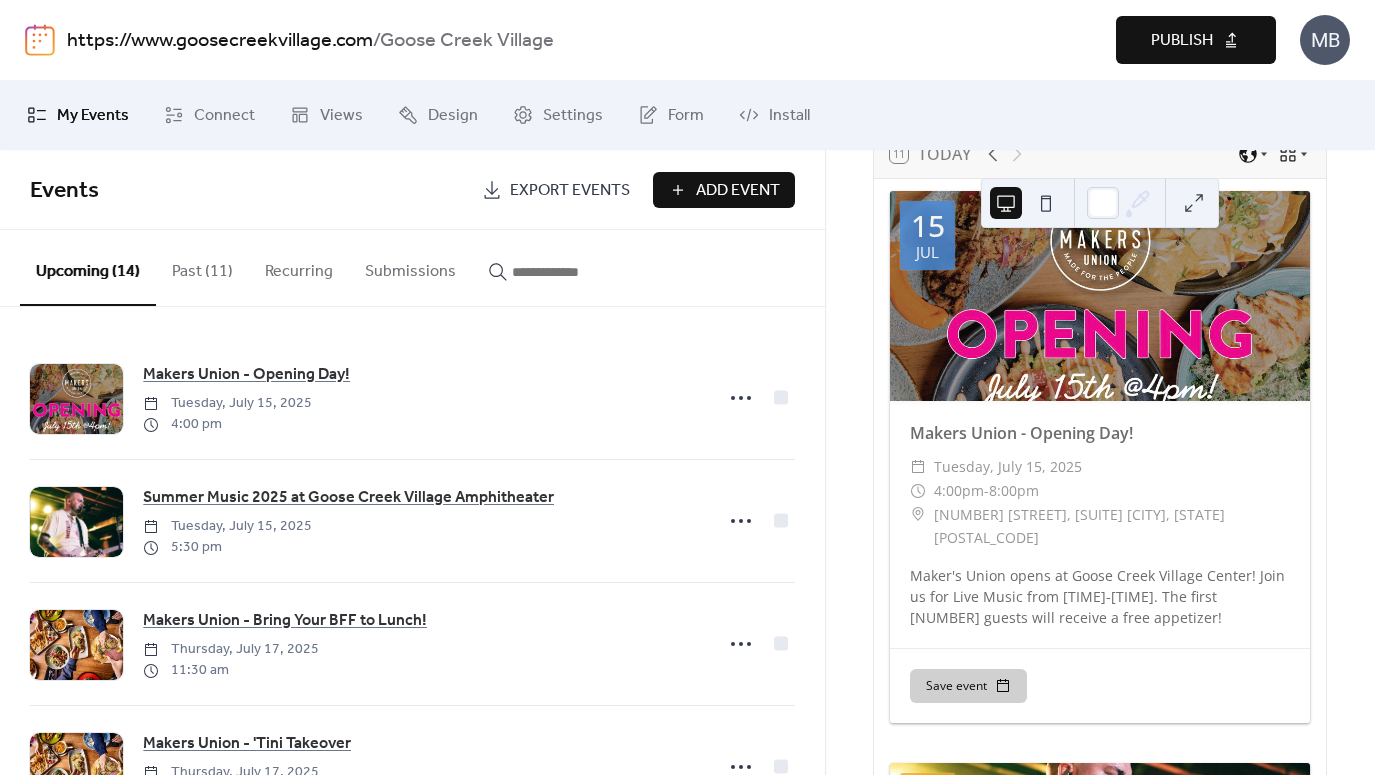 click on "Publish" at bounding box center [1196, 40] 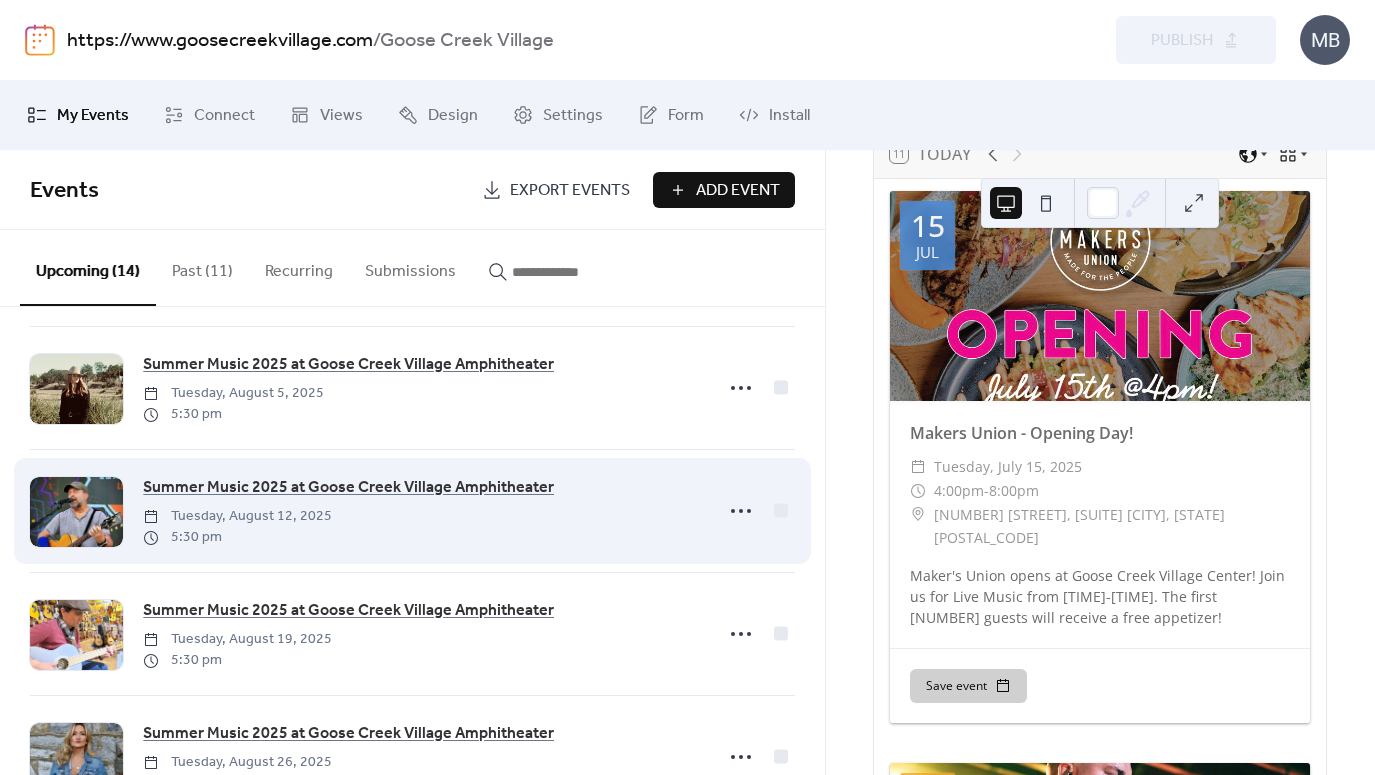 scroll, scrollTop: 1320, scrollLeft: 0, axis: vertical 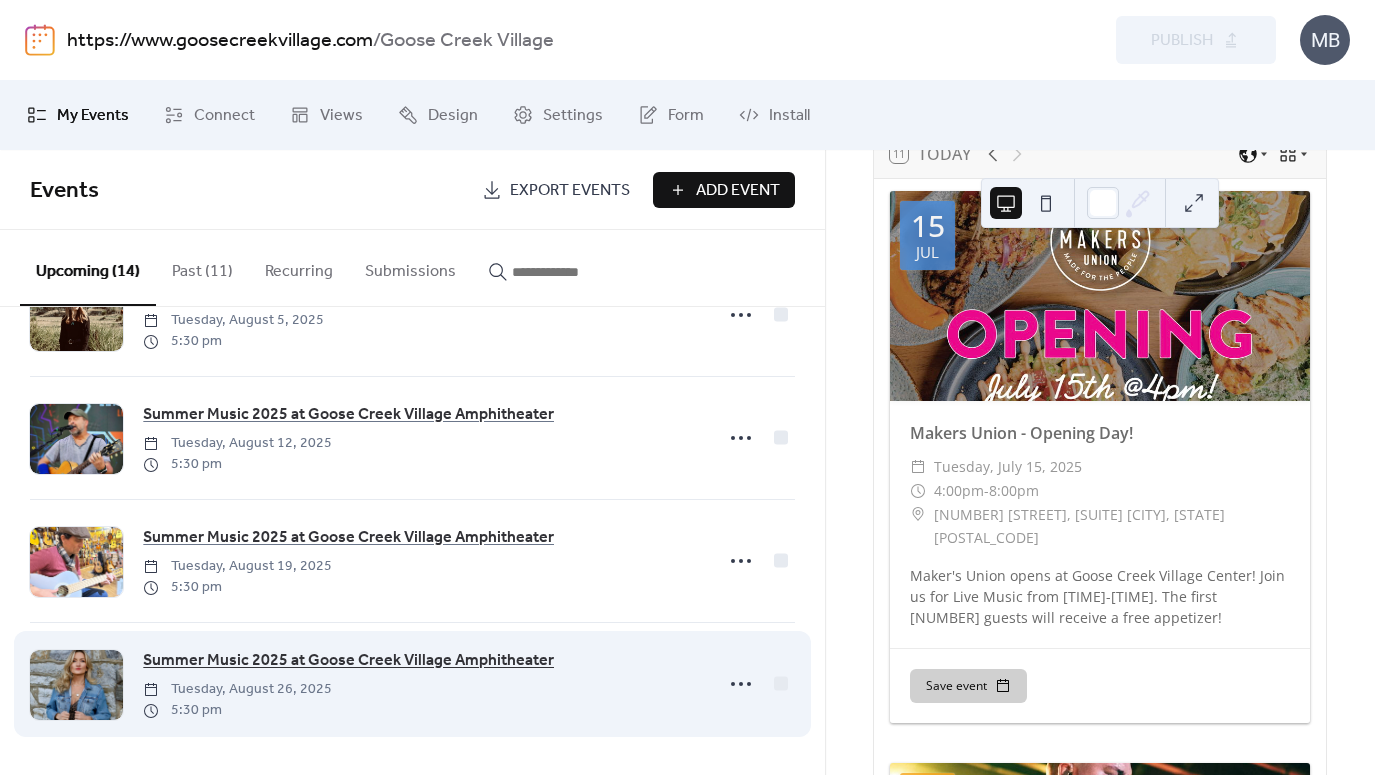click on "Summer Music 2025 at Goose Creek Village Amphitheater" at bounding box center (348, 661) 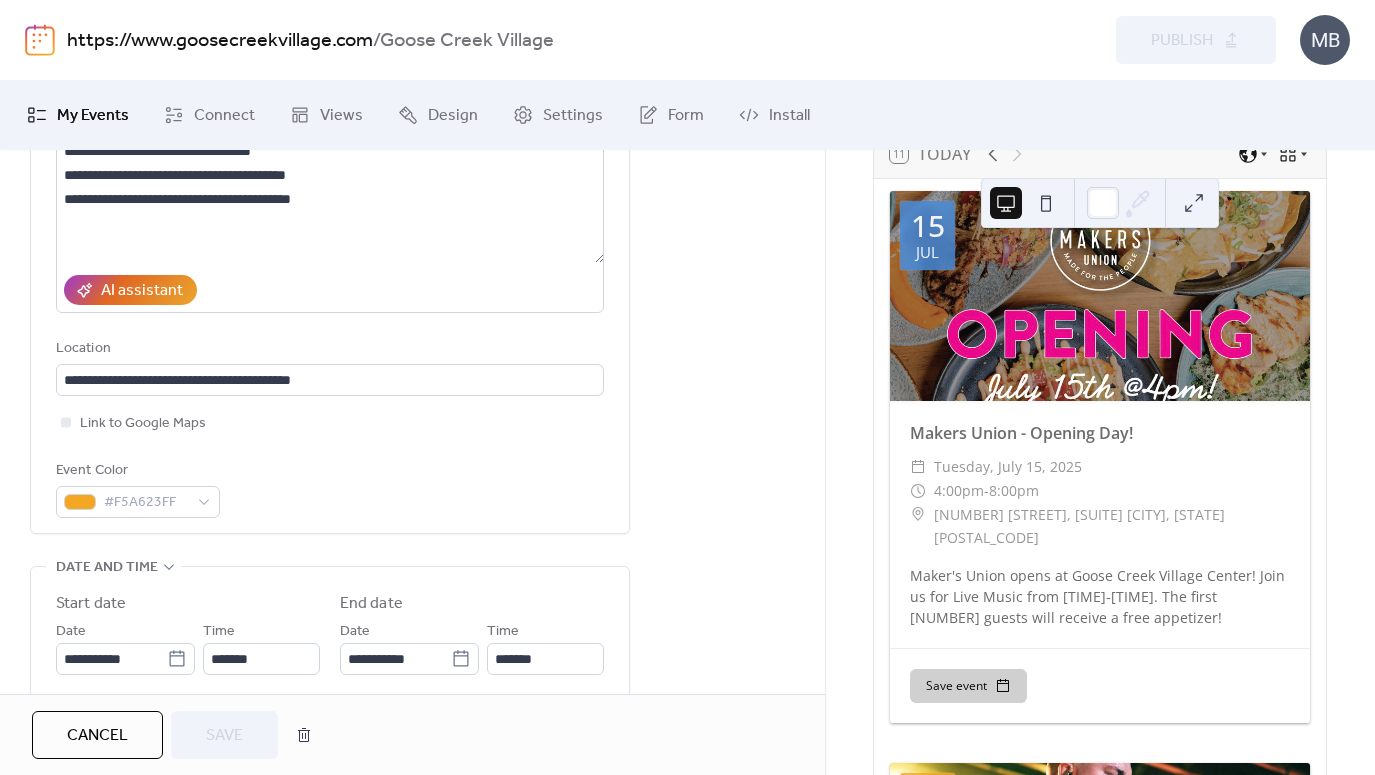 scroll, scrollTop: 336, scrollLeft: 0, axis: vertical 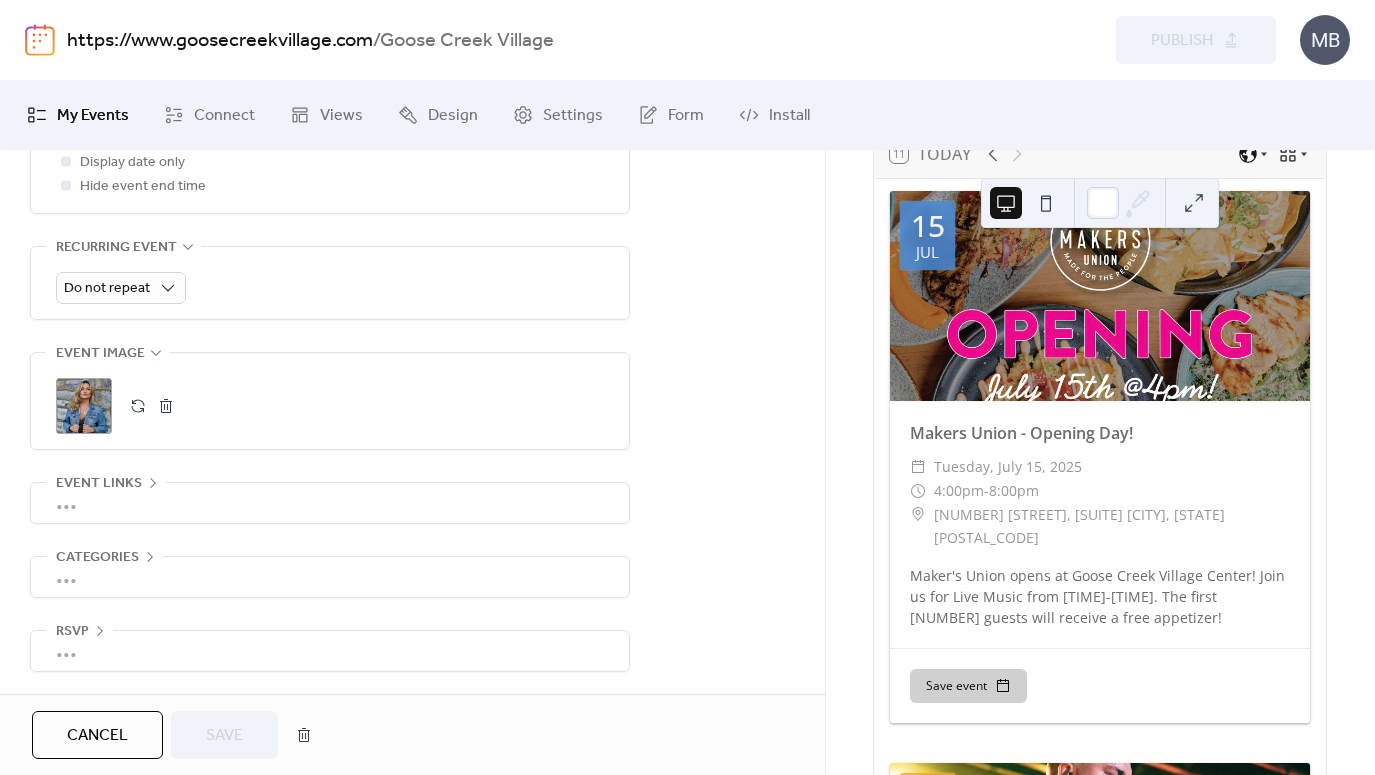 click on ";" at bounding box center (84, 406) 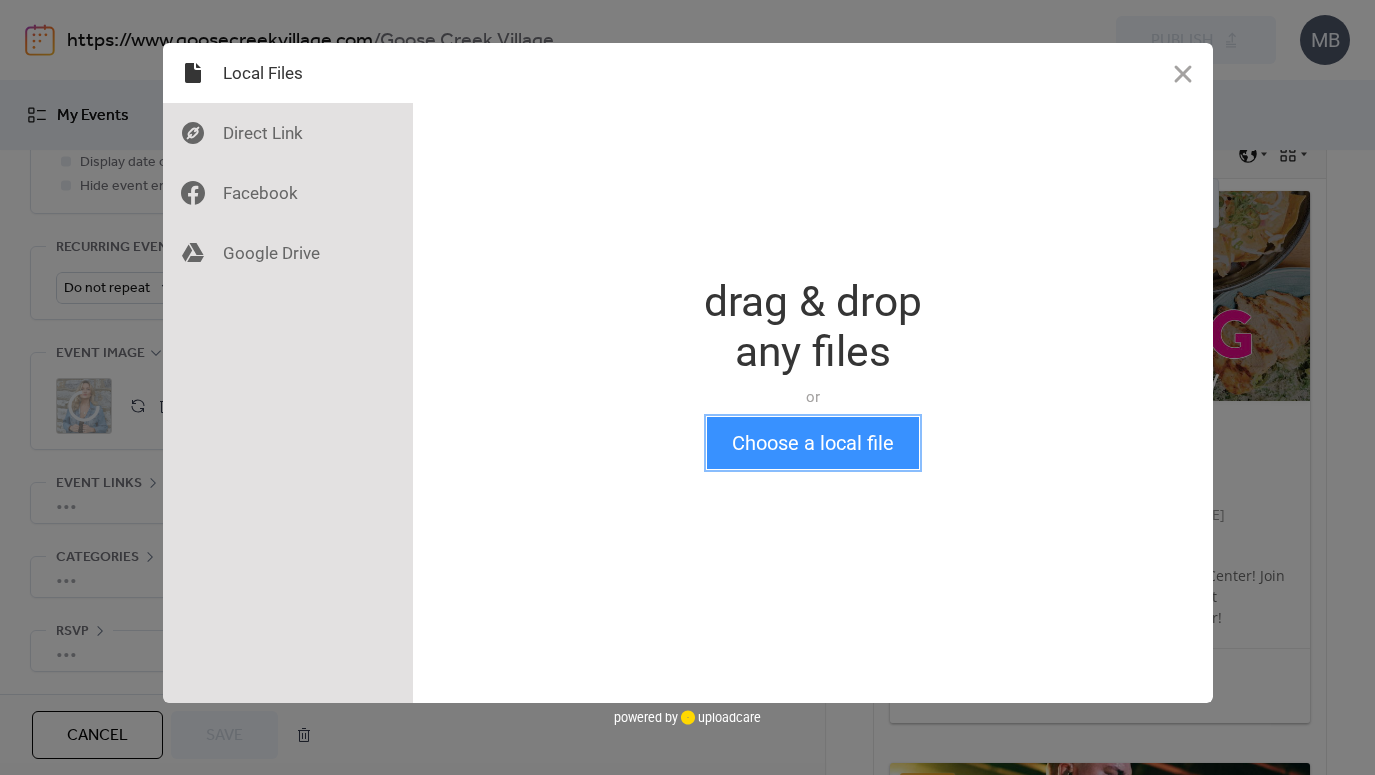 click on "Choose a local file" at bounding box center (813, 443) 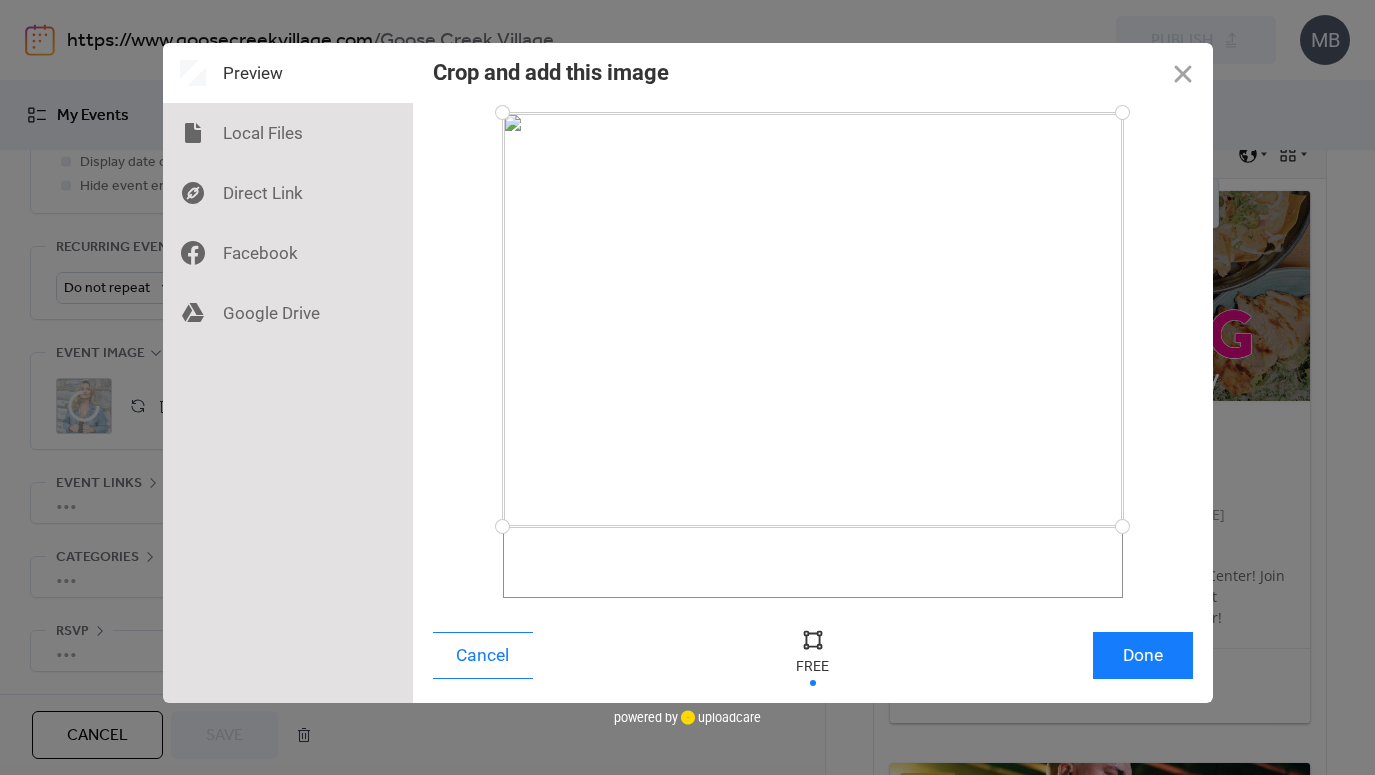 drag, startPoint x: 1117, startPoint y: 598, endPoint x: 1198, endPoint y: 523, distance: 110.39022 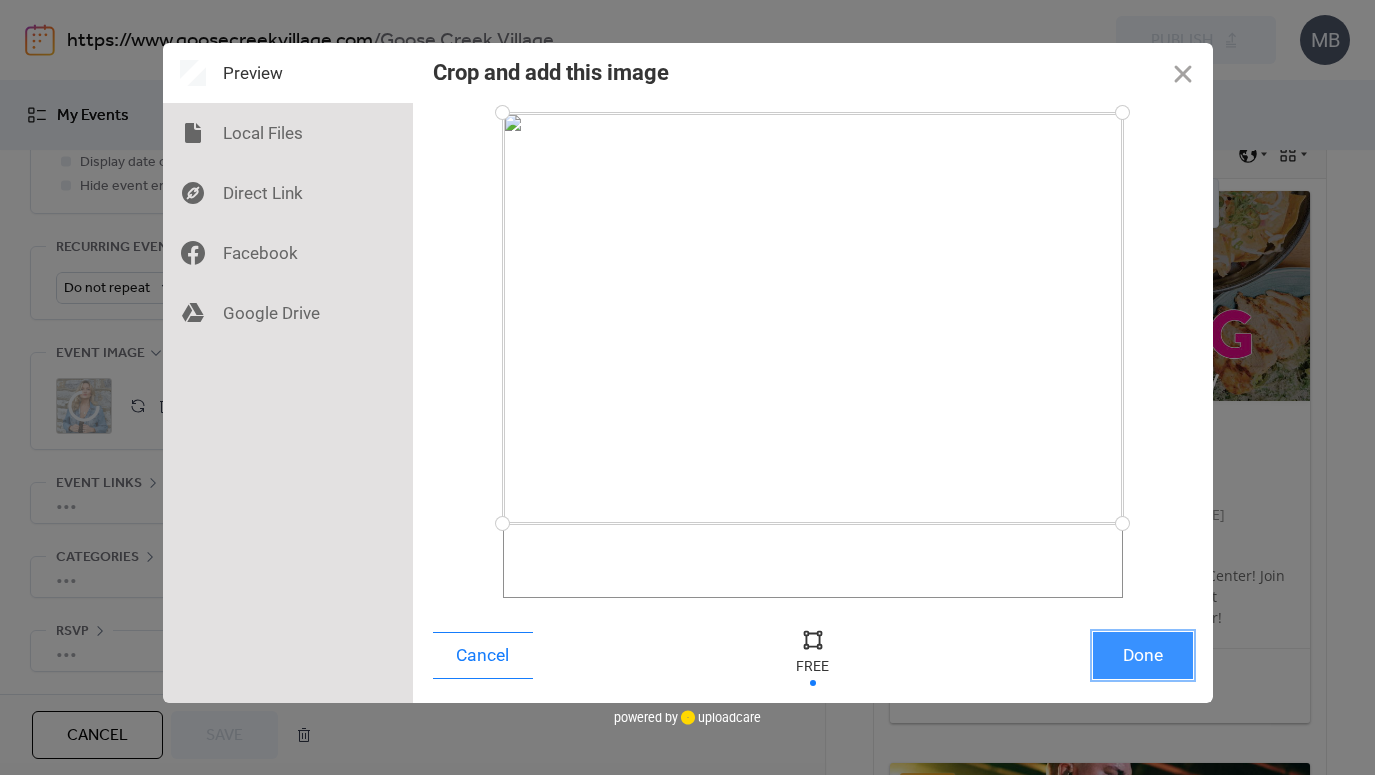 click on "Done" at bounding box center [1143, 655] 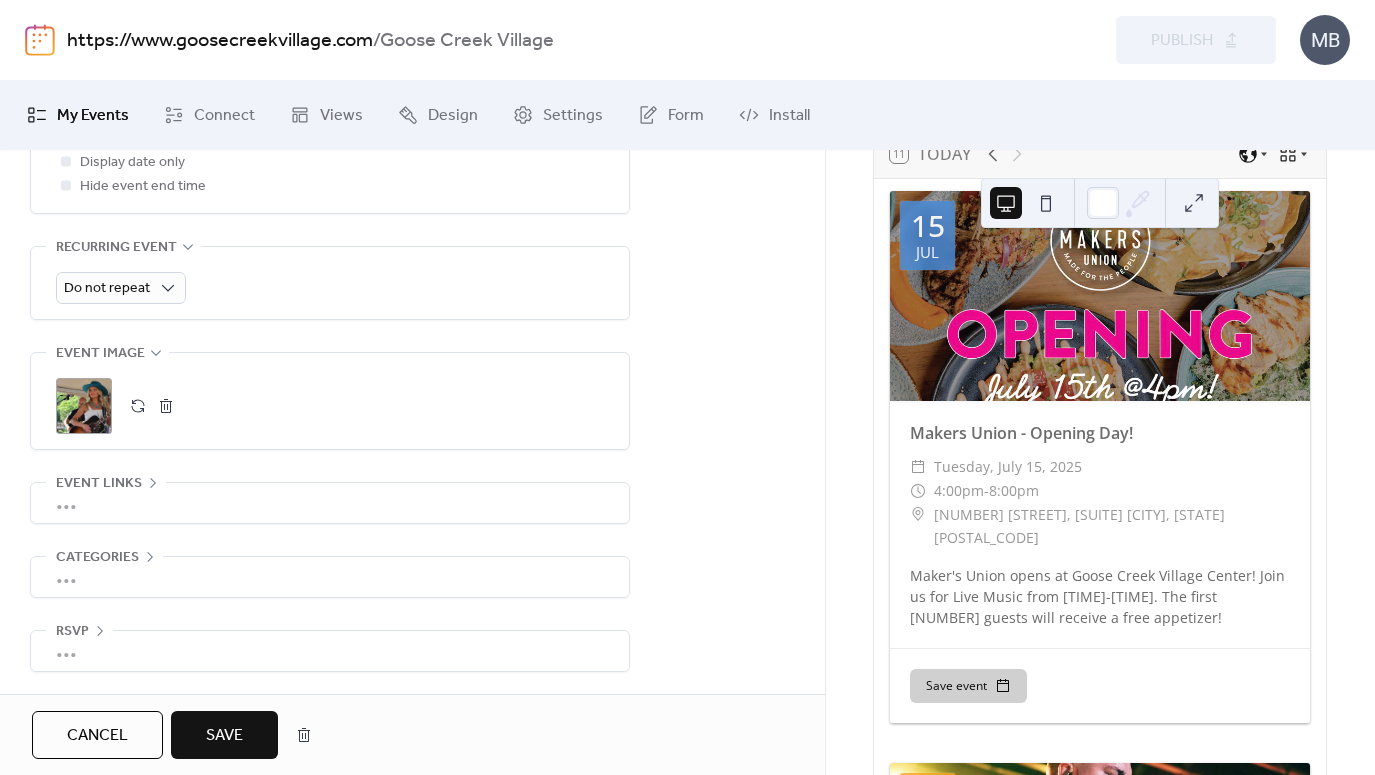 click on "Save" at bounding box center (224, 736) 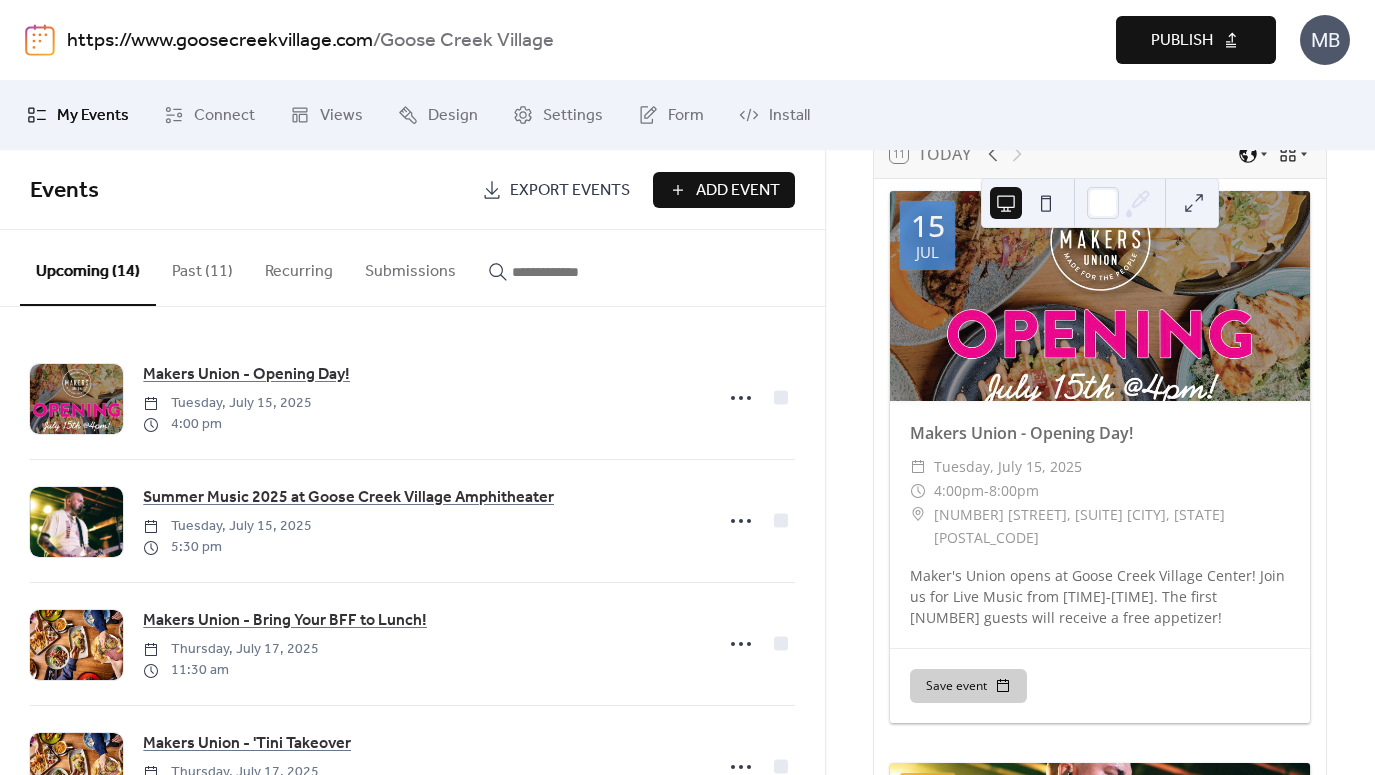 click on "Publish" at bounding box center [1182, 41] 